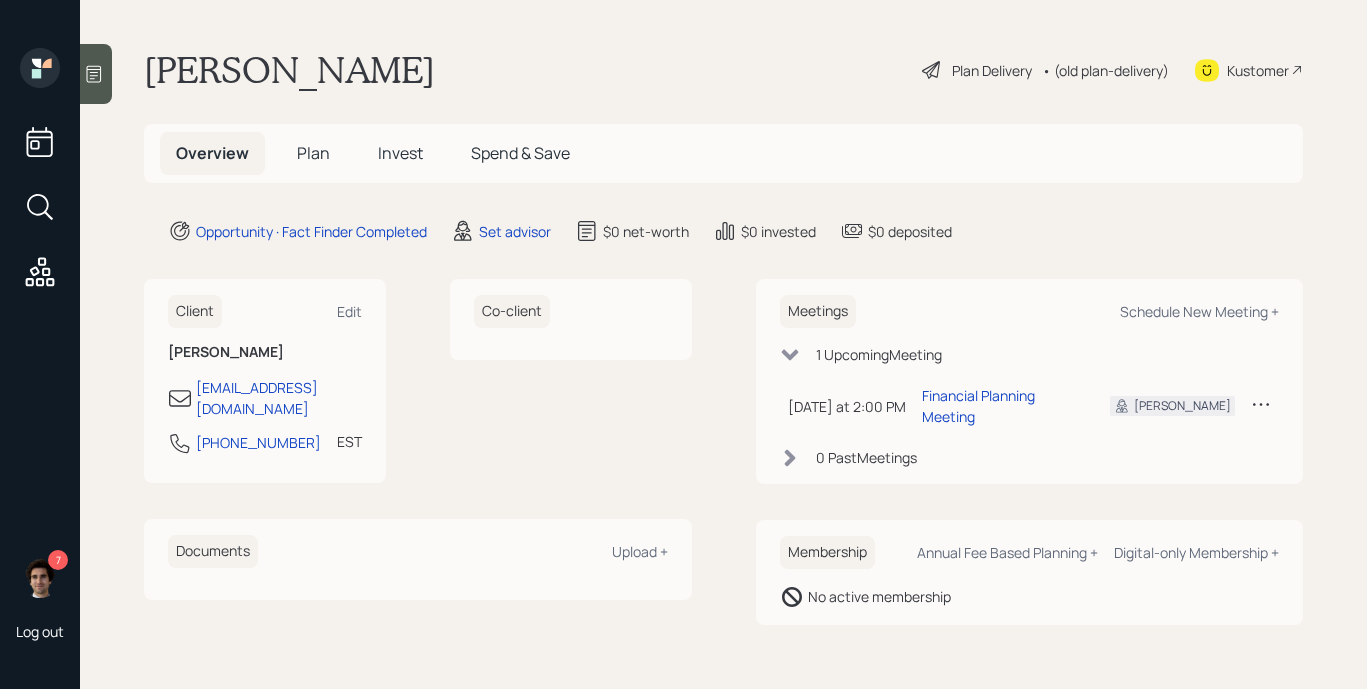 scroll, scrollTop: 0, scrollLeft: 0, axis: both 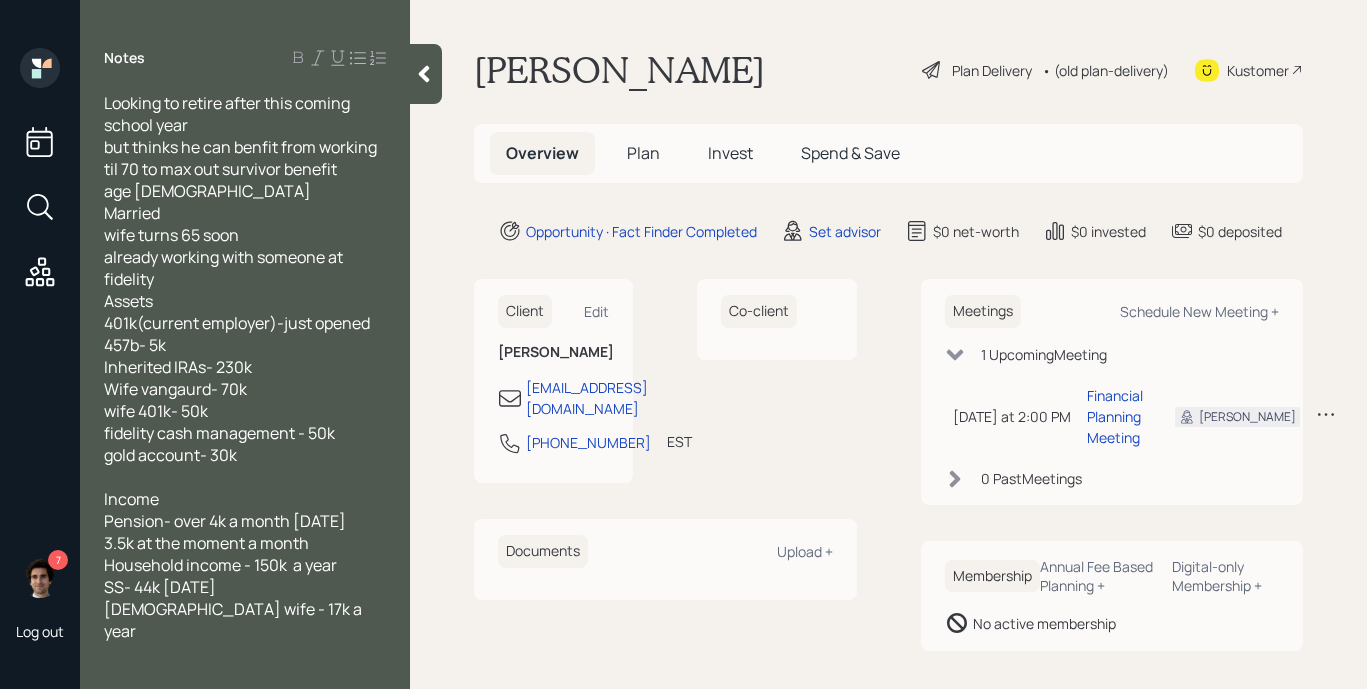 click at bounding box center [426, 74] 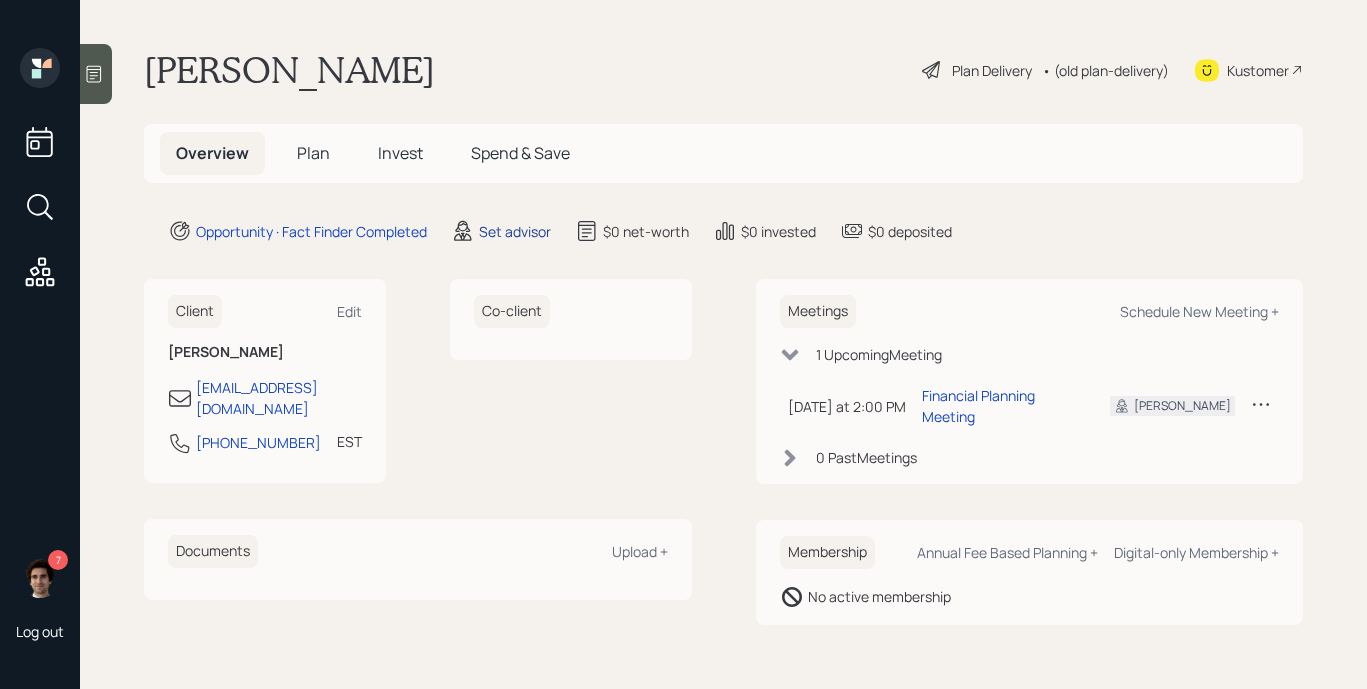 click on "Set advisor" at bounding box center [515, 231] 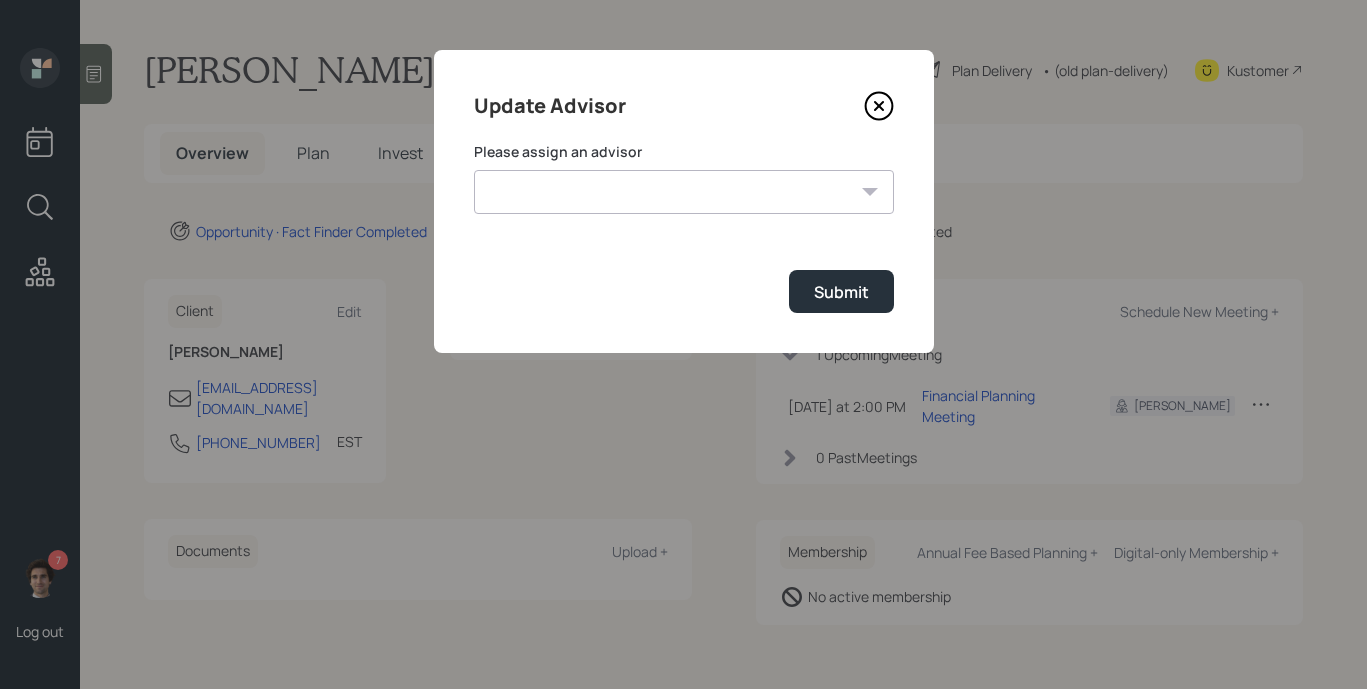 click on "[PERSON_NAME] [PERSON_NAME] End [PERSON_NAME] [PERSON_NAME] [PERSON_NAME] [PERSON_NAME] [PERSON_NAME] [PERSON_NAME] [PERSON_NAME]" at bounding box center (684, 192) 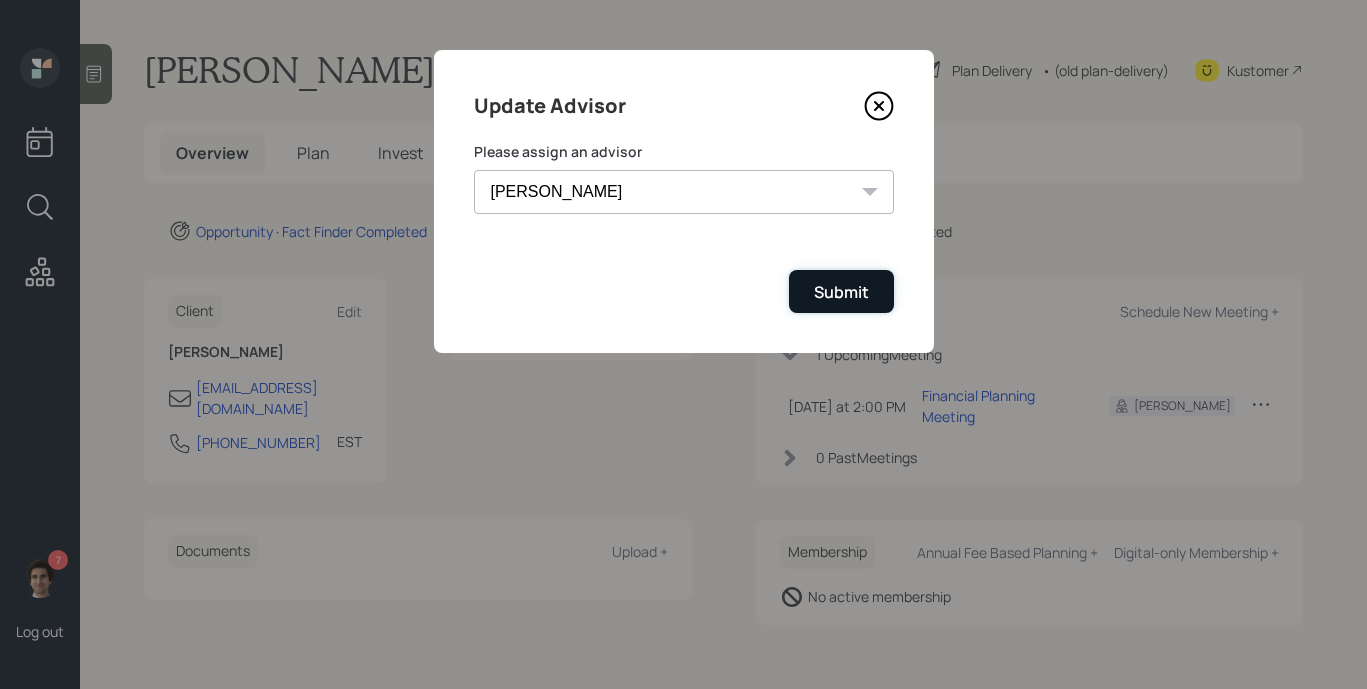 click on "Submit" at bounding box center (841, 292) 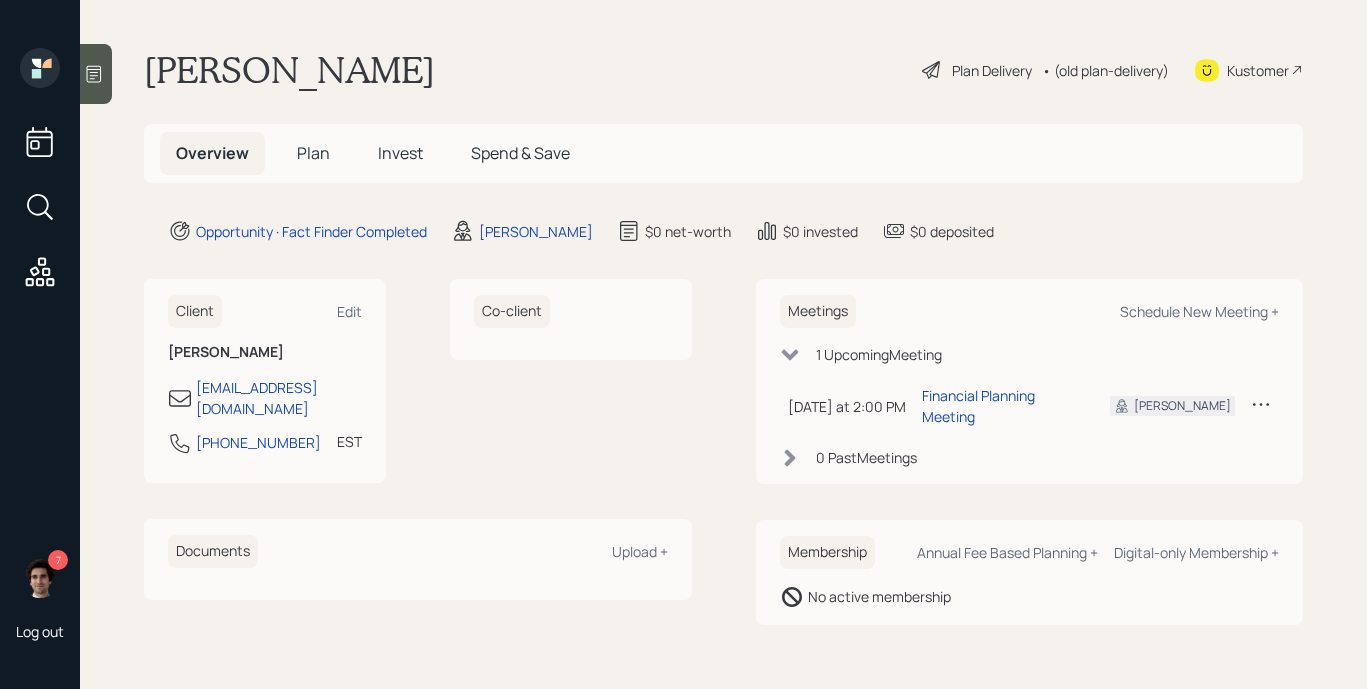 click at bounding box center (96, 74) 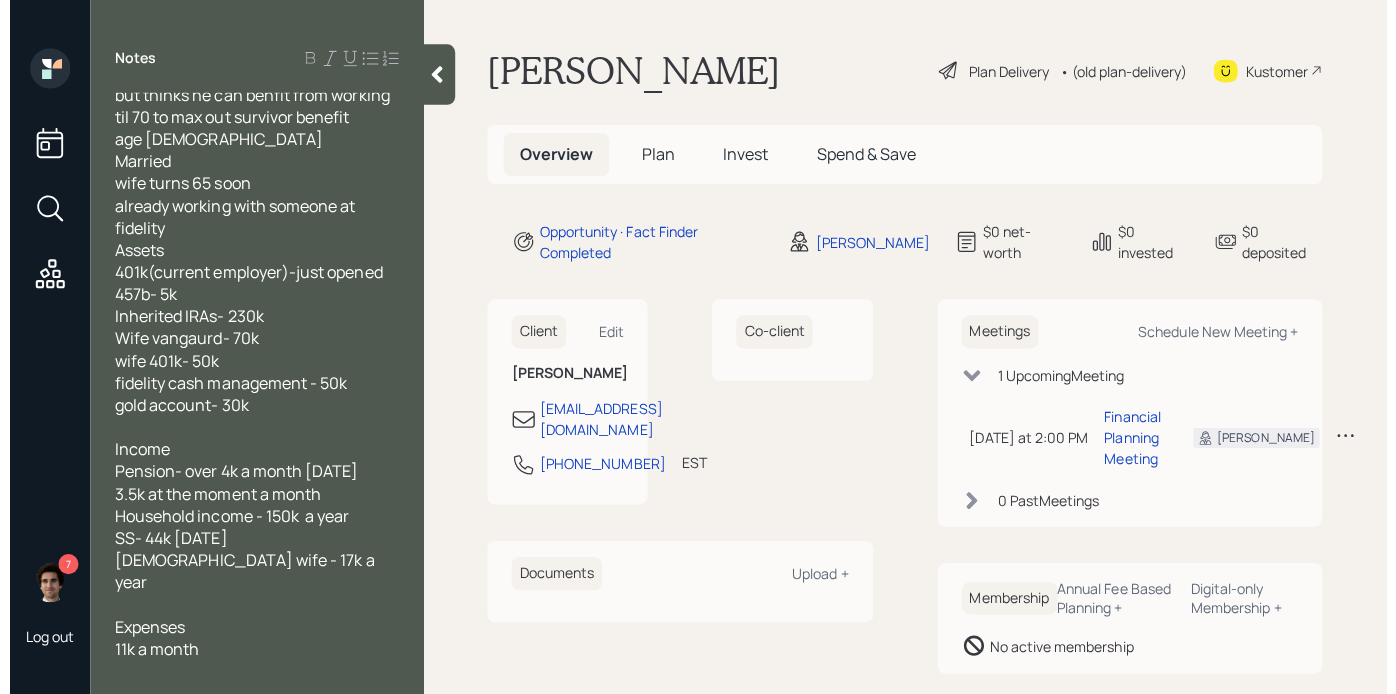 scroll, scrollTop: 54, scrollLeft: 0, axis: vertical 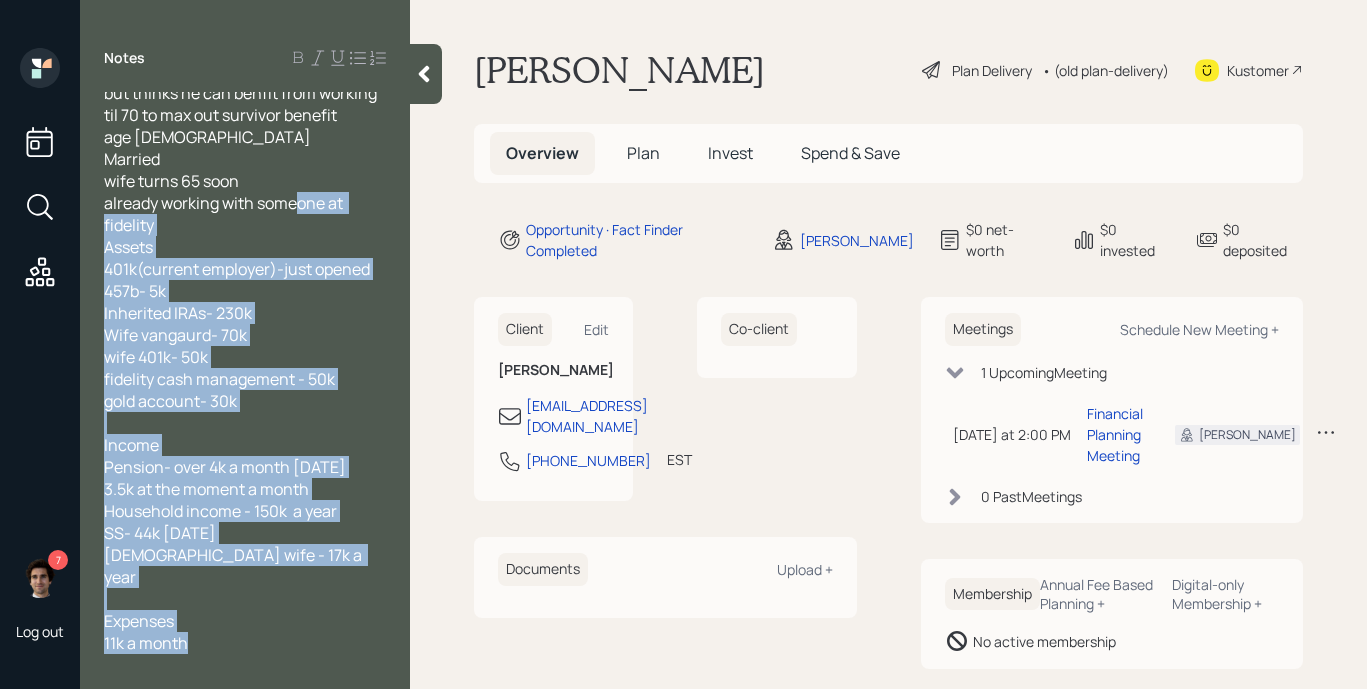 drag, startPoint x: 212, startPoint y: 626, endPoint x: 104, endPoint y: 256, distance: 385.44 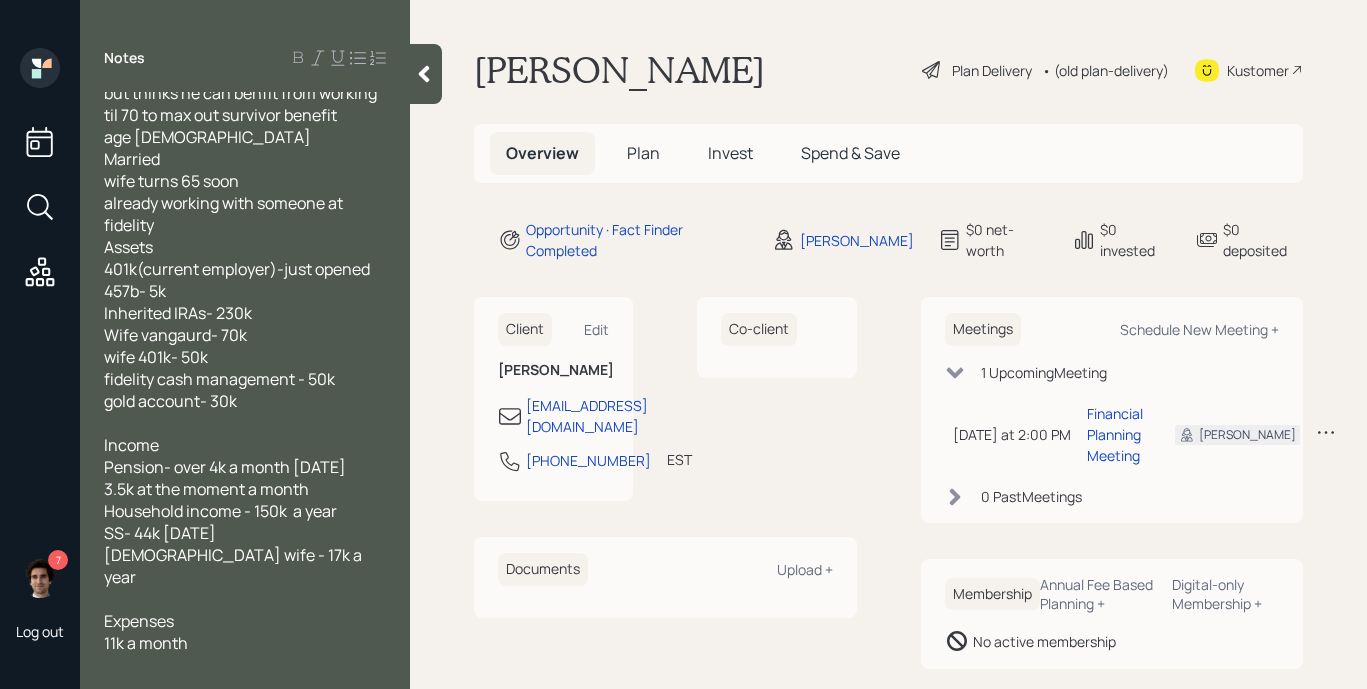 click 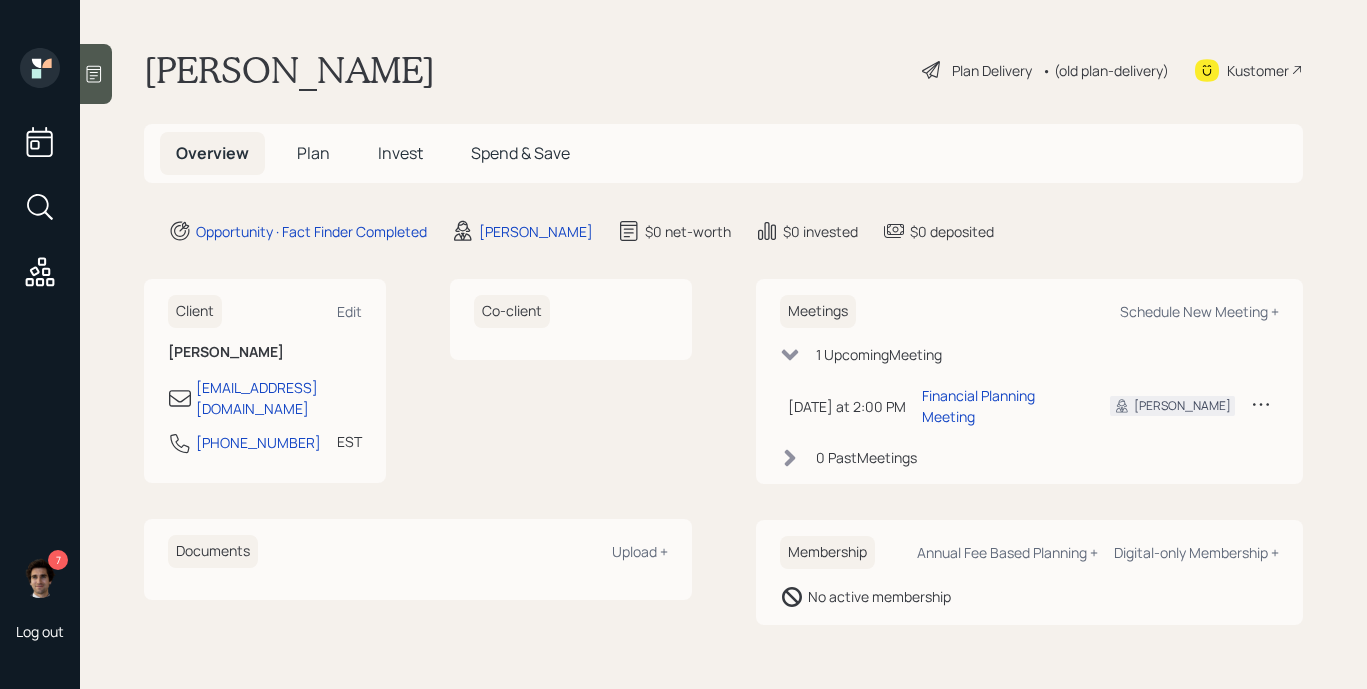 click on "Plan Delivery" at bounding box center [992, 70] 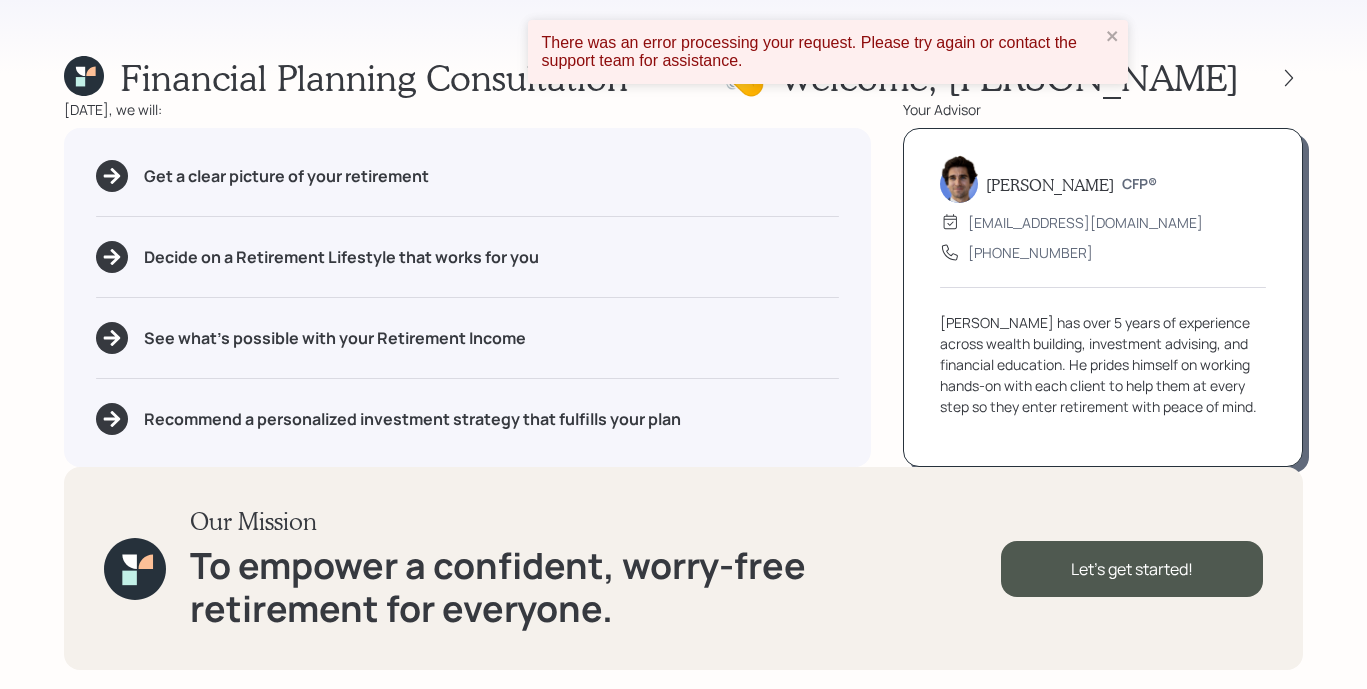 click on "There was an error processing your request. Please try again or contact the support team for assistance." at bounding box center [828, 52] 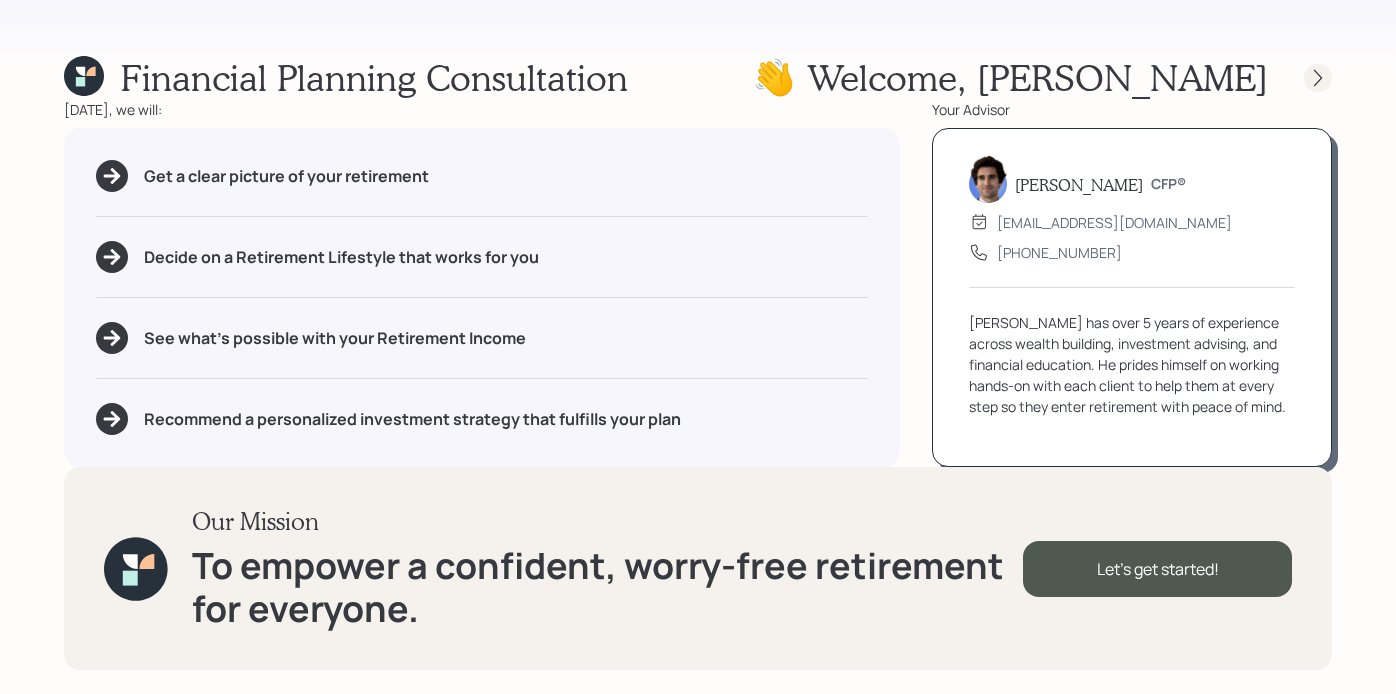 click 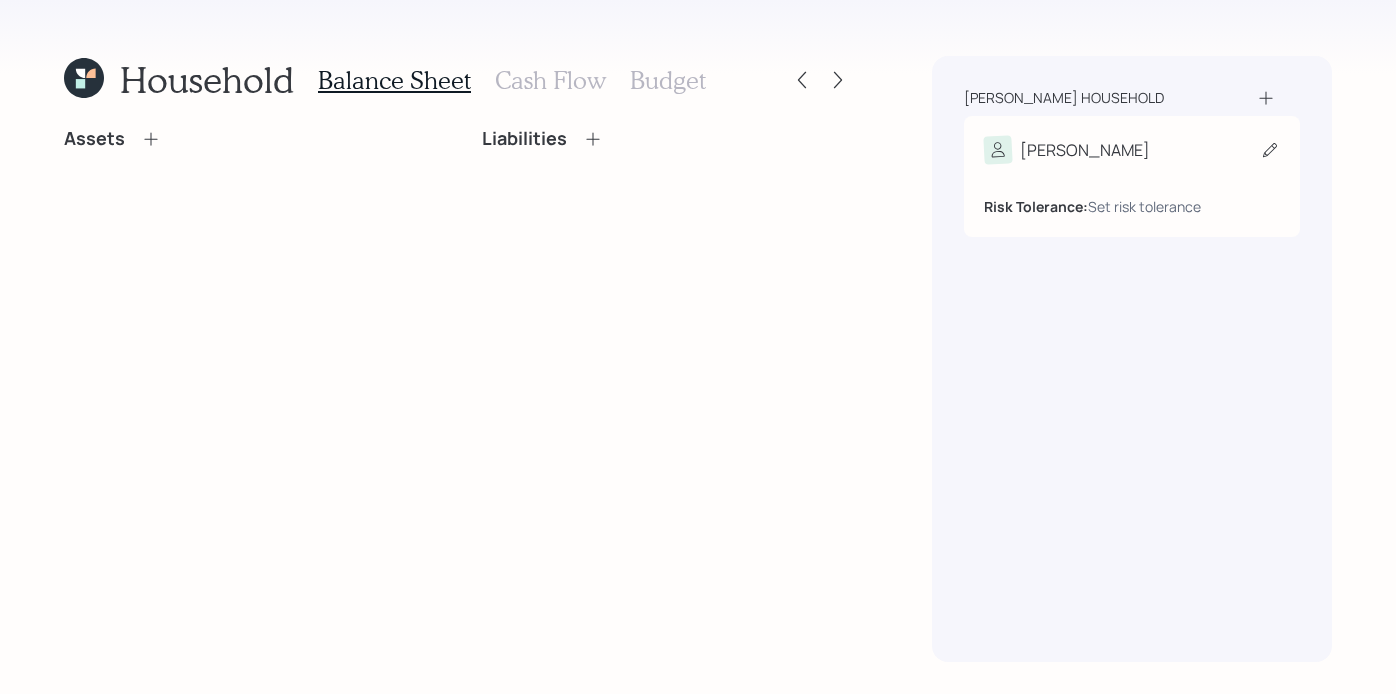 click on "[PERSON_NAME]" at bounding box center (1132, 150) 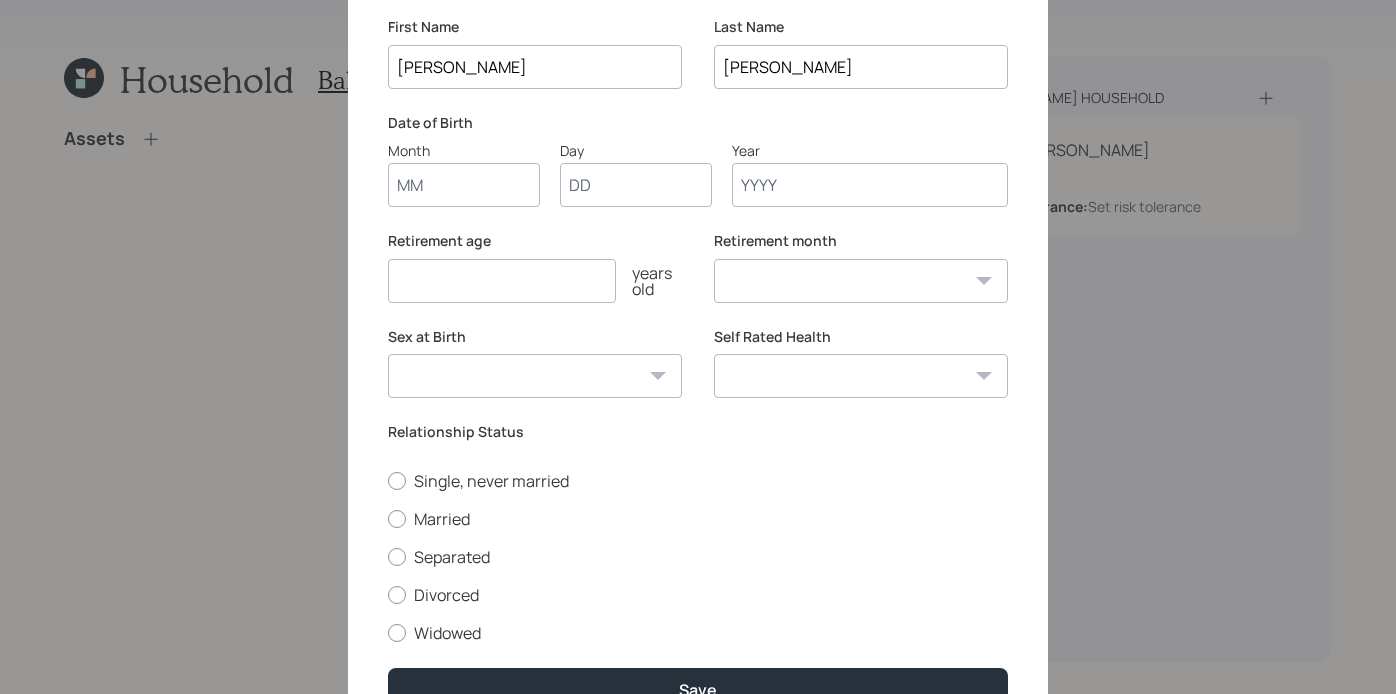 scroll, scrollTop: 131, scrollLeft: 0, axis: vertical 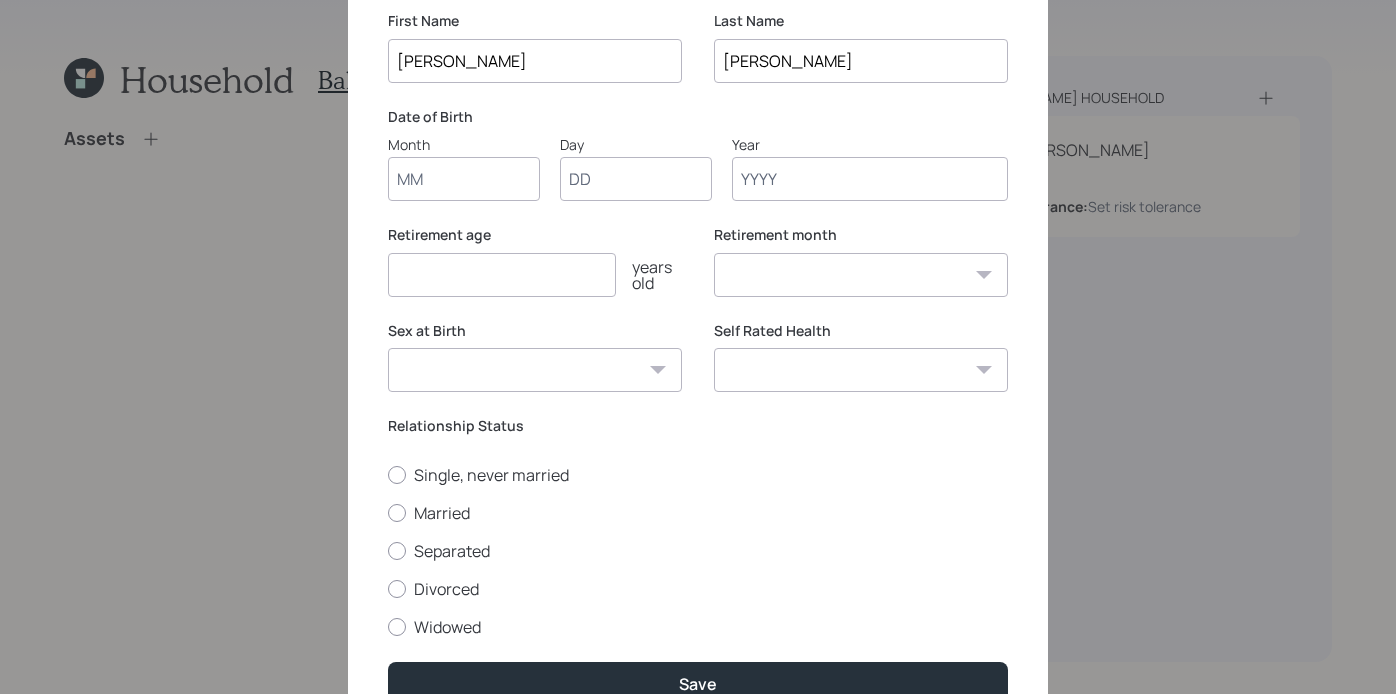 click on "Month" at bounding box center (464, 179) 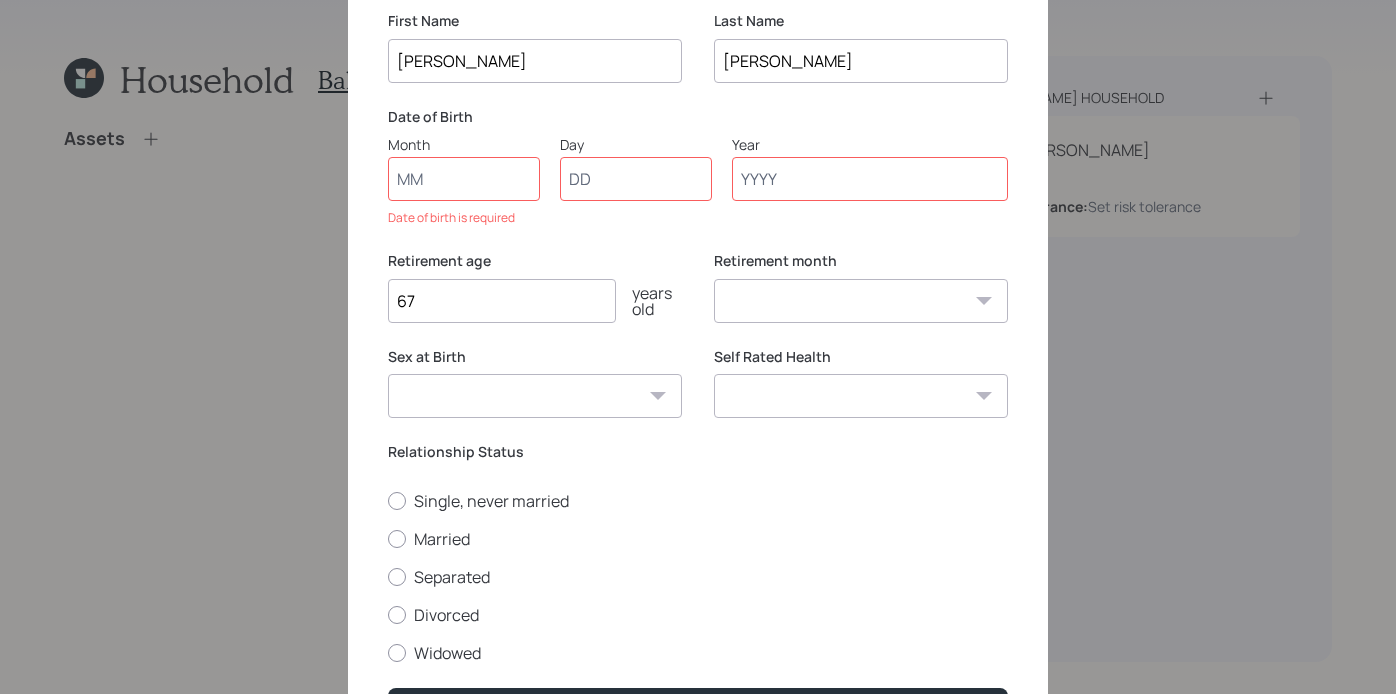 type on "67" 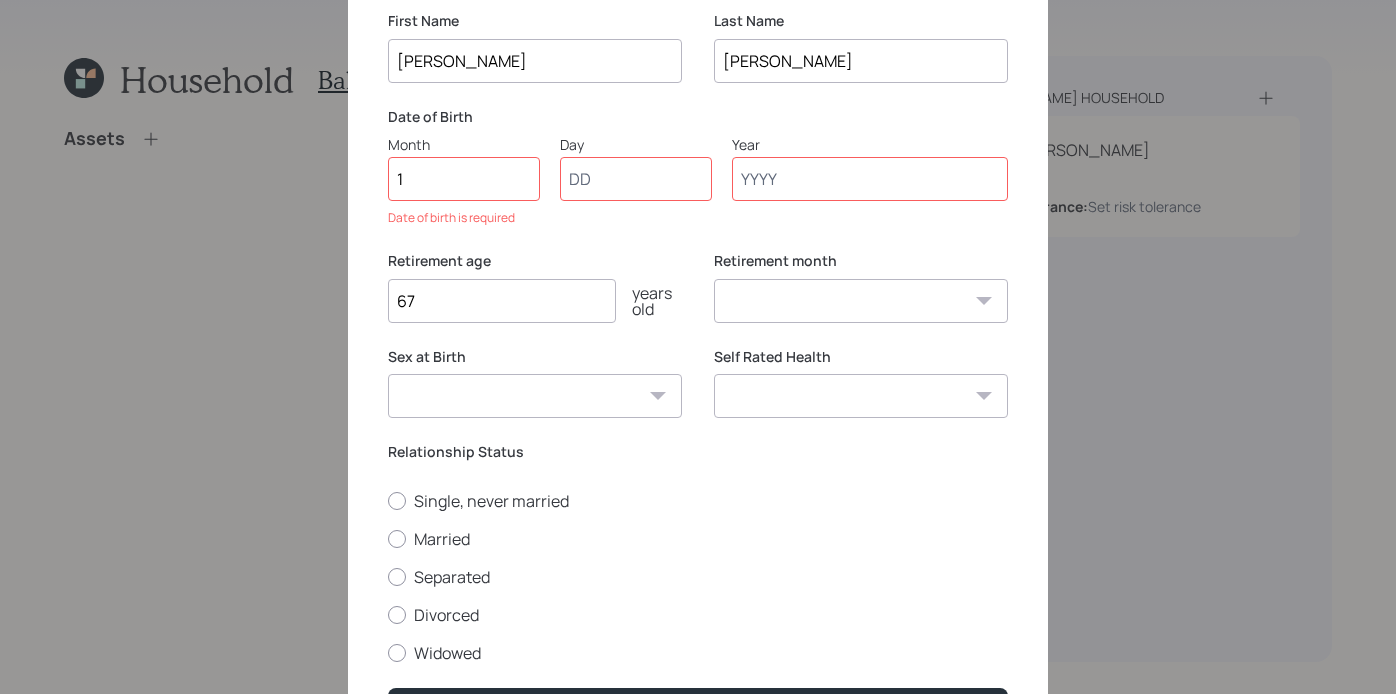 type on "11" 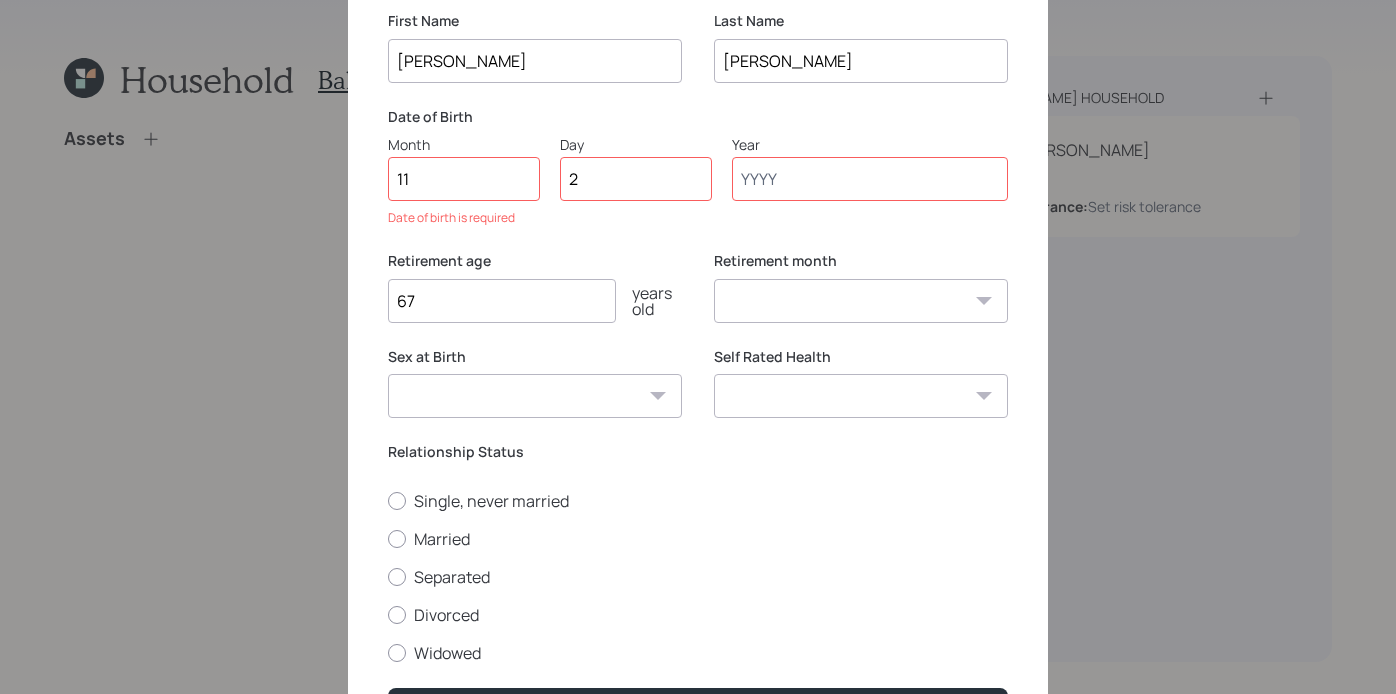 type on "25" 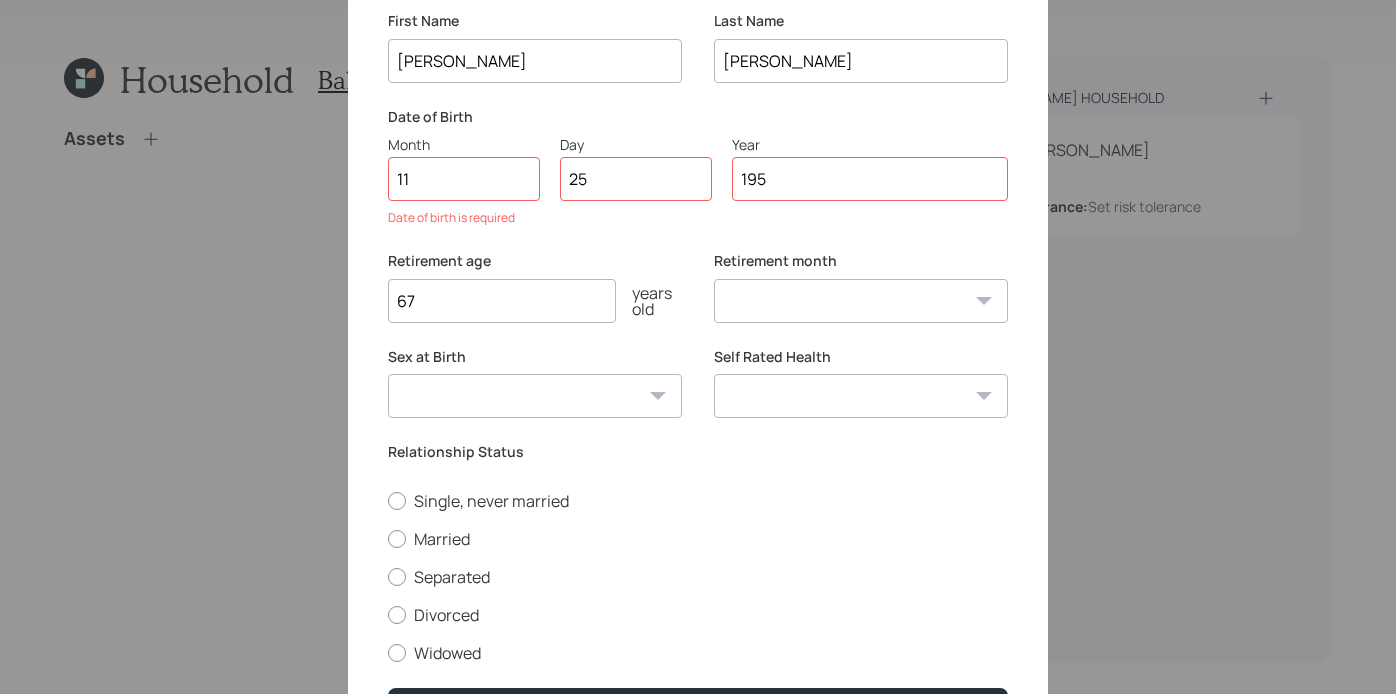 type on "1959" 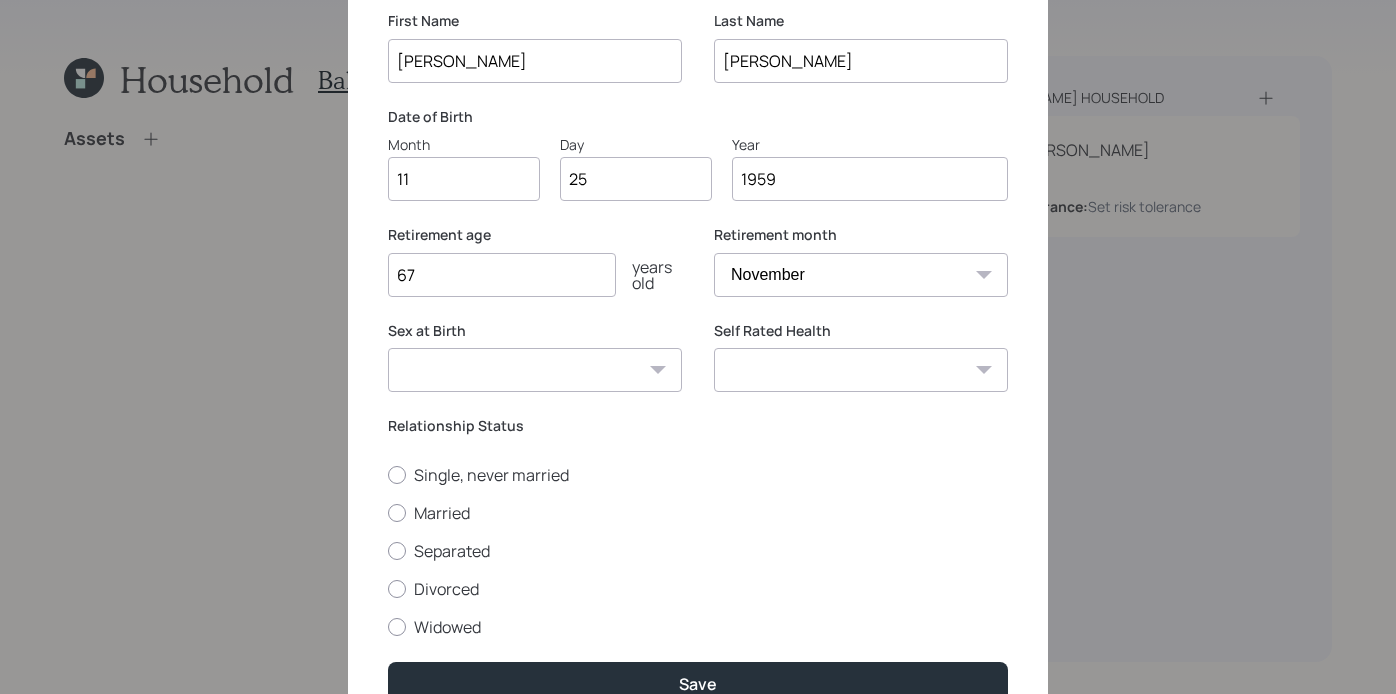 type on "1959" 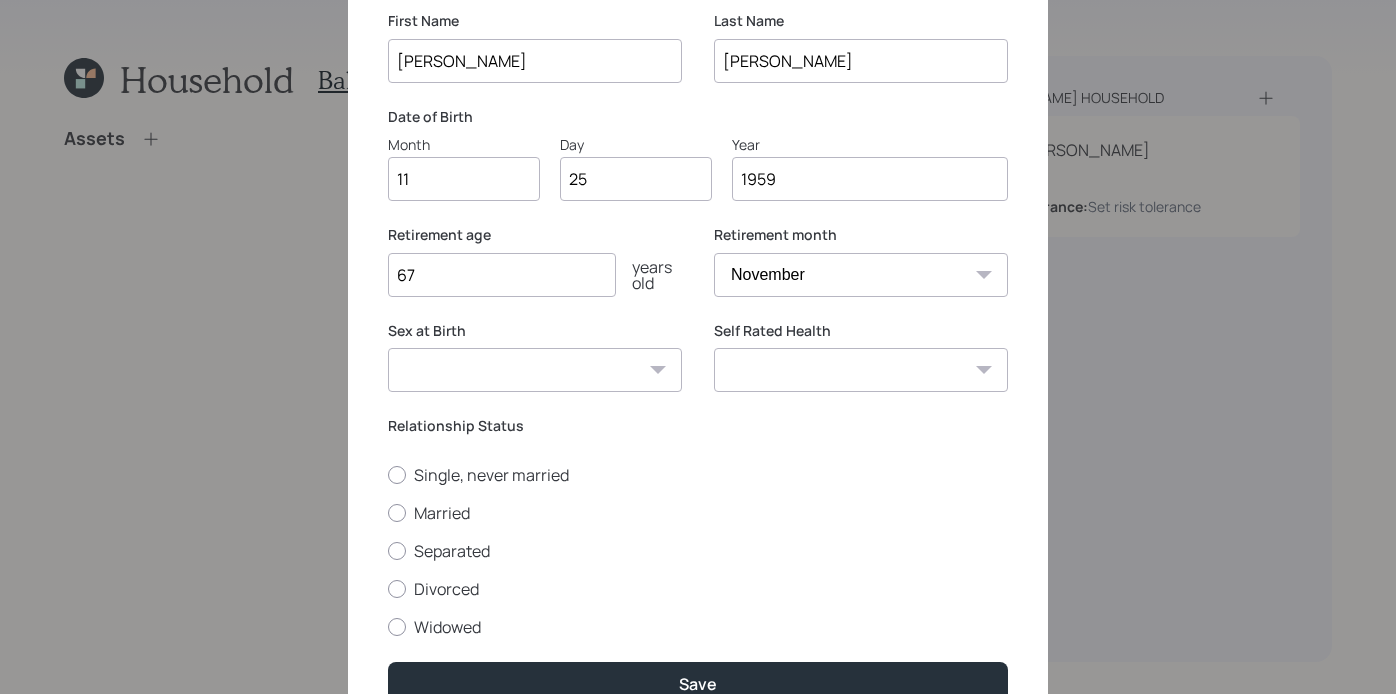 click on "[DEMOGRAPHIC_DATA] [DEMOGRAPHIC_DATA] Other / Prefer not to say" at bounding box center (535, 370) 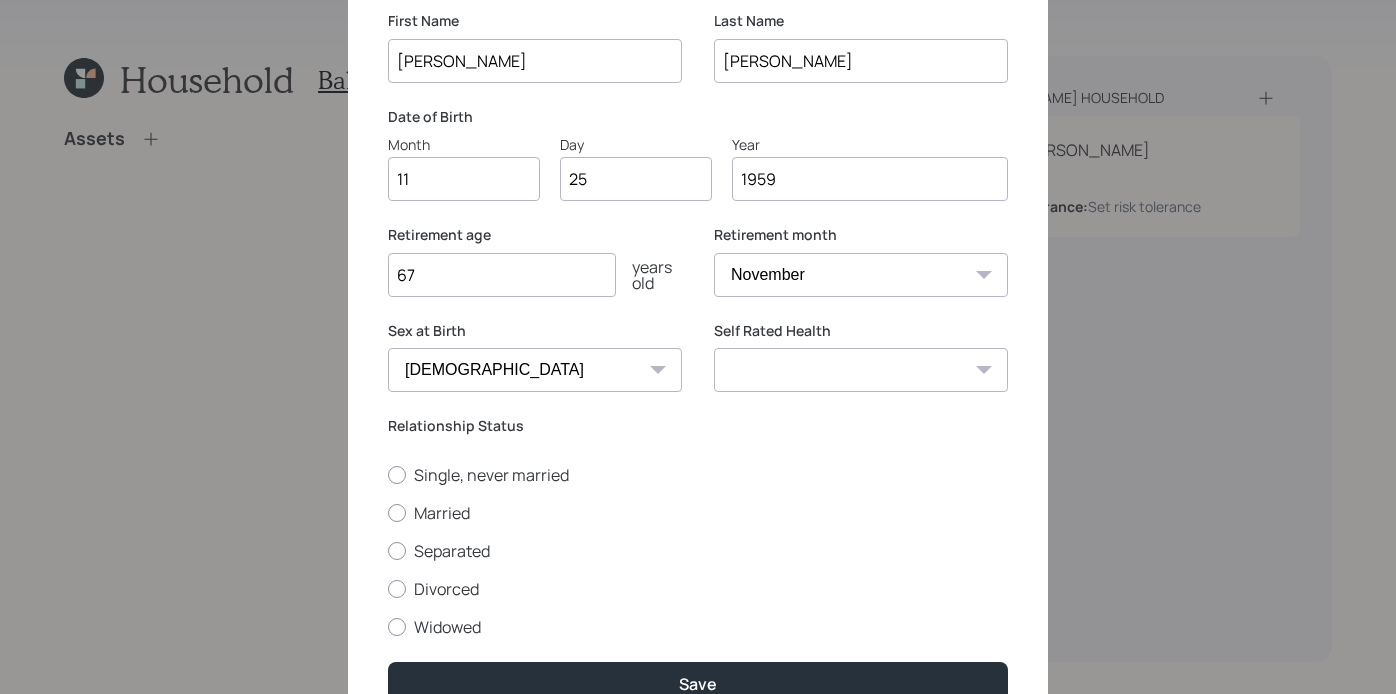 click on "[DEMOGRAPHIC_DATA] [DEMOGRAPHIC_DATA] Other / Prefer not to say" at bounding box center [535, 370] 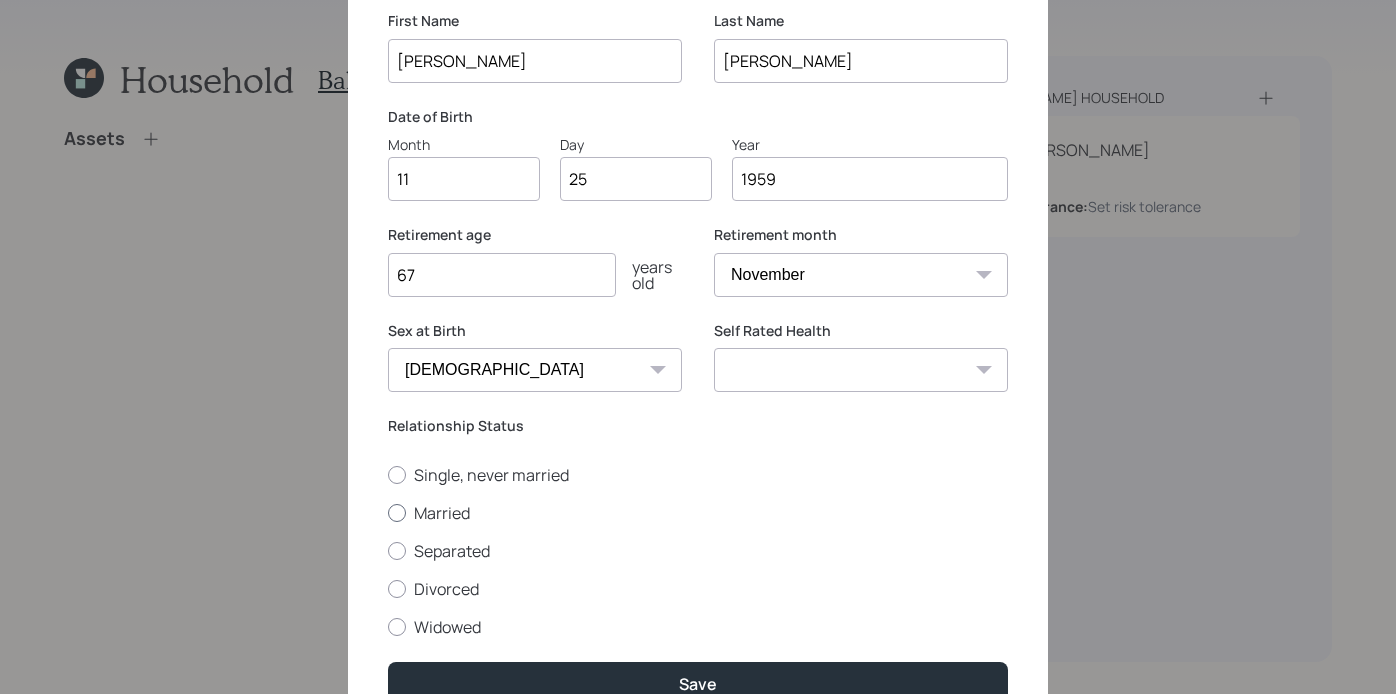 click on "Married" at bounding box center (698, 513) 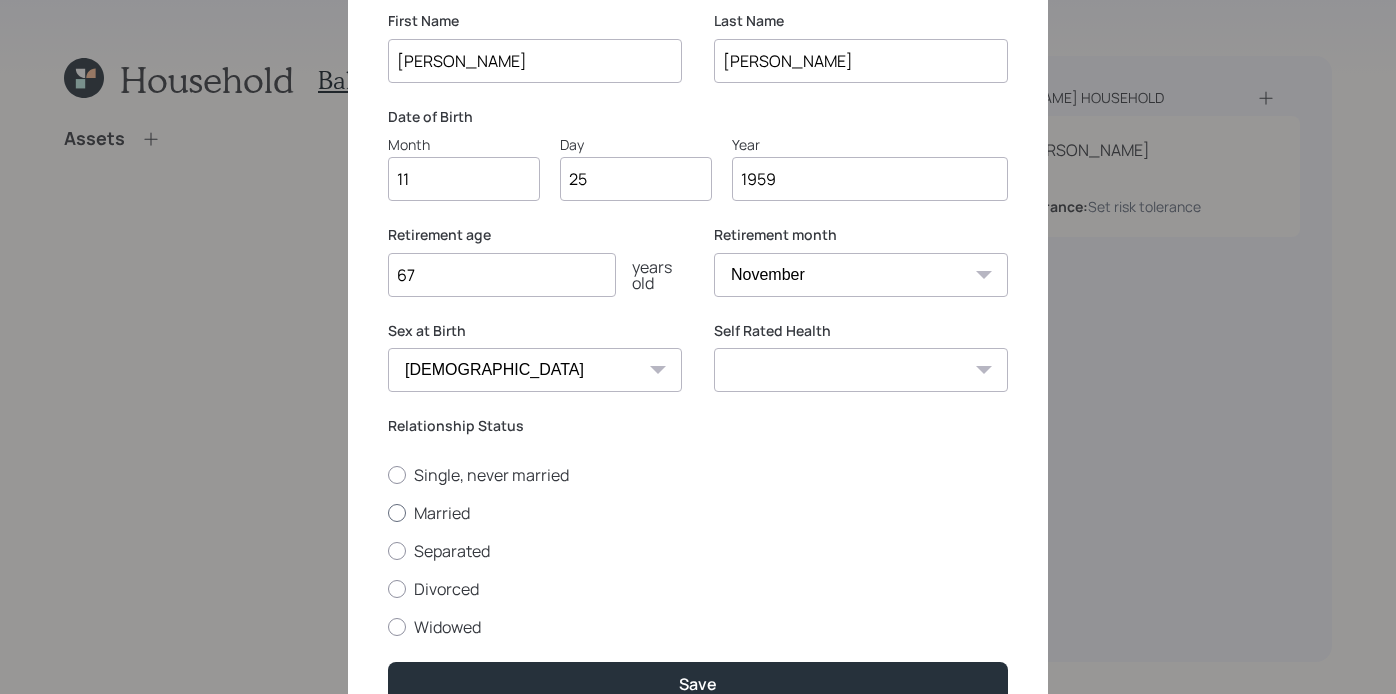 radio on "true" 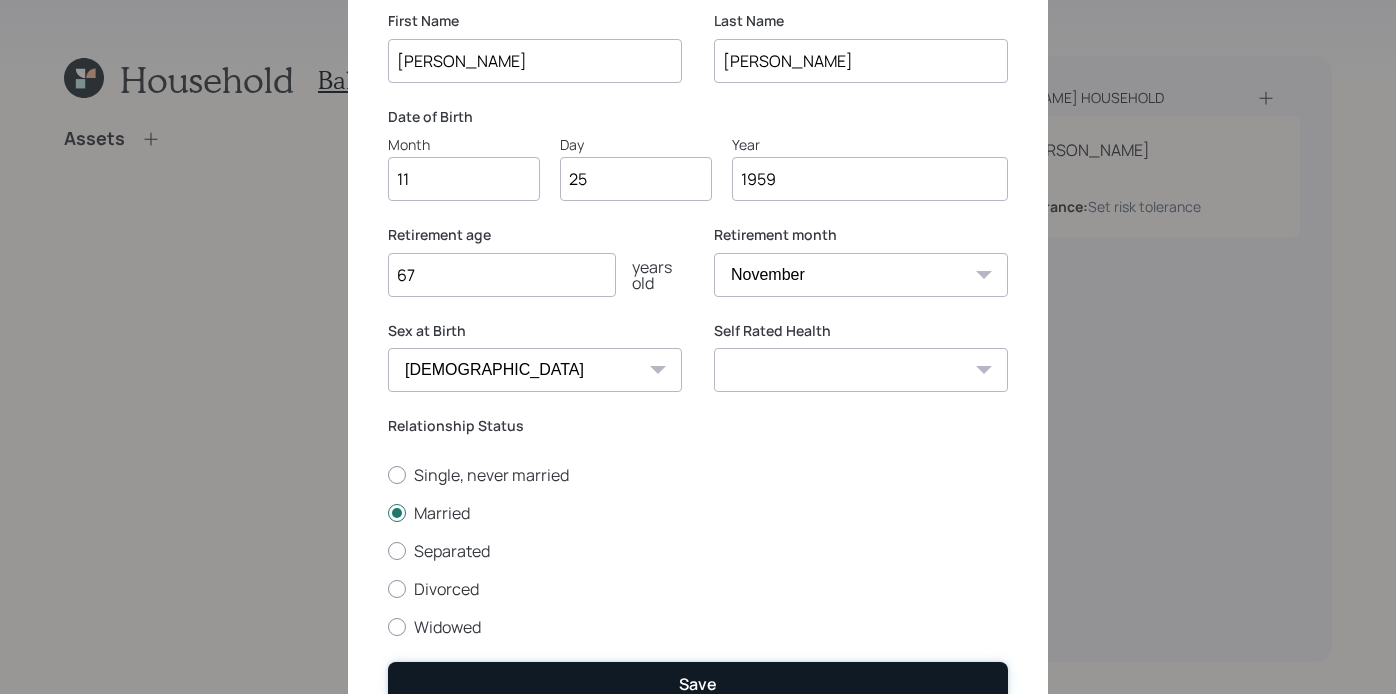 click on "Save" at bounding box center (698, 683) 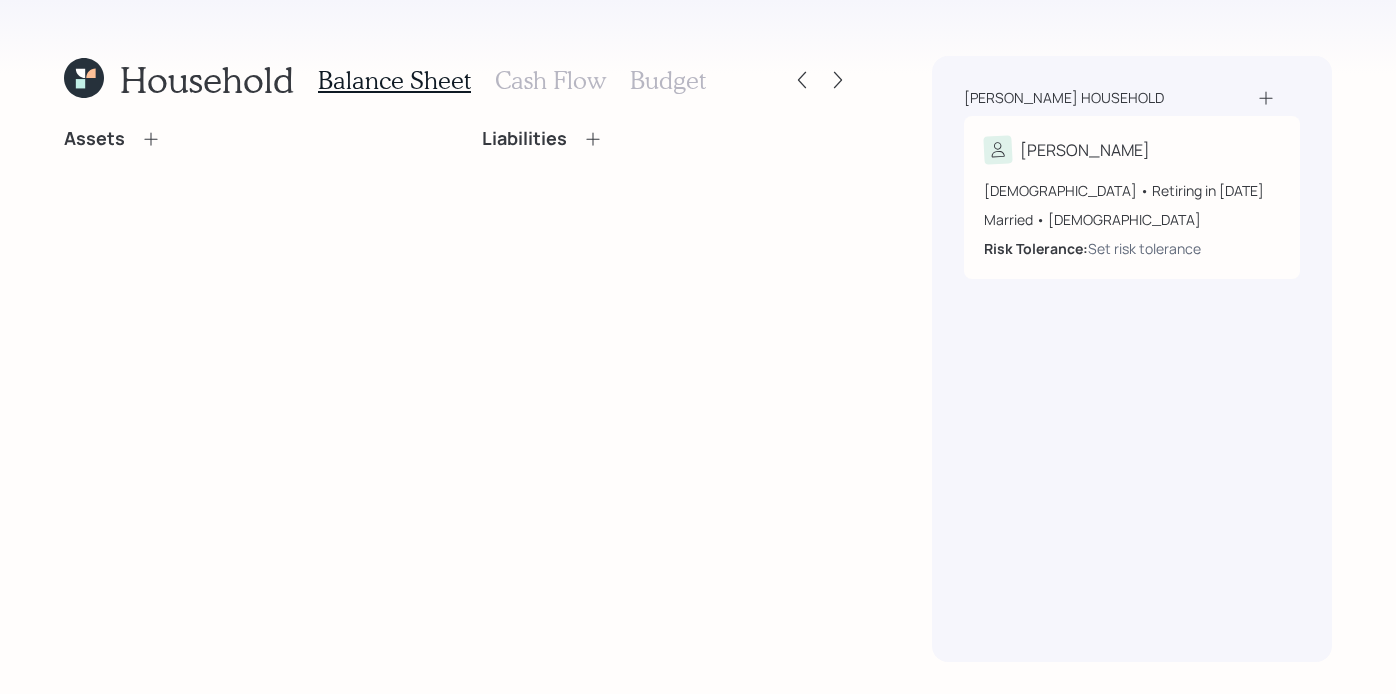 click 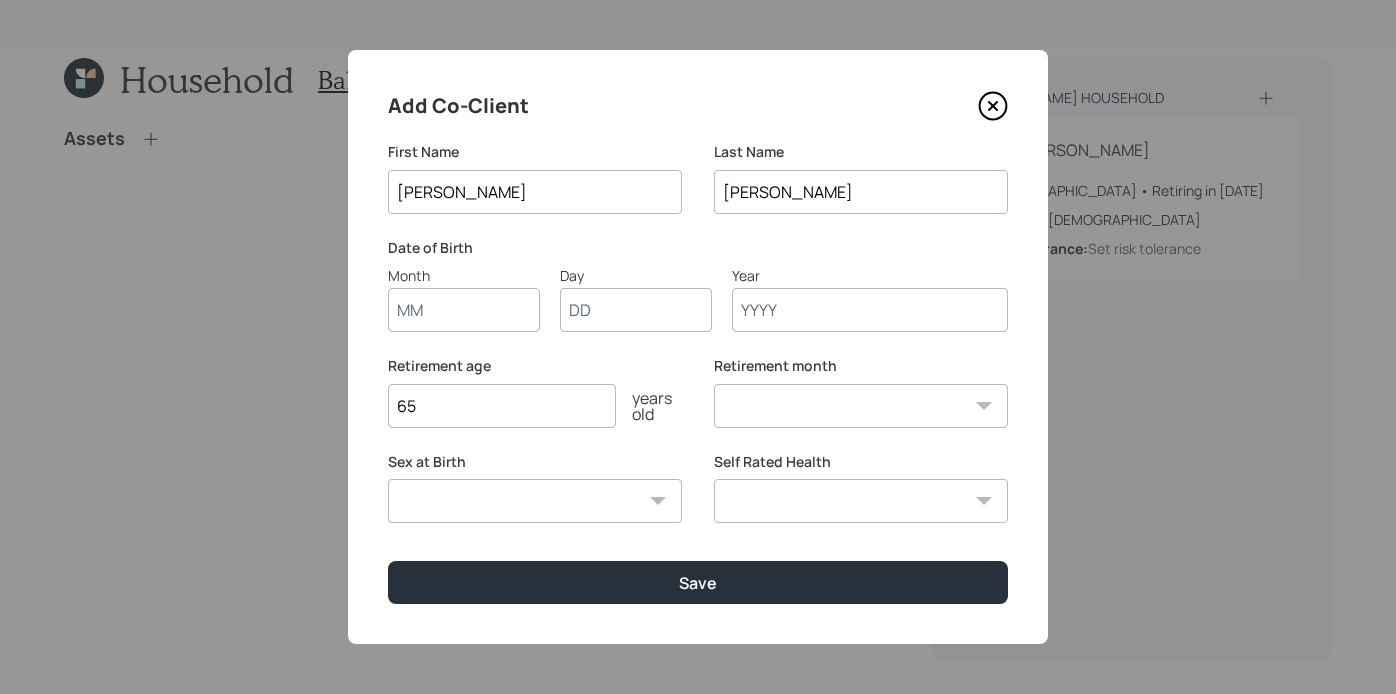 type on "[PERSON_NAME]" 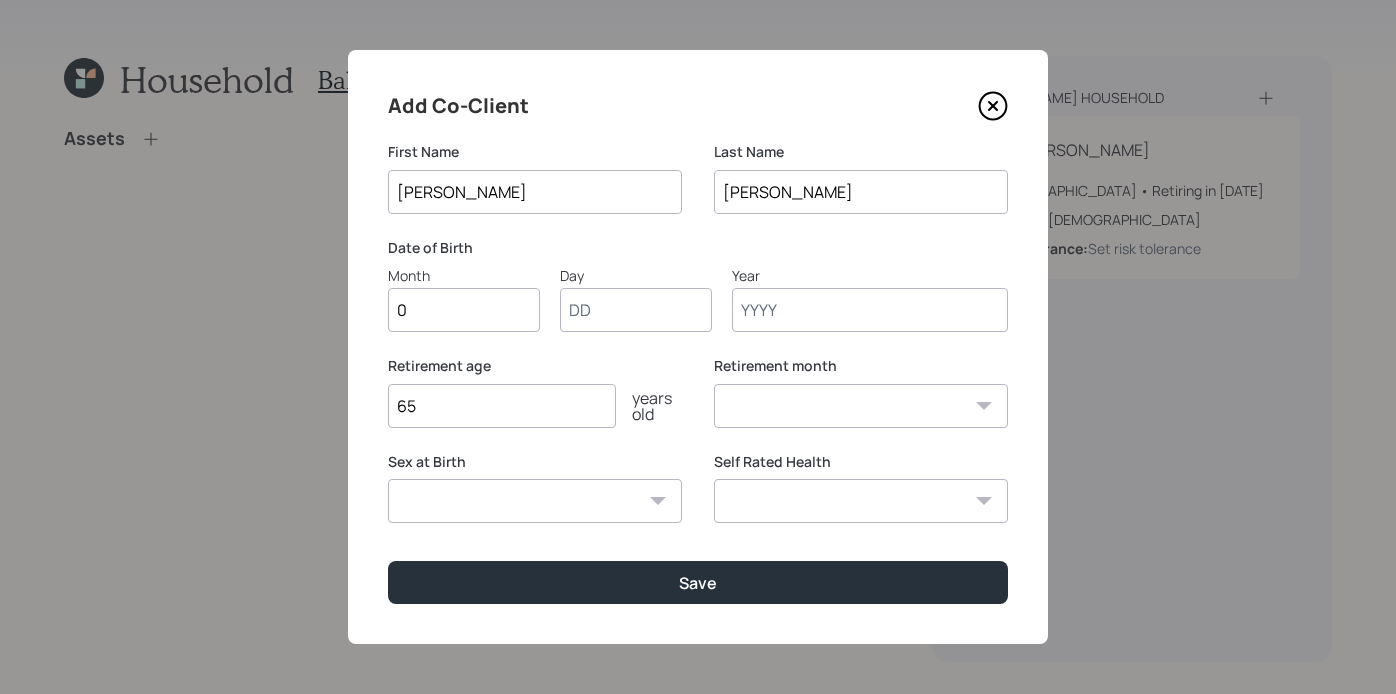type on "09" 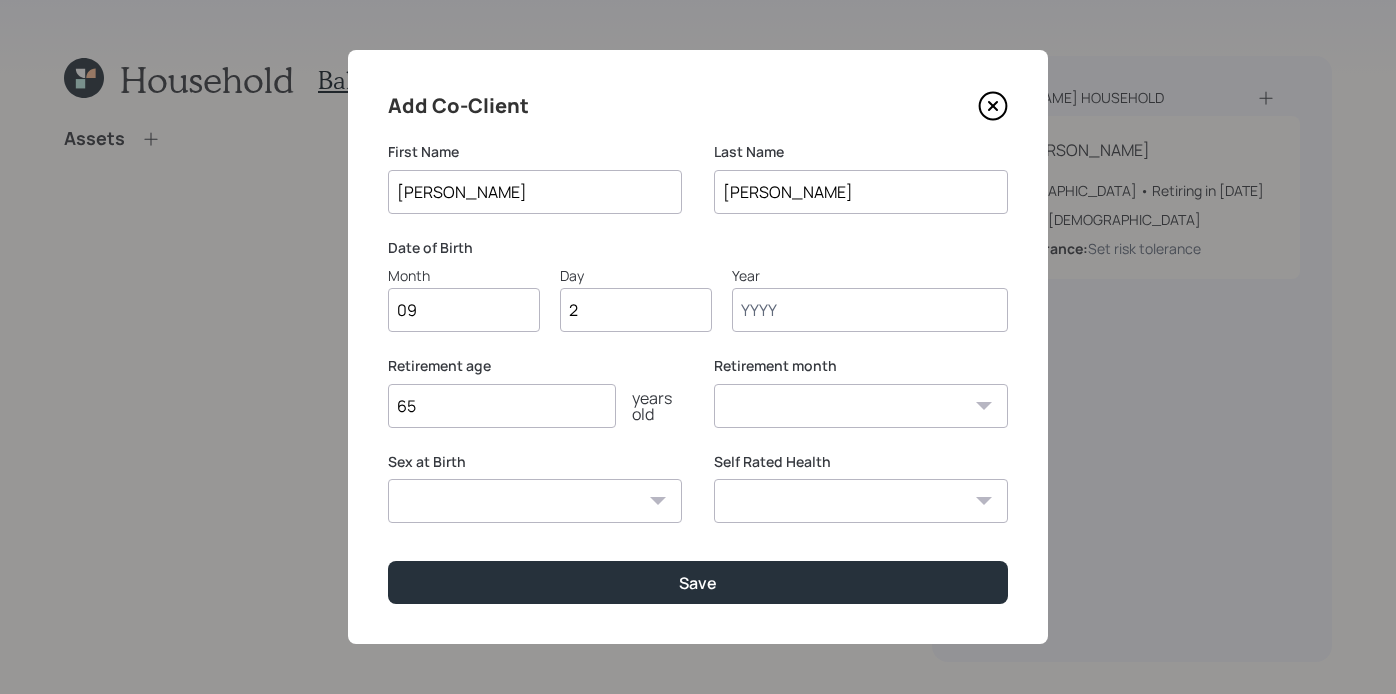 type on "28" 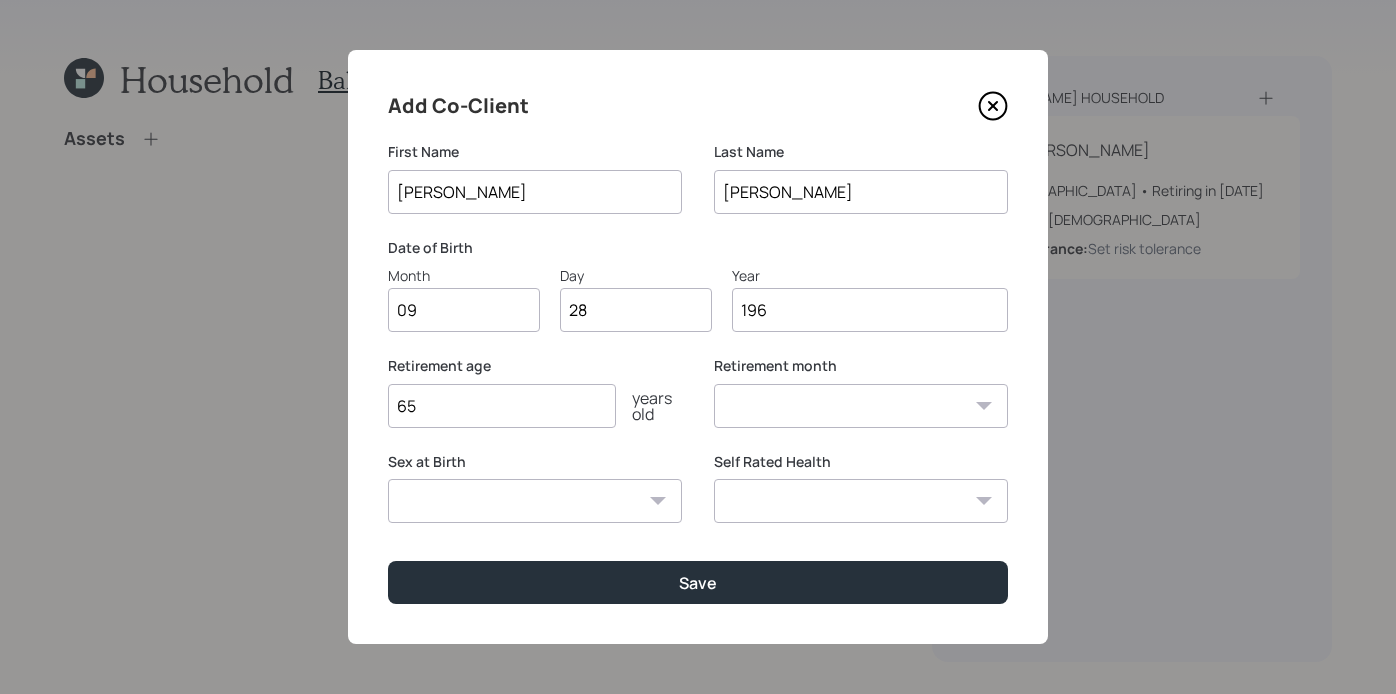 type on "1960" 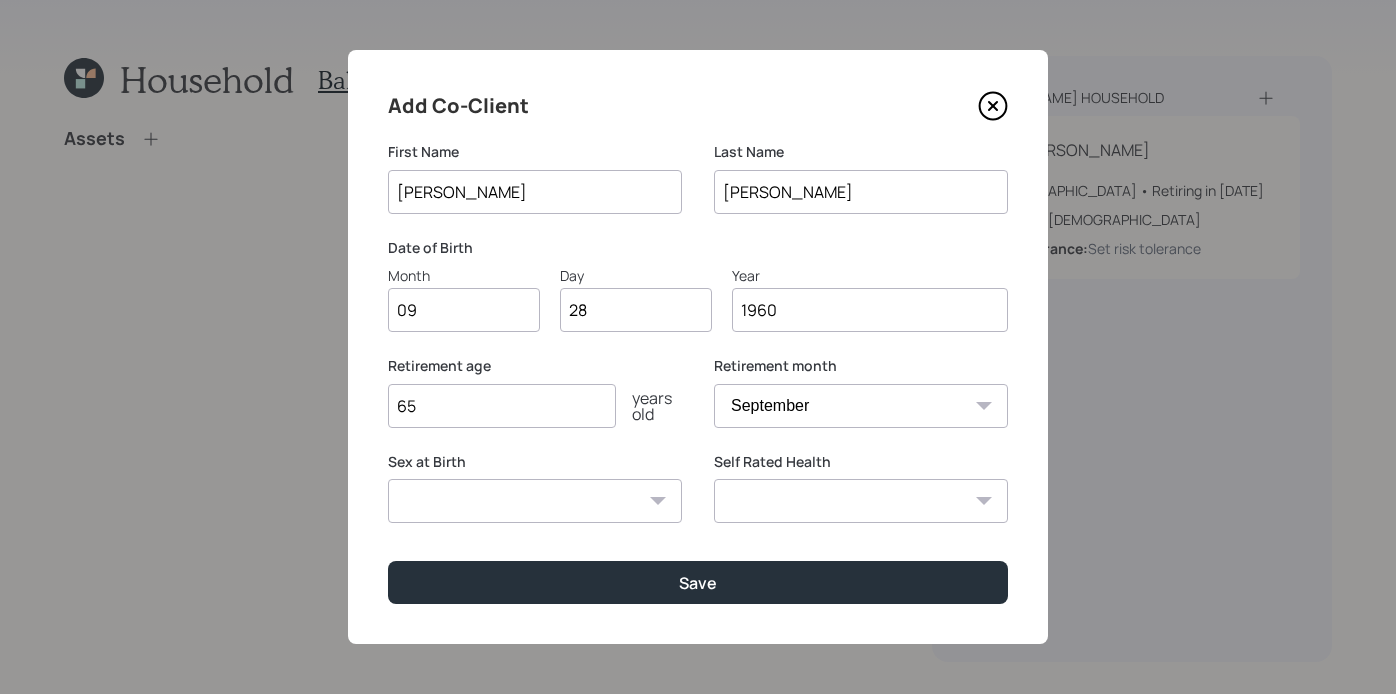 type on "1960" 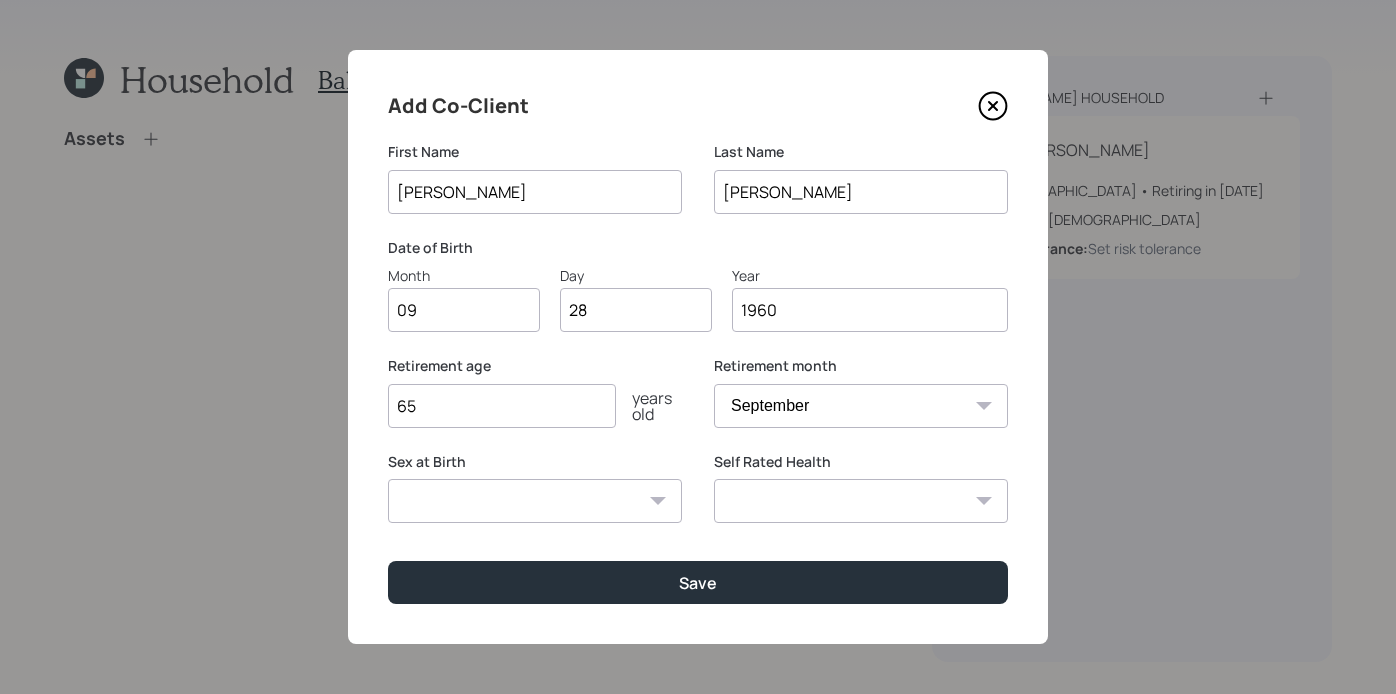 click on "Sex at Birth [DEMOGRAPHIC_DATA] [DEMOGRAPHIC_DATA] Other / Prefer not to say" at bounding box center (535, 500) 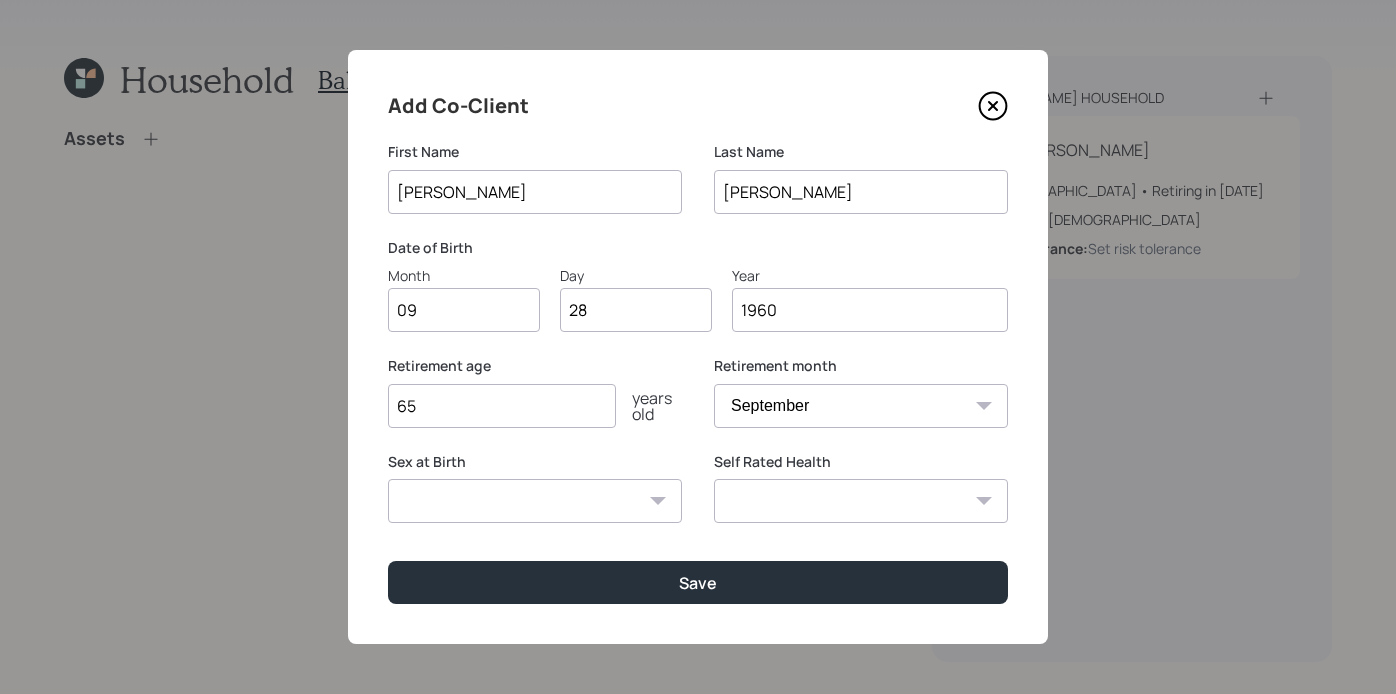 click on "[DEMOGRAPHIC_DATA] [DEMOGRAPHIC_DATA] Other / Prefer not to say" at bounding box center (535, 501) 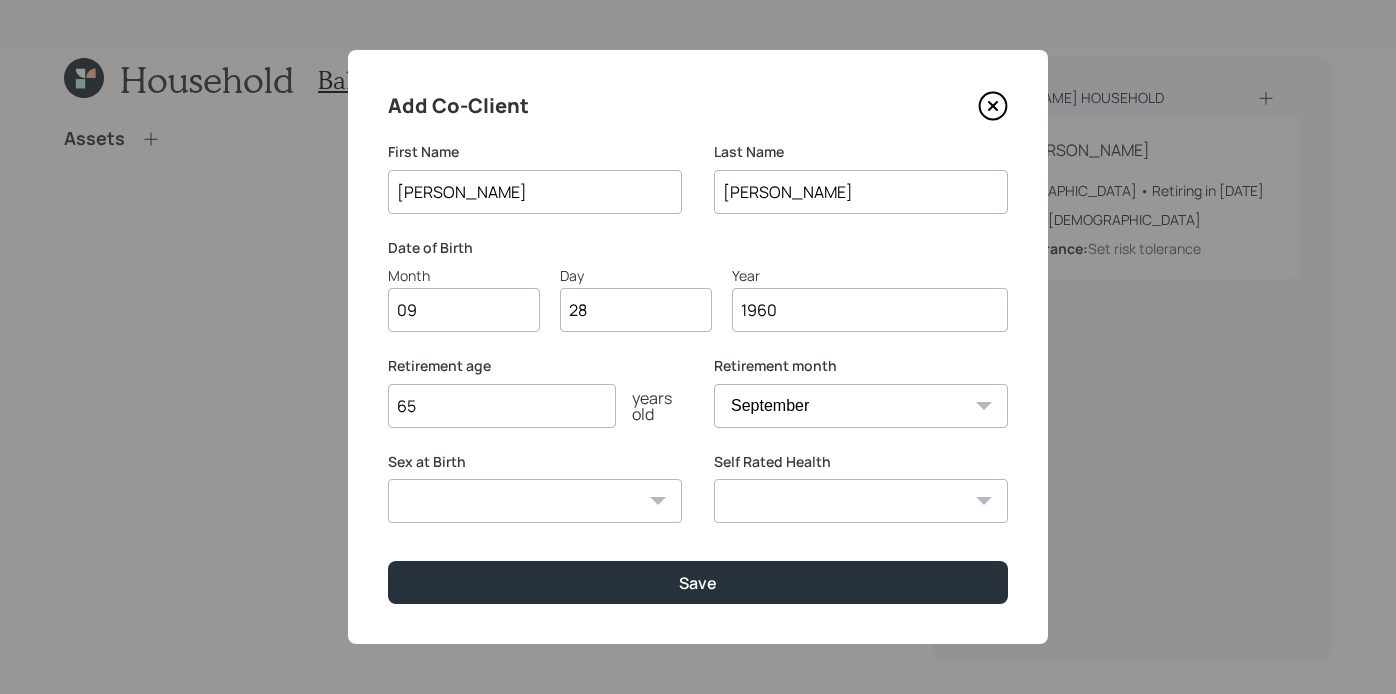 select on "[DEMOGRAPHIC_DATA]" 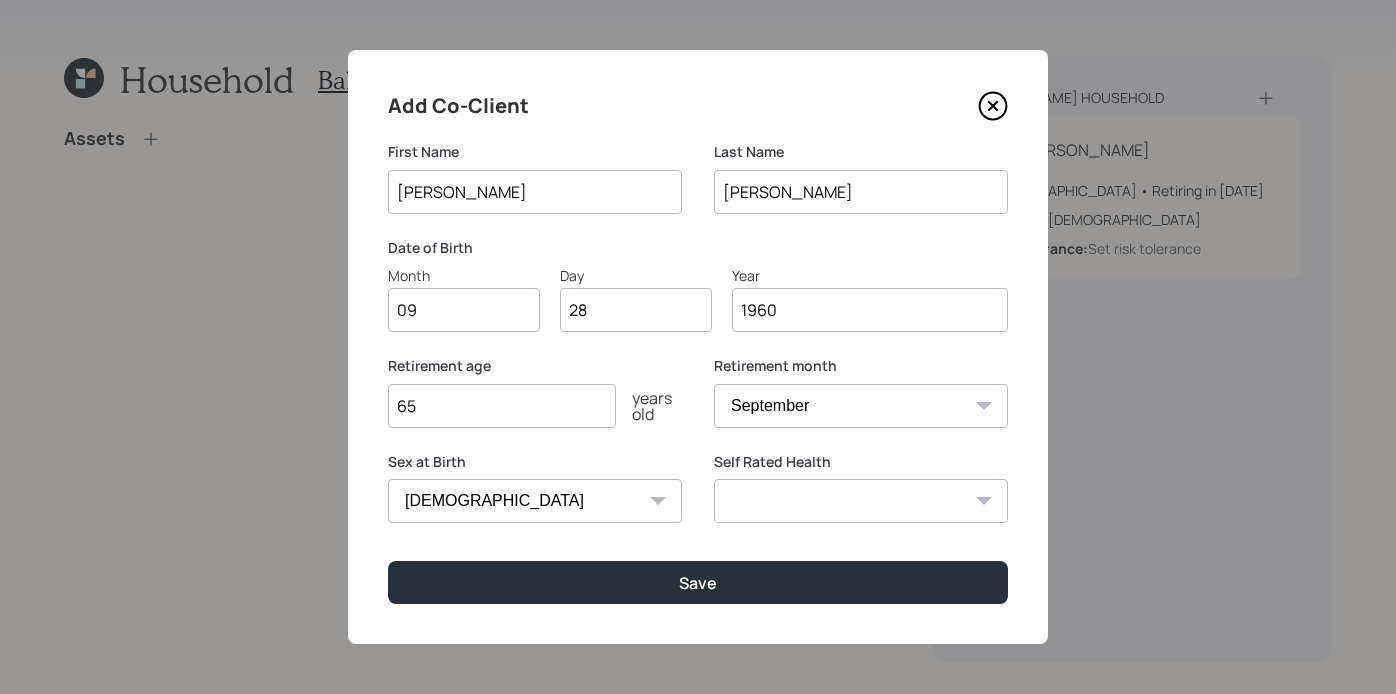click on "65" at bounding box center (502, 406) 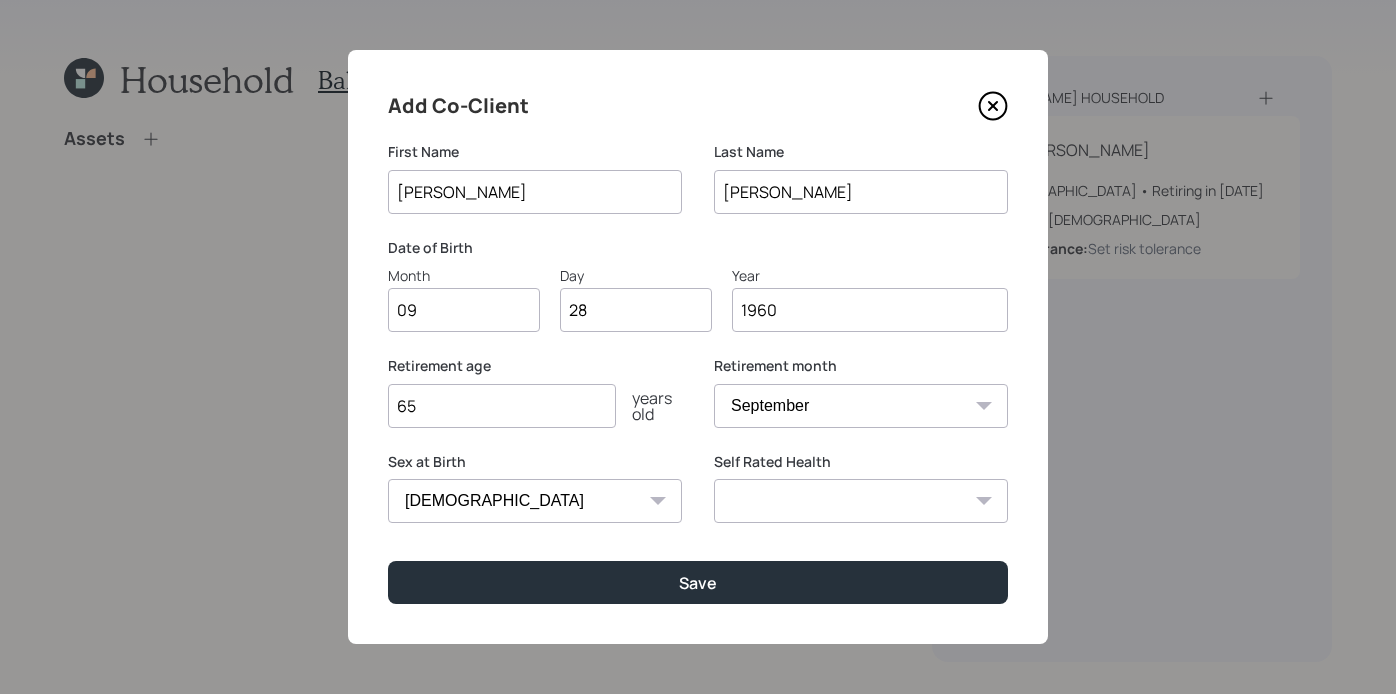 type on "6" 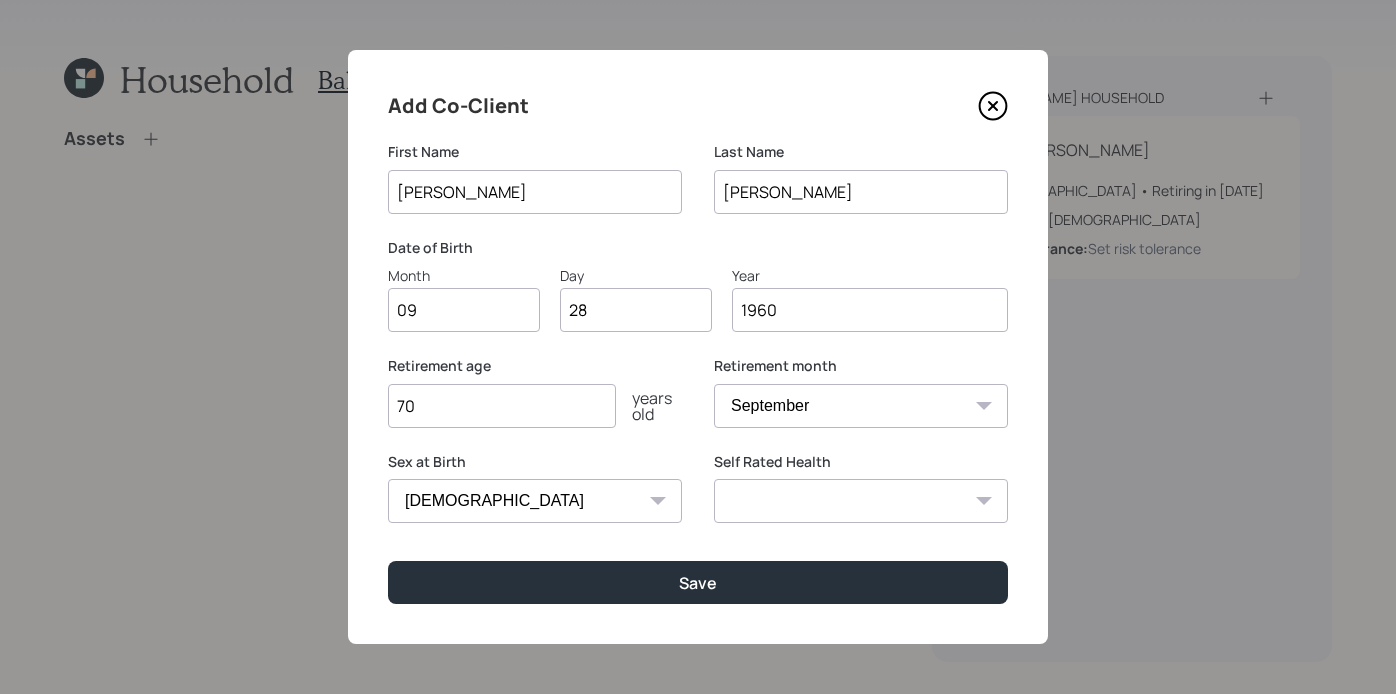 type on "70" 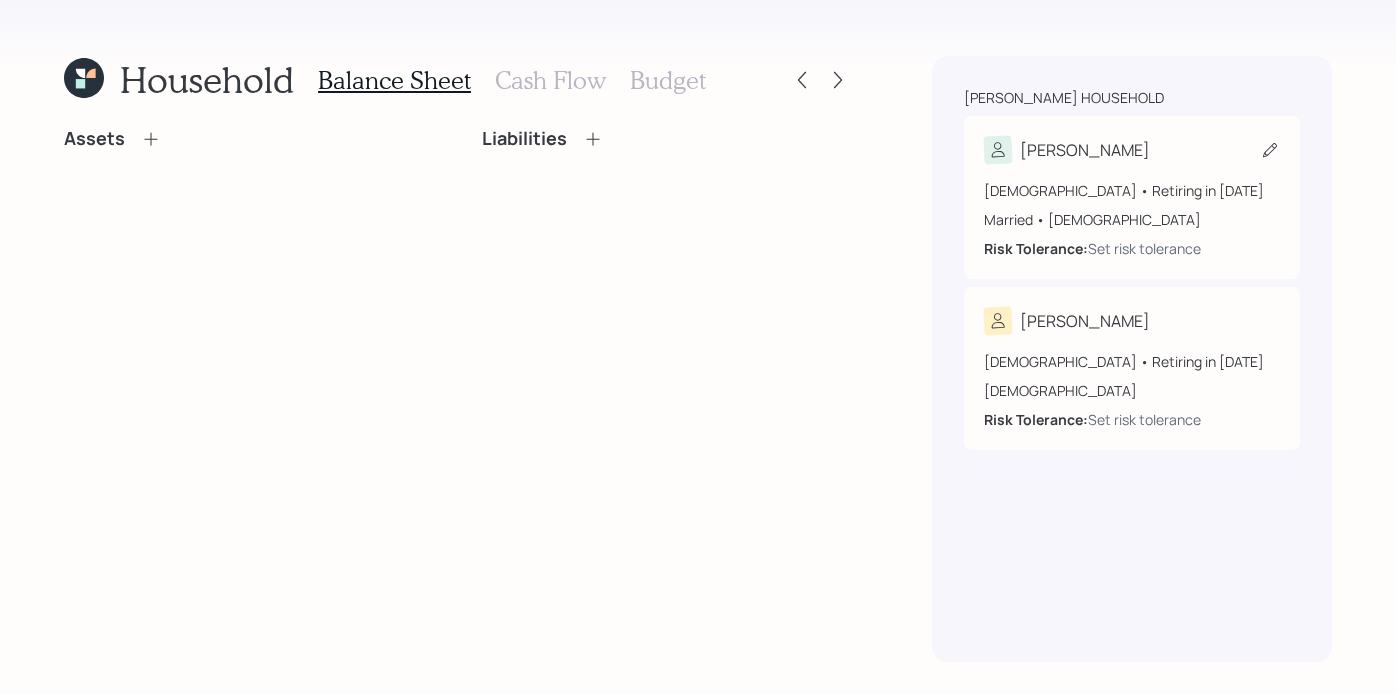 click on "Married • [DEMOGRAPHIC_DATA]" at bounding box center (1132, 219) 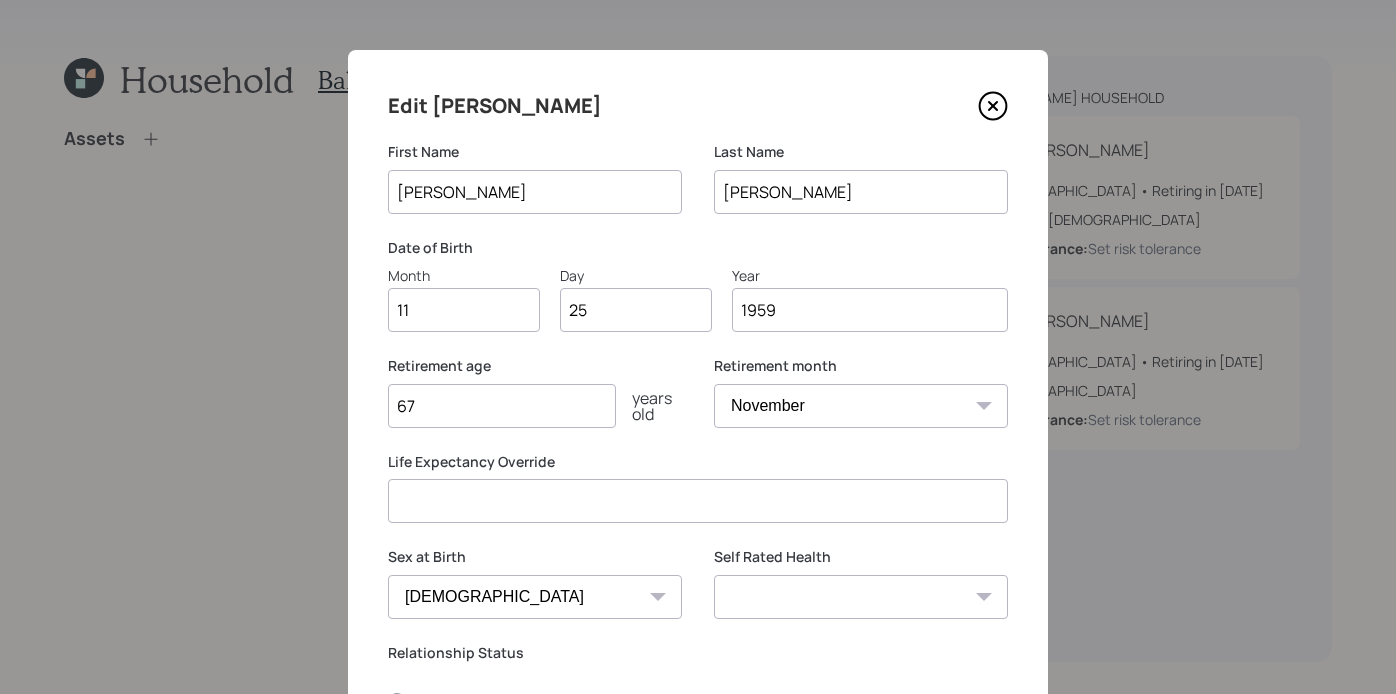 click 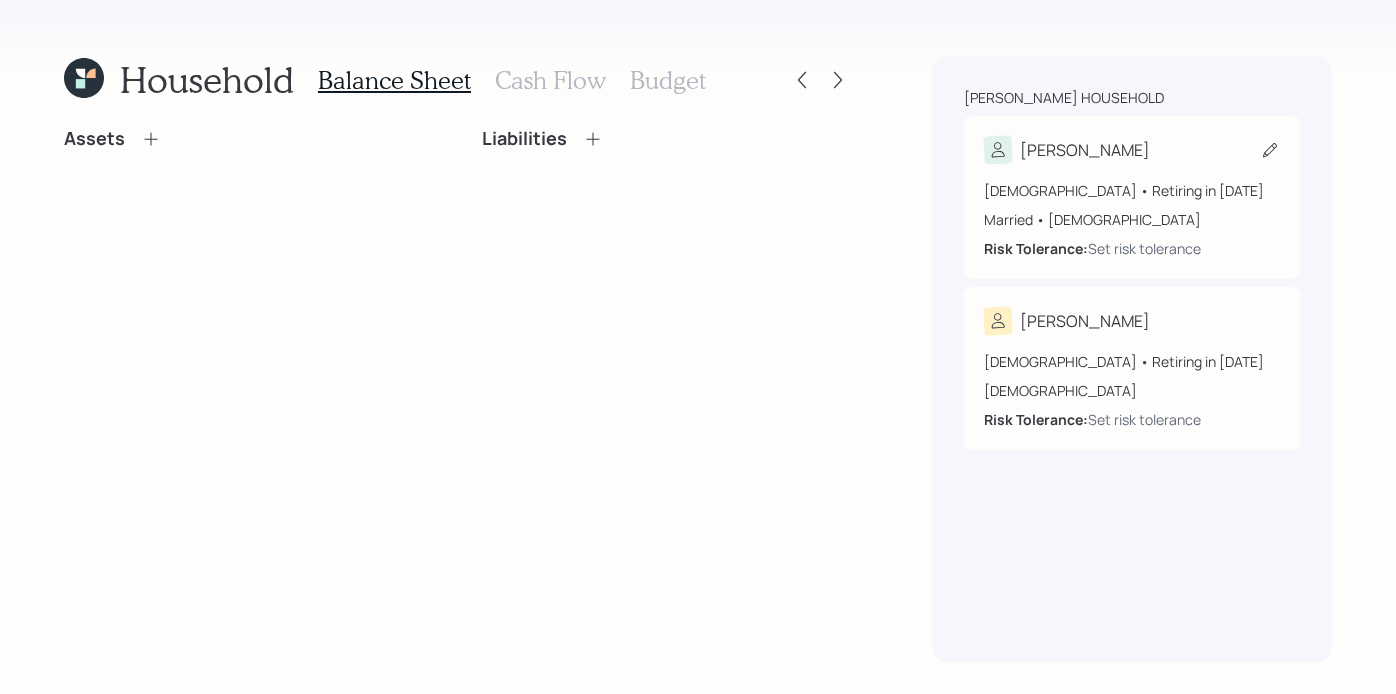 click on "Married • [DEMOGRAPHIC_DATA]" at bounding box center (1132, 219) 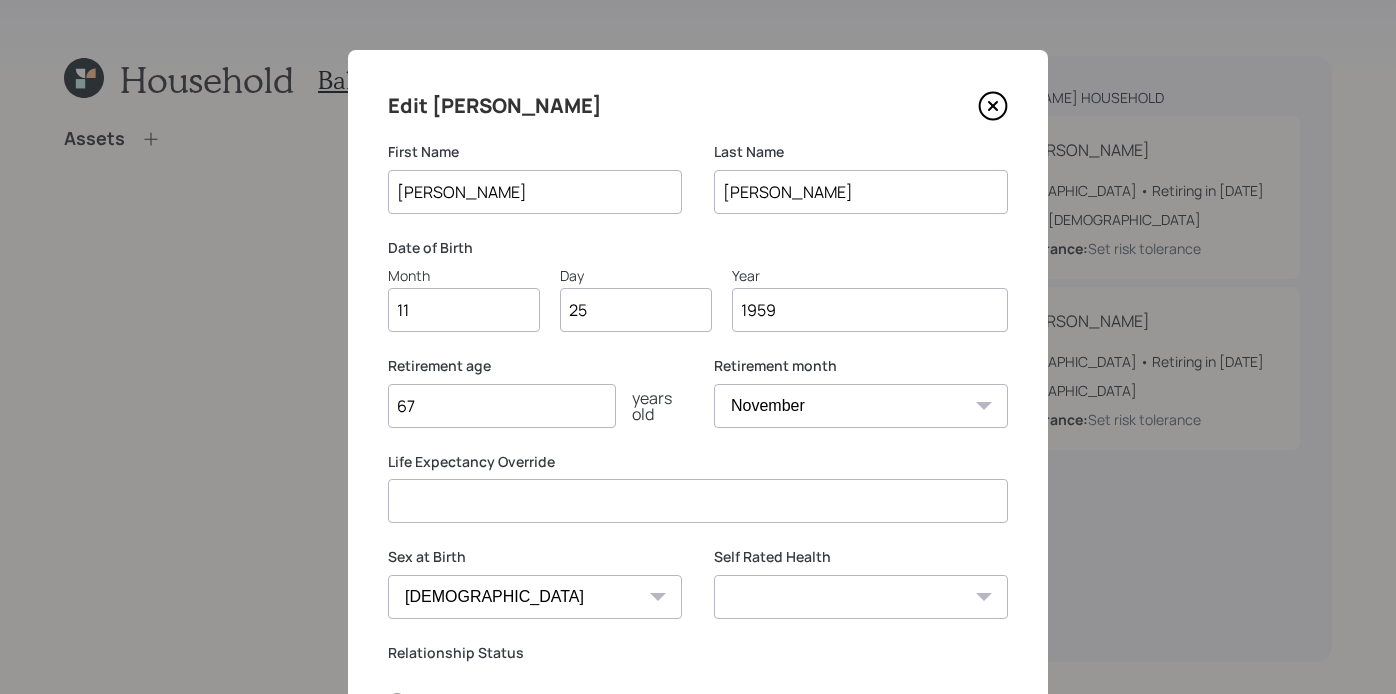 click on "67" at bounding box center [502, 406] 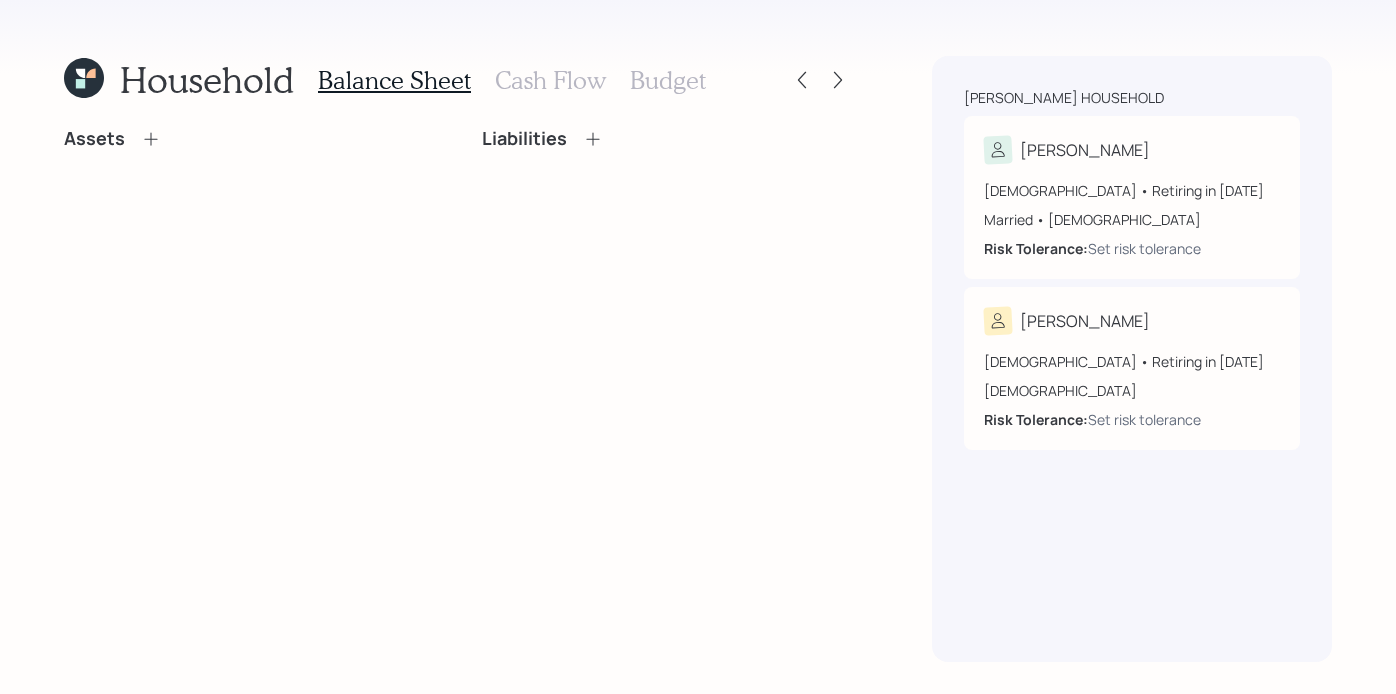 click 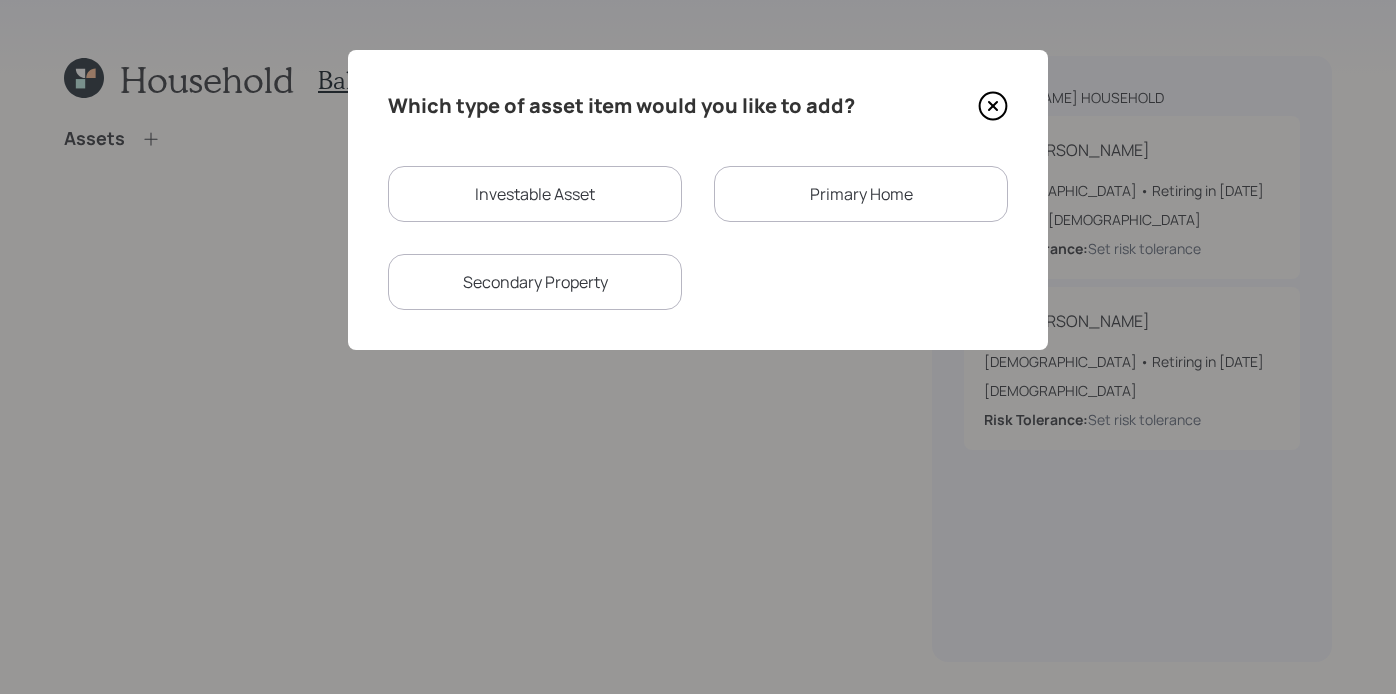 click on "Investable Asset" at bounding box center [535, 194] 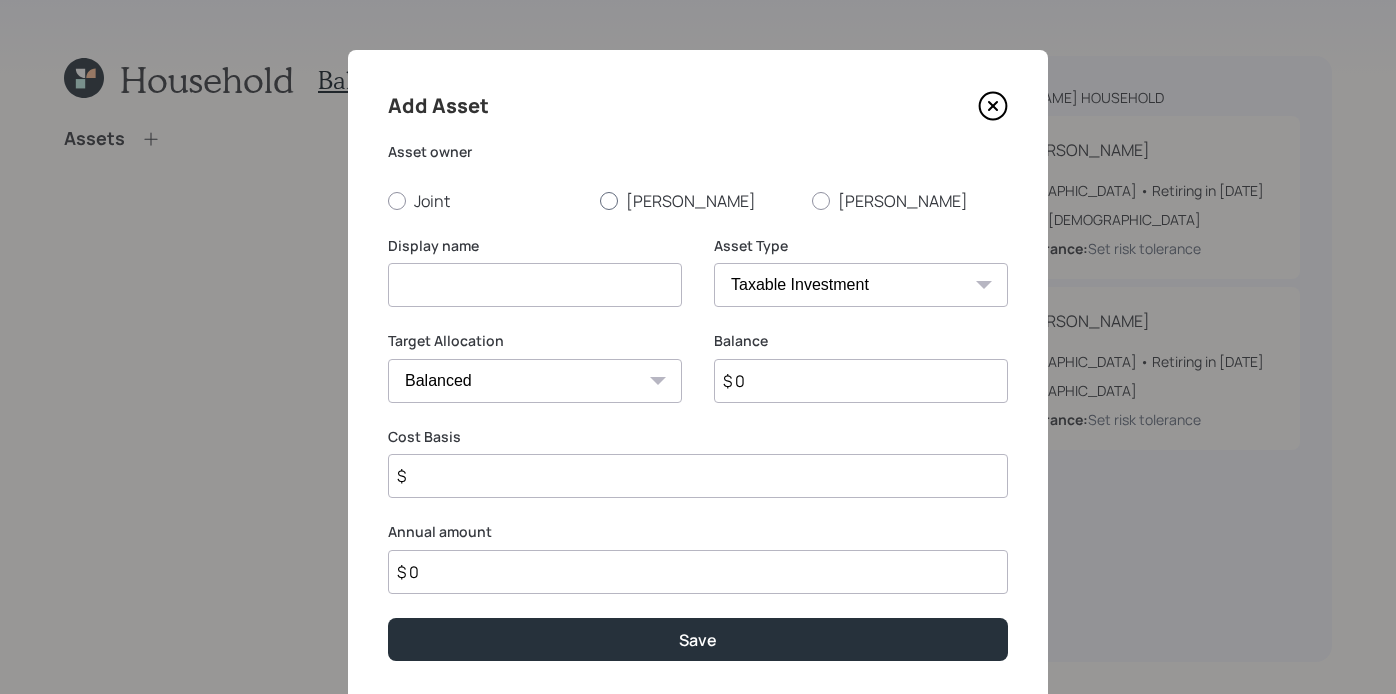 click on "[PERSON_NAME]" at bounding box center [698, 201] 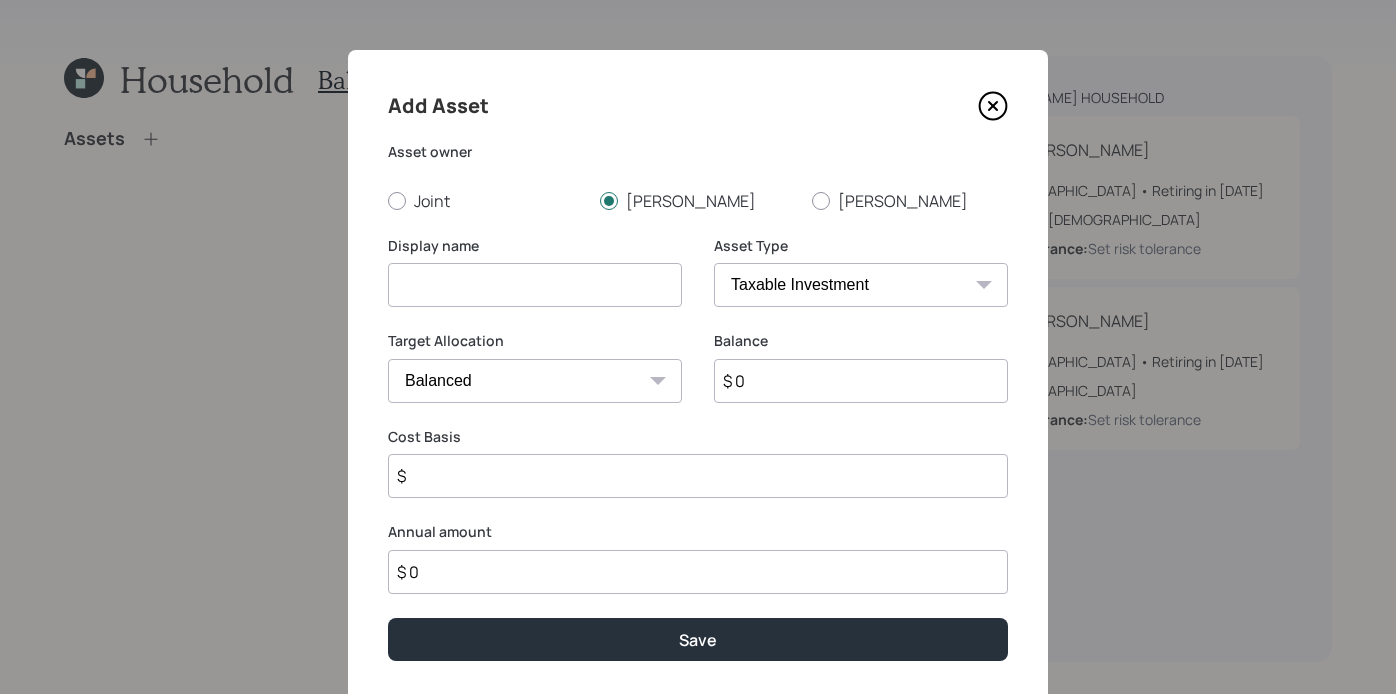 click on "SEP [PERSON_NAME] IRA 401(k) [PERSON_NAME] 401(k) 403(b) [PERSON_NAME] 403(b) 457(b) [PERSON_NAME] 457(b) Health Savings Account 529 Taxable Investment Checking / Savings Emergency Fund" at bounding box center (861, 285) 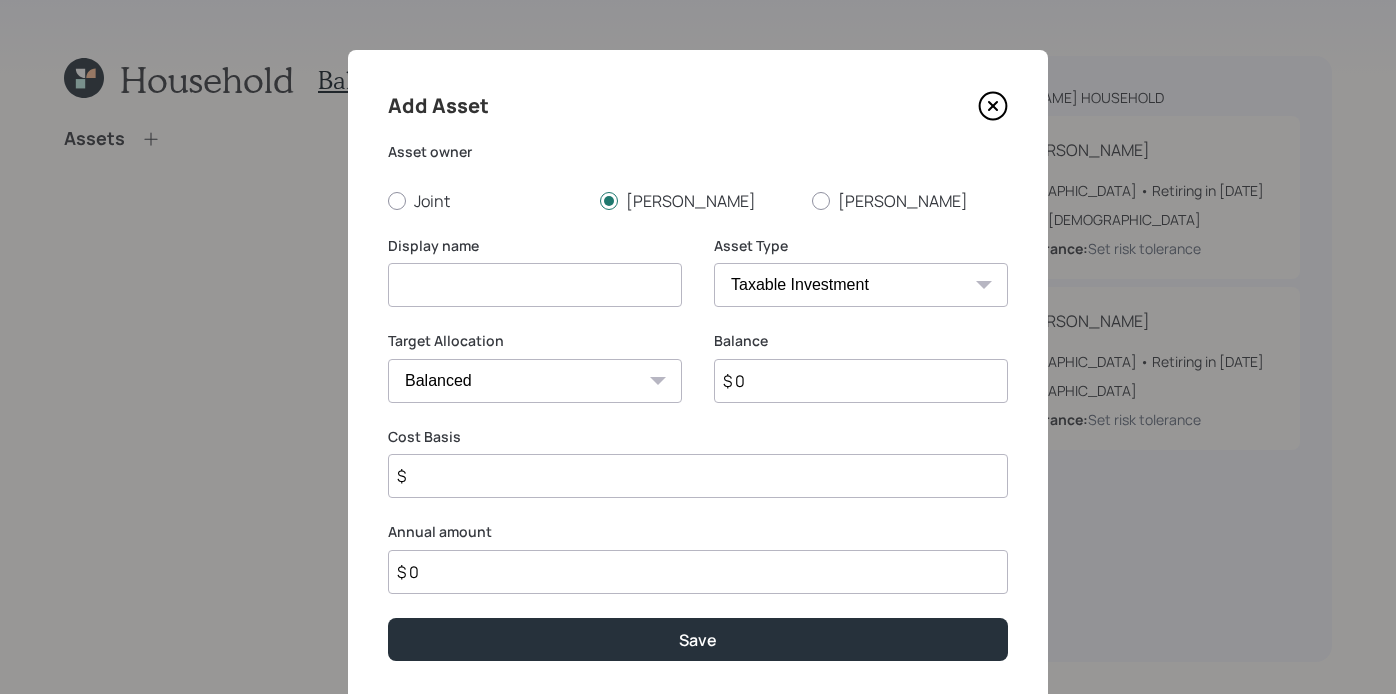 select on "state_local_government_sponsored" 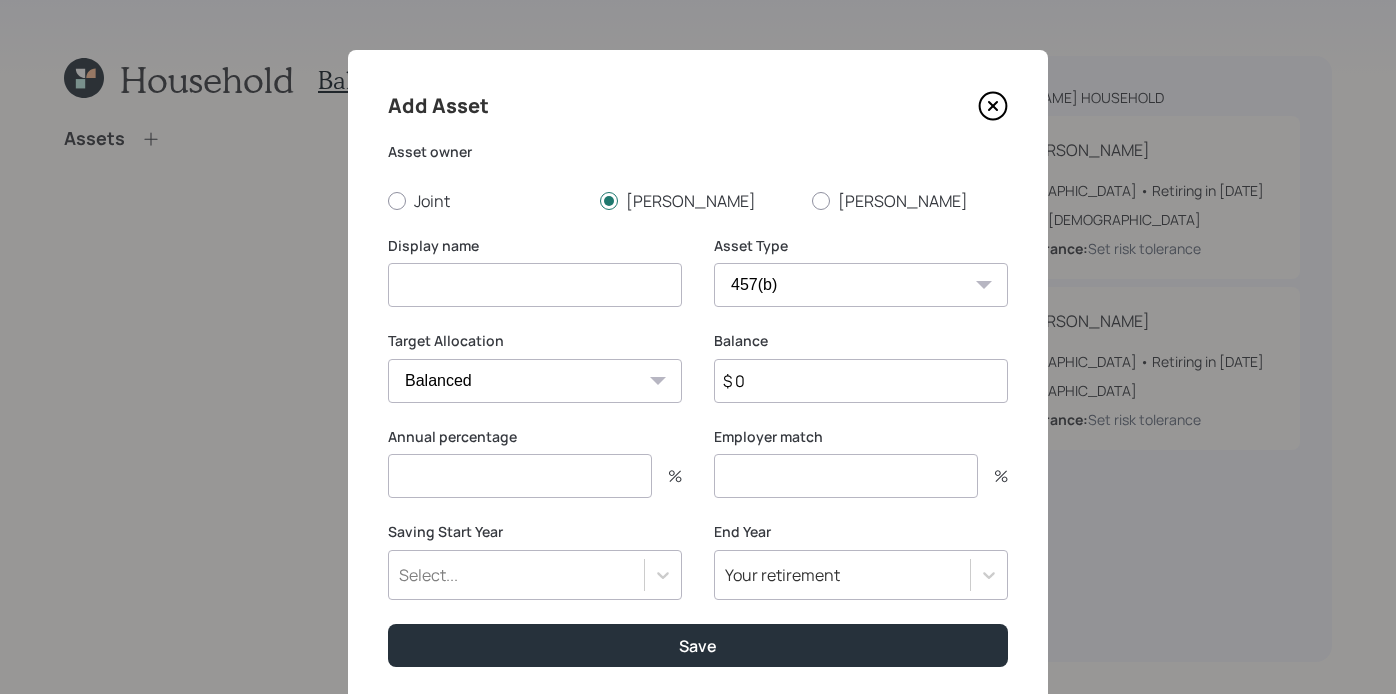 click at bounding box center [535, 285] 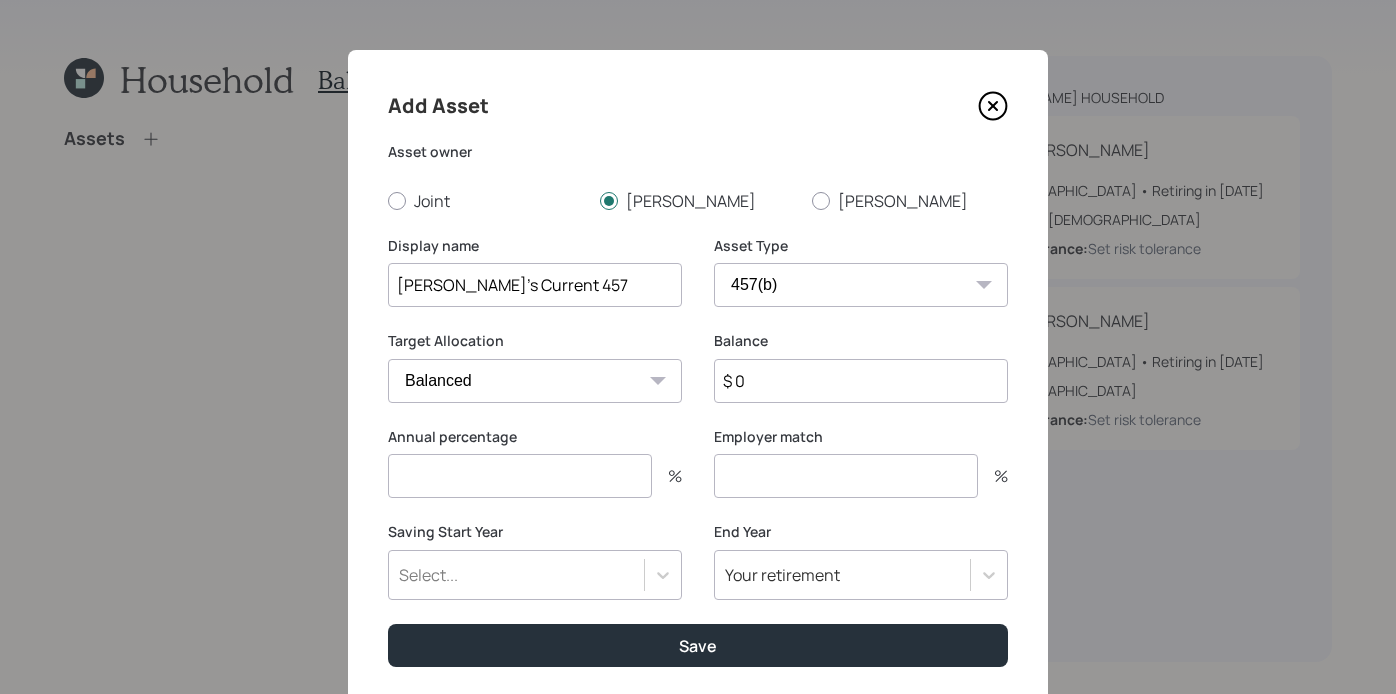type on "[PERSON_NAME]'s Current 457" 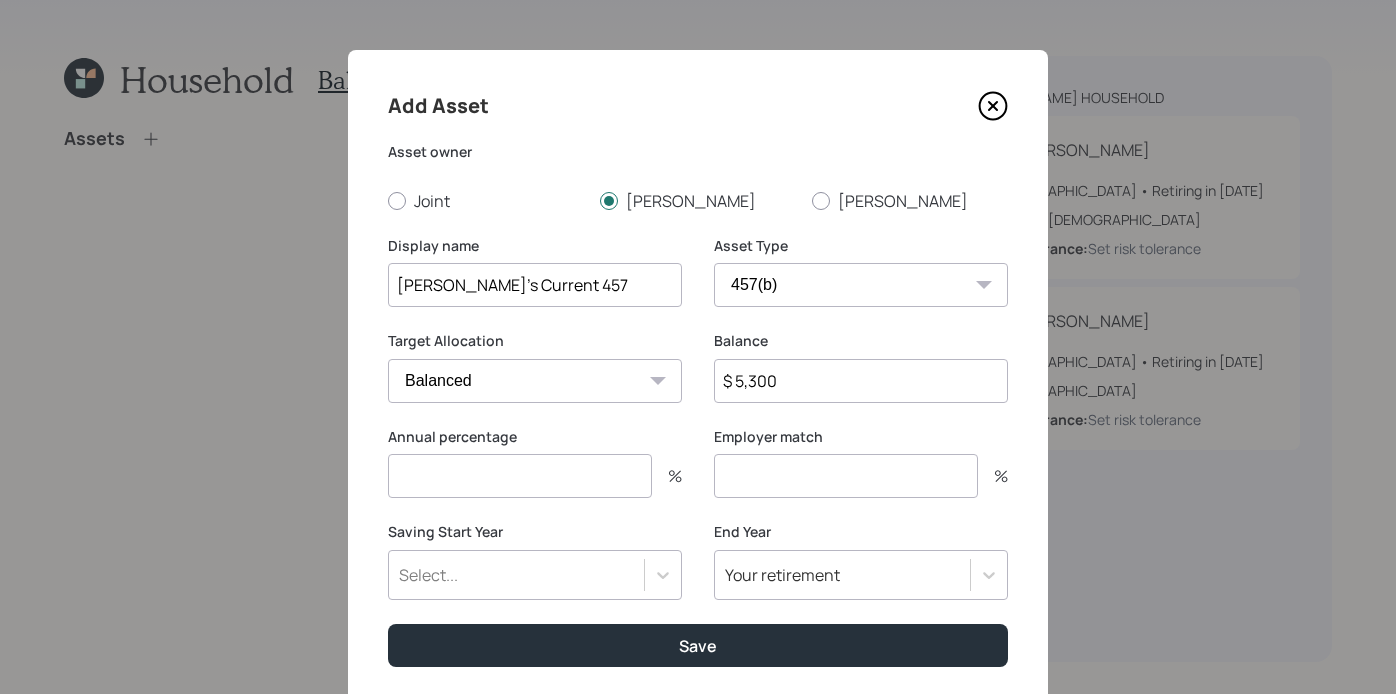 type on "$ 5,300" 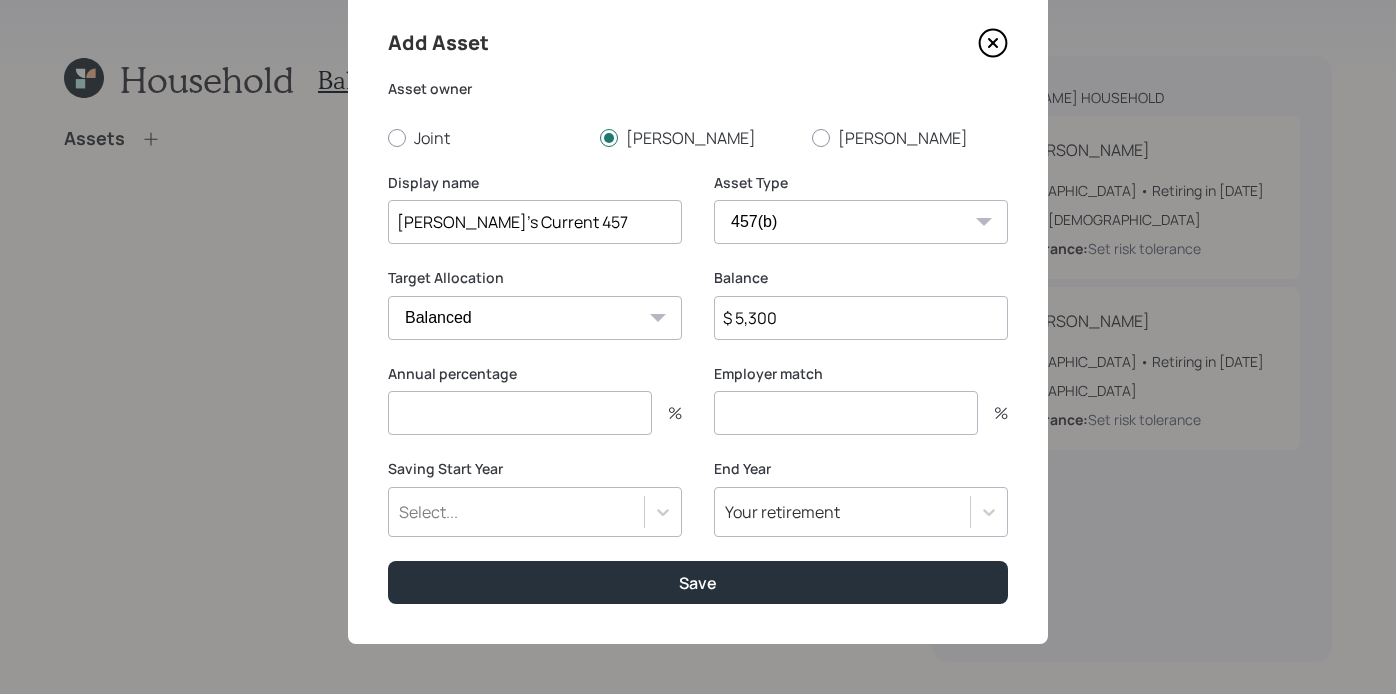 click on "Select..." at bounding box center [535, 512] 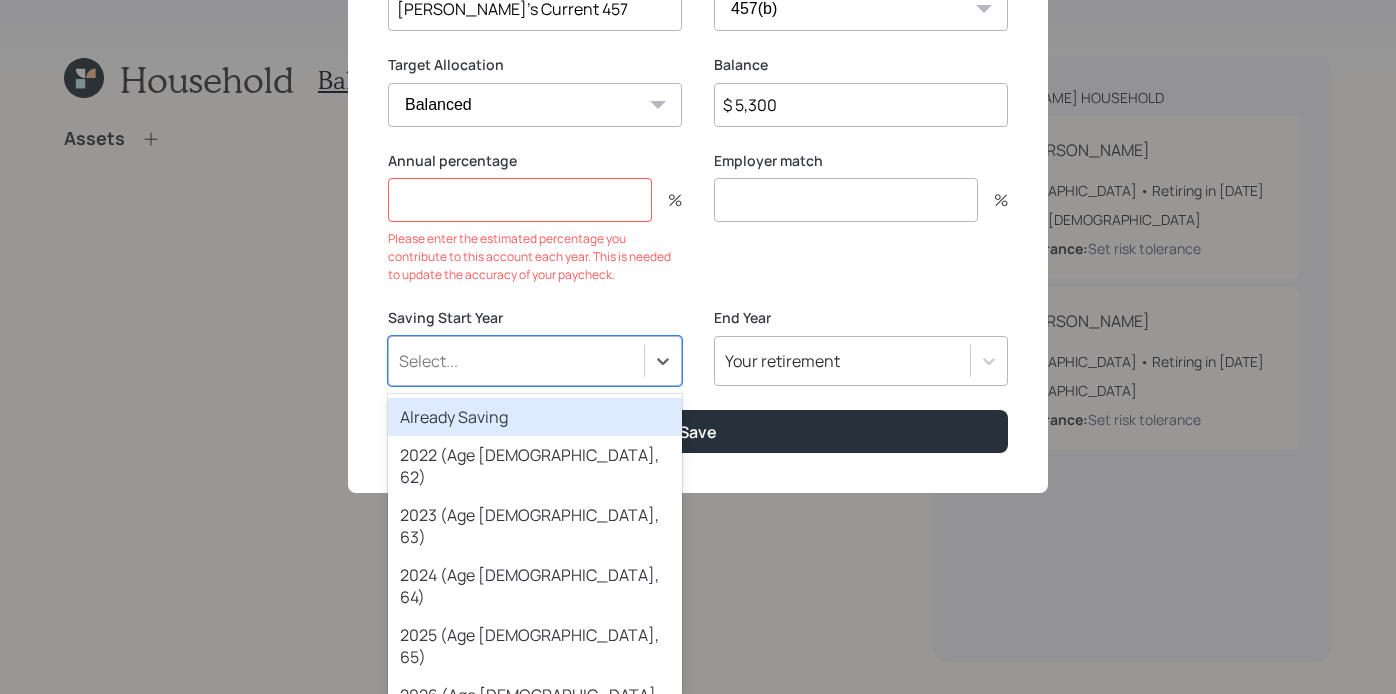 click on "Already Saving" at bounding box center [535, 417] 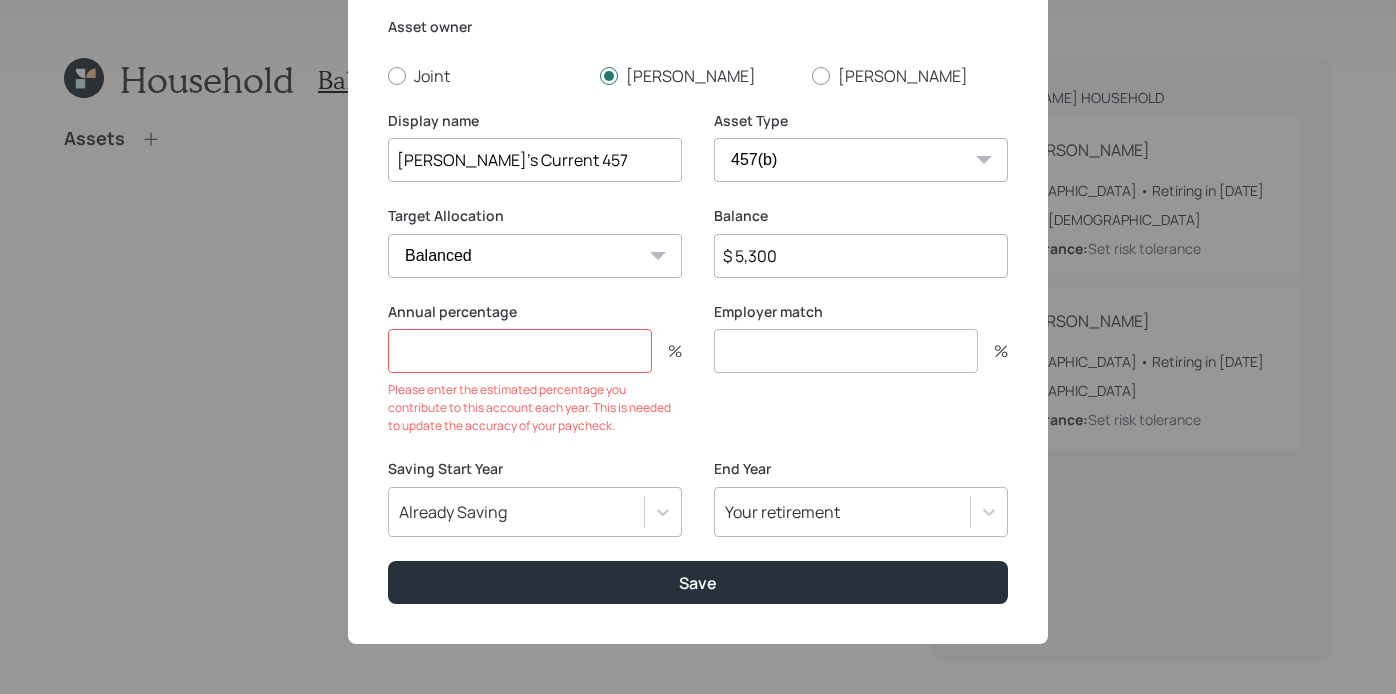 click on "Annual percentage % Please enter the estimated percentage you contribute to this account each year. This is needed to update the accuracy of your paycheck." at bounding box center (535, 369) 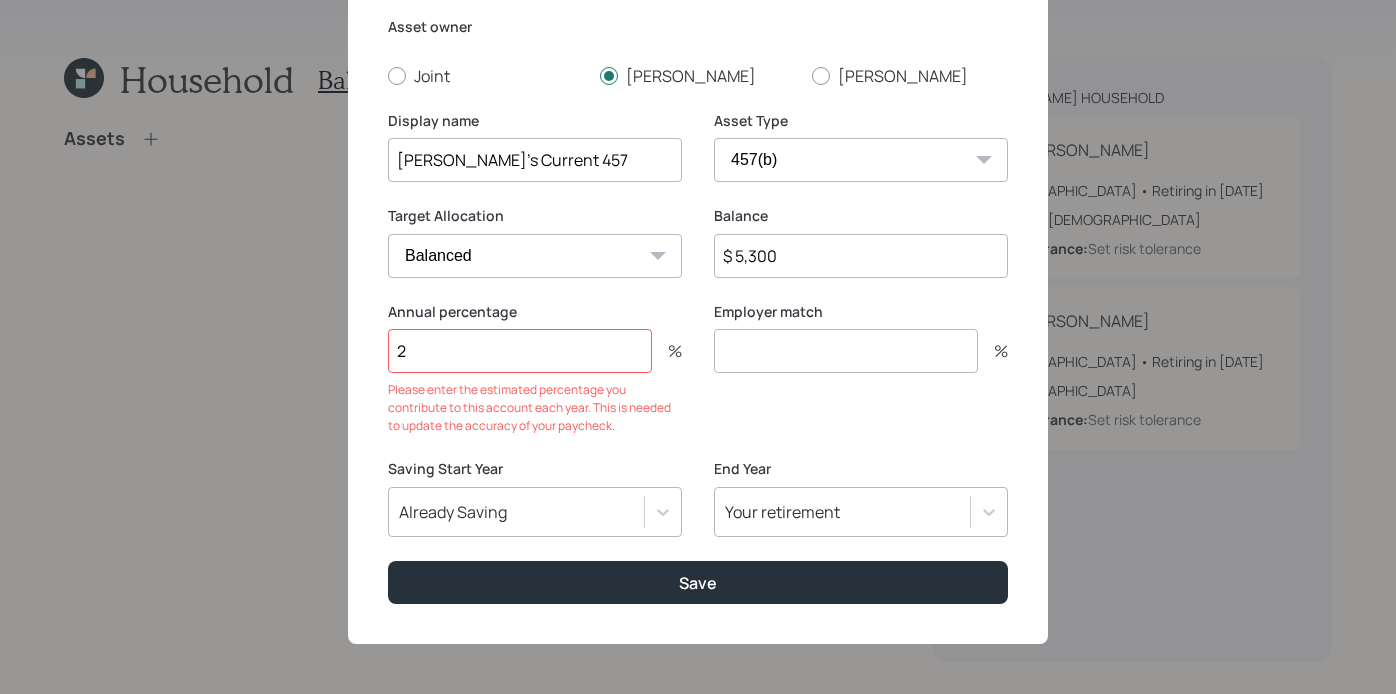 scroll, scrollTop: 64, scrollLeft: 0, axis: vertical 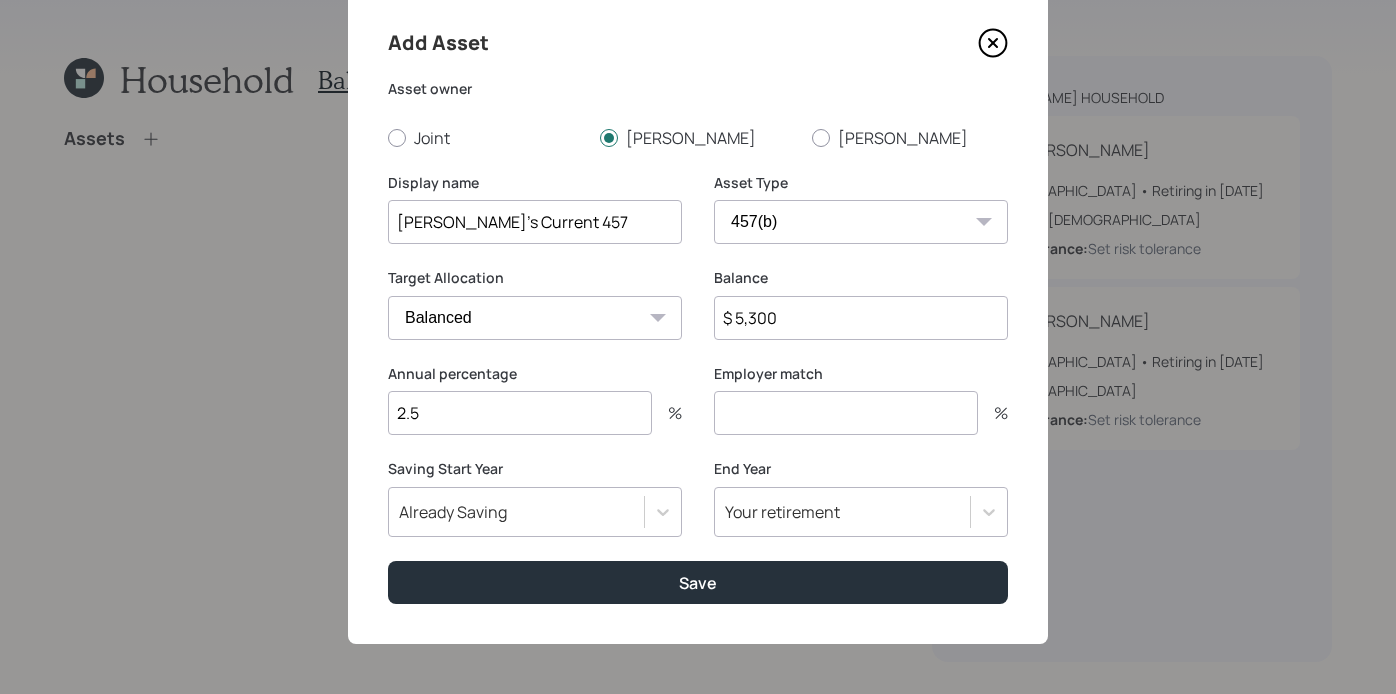 type on "2.5" 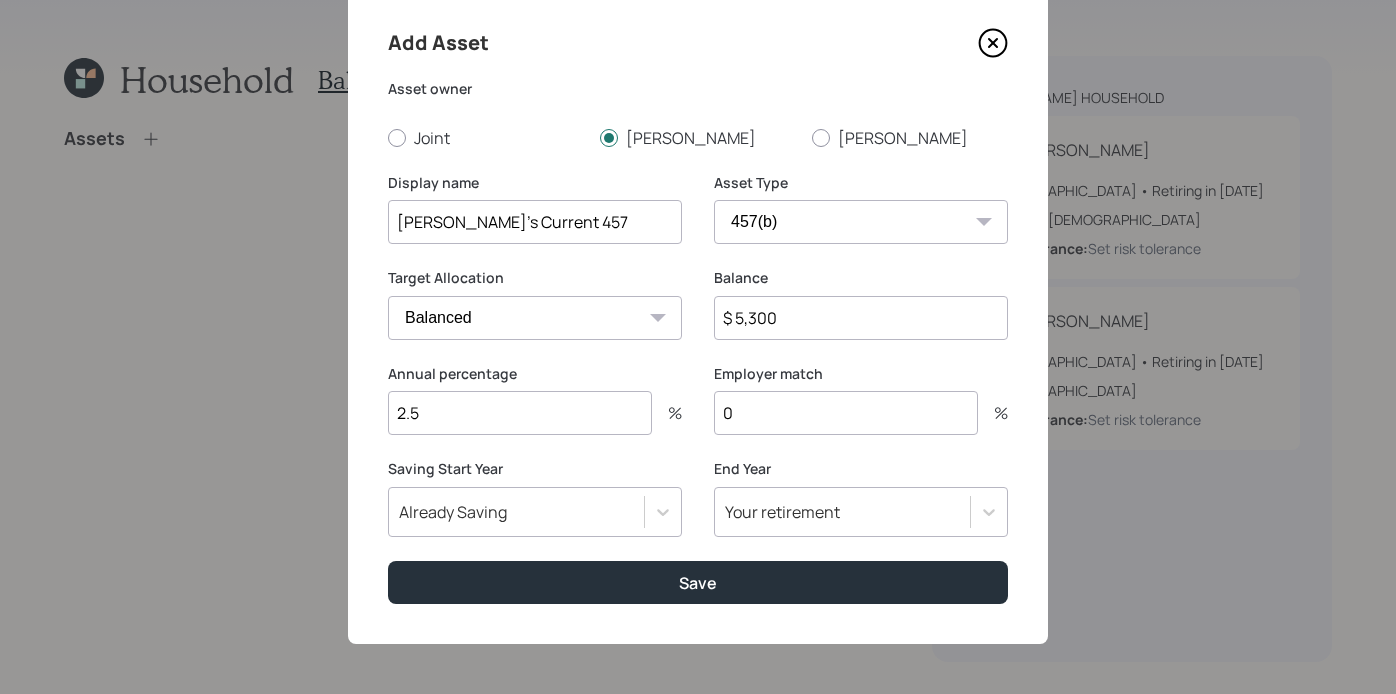 type on "0" 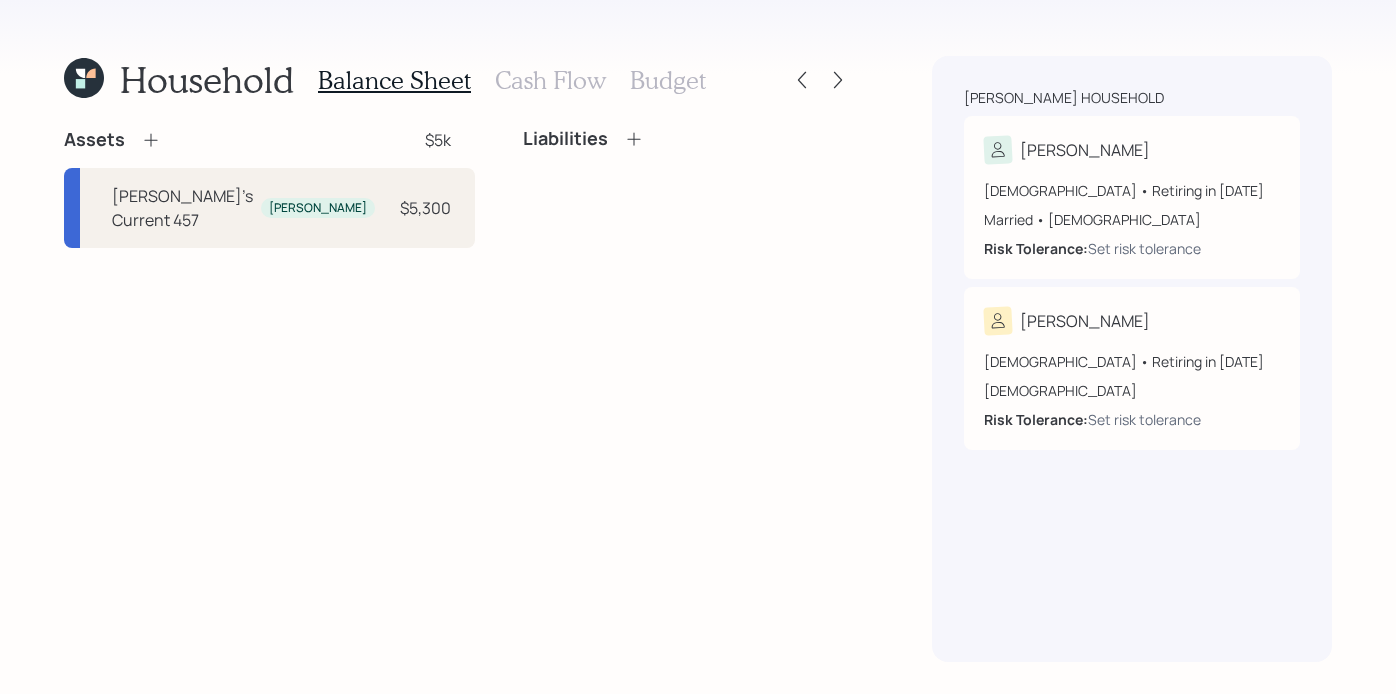 click 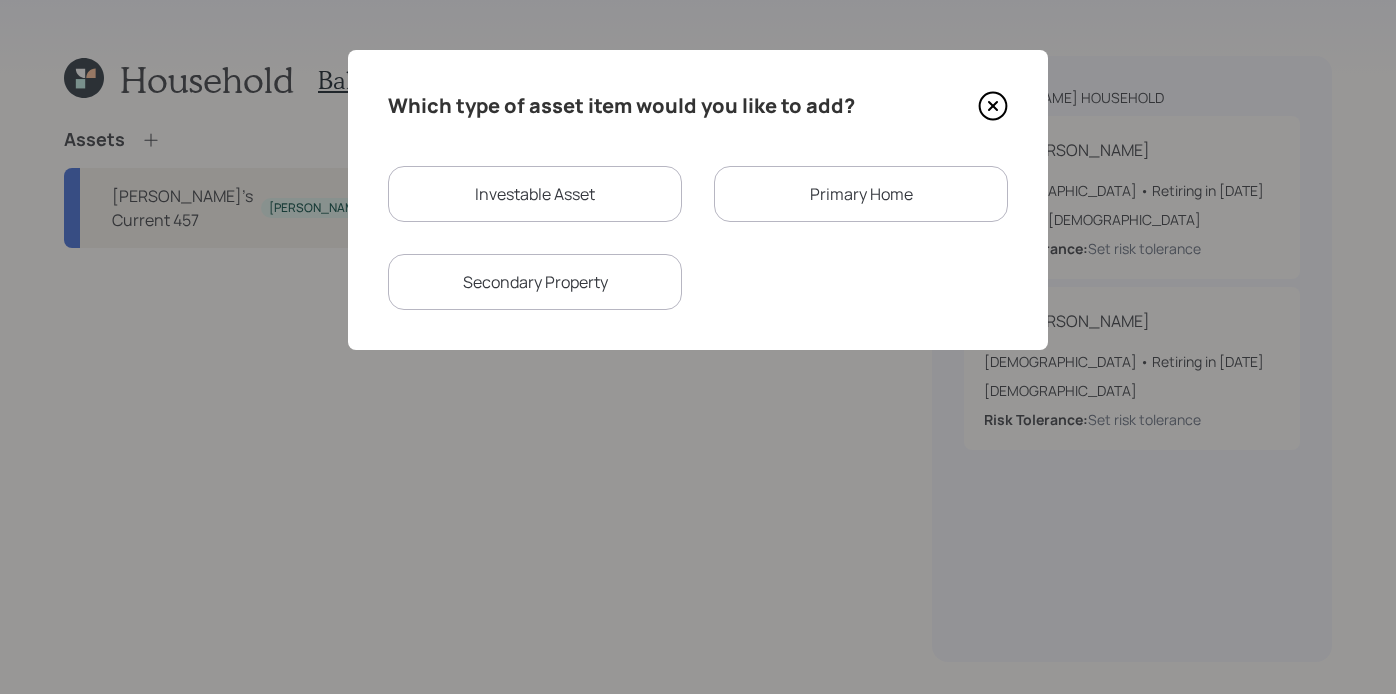 click on "Investable Asset" at bounding box center [535, 194] 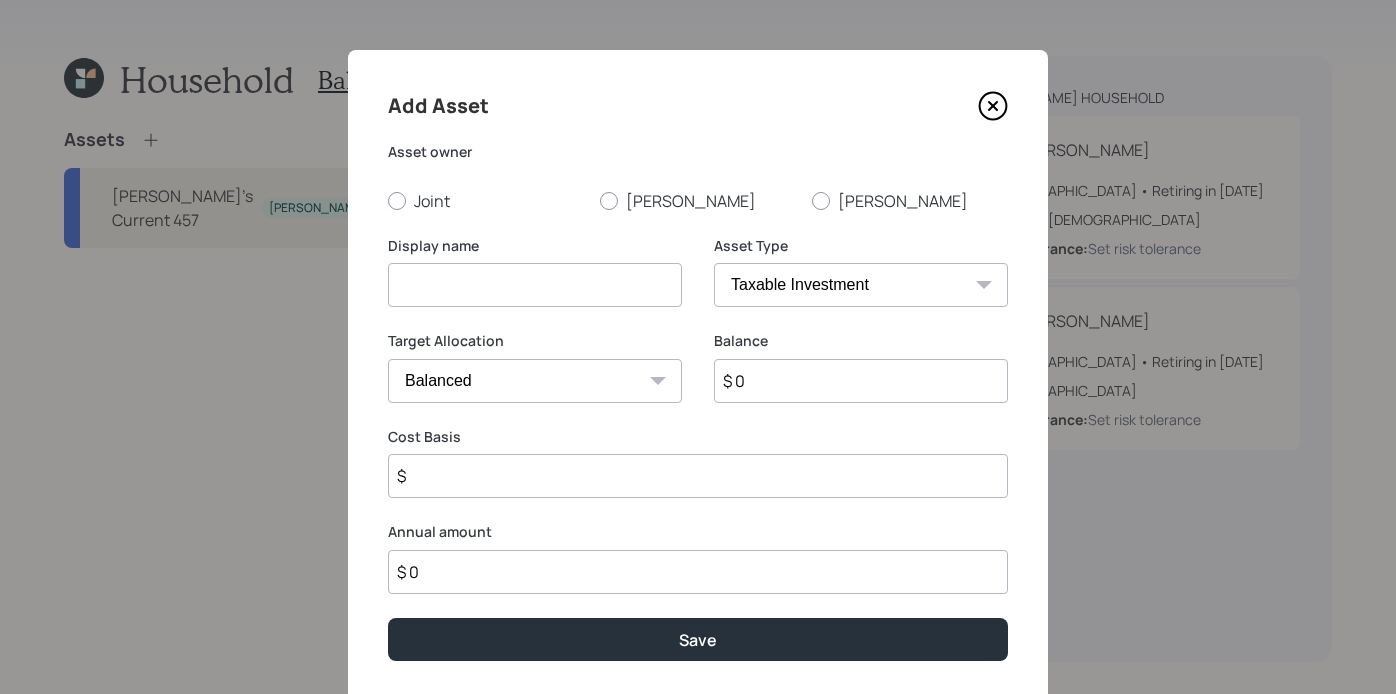 click on "Add Asset Asset owner Joint [PERSON_NAME] [PERSON_NAME] Display name Asset Type SEP [PERSON_NAME] IRA 401(k) [PERSON_NAME] 401(k) 403(b) [PERSON_NAME] 403(b) 457(b) [PERSON_NAME] 457(b) Health Savings Account 529 Taxable Investment Checking / Savings Emergency Fund Target Allocation Cash Conservative Balanced Aggressive Balance $ 0 Cost Basis $ Annual amount $ 0 Save" at bounding box center [698, 375] 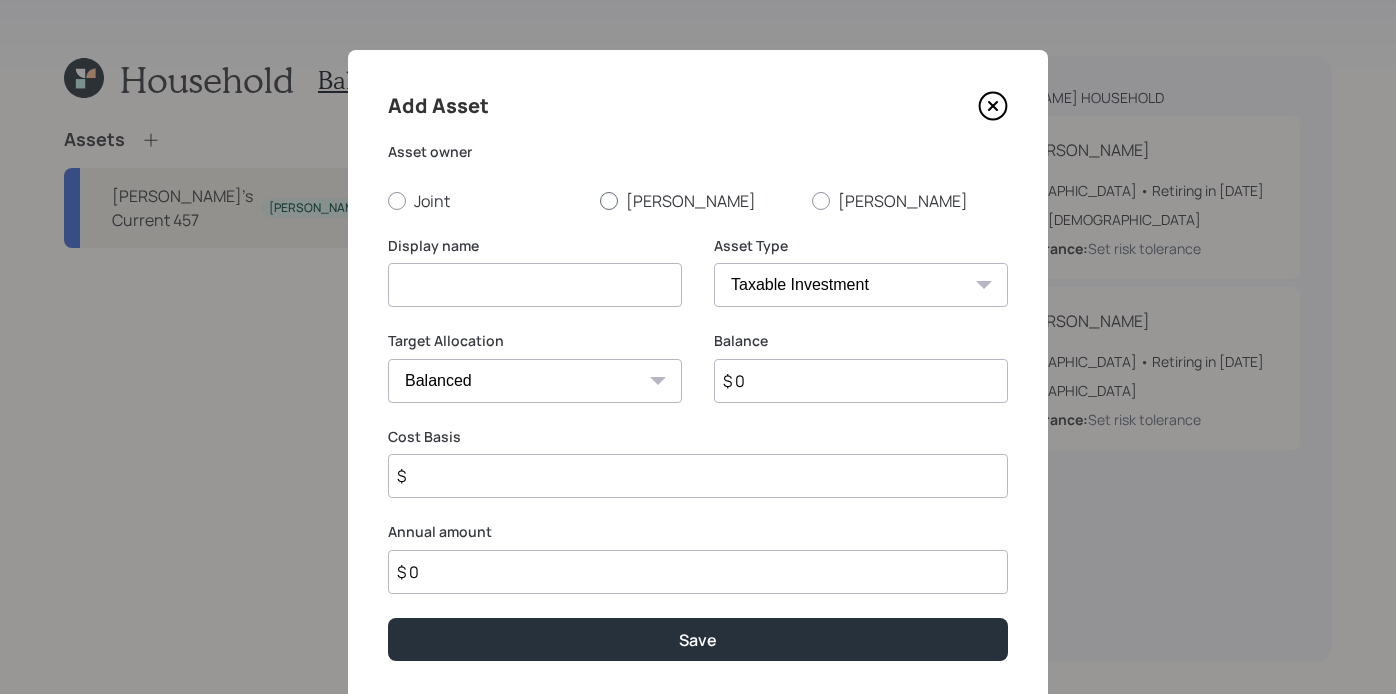 click on "[PERSON_NAME]" at bounding box center [698, 201] 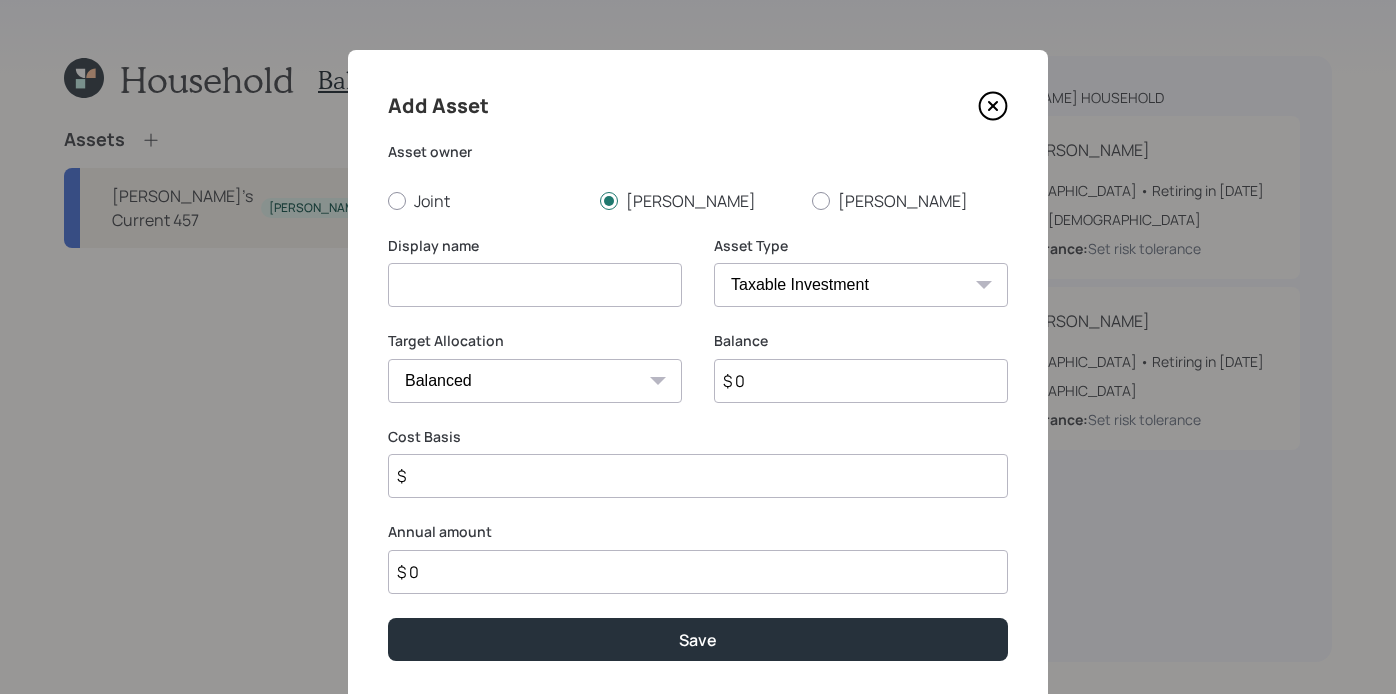 click at bounding box center (535, 285) 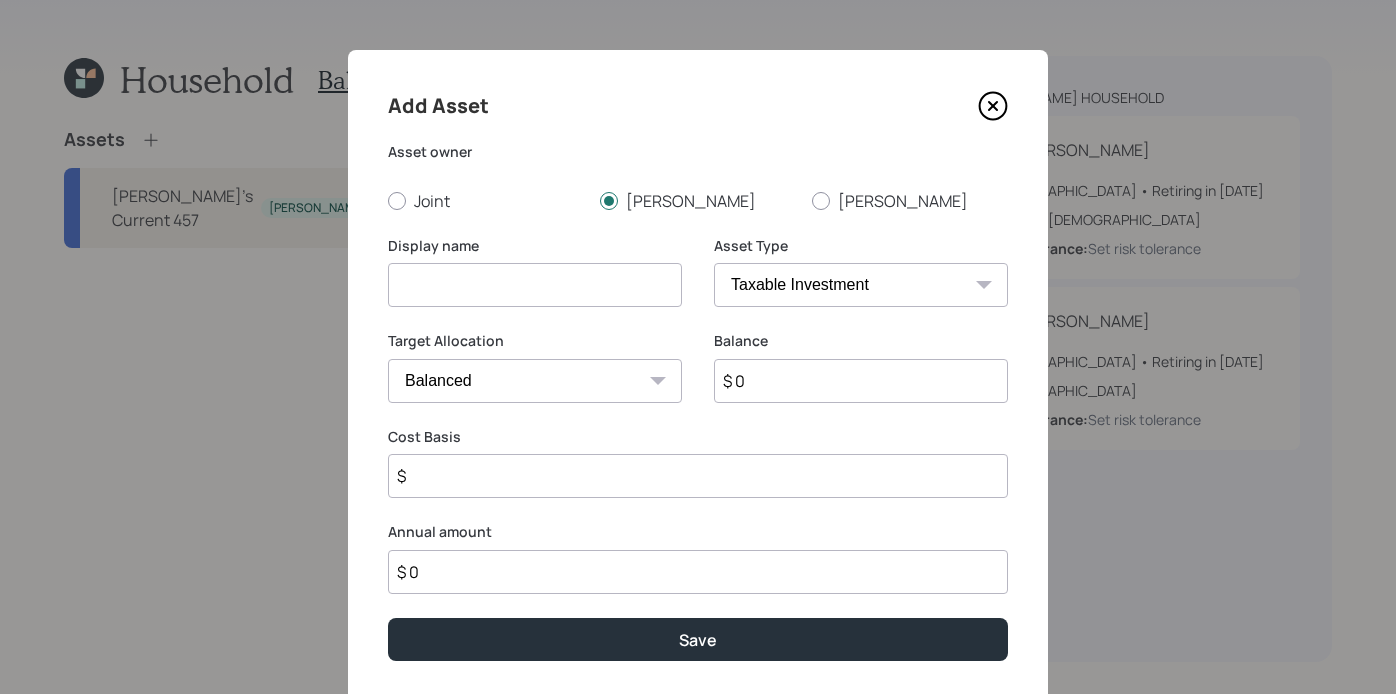 click on "SEP [PERSON_NAME] IRA 401(k) [PERSON_NAME] 401(k) 403(b) [PERSON_NAME] 403(b) 457(b) [PERSON_NAME] 457(b) Health Savings Account 529 Taxable Investment Checking / Savings Emergency Fund" at bounding box center (861, 285) 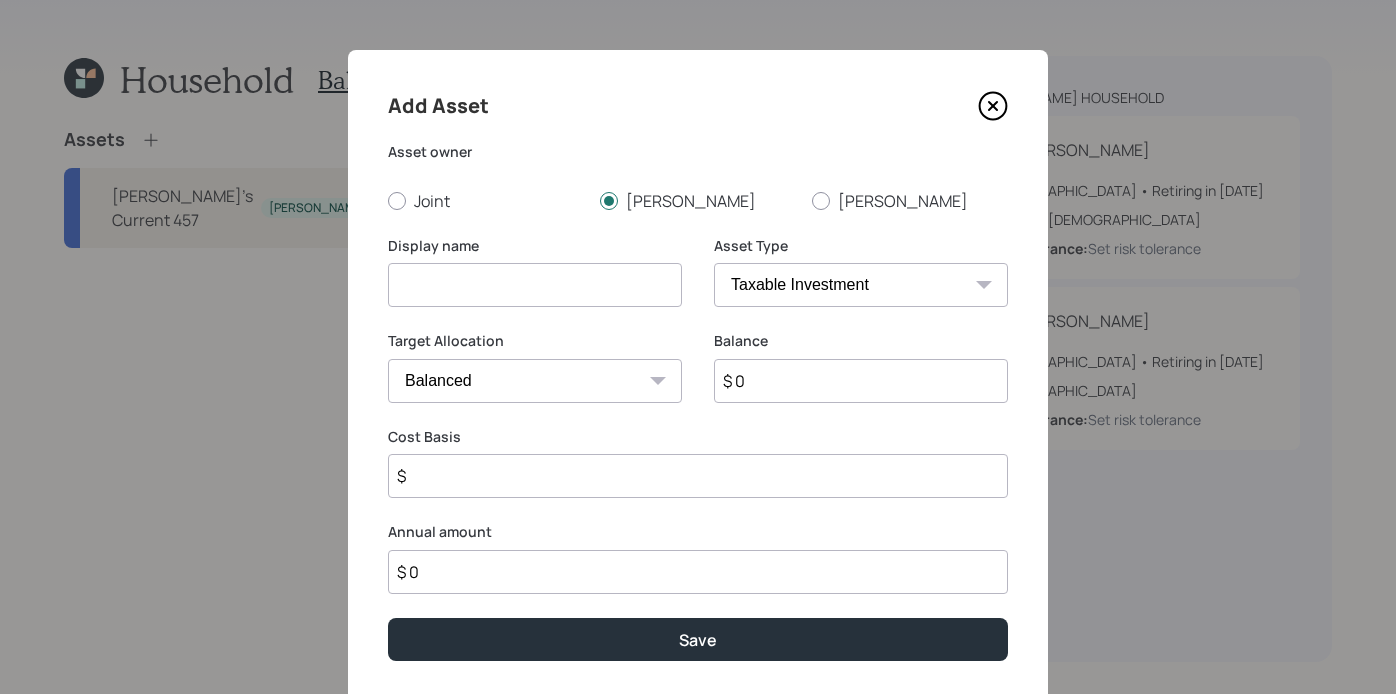 select on "company_sponsored" 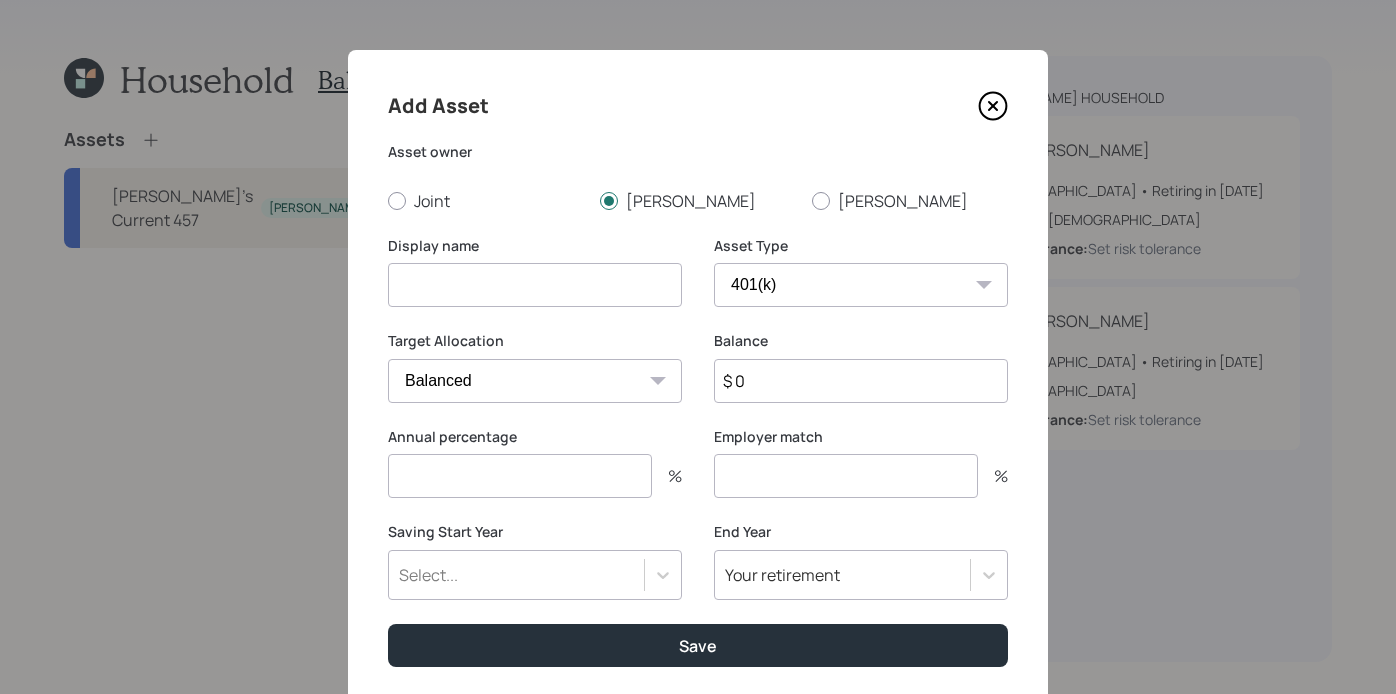 click at bounding box center (535, 285) 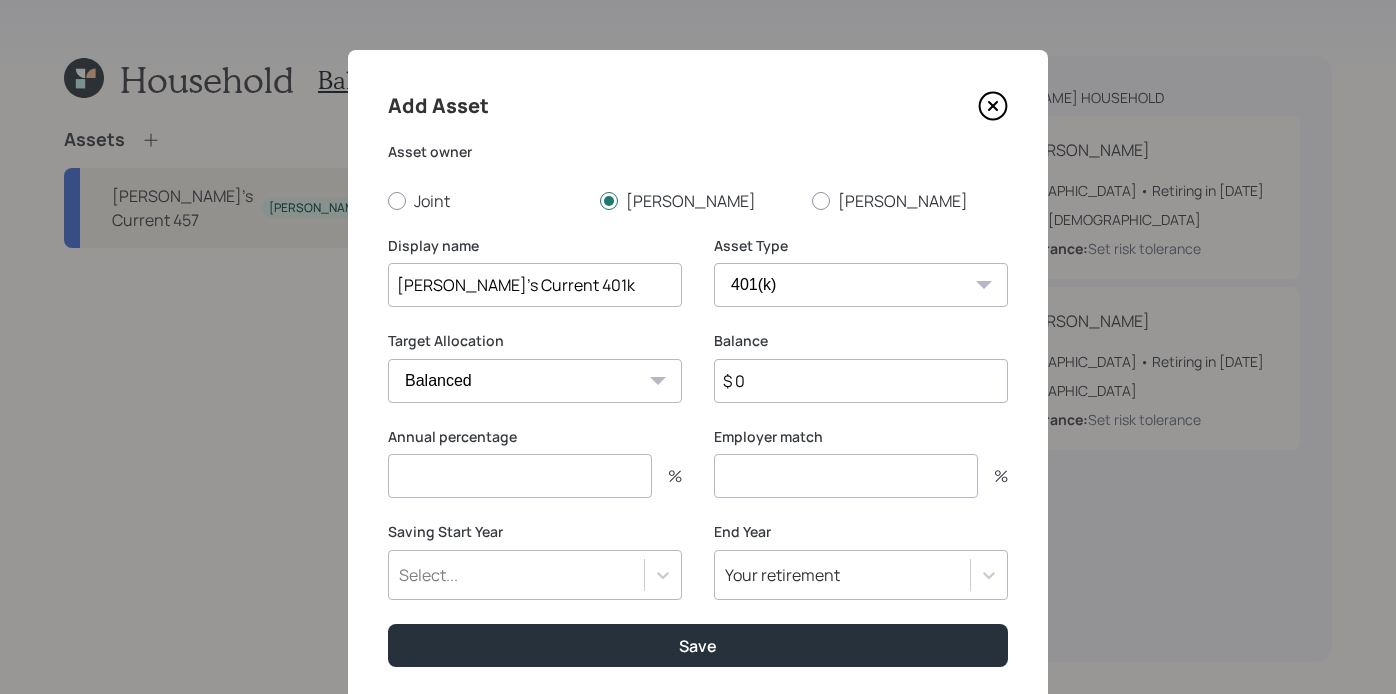 type on "[PERSON_NAME]'s Current 401k" 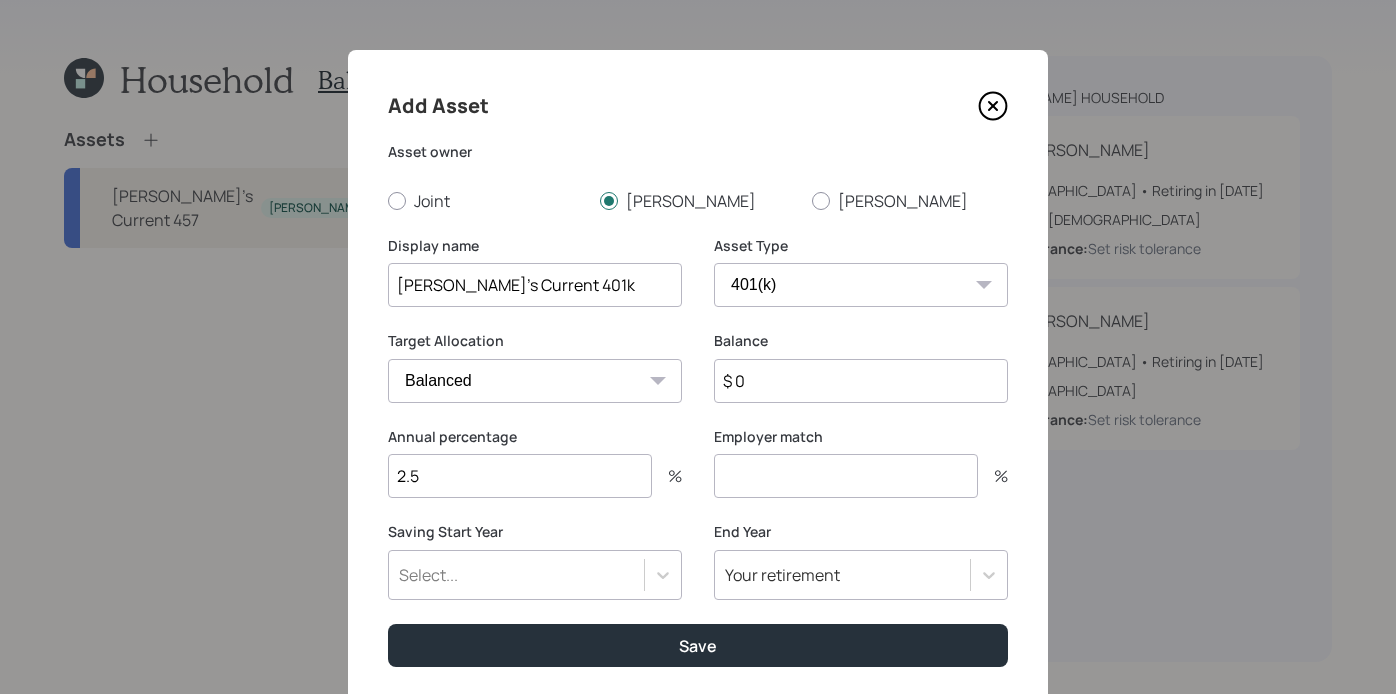 type on "2.5" 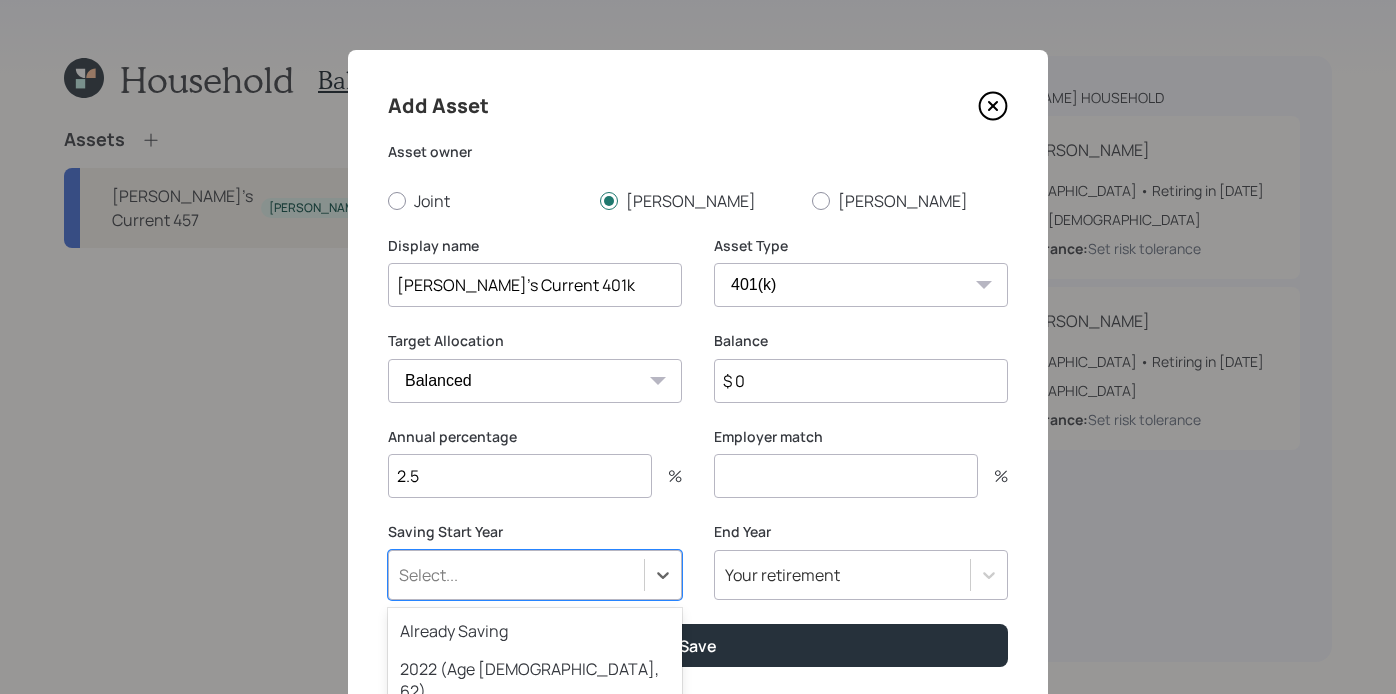 click on "option 2025 (Age [DEMOGRAPHIC_DATA], 65) focused, 5 of 79. 79 results available. Use Up and Down to choose options, press Enter to select the currently focused option, press Escape to exit the menu, press Tab to select the option and exit the menu. Select... Already Saving 2022 (Age [DEMOGRAPHIC_DATA], 62) 2023 (Age [DEMOGRAPHIC_DATA], 63) 2024 (Age [DEMOGRAPHIC_DATA], 64) 2025 (Age [DEMOGRAPHIC_DATA], 65) 2026 (Age [DEMOGRAPHIC_DATA], 66) 2027 (Age [DEMOGRAPHIC_DATA], 67) 2028 (Age [DEMOGRAPHIC_DATA], 68) 2029 (Age [DEMOGRAPHIC_DATA], 69) 2030 (Age [DEMOGRAPHIC_DATA], 70) 2031 (Age [DEMOGRAPHIC_DATA], 71) 2032 (Age [DEMOGRAPHIC_DATA], 72) 2033 (Age [DEMOGRAPHIC_DATA], 73) 2034 (Age [DEMOGRAPHIC_DATA], 74) 2035 (Age [DEMOGRAPHIC_DATA], 75) 2036 (Age [DEMOGRAPHIC_DATA], 76) 2037 (Age [DEMOGRAPHIC_DATA], 77) 2038 (Age [DEMOGRAPHIC_DATA], 78) 2039 (Age [DEMOGRAPHIC_DATA], 79) 2040 (Age [DEMOGRAPHIC_DATA], 80) 2041 (Age [DEMOGRAPHIC_DATA], 81) 2042 (Age [DEMOGRAPHIC_DATA], 82) 2043 (Age [DEMOGRAPHIC_DATA], 83) 2044 (Age [DEMOGRAPHIC_DATA], 84) 2045 (Age [DEMOGRAPHIC_DATA], 85) 2046 (Age [DEMOGRAPHIC_DATA], 86) 2047 (Age [DEMOGRAPHIC_DATA], 87) 2048 (Age [DEMOGRAPHIC_DATA], 88) 2049 (Age [DEMOGRAPHIC_DATA], 89) 2050 (Age [DEMOGRAPHIC_DATA], 90) 2051 (Age [DEMOGRAPHIC_DATA], 91) 2052 (Age [DEMOGRAPHIC_DATA], 92) 2053 (Age [DEMOGRAPHIC_DATA], 93) 2054 (Age [DEMOGRAPHIC_DATA], 94) 2055 (Age [DEMOGRAPHIC_DATA], 95) 2056 (Age [DEMOGRAPHIC_DATA], 96) 2057 (Age [DEMOGRAPHIC_DATA], 97) 2058 (Age [DEMOGRAPHIC_DATA], 98) 2059 (Age [DEMOGRAPHIC_DATA], 99) 2060 (Age [DEMOGRAPHIC_DATA], 100) 2061 (Age [DEMOGRAPHIC_DATA], 101) 2062 (Age [DEMOGRAPHIC_DATA], 102) 2063 (Age [DEMOGRAPHIC_DATA], 103)" at bounding box center (535, 575) 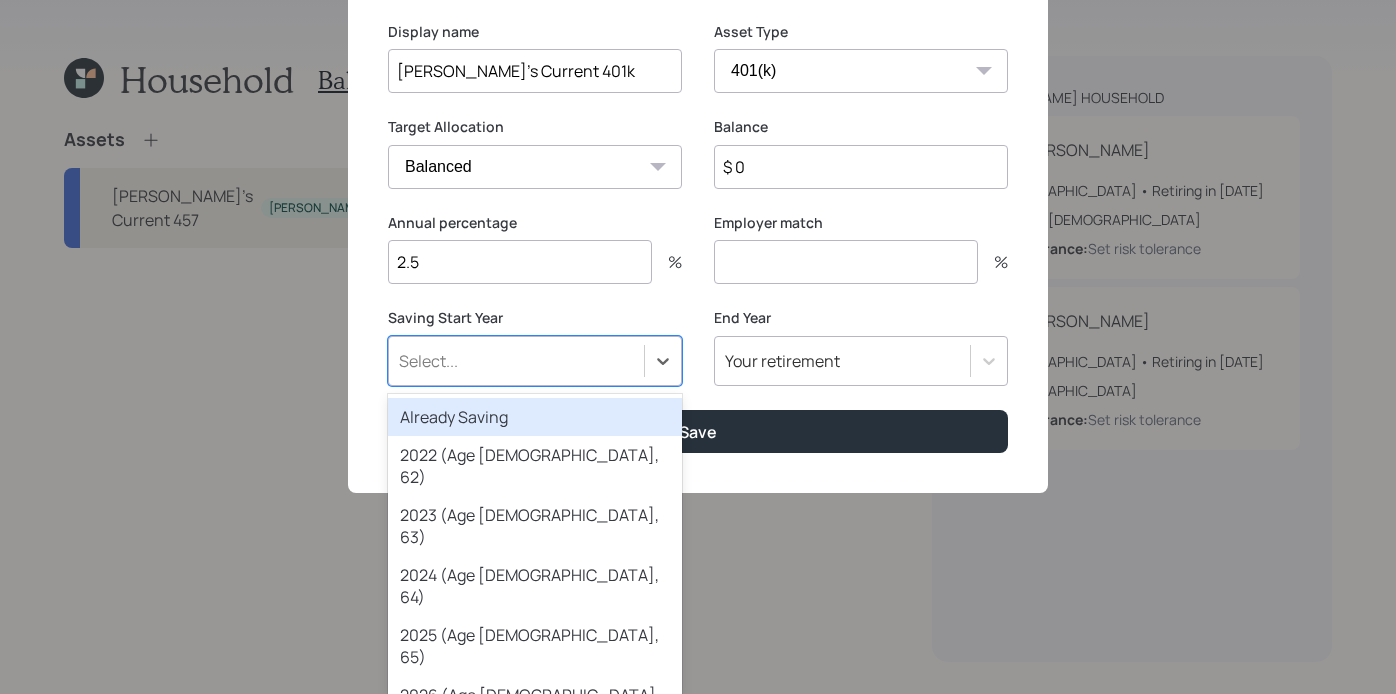 click on "Already Saving" at bounding box center [535, 417] 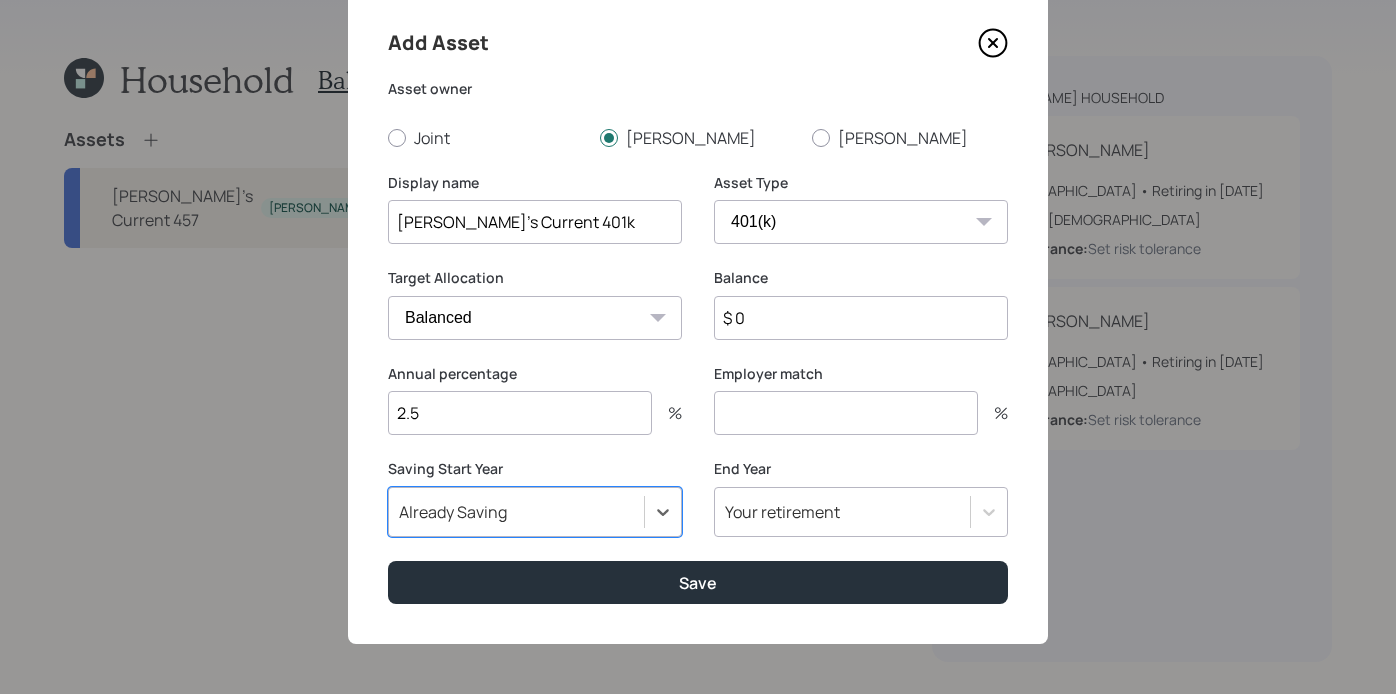 click at bounding box center (846, 413) 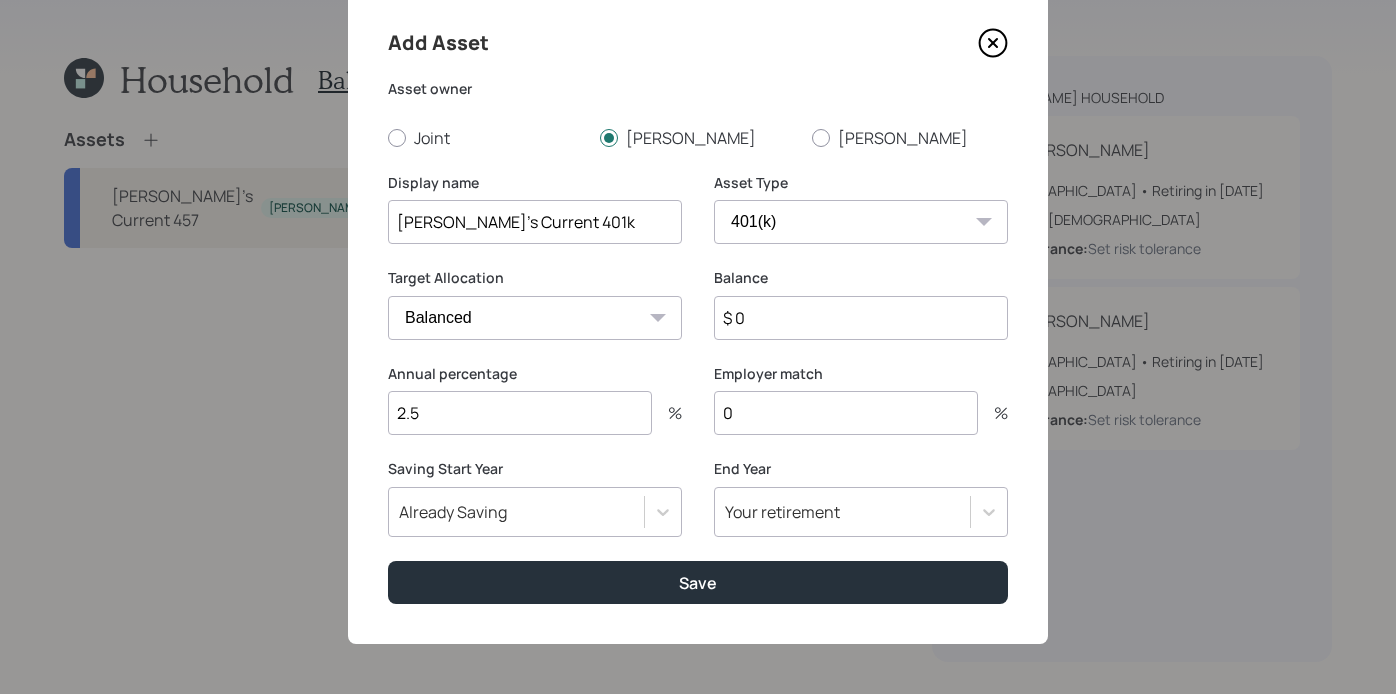 type on "0" 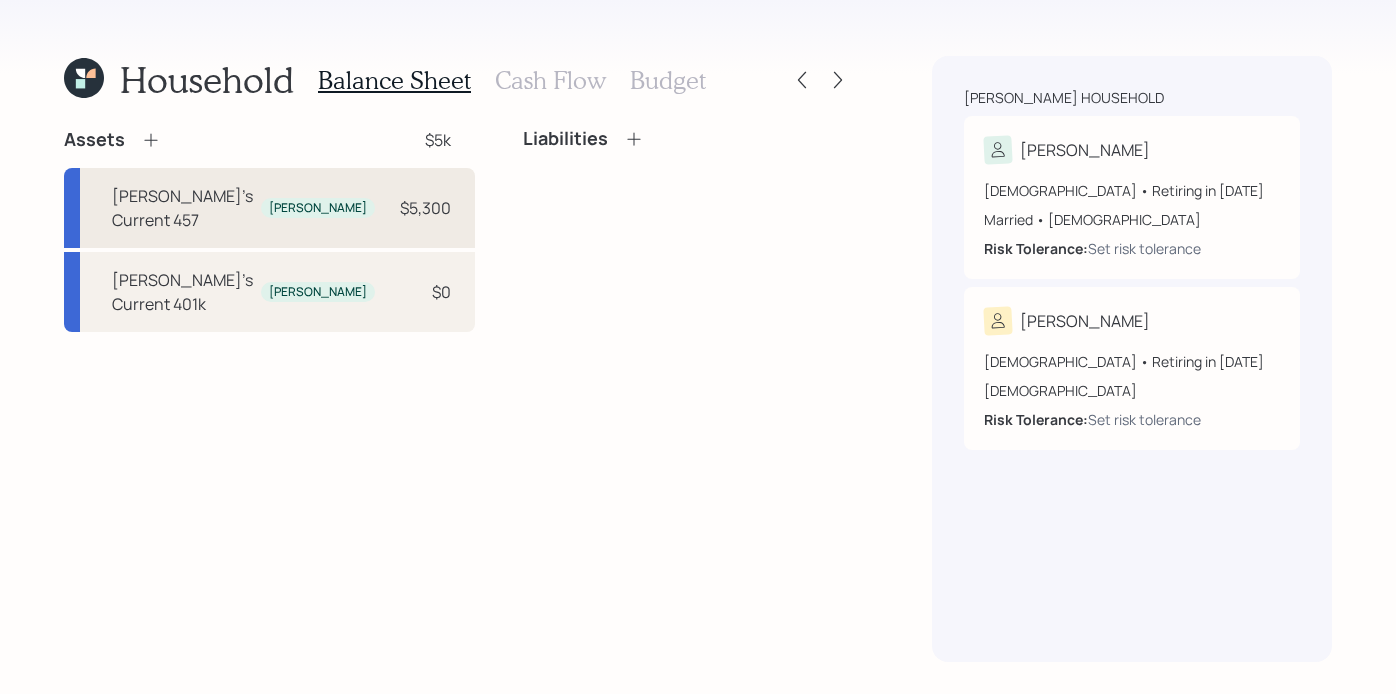 click on "[PERSON_NAME]'s Current 457 [PERSON_NAME] $5,300" at bounding box center (269, 208) 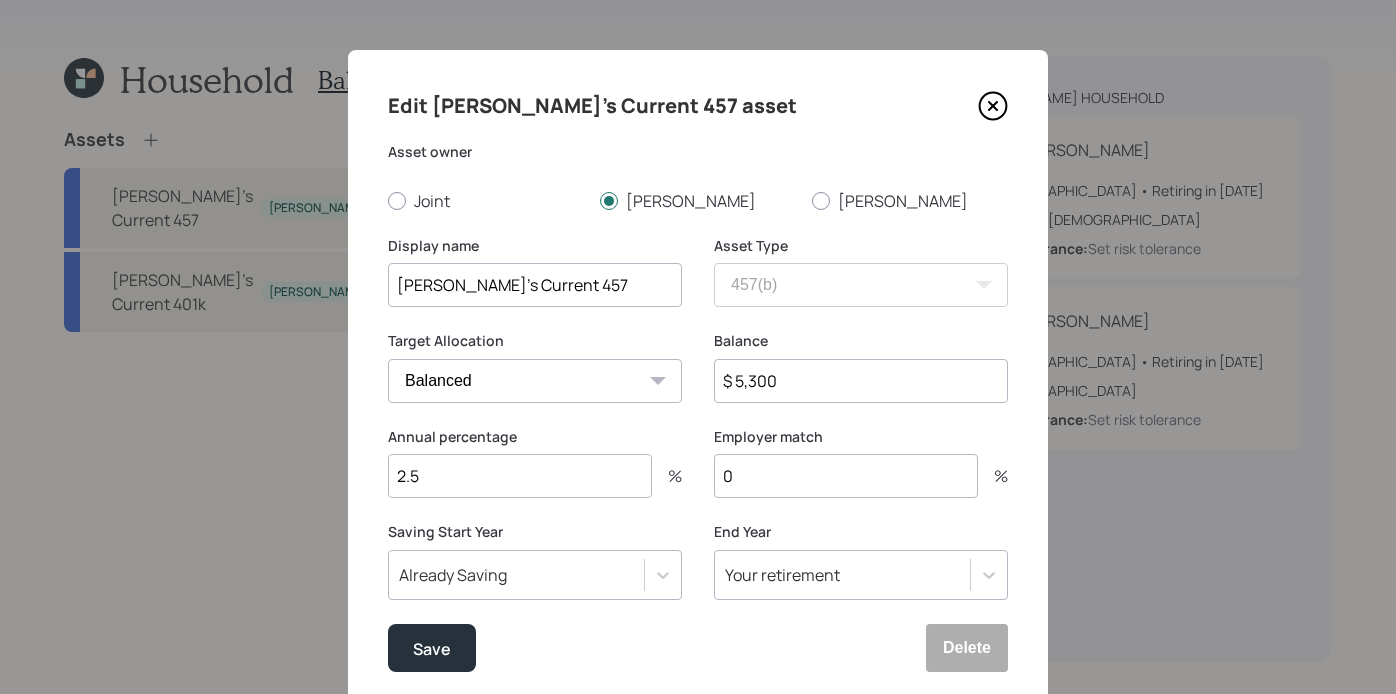 click on "[PERSON_NAME]'s Current 457" at bounding box center (535, 285) 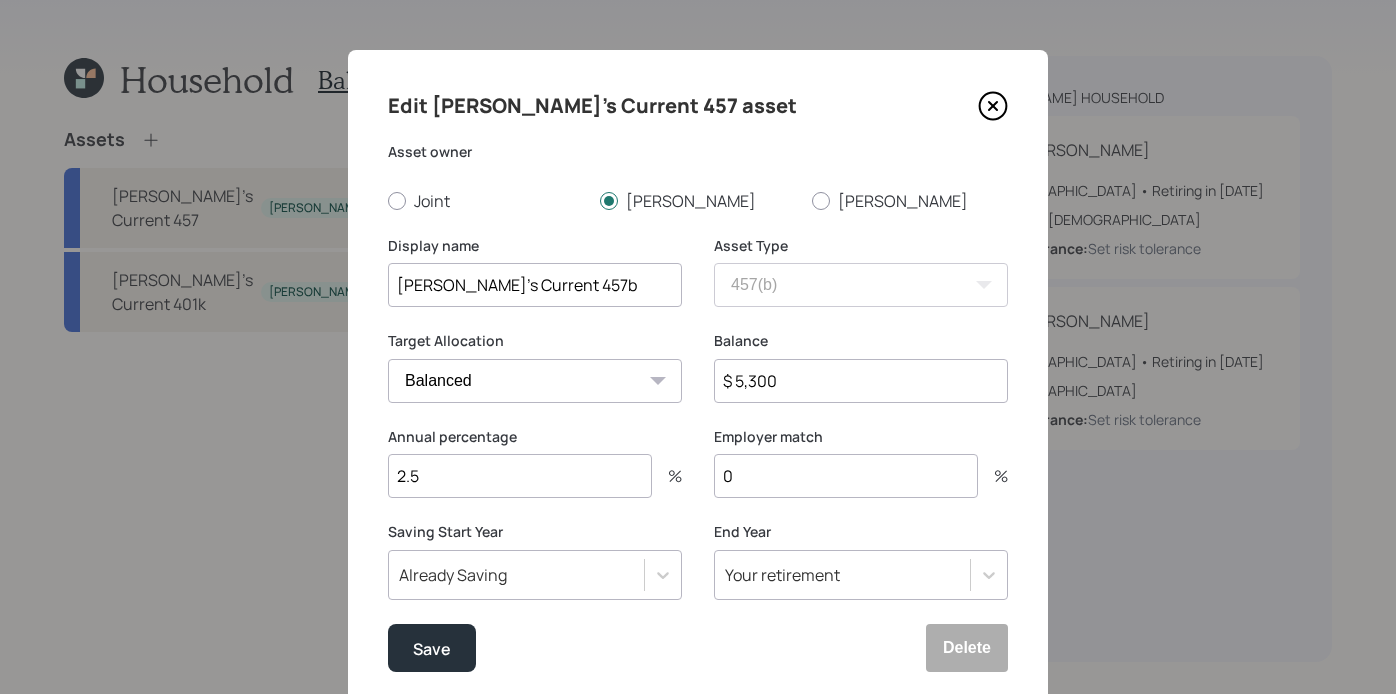 type on "[PERSON_NAME]'s Current 457b" 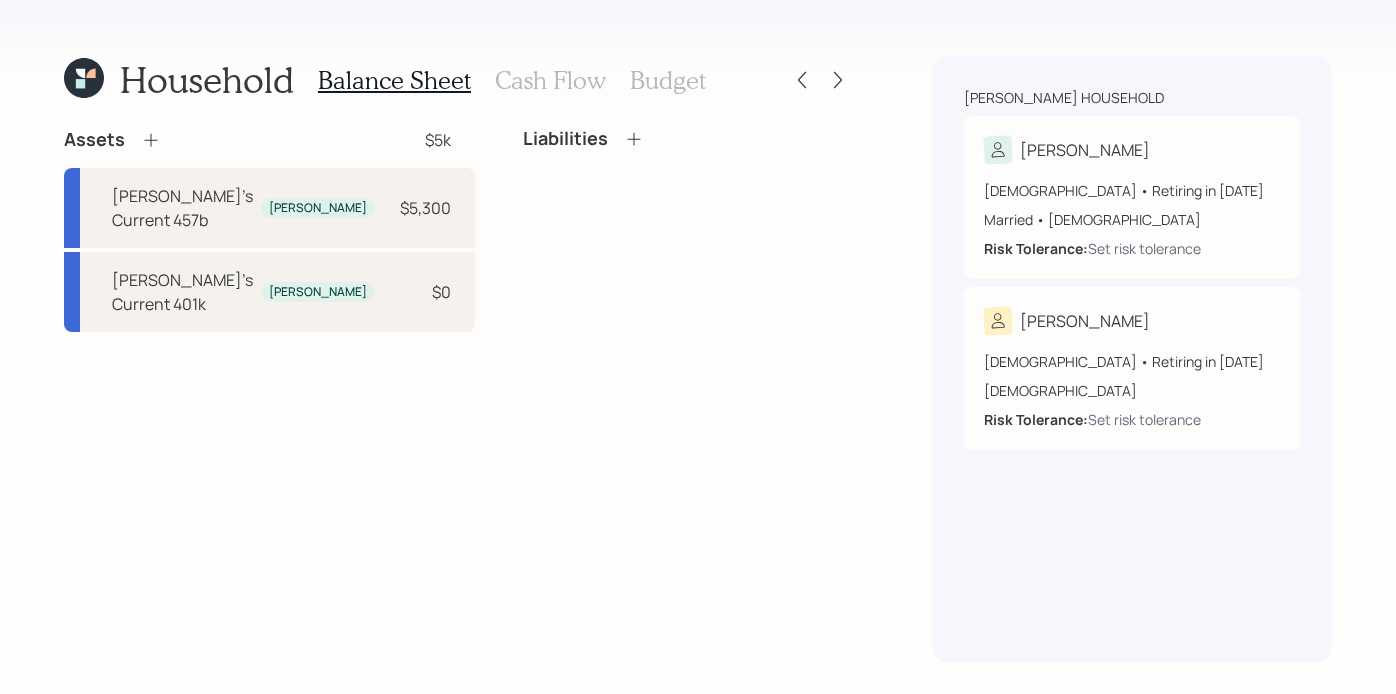 click 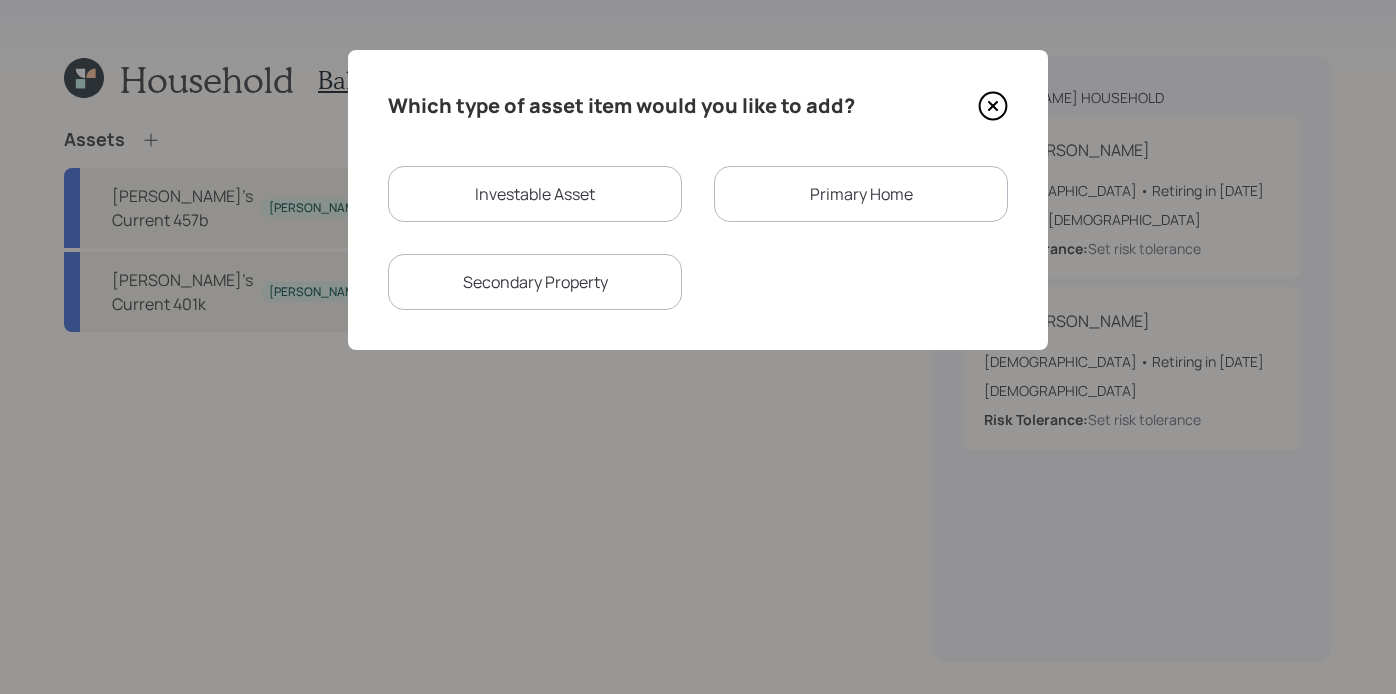 click on "Which type of asset item would you like to add? Investable Asset Primary Home Secondary Property" at bounding box center [698, 200] 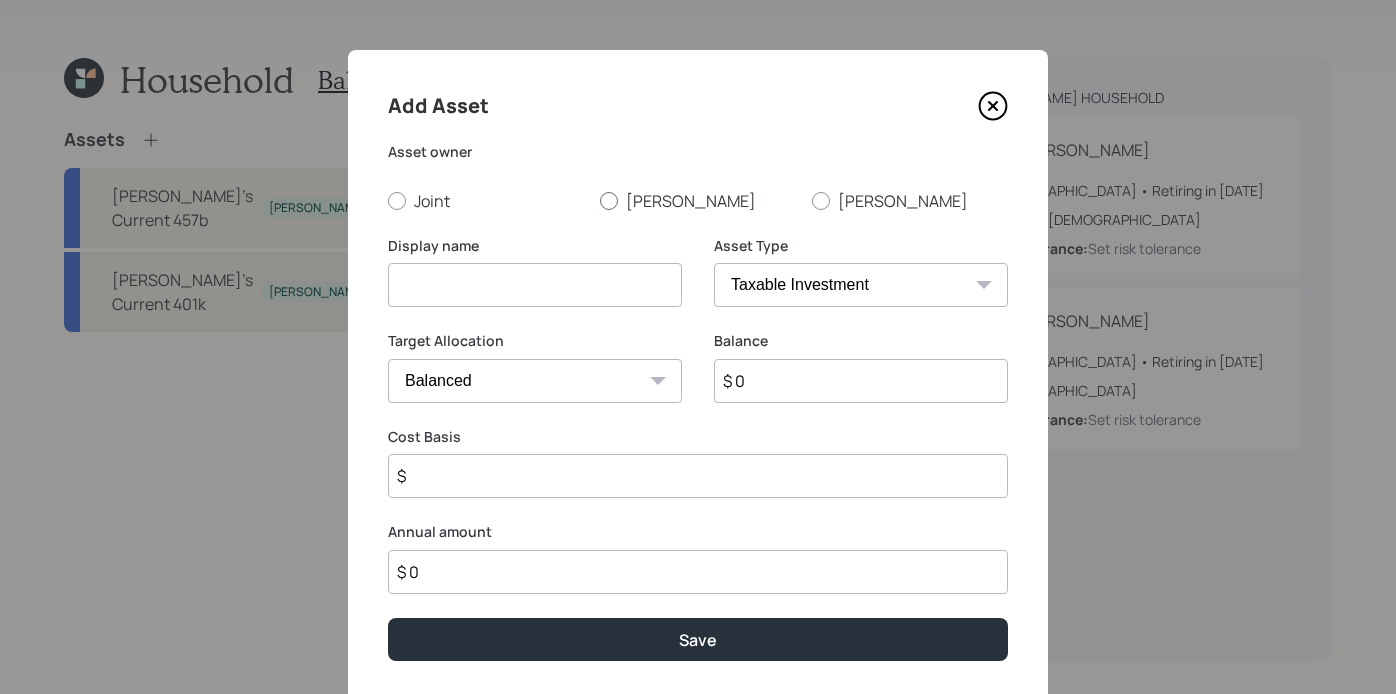 click on "[PERSON_NAME]" at bounding box center (698, 201) 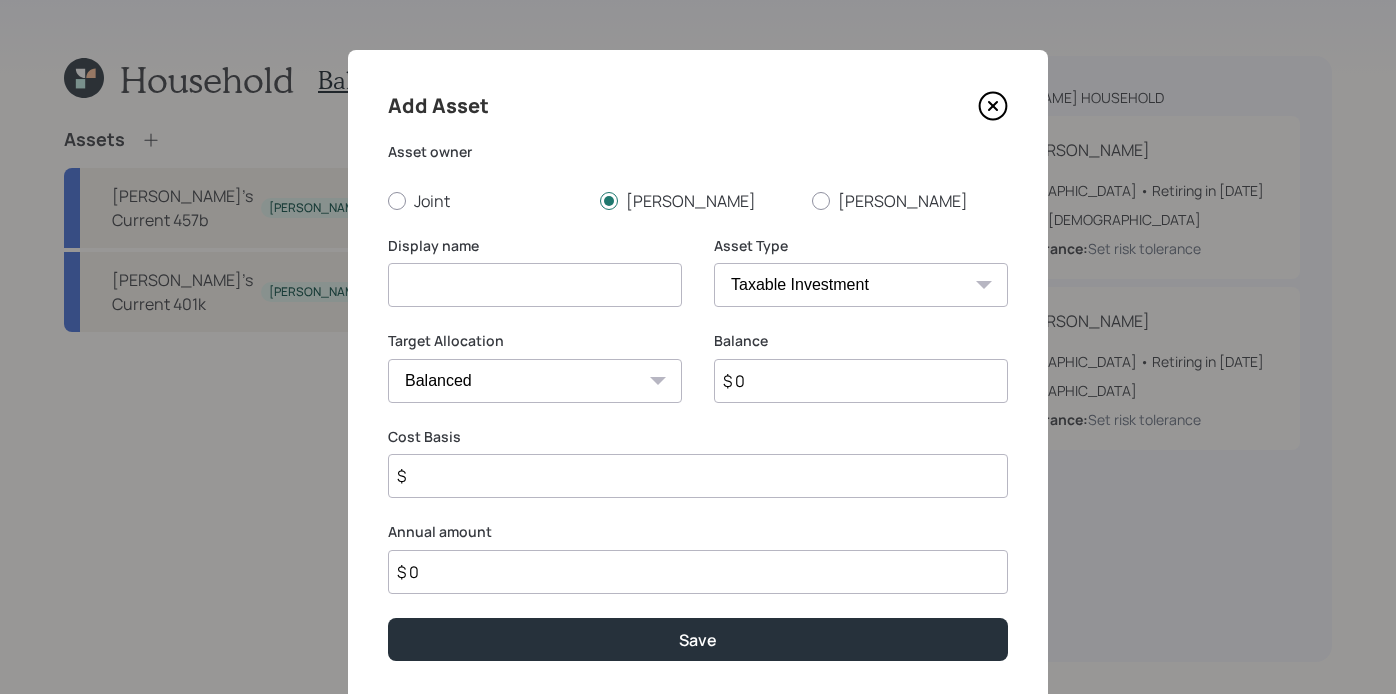 click on "SEP [PERSON_NAME] IRA 401(k) [PERSON_NAME] 401(k) 403(b) [PERSON_NAME] 403(b) 457(b) [PERSON_NAME] 457(b) Health Savings Account 529 Taxable Investment Checking / Savings Emergency Fund" at bounding box center (861, 285) 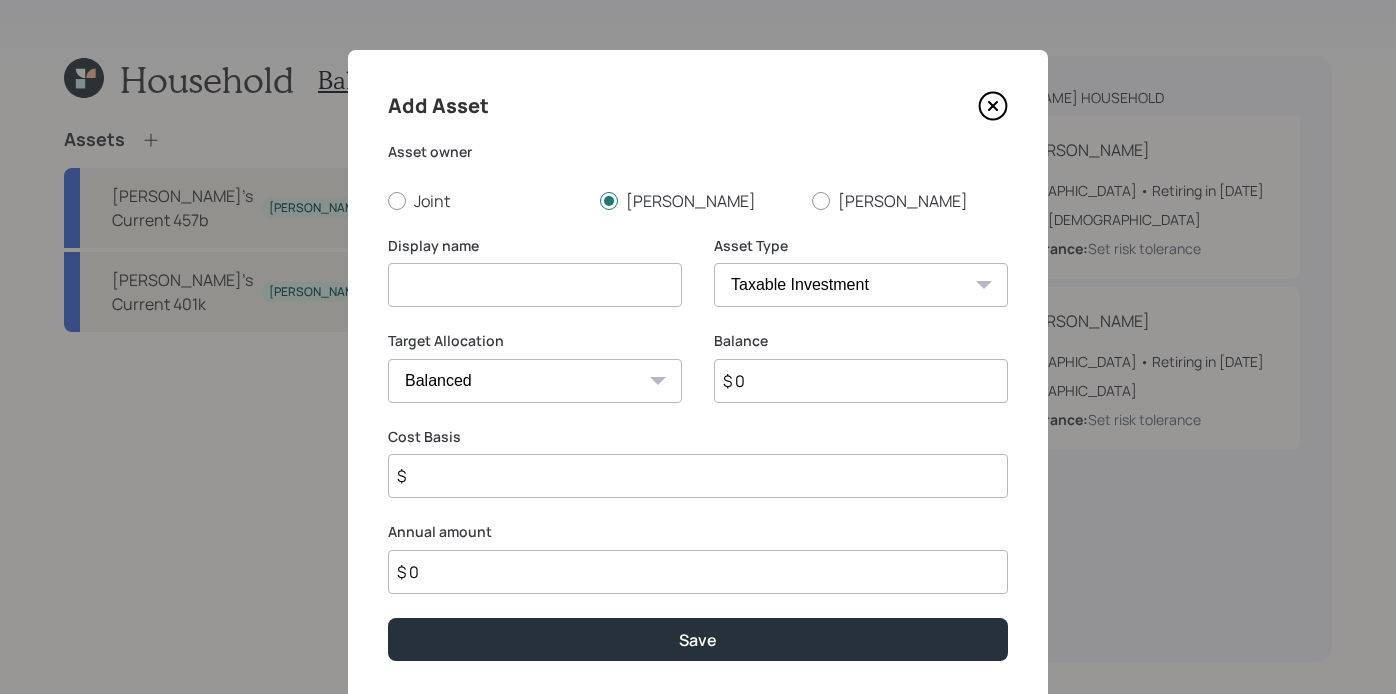 select on "ira" 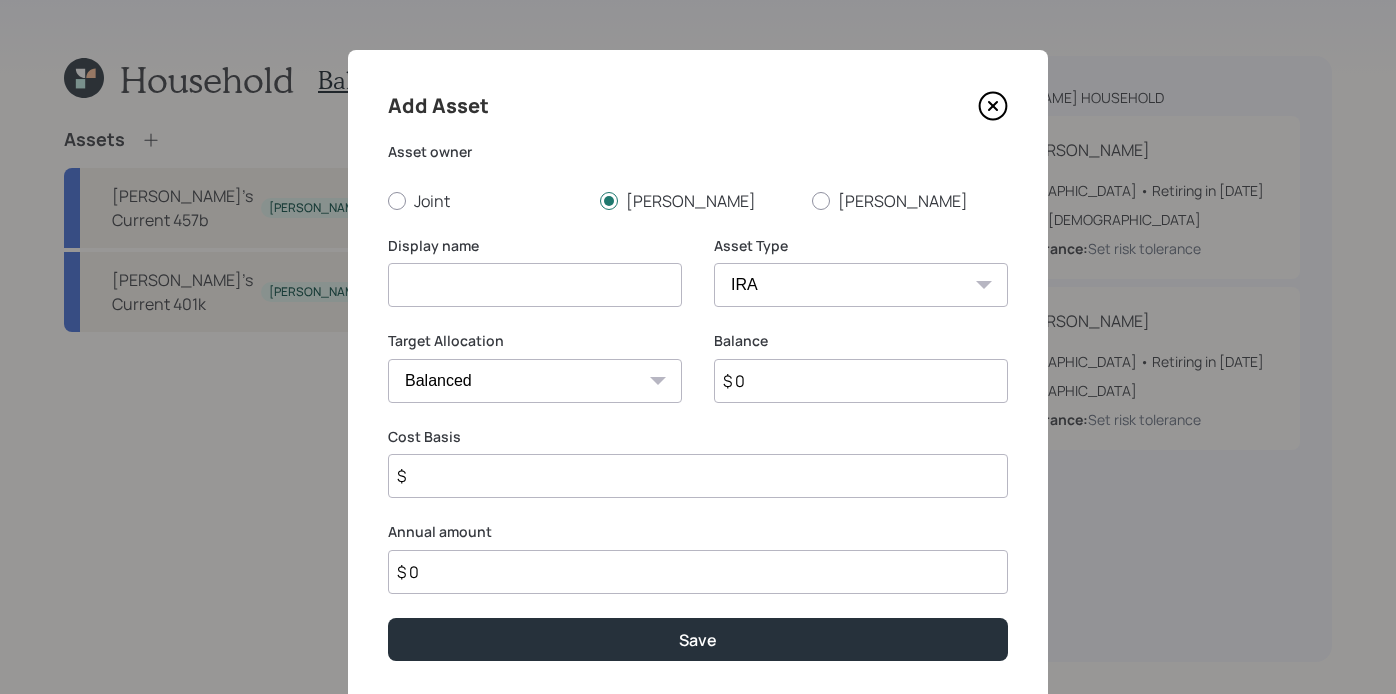 type on "$" 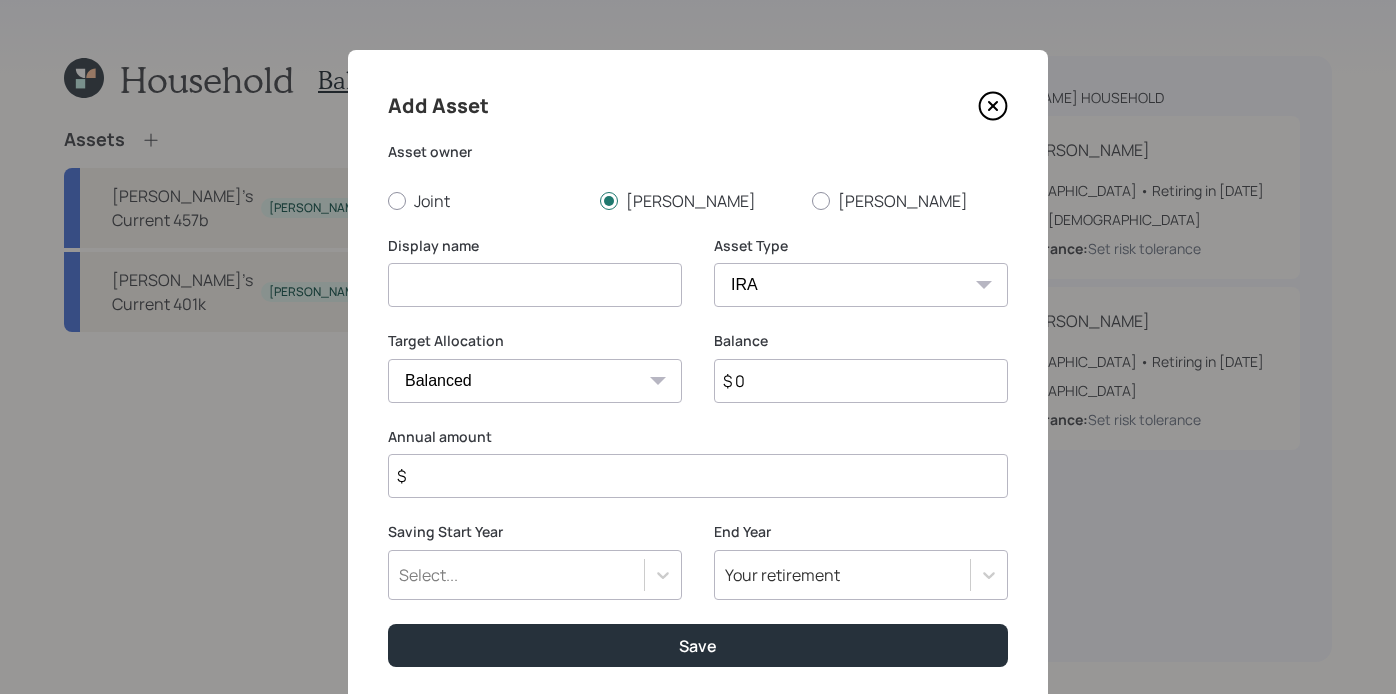 click at bounding box center [535, 285] 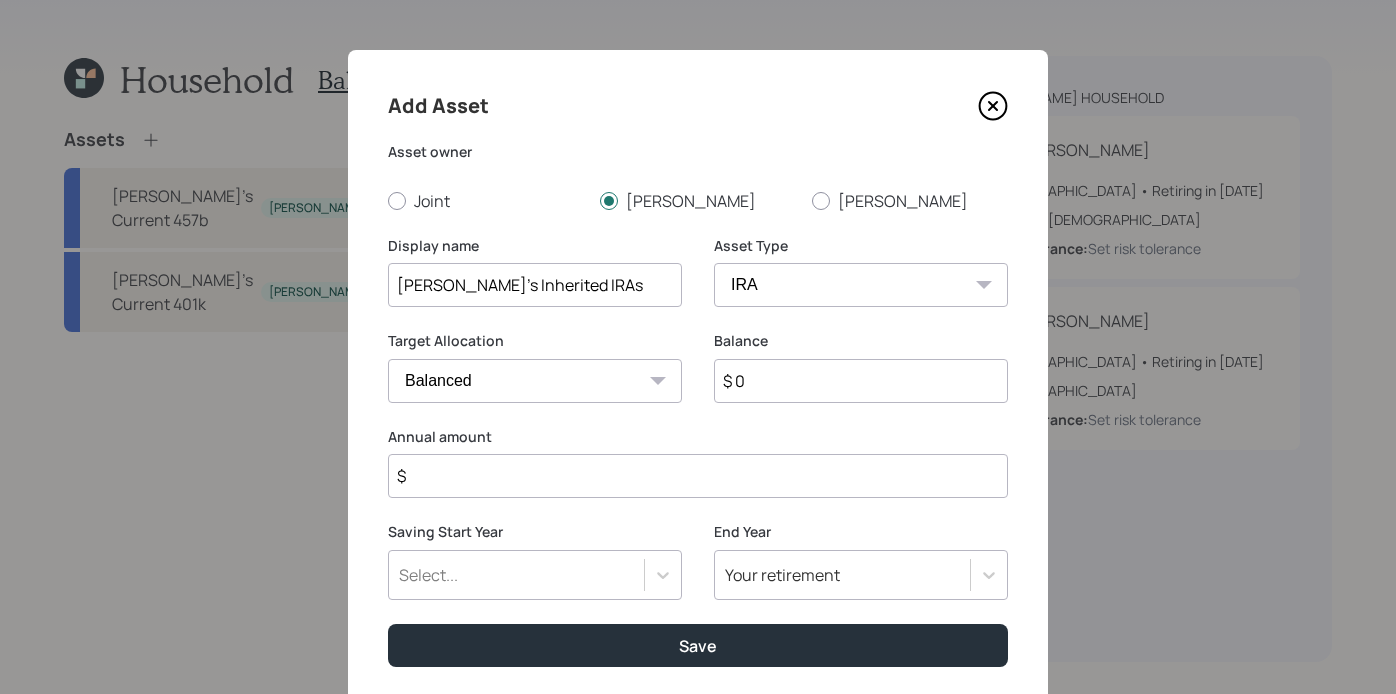 type on "[PERSON_NAME]'s Inherited IRAs" 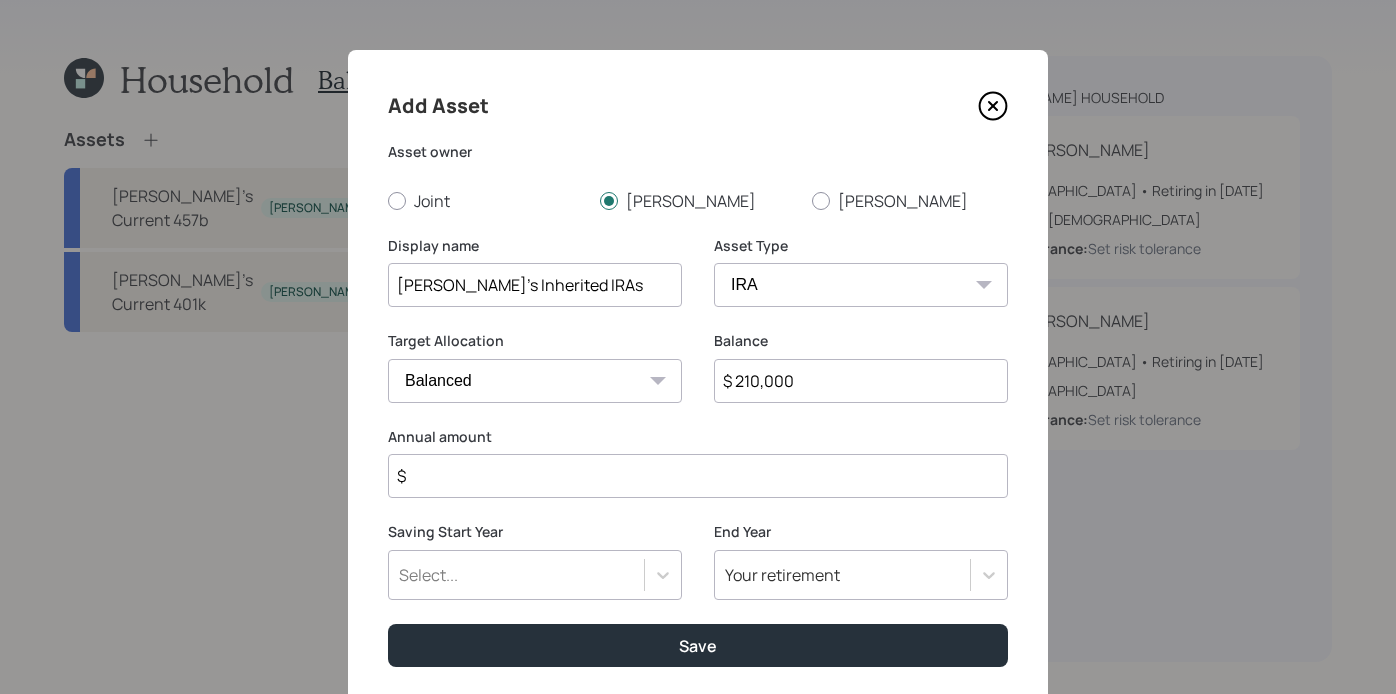 type on "$ 210,000" 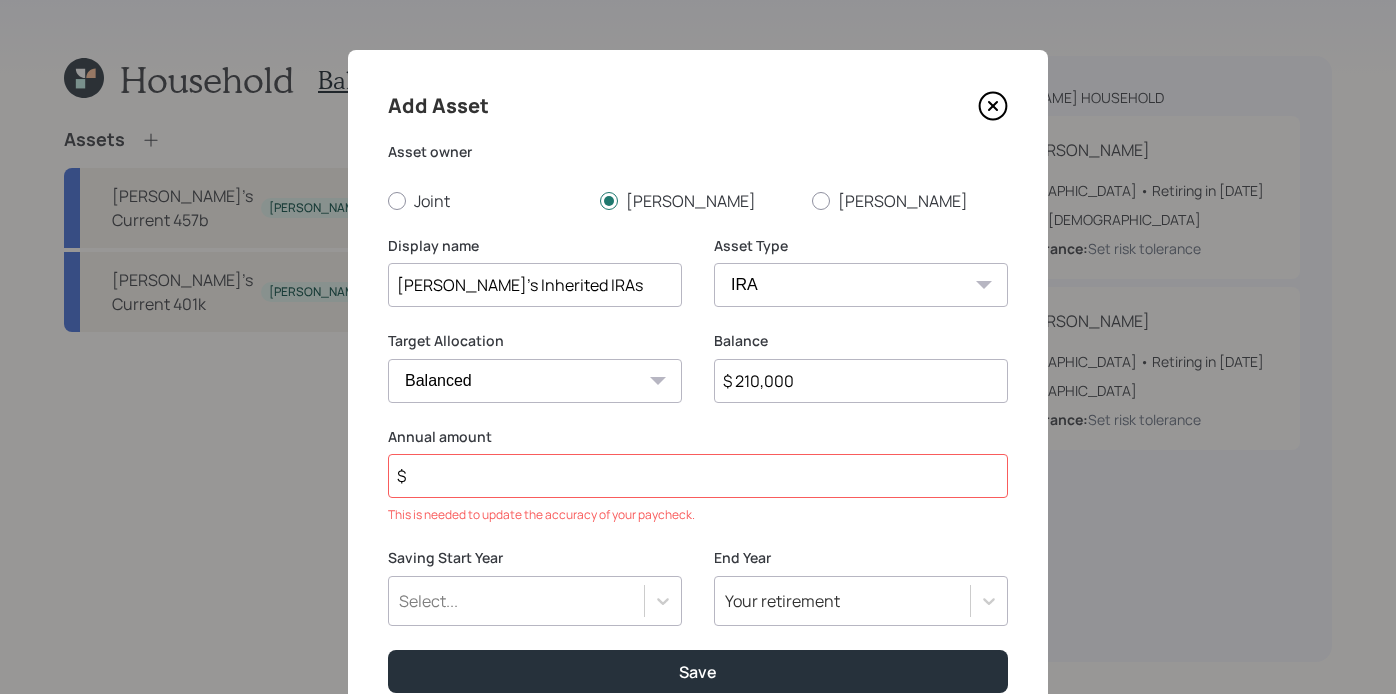 click on "[PERSON_NAME]'s Inherited IRAs" at bounding box center (535, 285) 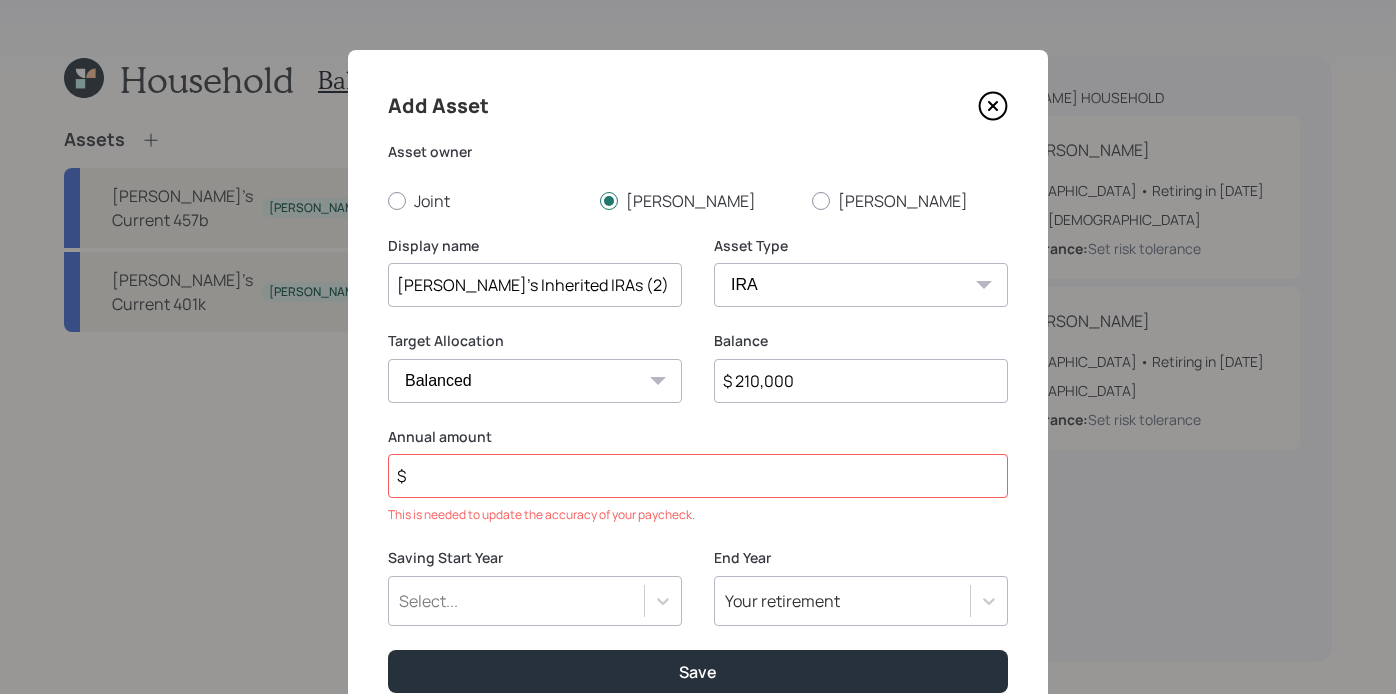 type on "[PERSON_NAME]'s Inherited IRAs (2)" 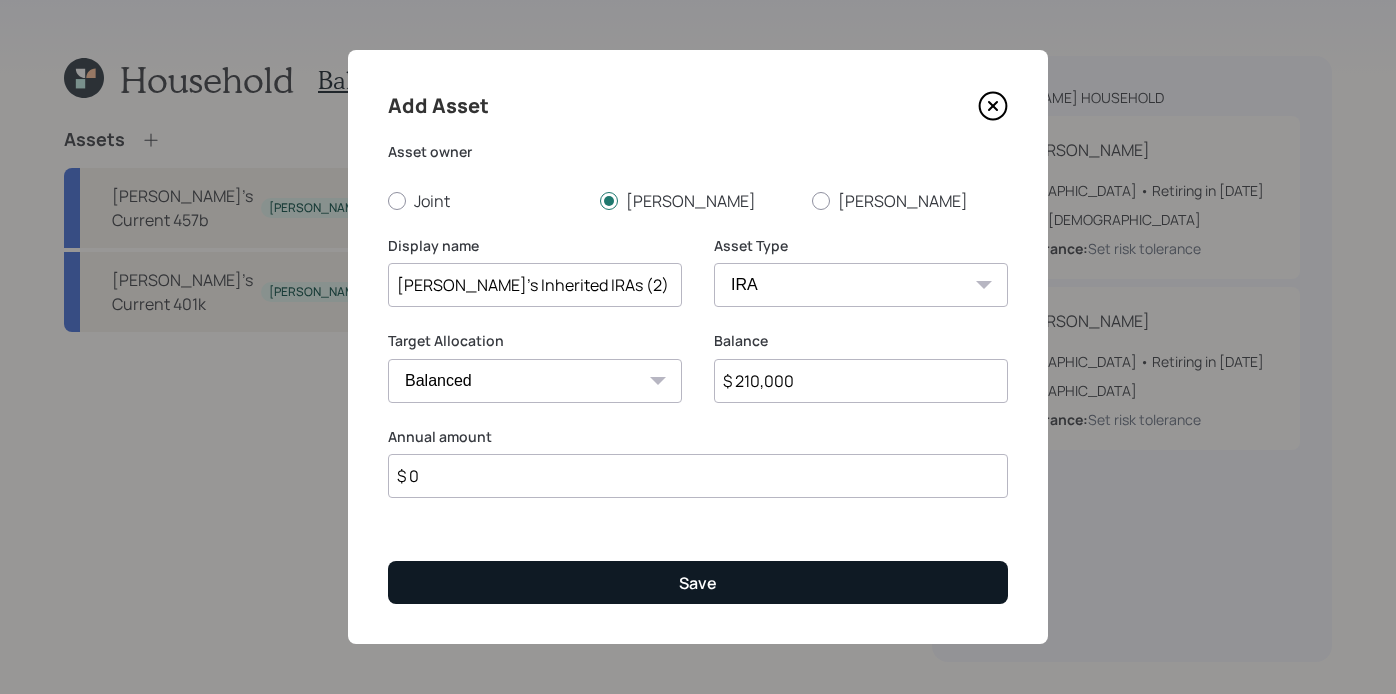 type on "$ 0" 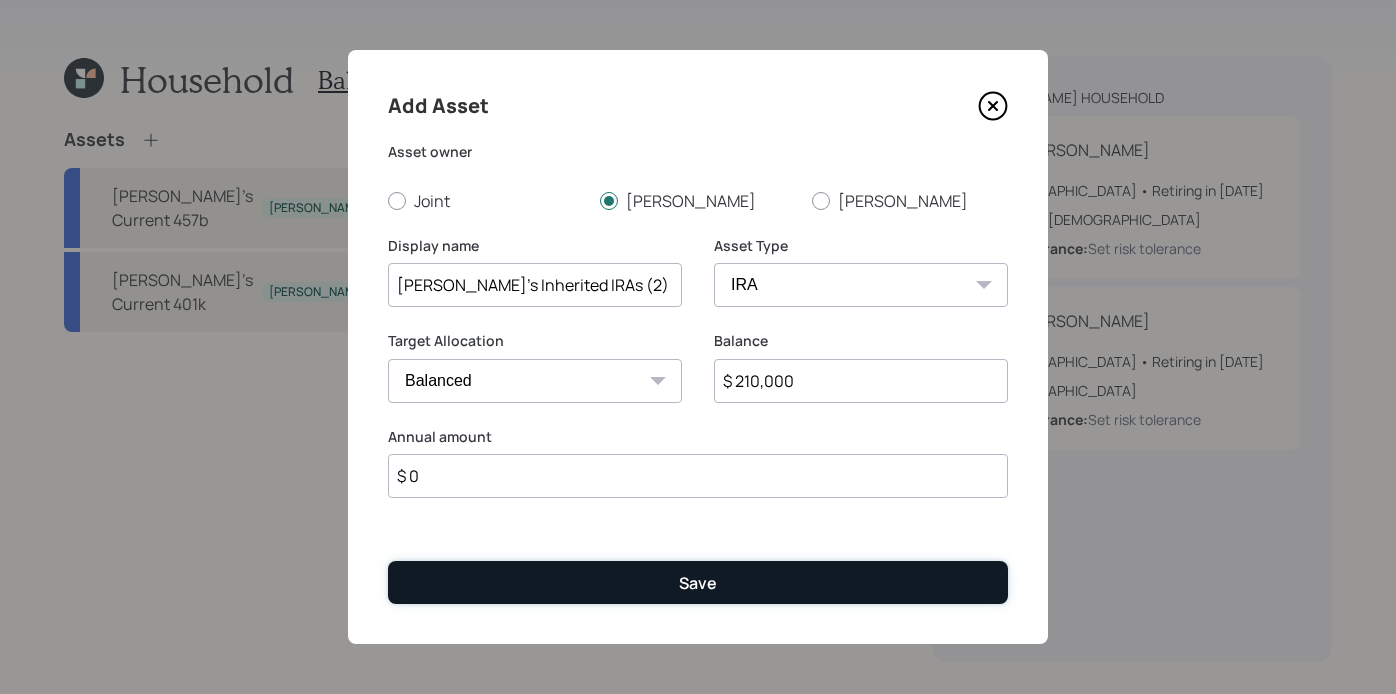 click on "Save" at bounding box center [698, 582] 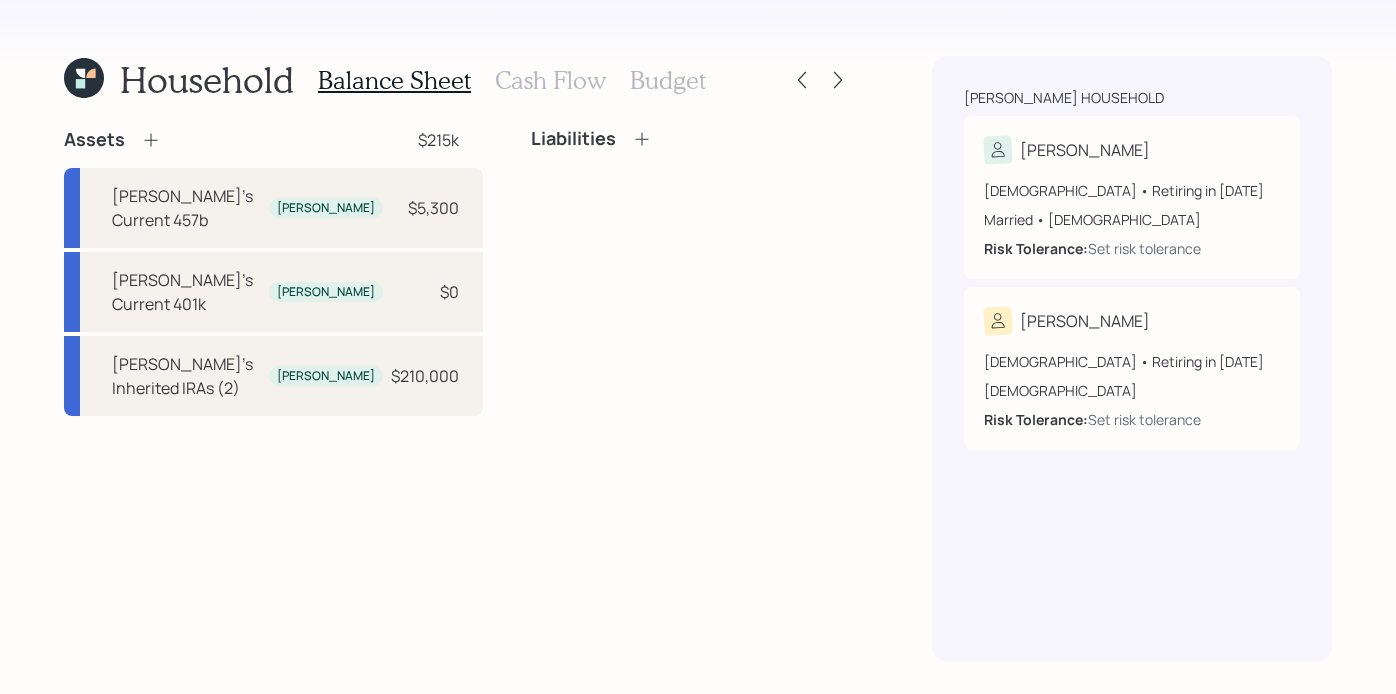 click 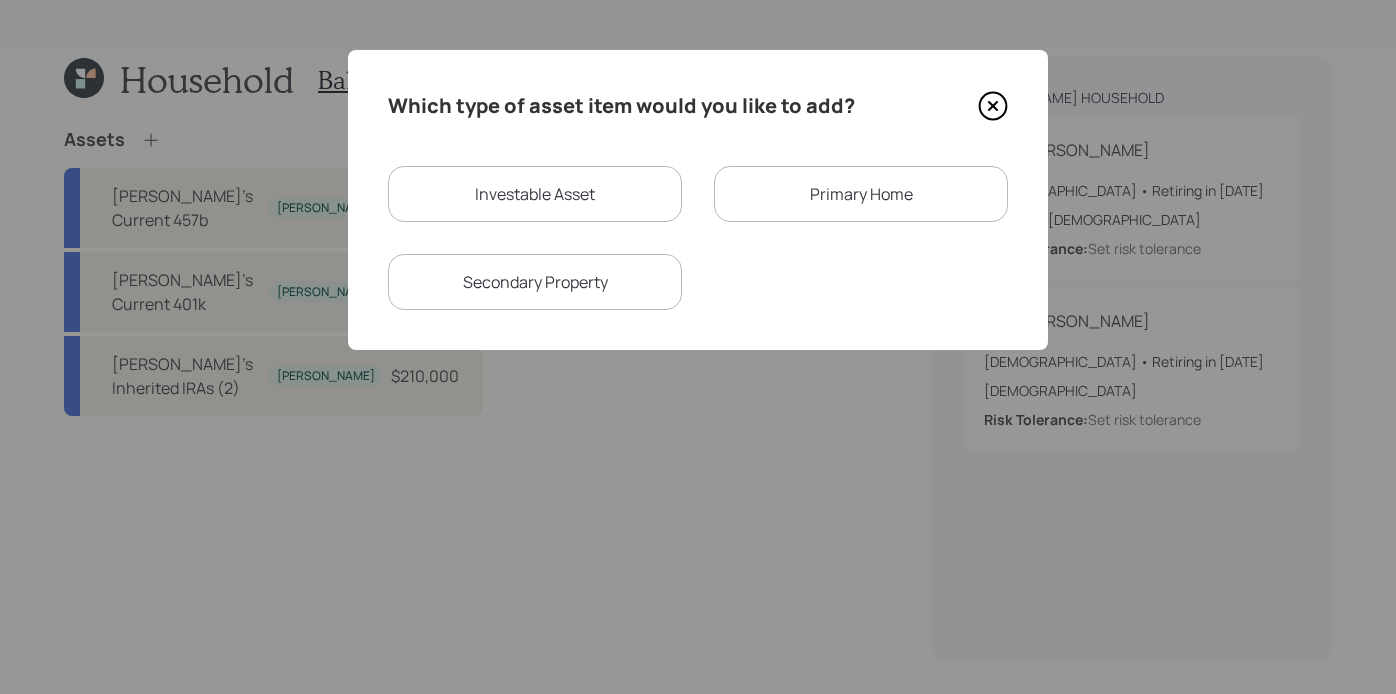 click on "Investable Asset" at bounding box center (535, 194) 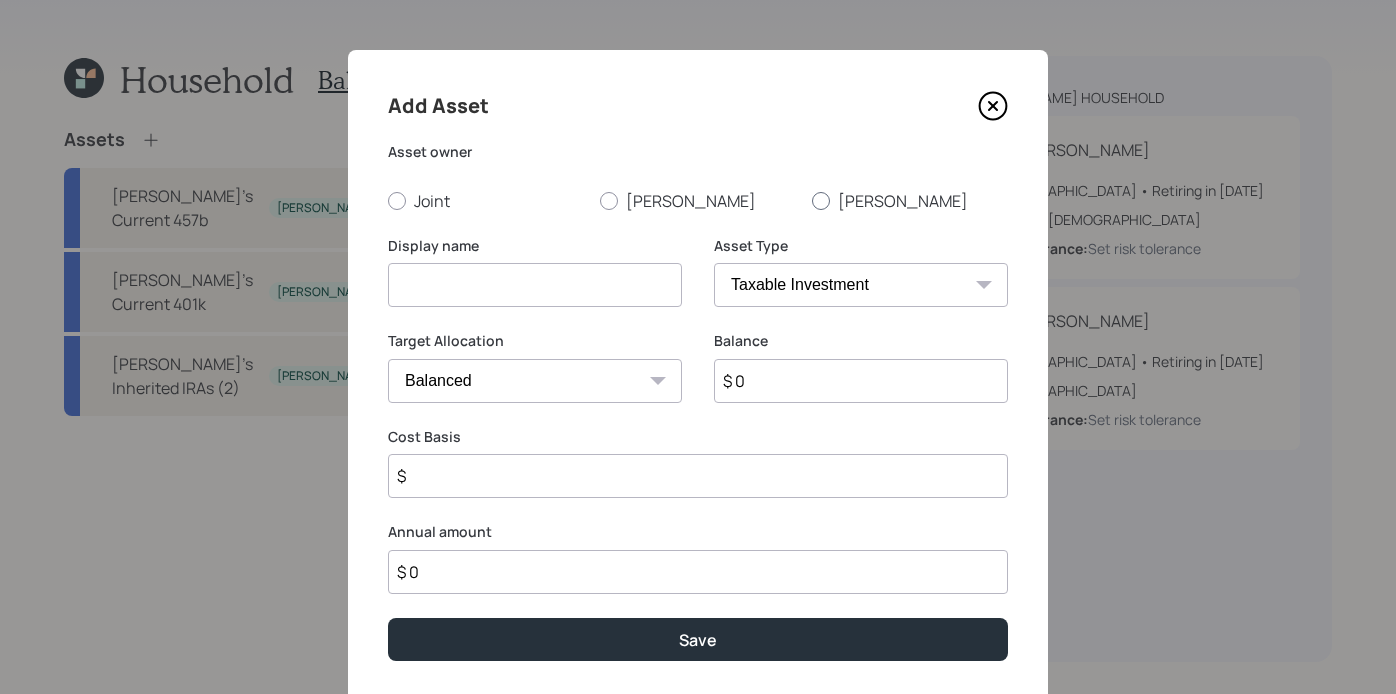 click at bounding box center [821, 201] 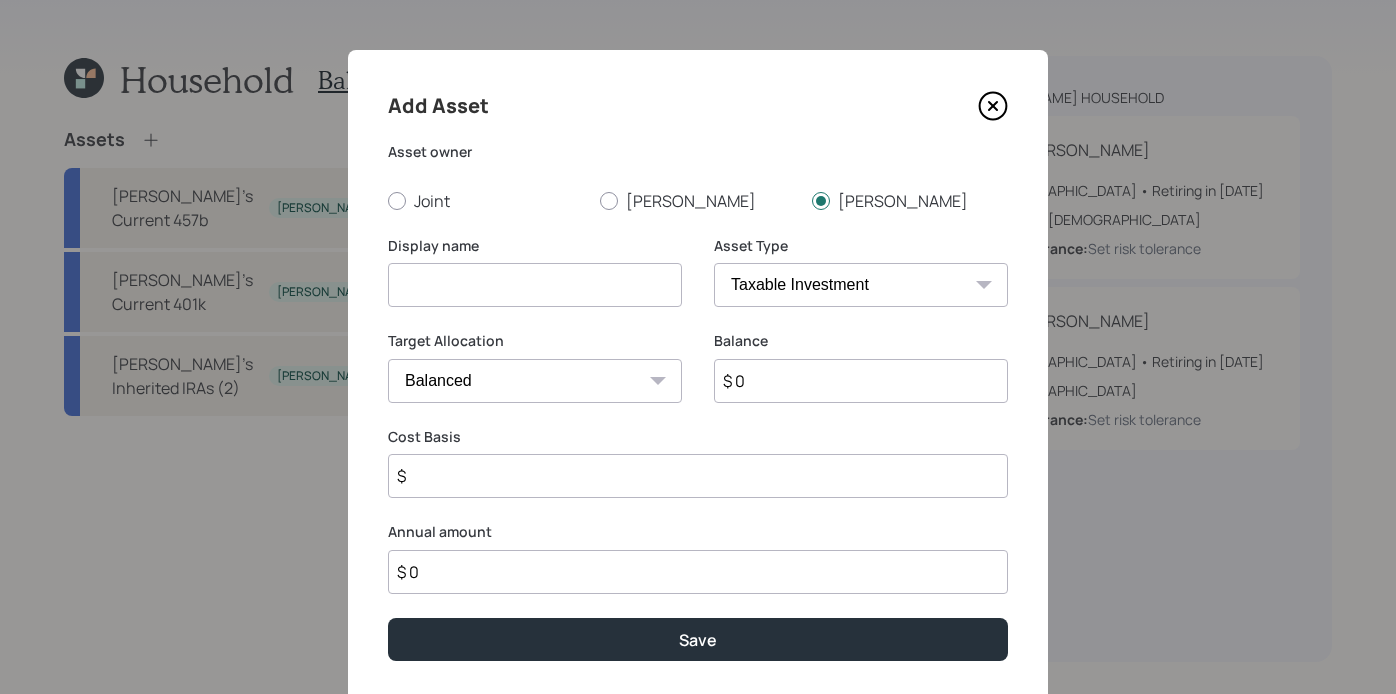 click at bounding box center (535, 285) 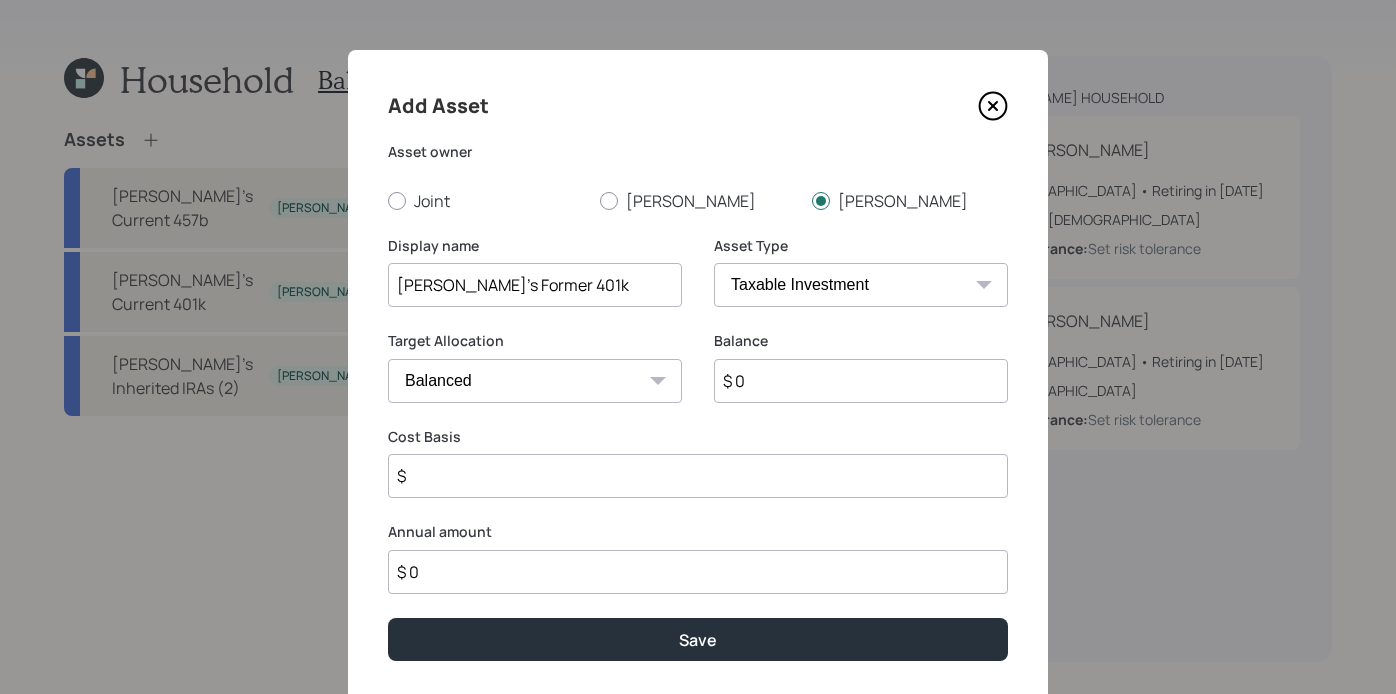 type on "[PERSON_NAME]'s Former 401k" 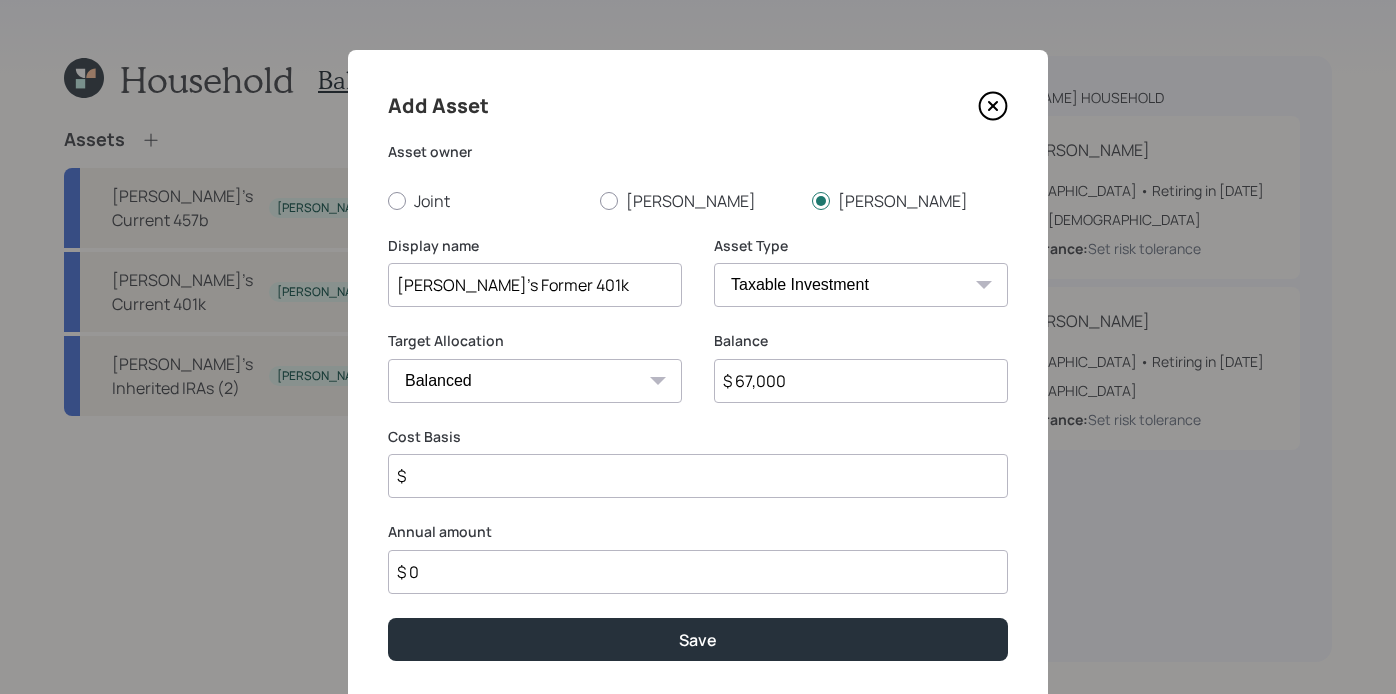 type on "$ 67,000" 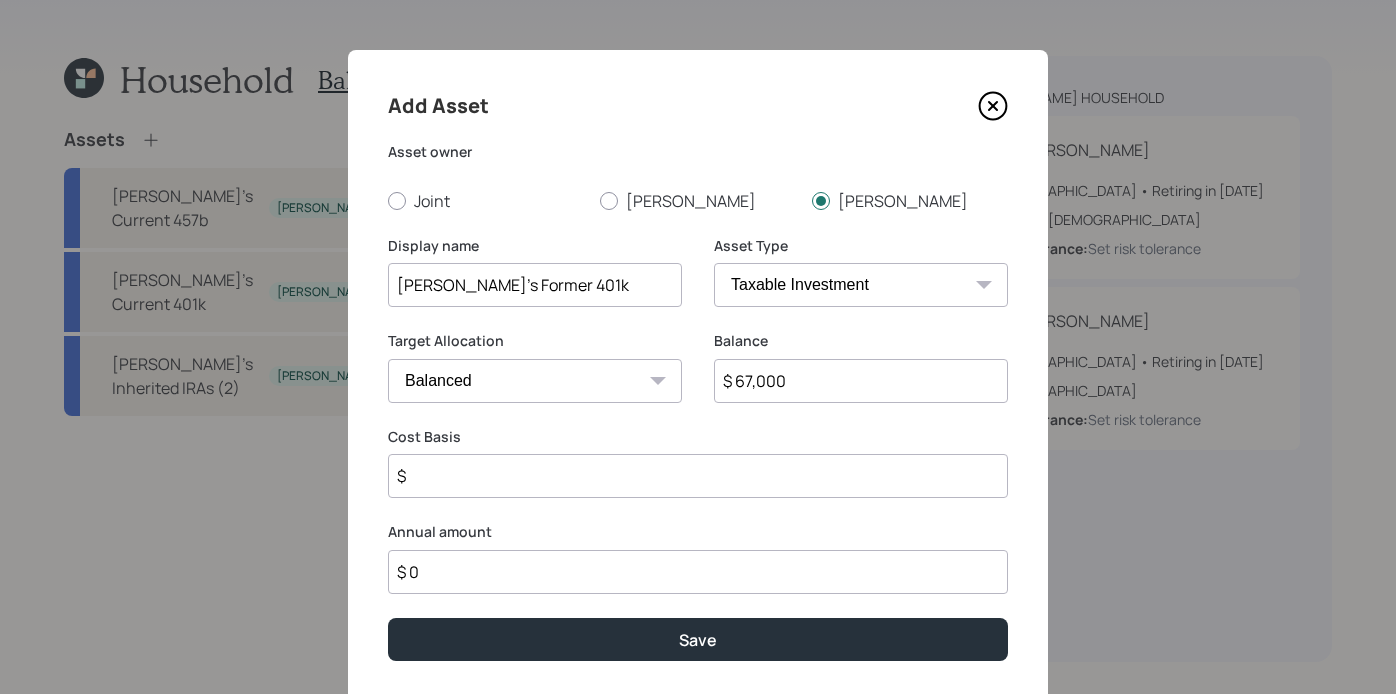 click on "SEP [PERSON_NAME] IRA 401(k) [PERSON_NAME] 401(k) 403(b) [PERSON_NAME] 403(b) 457(b) [PERSON_NAME] 457(b) Health Savings Account 529 Taxable Investment Checking / Savings Emergency Fund" at bounding box center (861, 285) 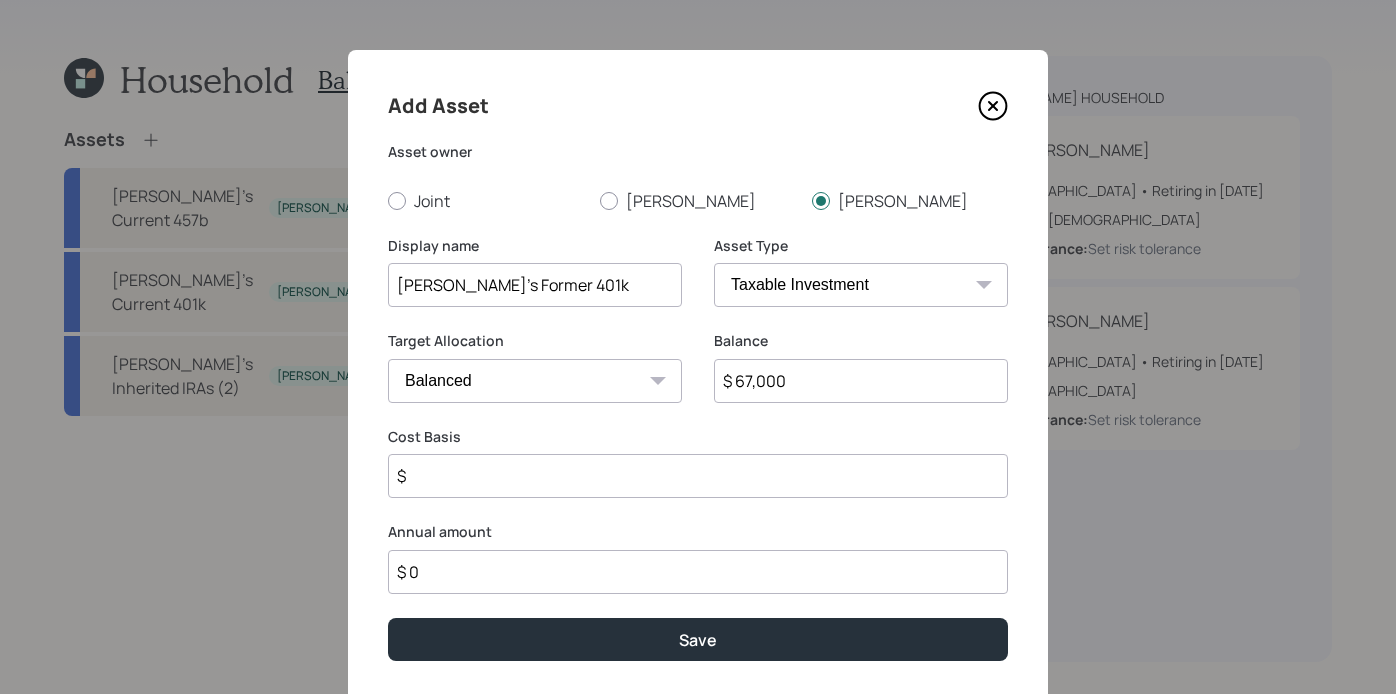 select on "roth_ira" 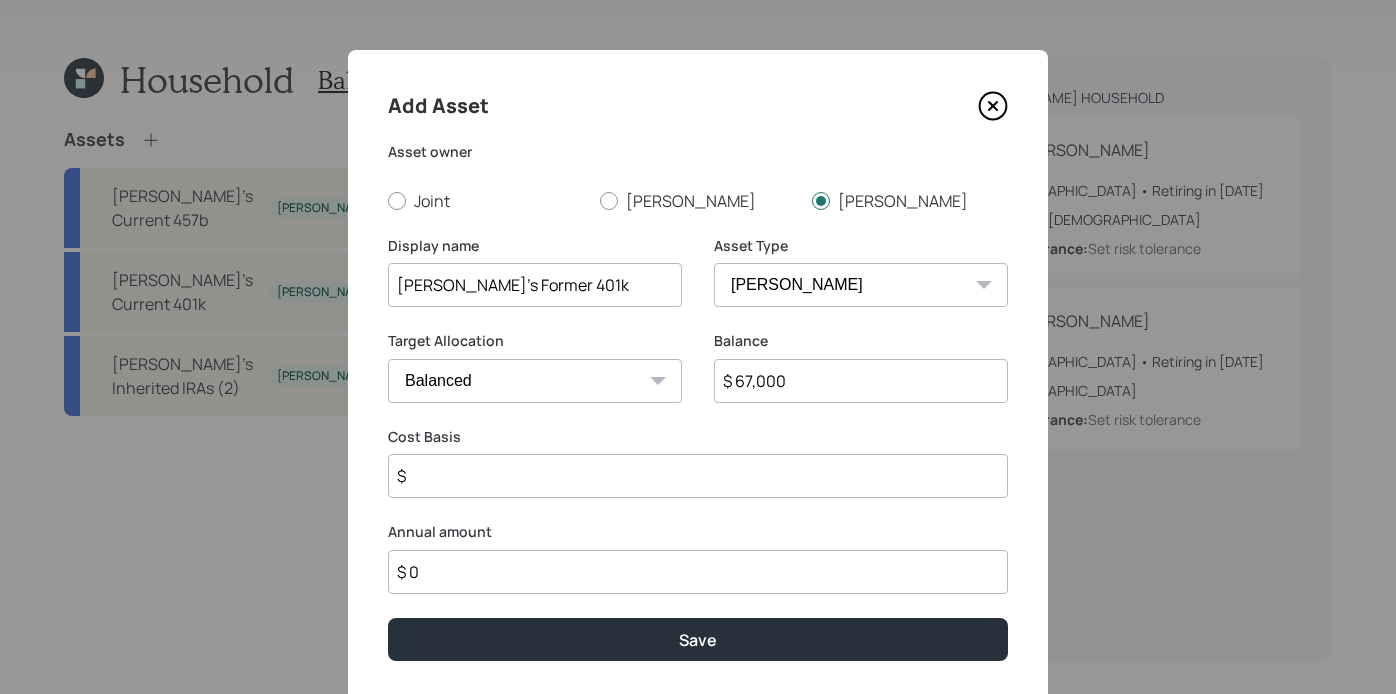 type on "$" 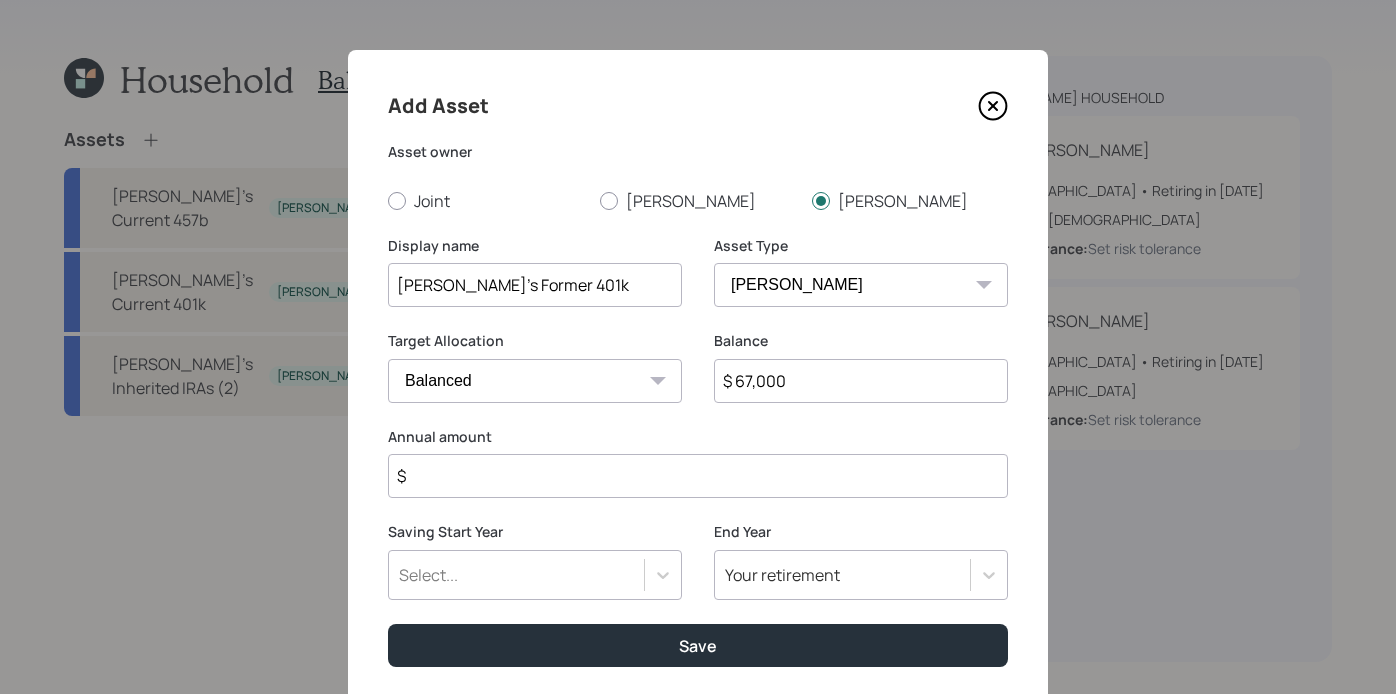click on "SEP [PERSON_NAME] IRA 401(k) [PERSON_NAME] 401(k) 403(b) [PERSON_NAME] 403(b) 457(b) [PERSON_NAME] 457(b) Health Savings Account 529 Taxable Investment Checking / Savings Emergency Fund" at bounding box center [861, 285] 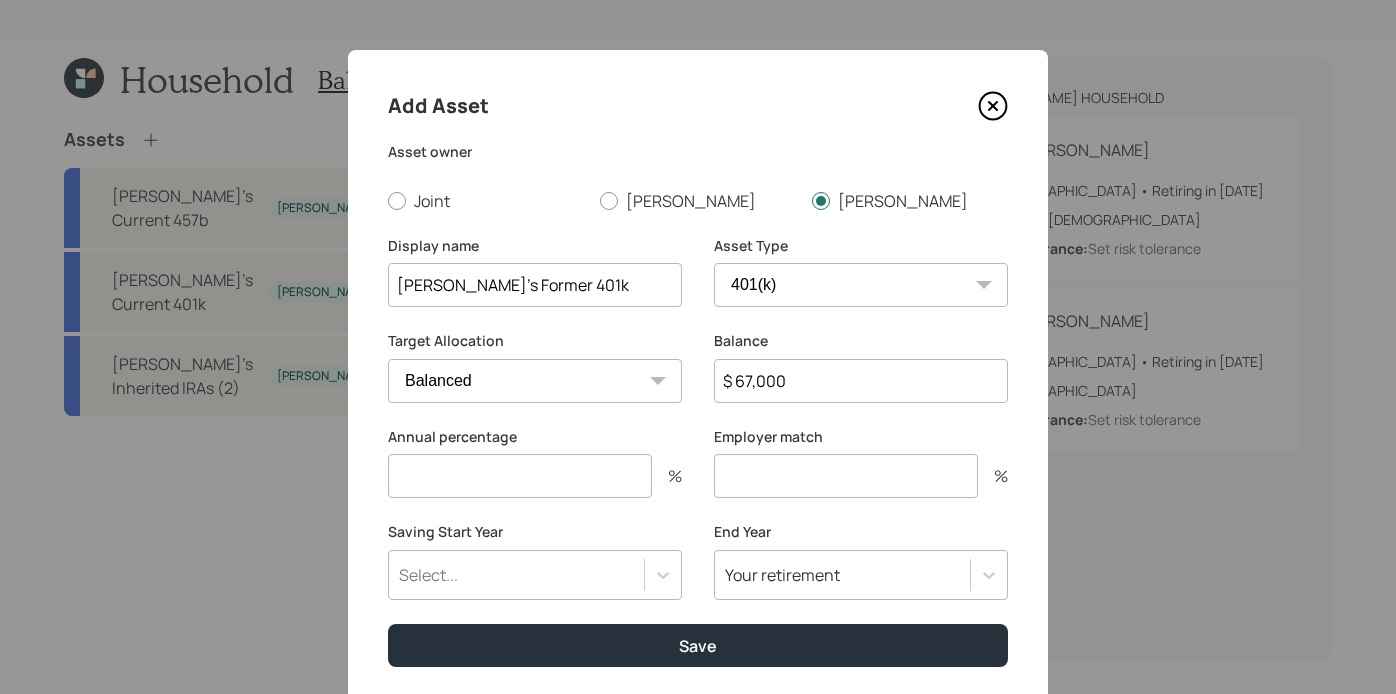 click at bounding box center (520, 476) 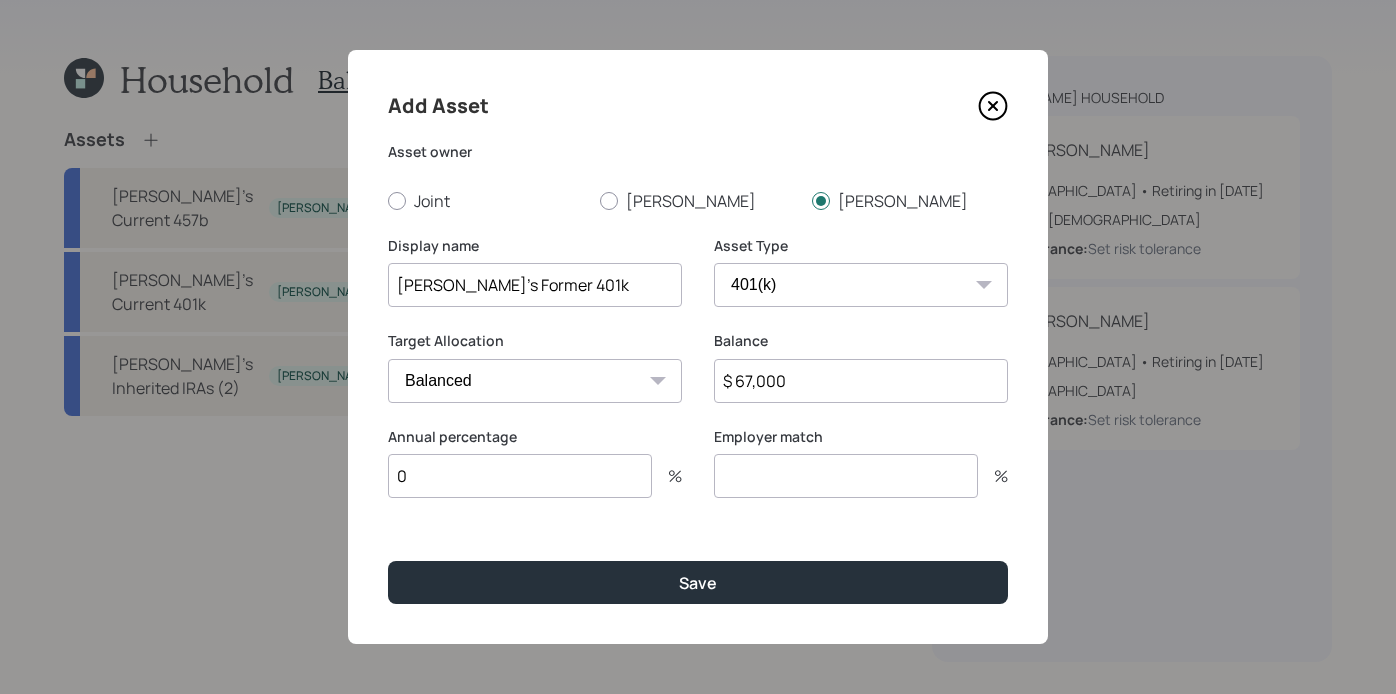 type on "0" 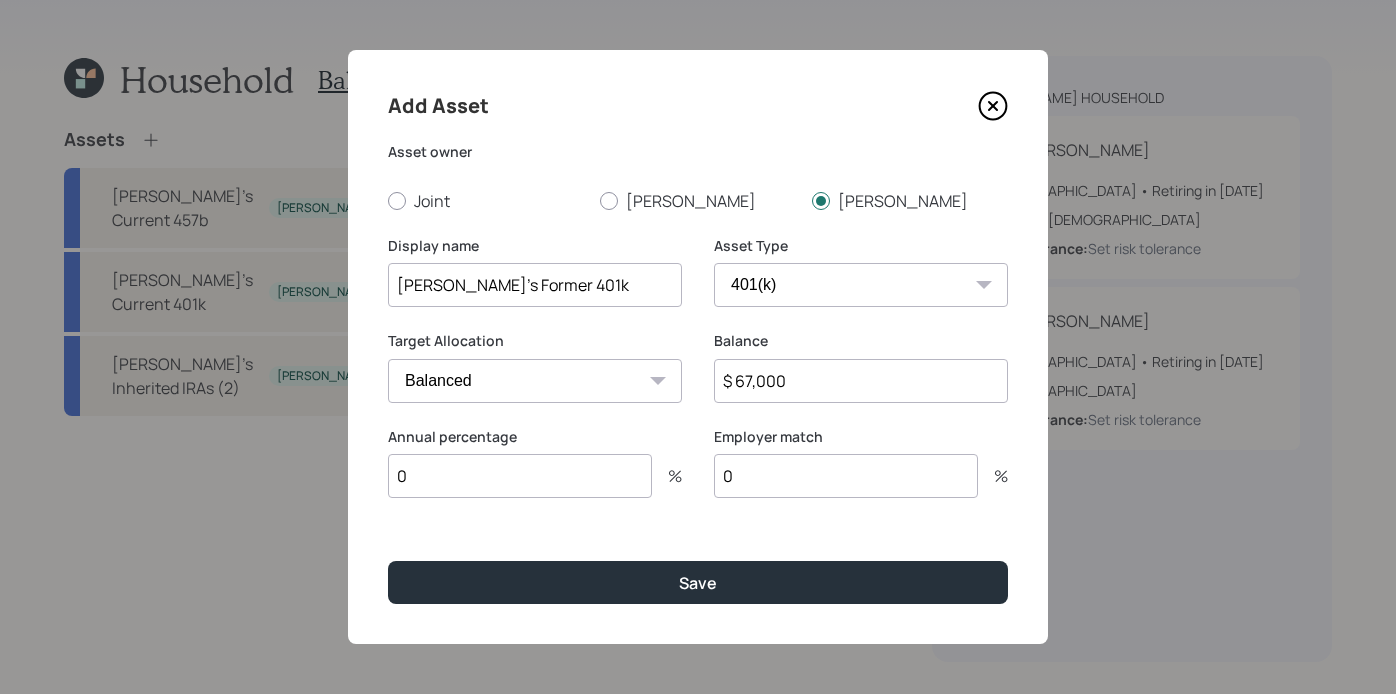type on "0" 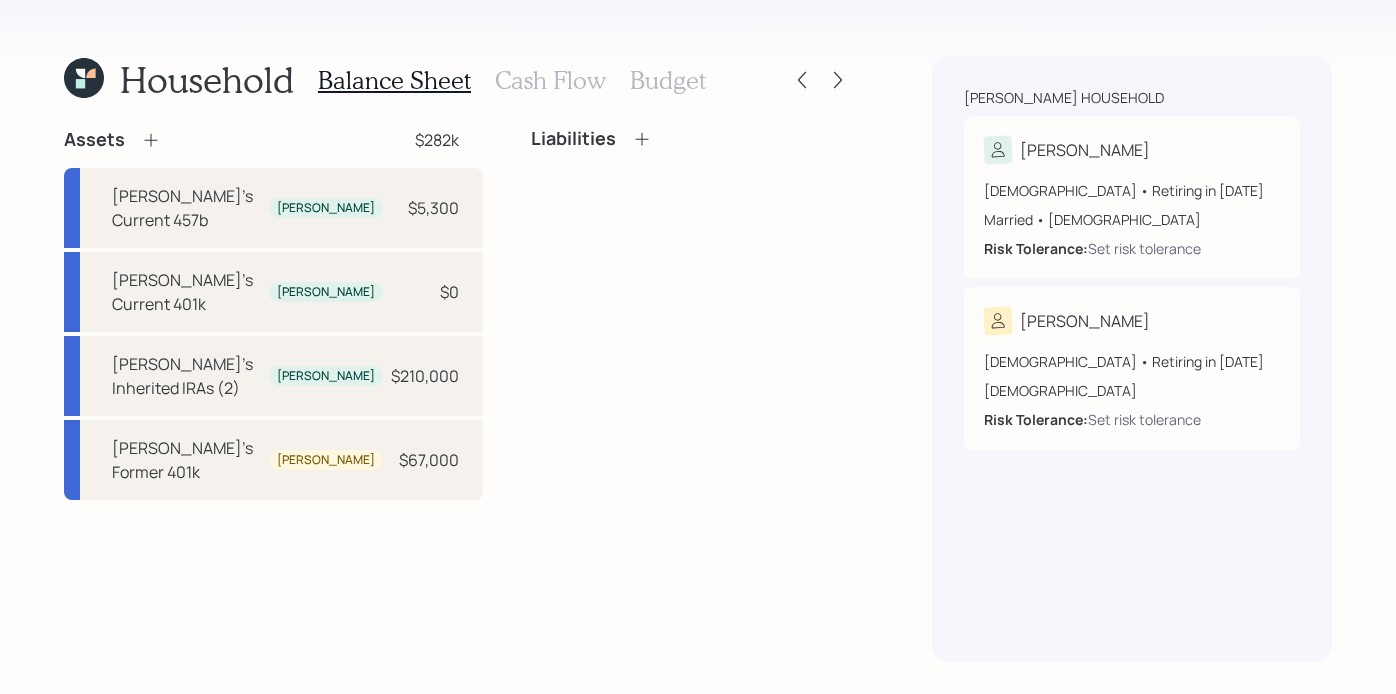 click 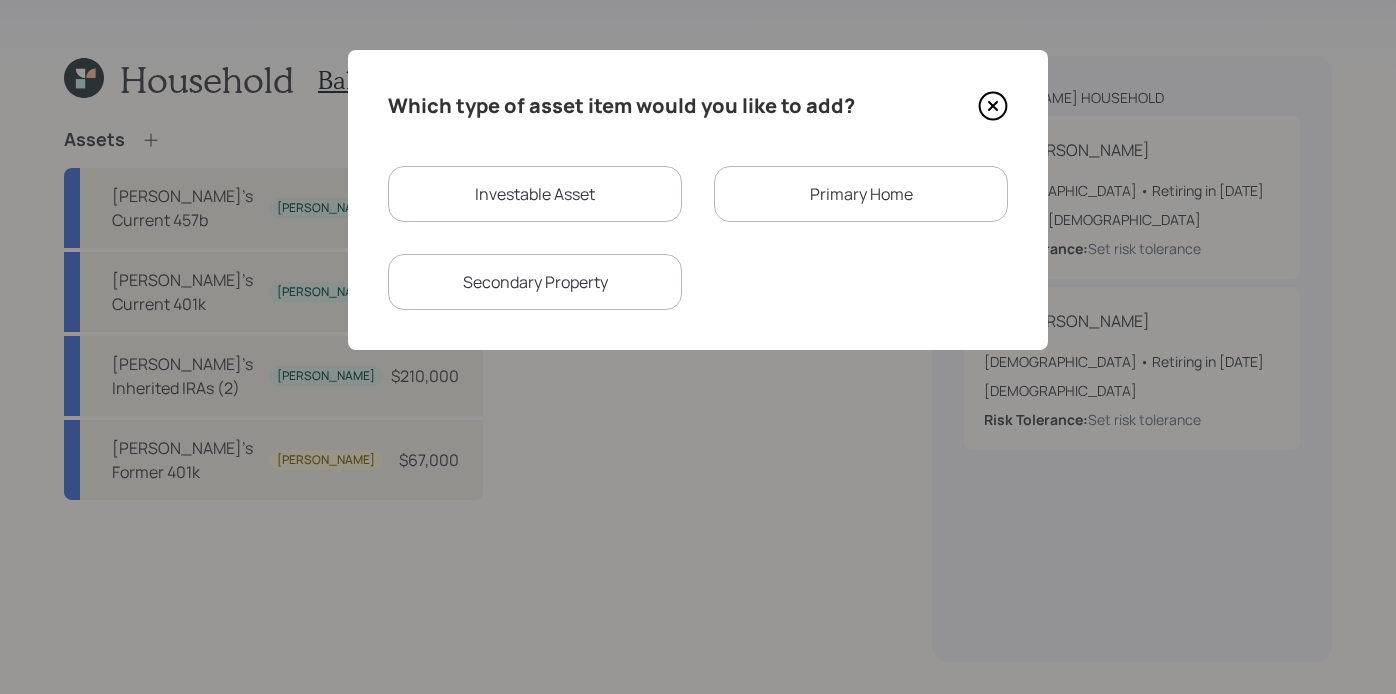 click on "Investable Asset" at bounding box center (535, 194) 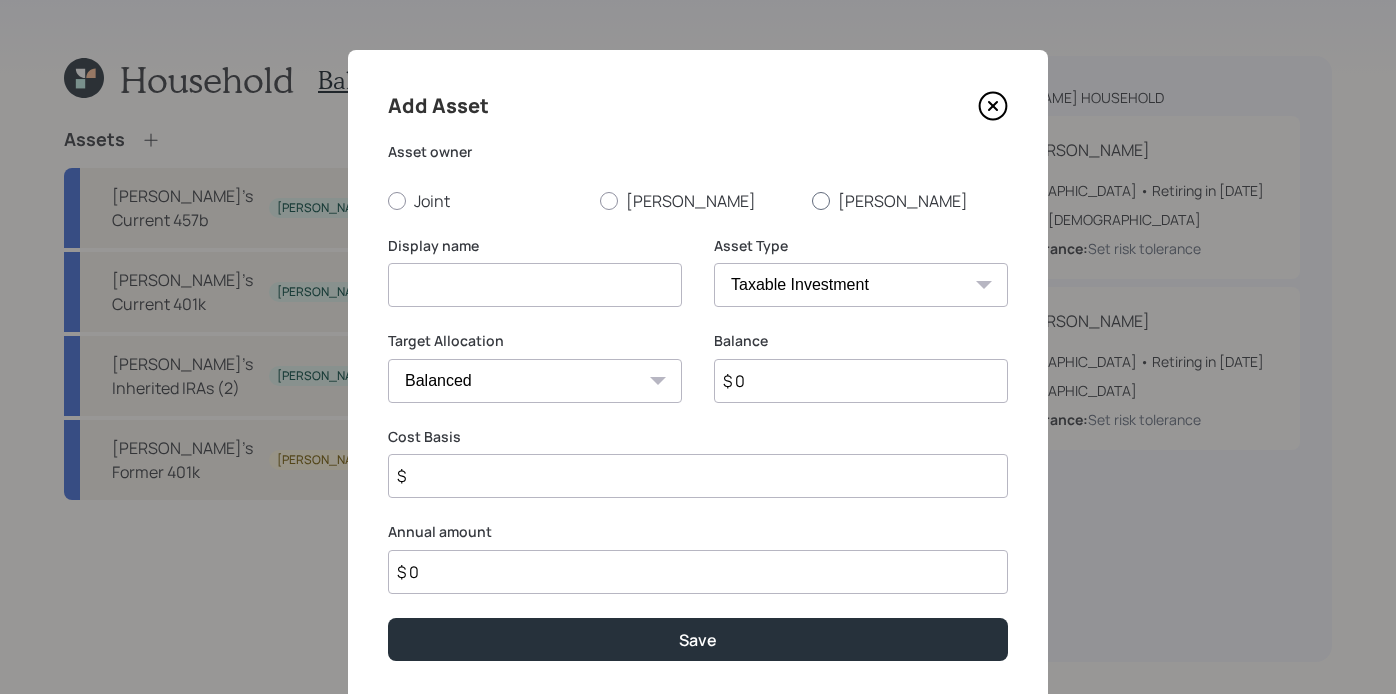 click on "[PERSON_NAME]" at bounding box center (910, 201) 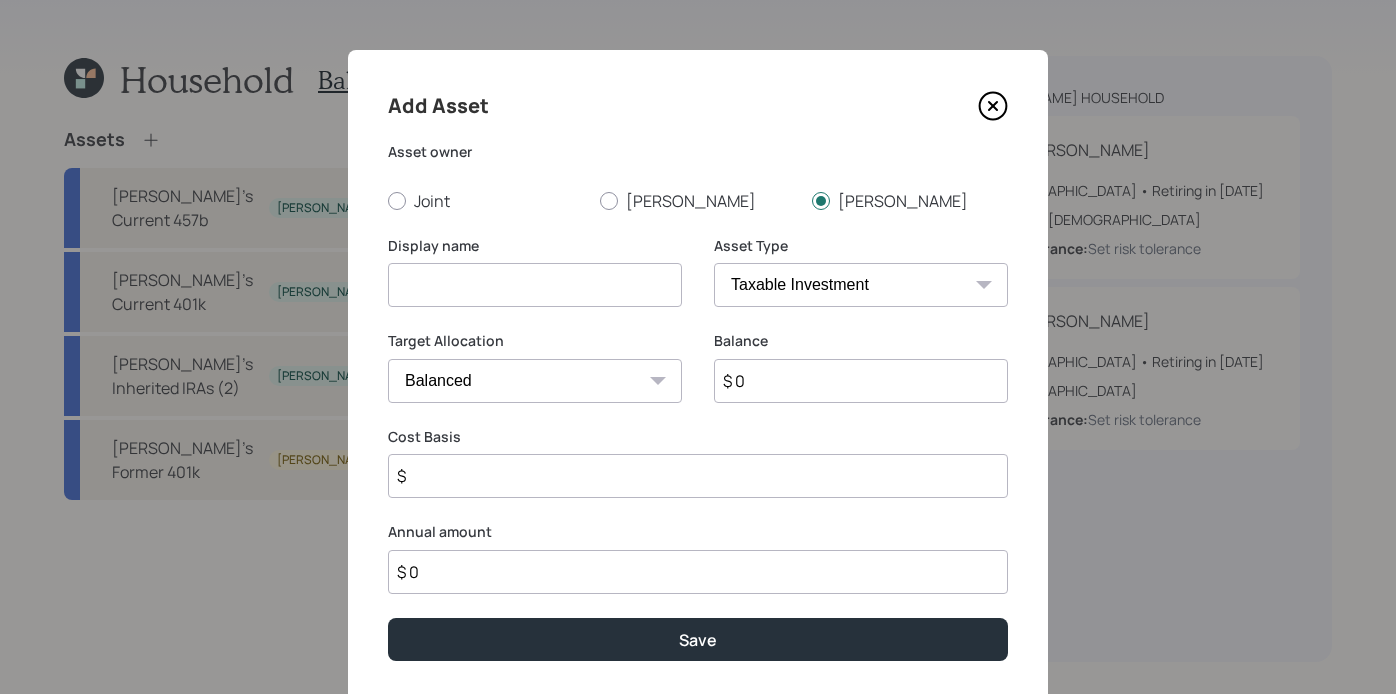 click on "SEP [PERSON_NAME] IRA 401(k) [PERSON_NAME] 401(k) 403(b) [PERSON_NAME] 403(b) 457(b) [PERSON_NAME] 457(b) Health Savings Account 529 Taxable Investment Checking / Savings Emergency Fund" at bounding box center [861, 285] 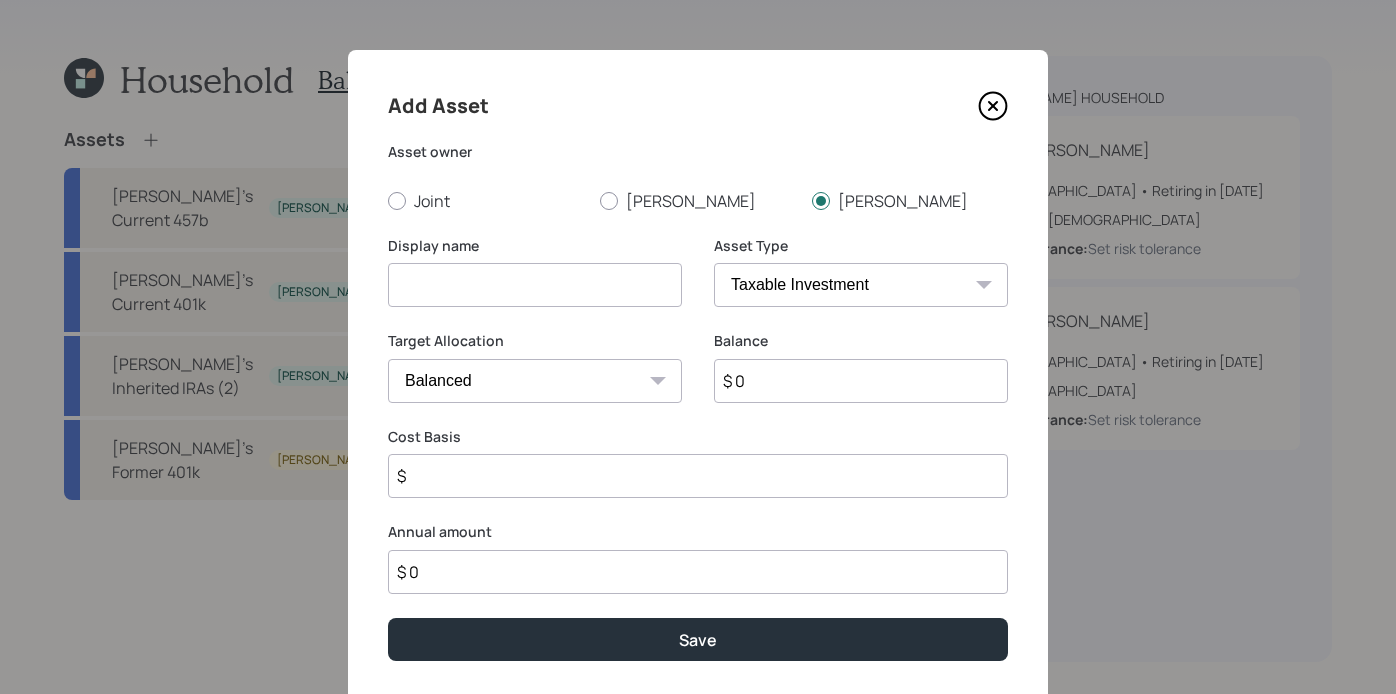 select on "company_sponsored" 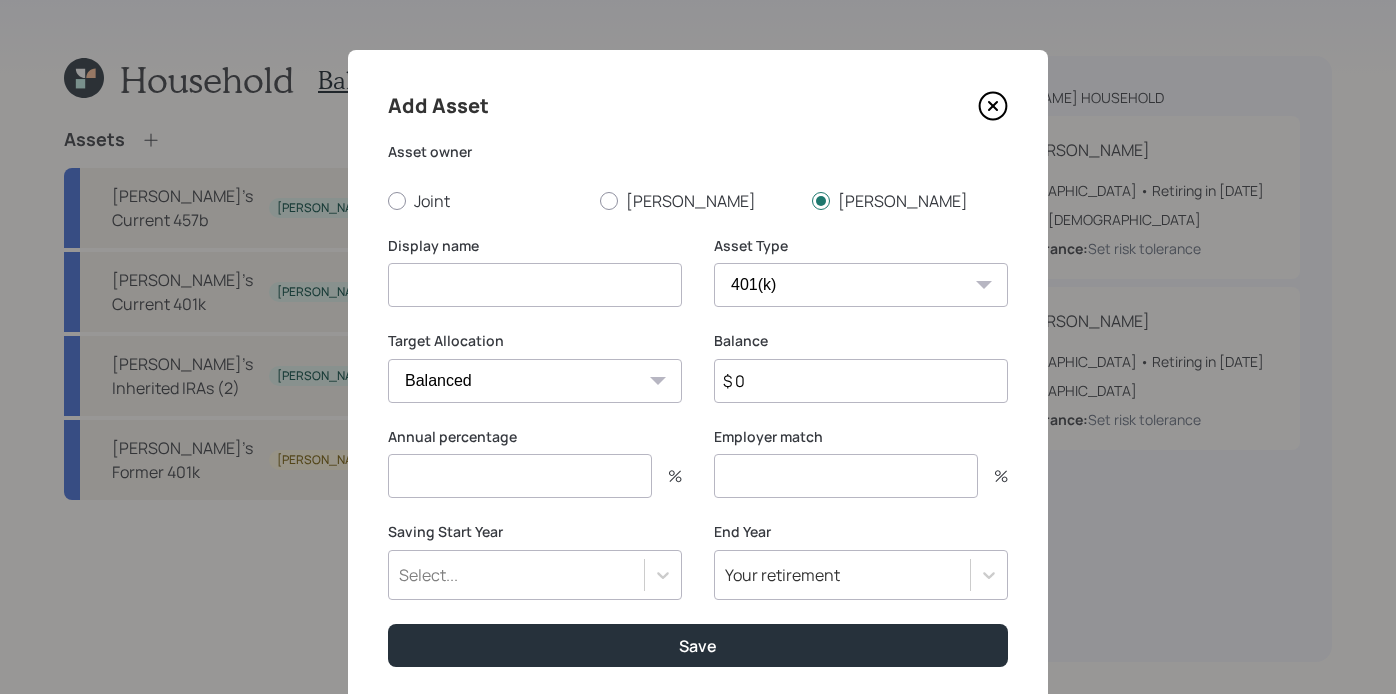 click on "Display name" at bounding box center [535, 284] 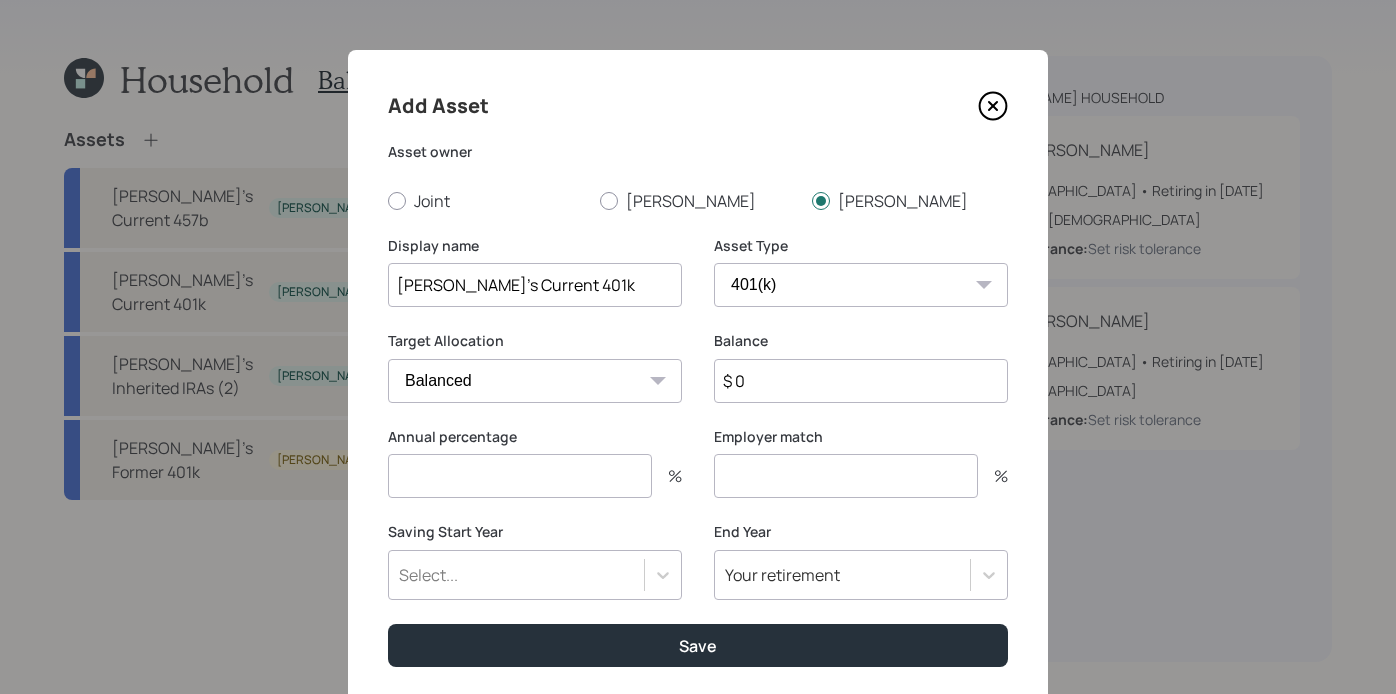 type on "[PERSON_NAME]'s Current 401k" 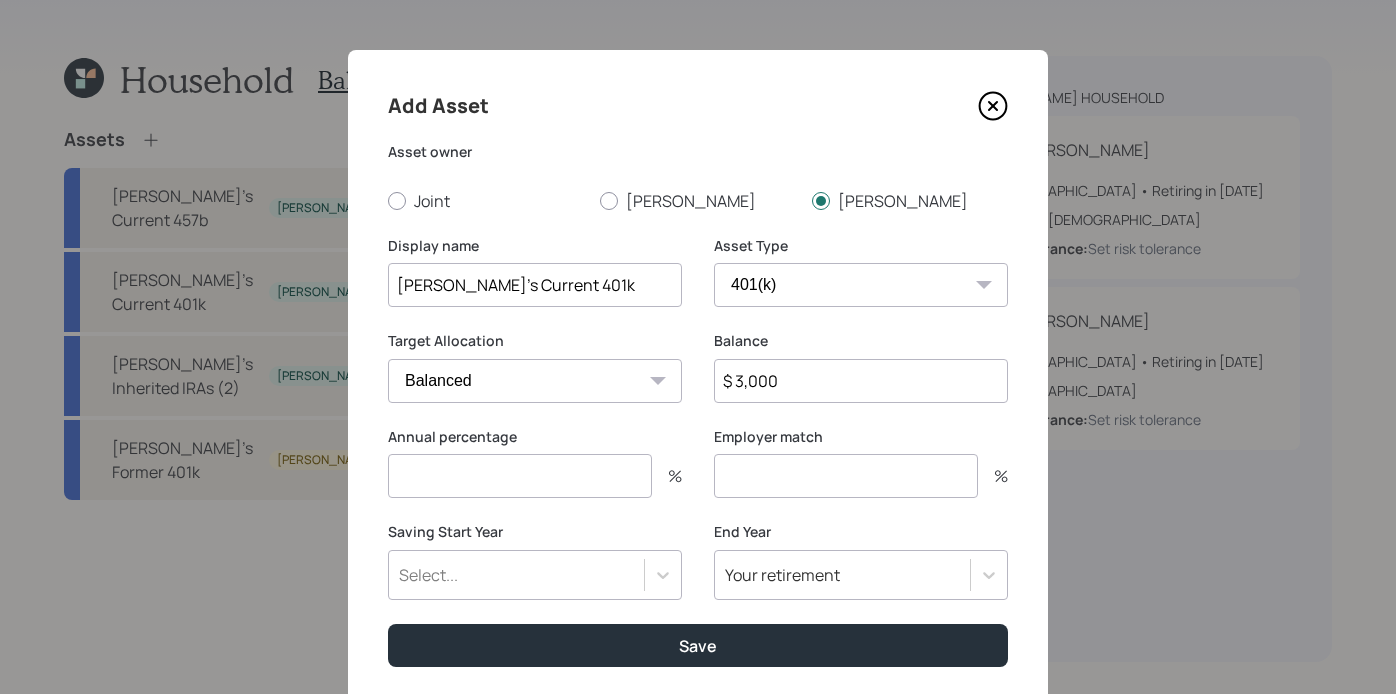 type on "$ 3,000" 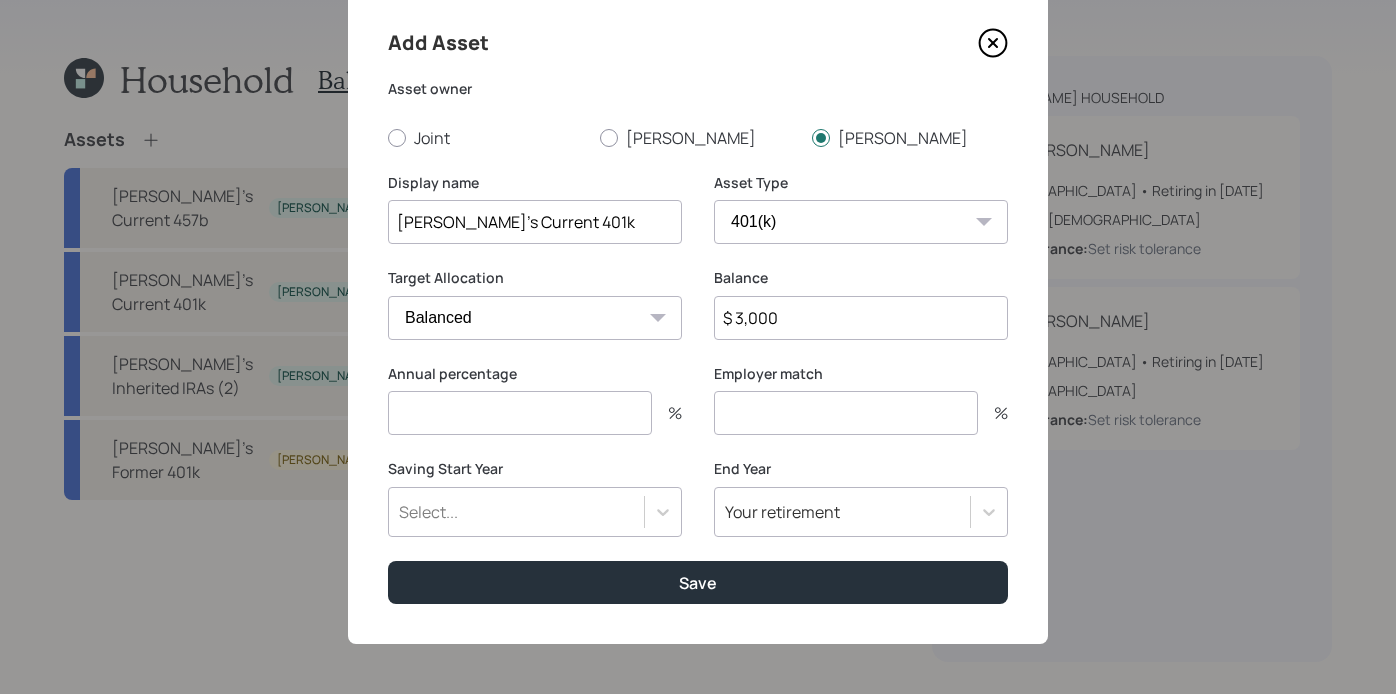 click on "Select..." at bounding box center [535, 512] 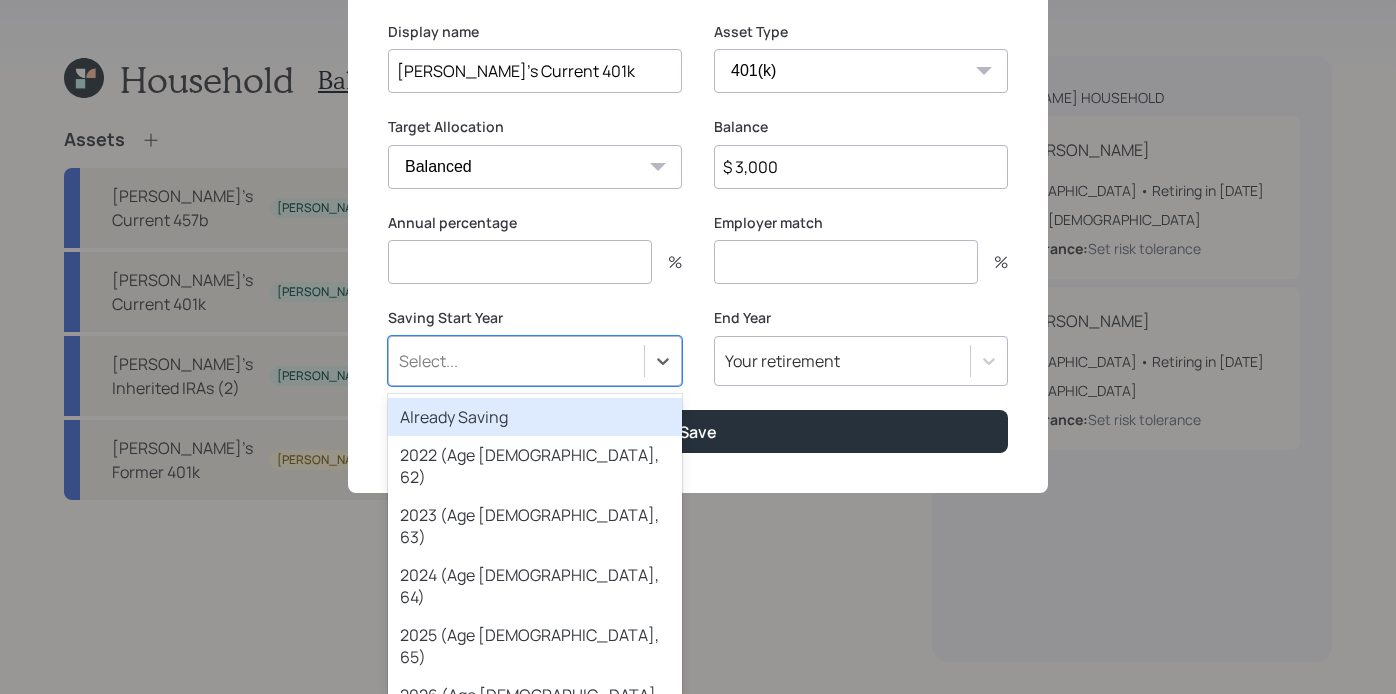 click on "Already Saving" at bounding box center (535, 417) 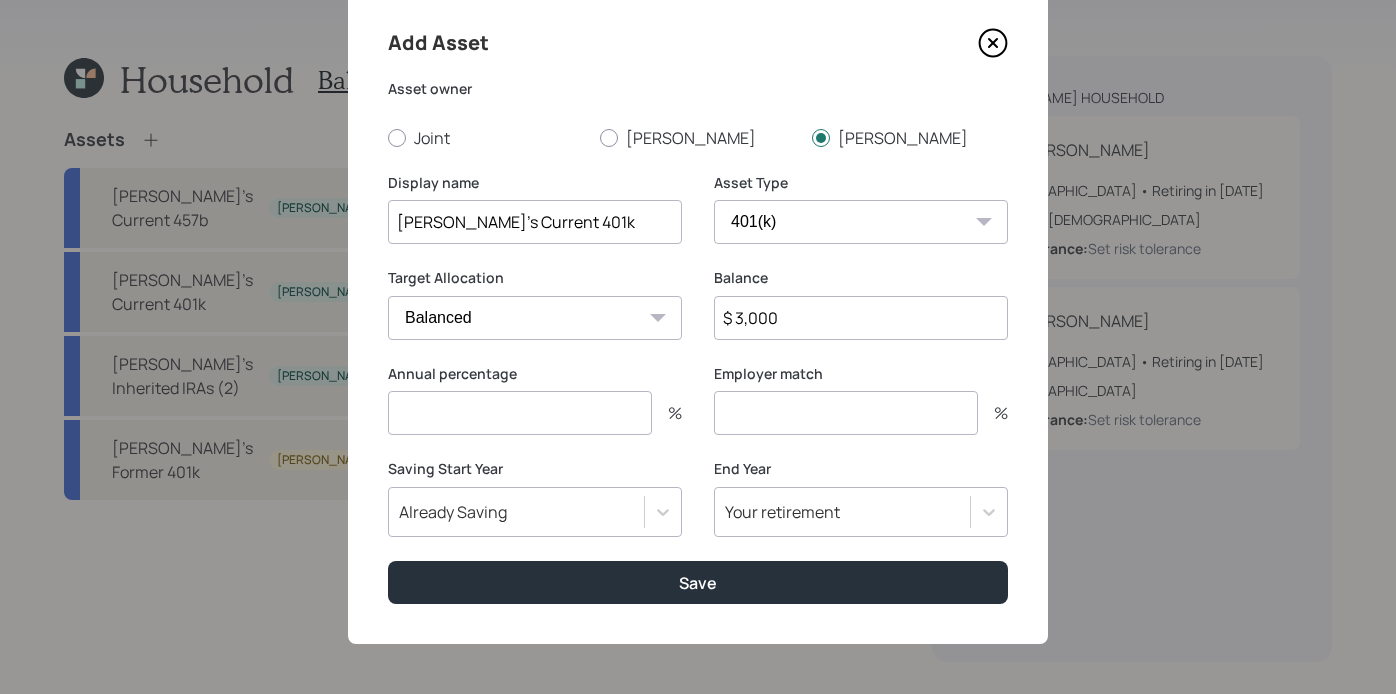 click at bounding box center [520, 413] 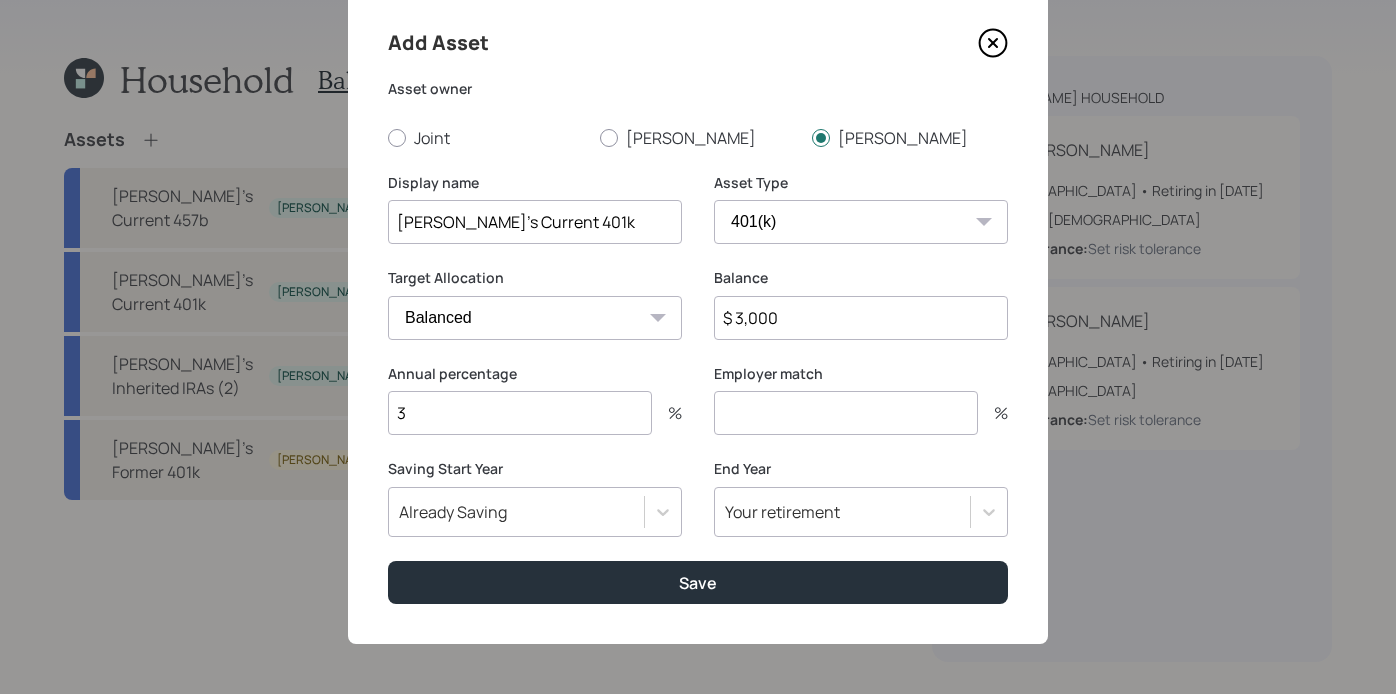 type on "3" 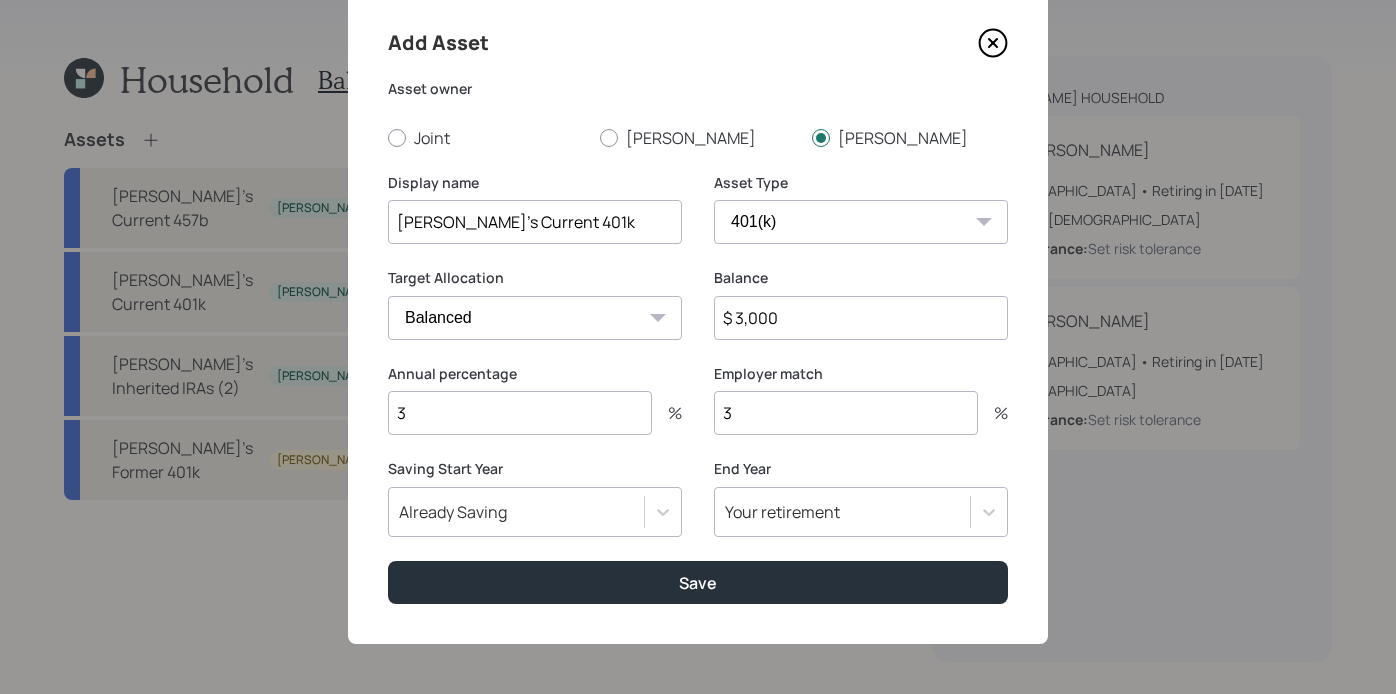 click on "3" at bounding box center (846, 413) 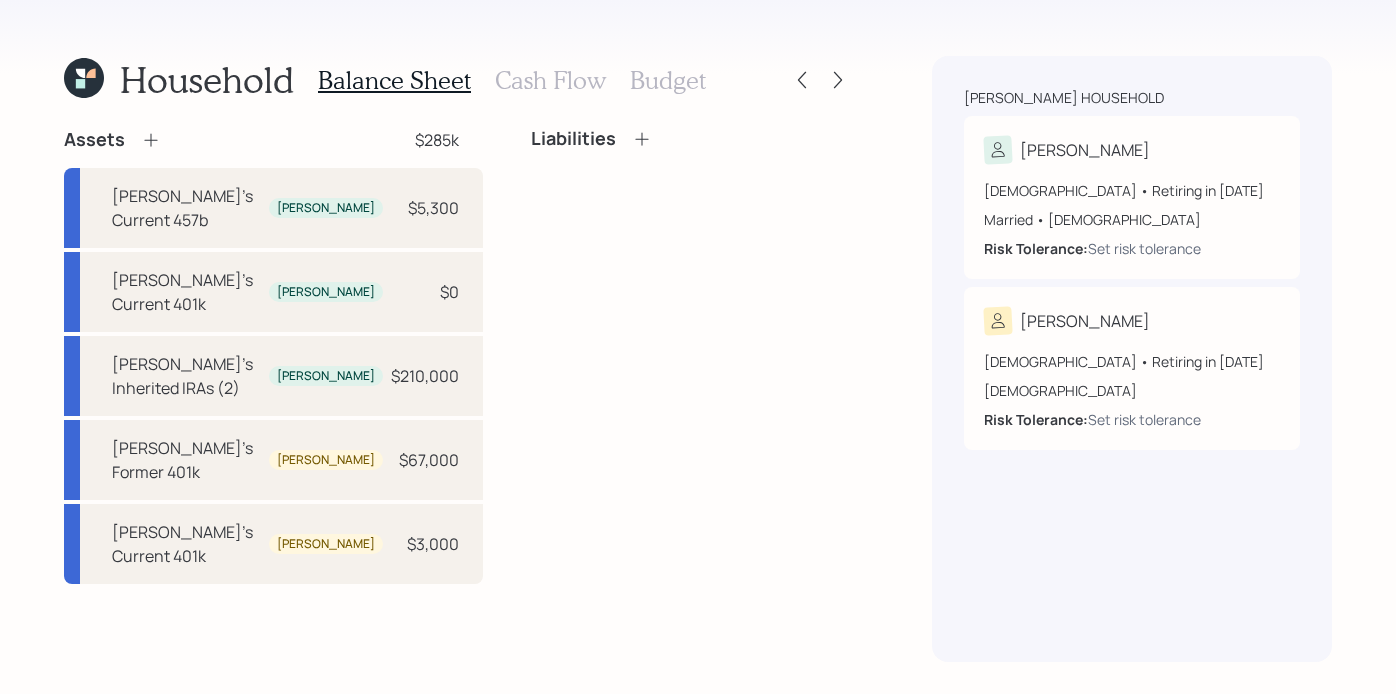 click 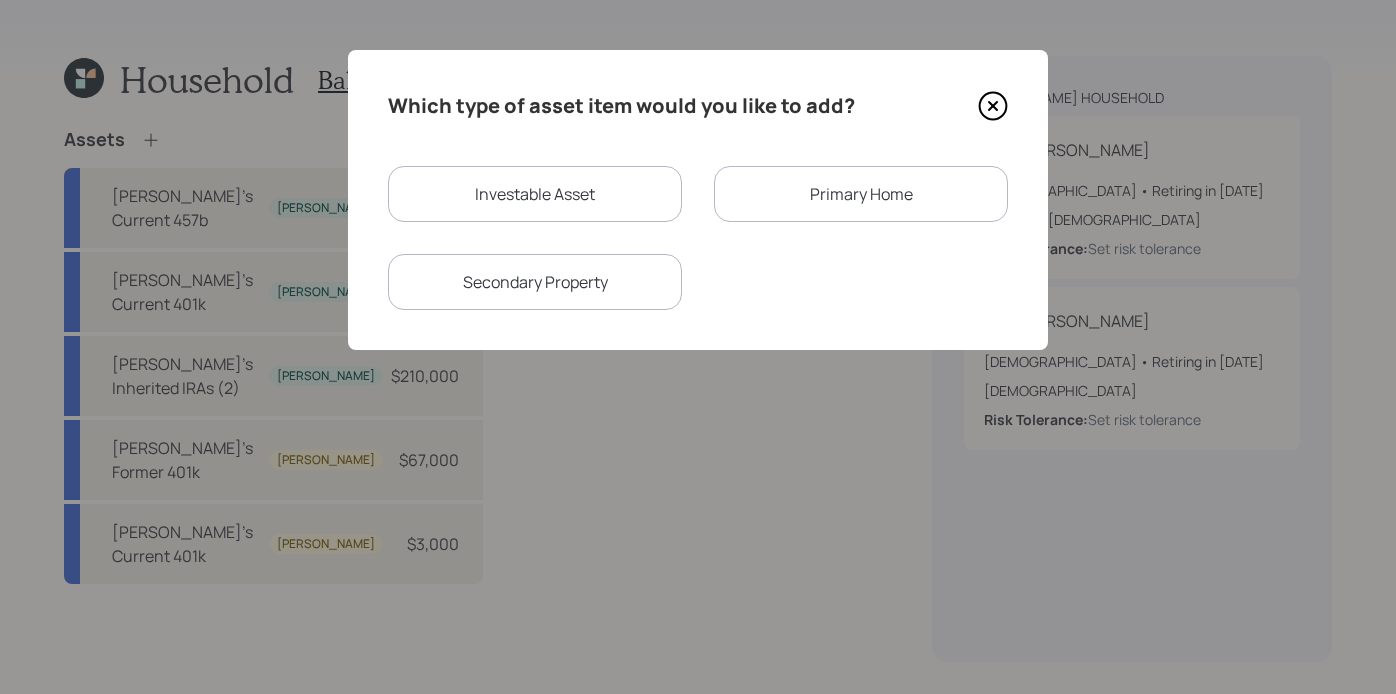 click on "Investable Asset" at bounding box center (535, 194) 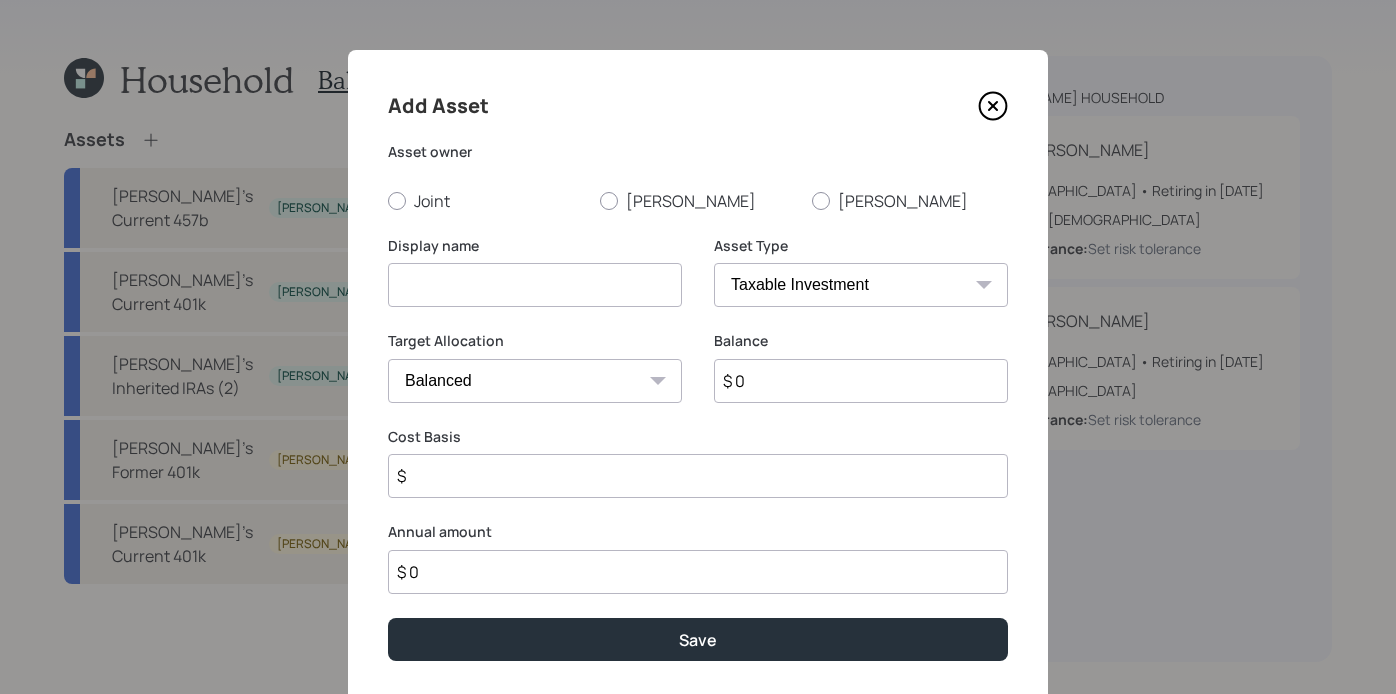 click on "Joint [PERSON_NAME] [PERSON_NAME]" at bounding box center [698, 201] 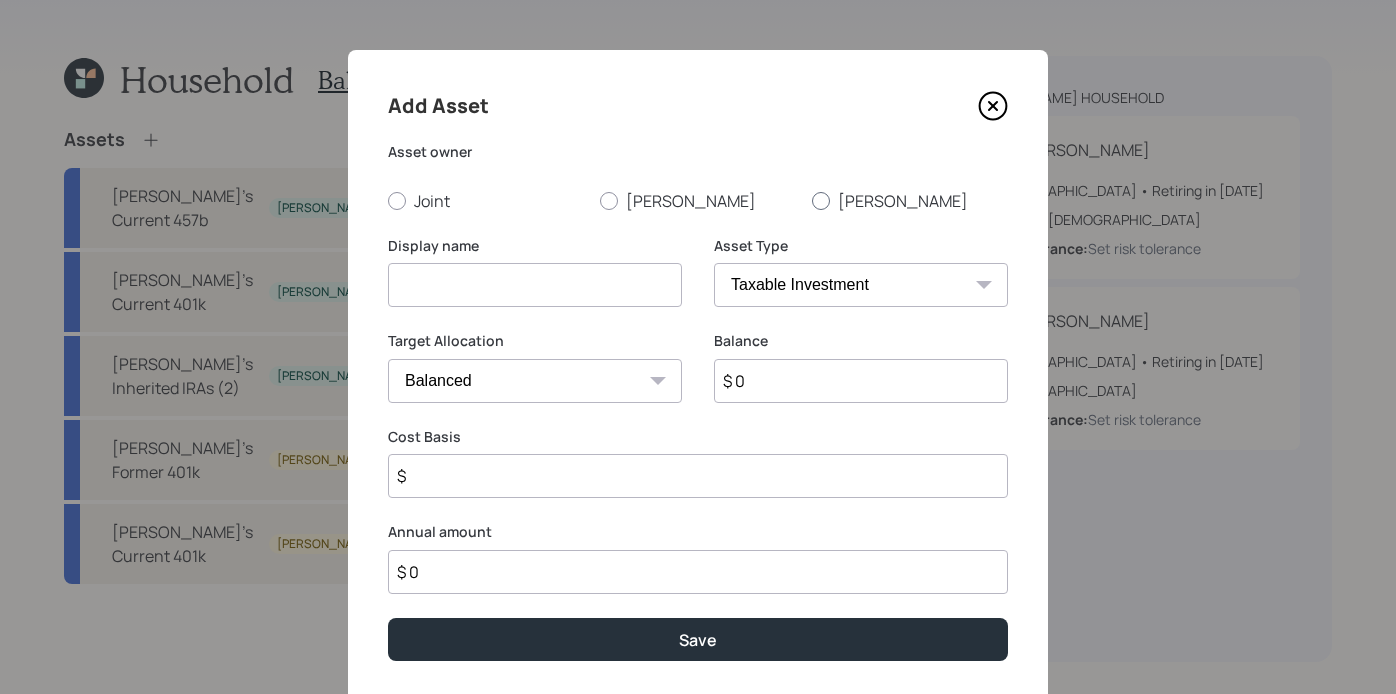 click on "[PERSON_NAME]" at bounding box center (910, 201) 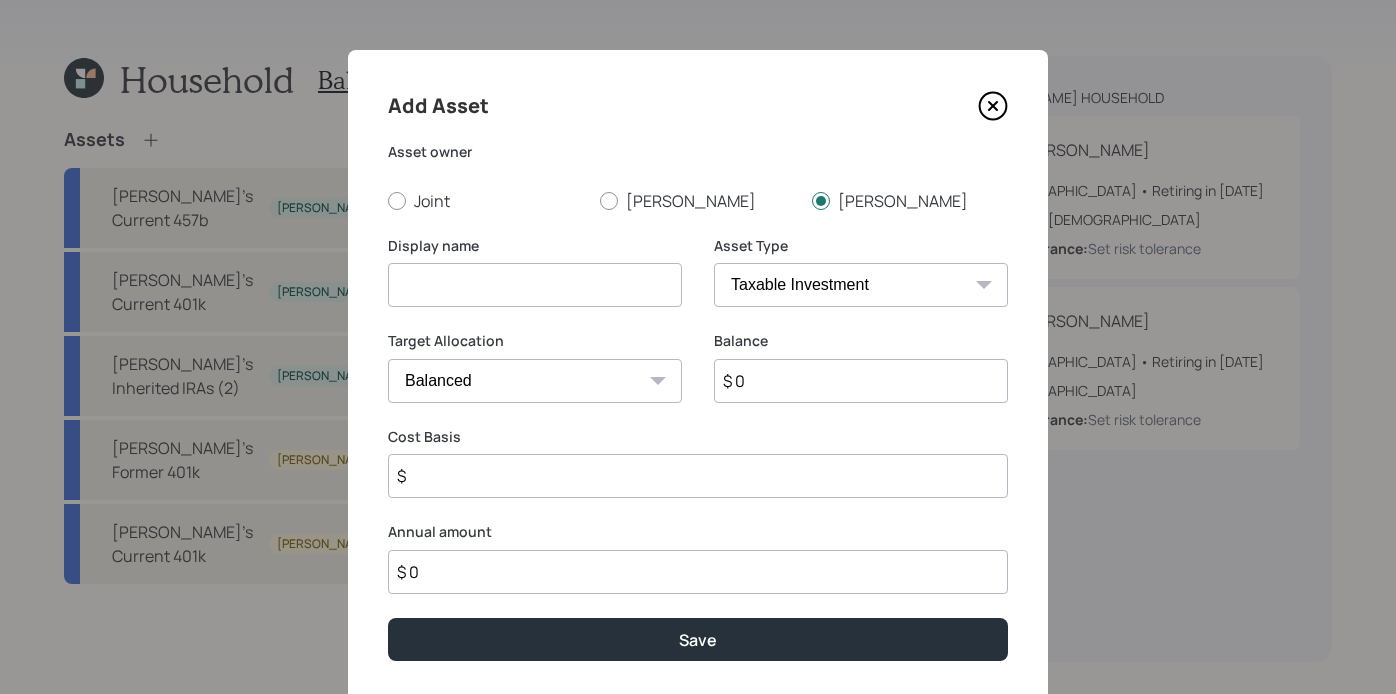 click on "Display name" at bounding box center (535, 284) 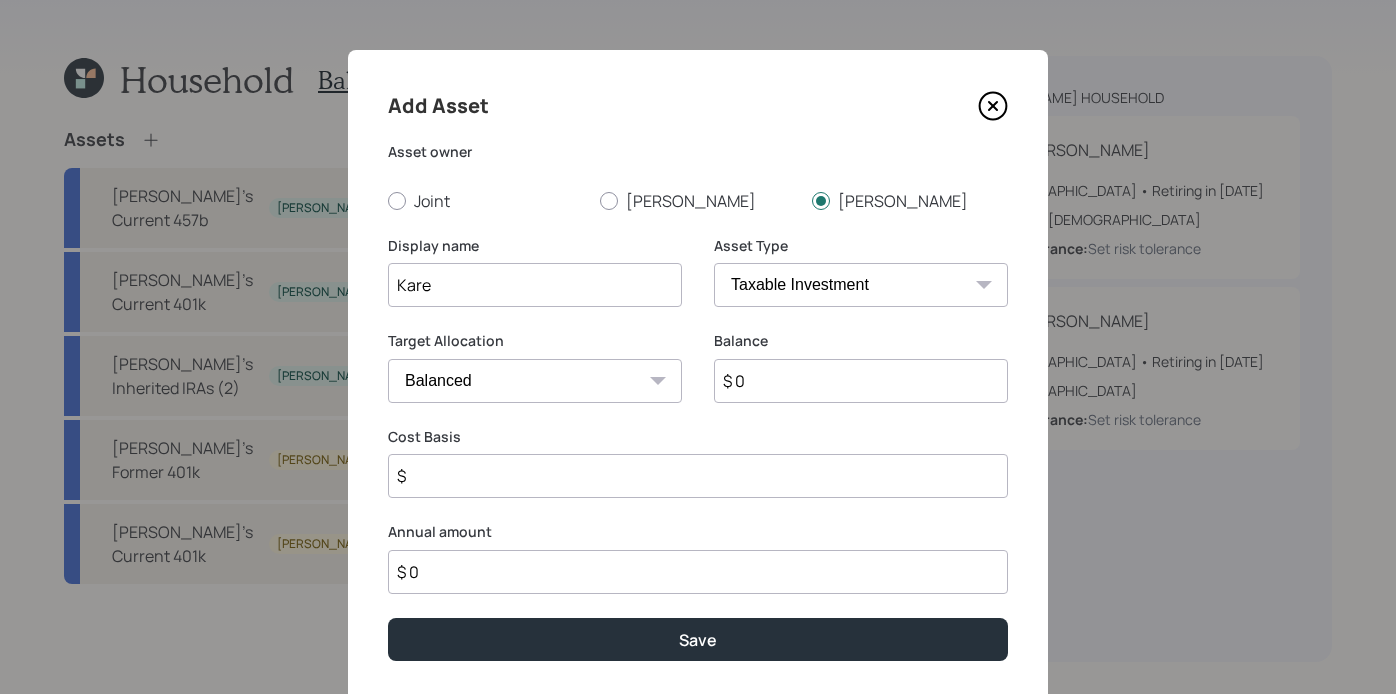 type on "[PERSON_NAME]" 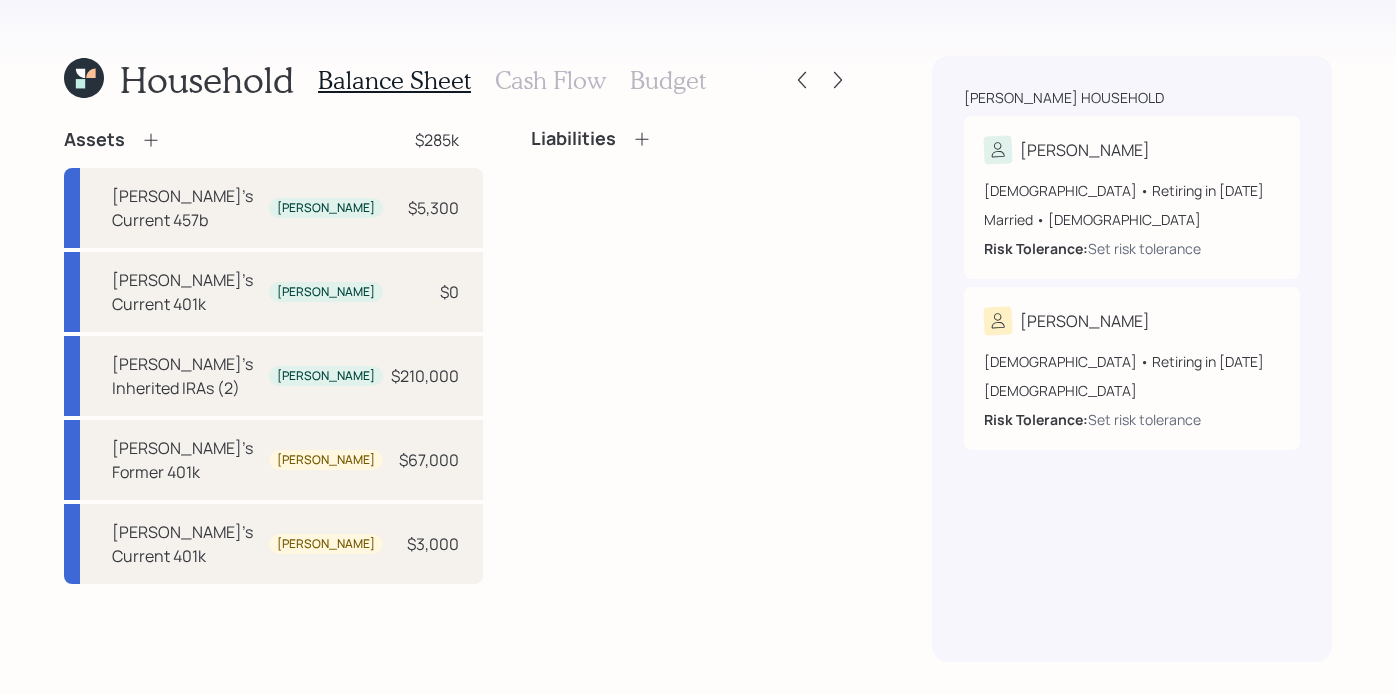 click 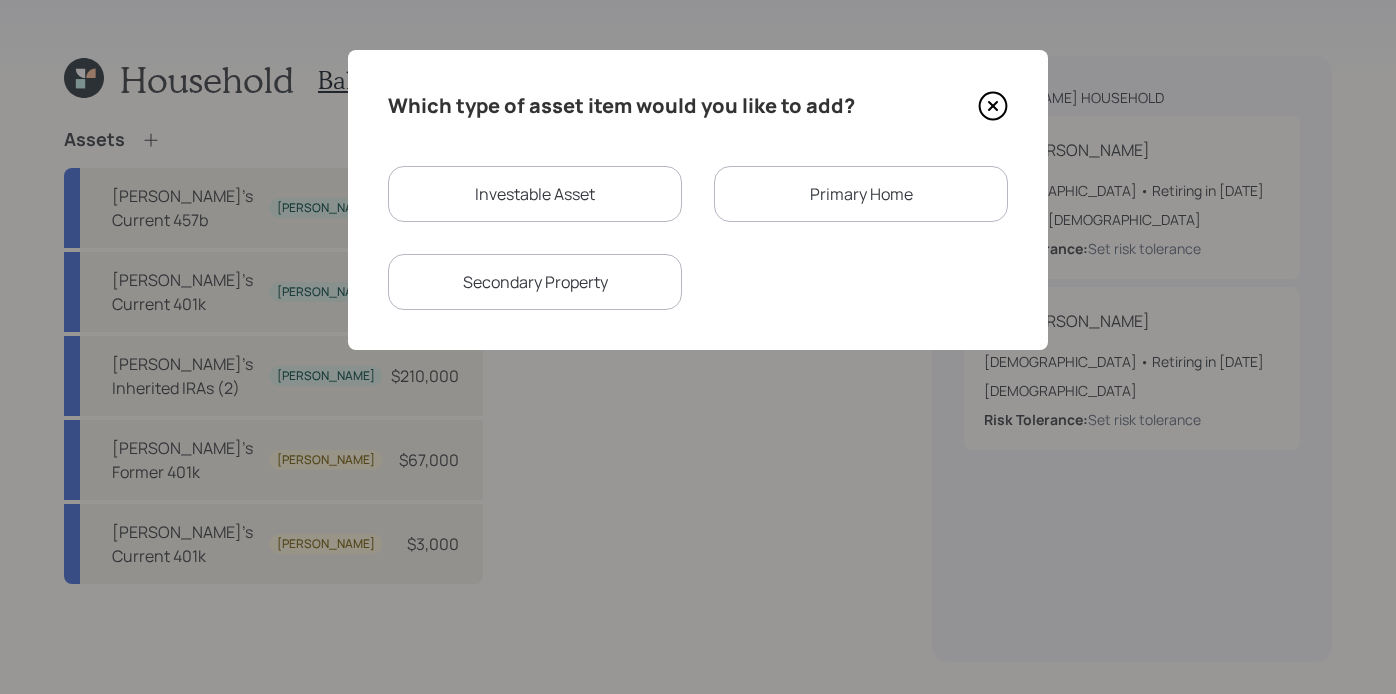 click on "Investable Asset" at bounding box center (535, 194) 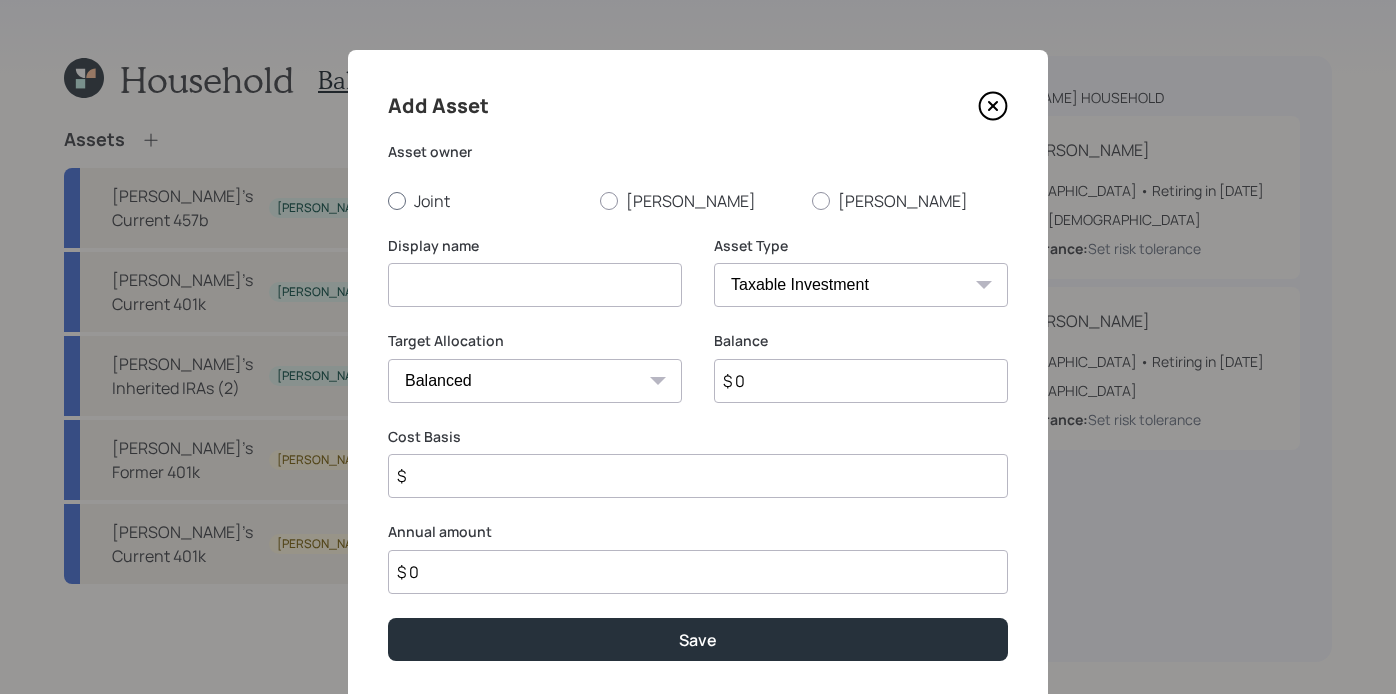 click on "Joint" at bounding box center [486, 201] 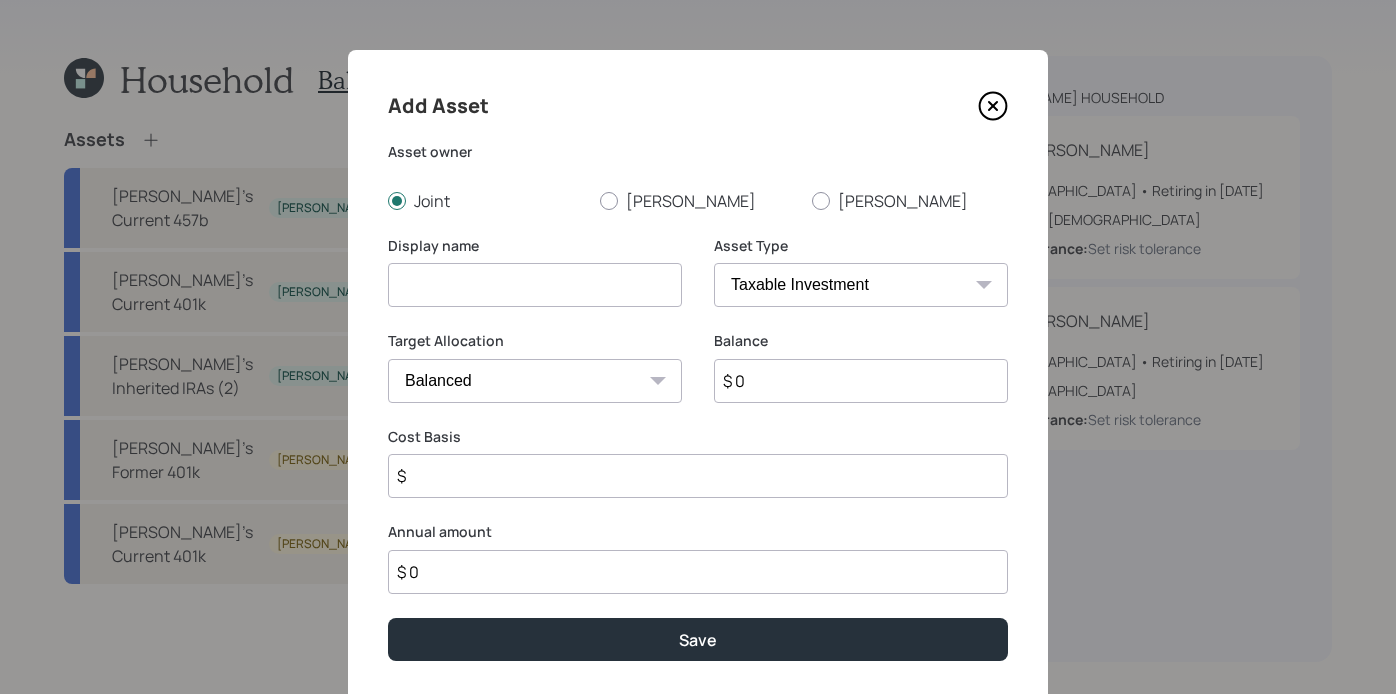 click on "SEP [PERSON_NAME] IRA 401(k) [PERSON_NAME] 401(k) 403(b) [PERSON_NAME] 403(b) 457(b) [PERSON_NAME] 457(b) Health Savings Account 529 Taxable Investment Checking / Savings Emergency Fund" at bounding box center (861, 285) 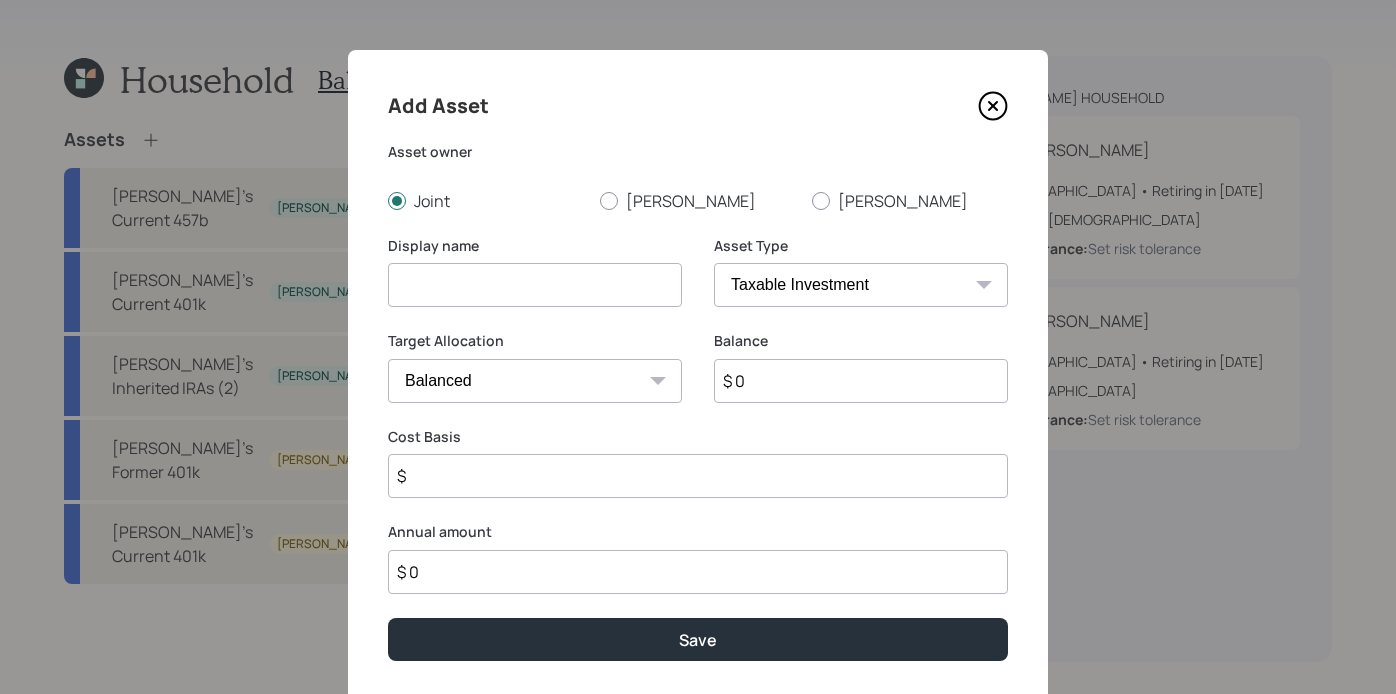 select on "emergency_fund" 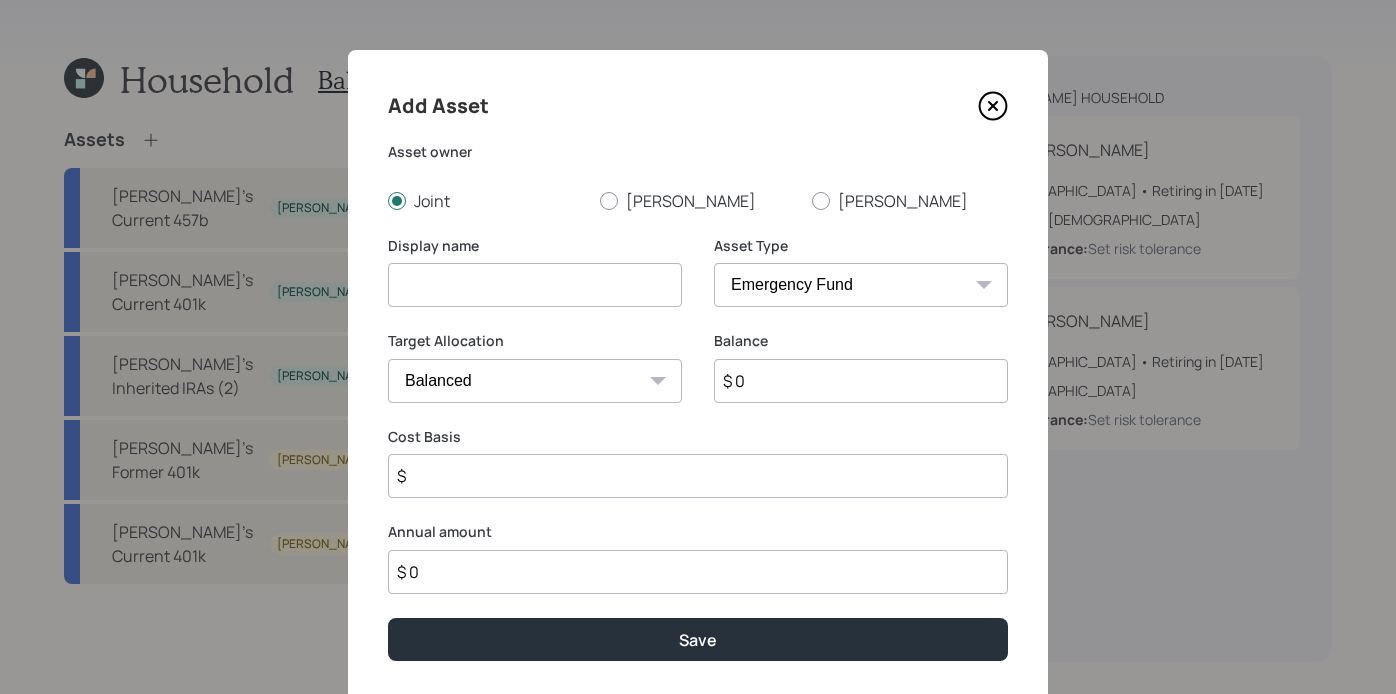 click at bounding box center [535, 285] 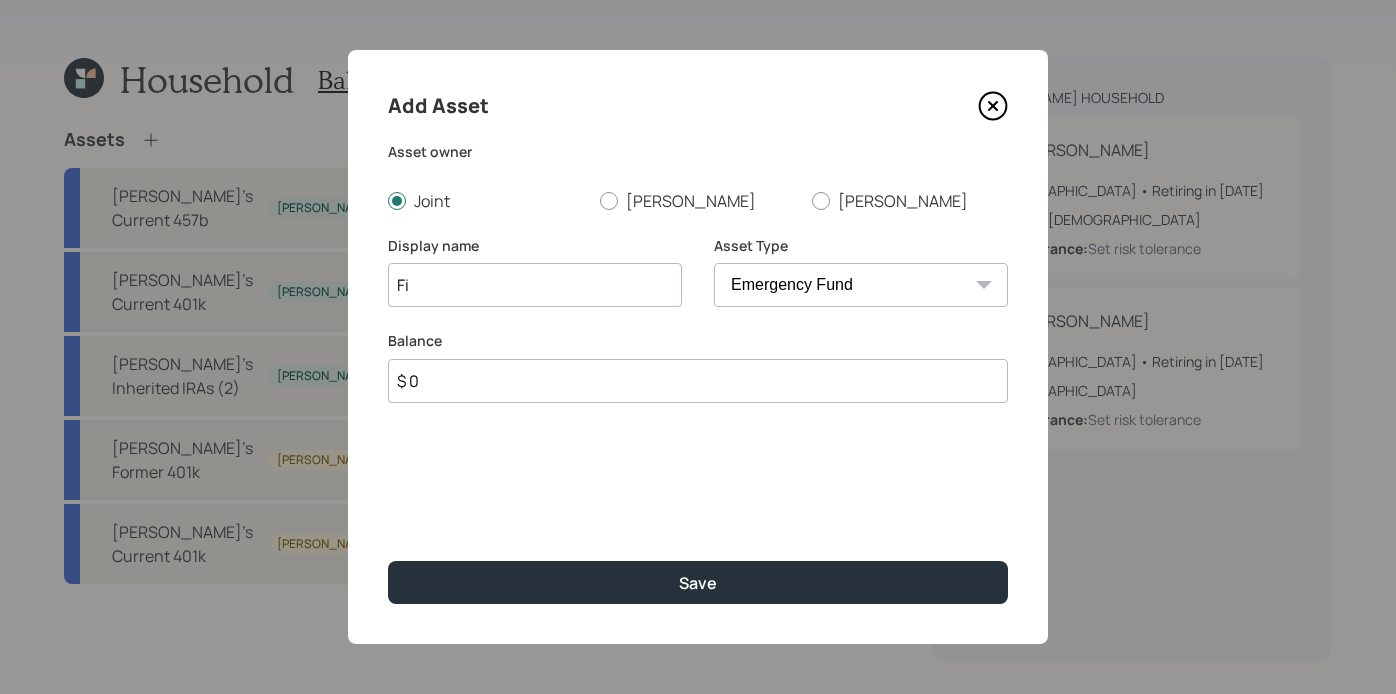 type on "F" 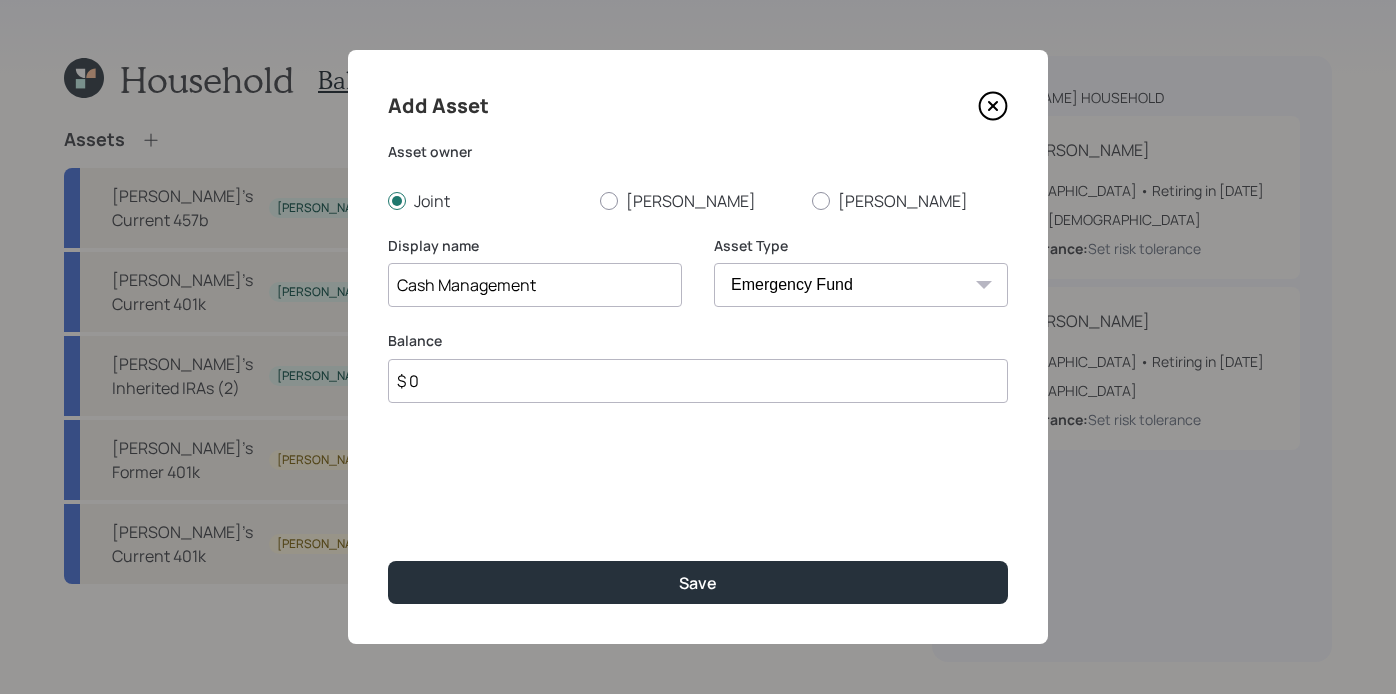 type on "Cash Management" 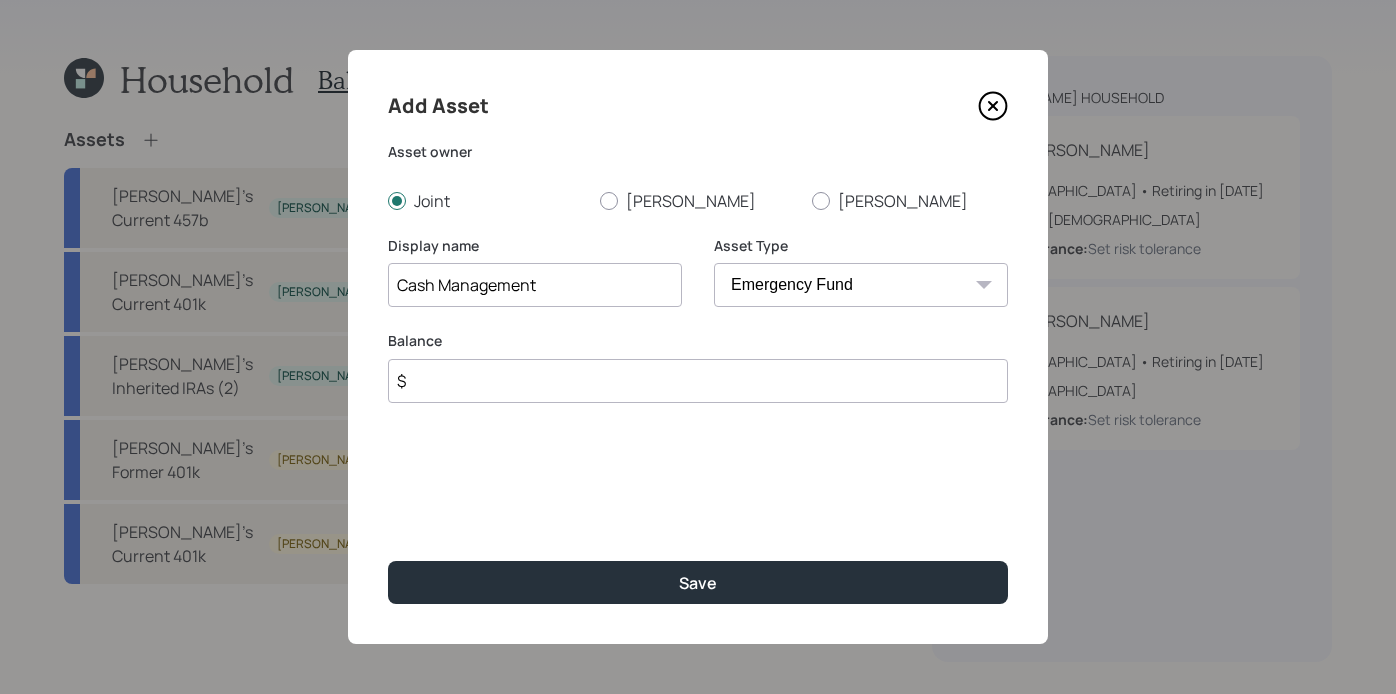 type on "$" 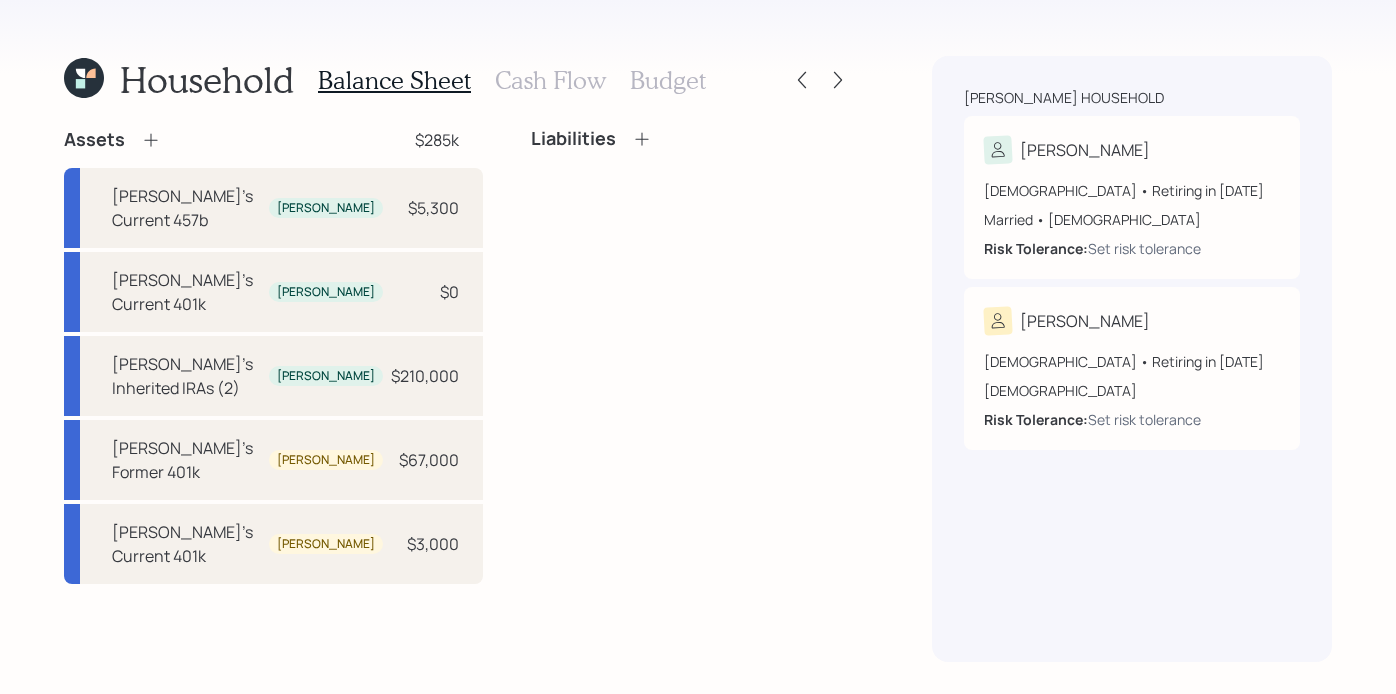 click on "Assets" at bounding box center (112, 140) 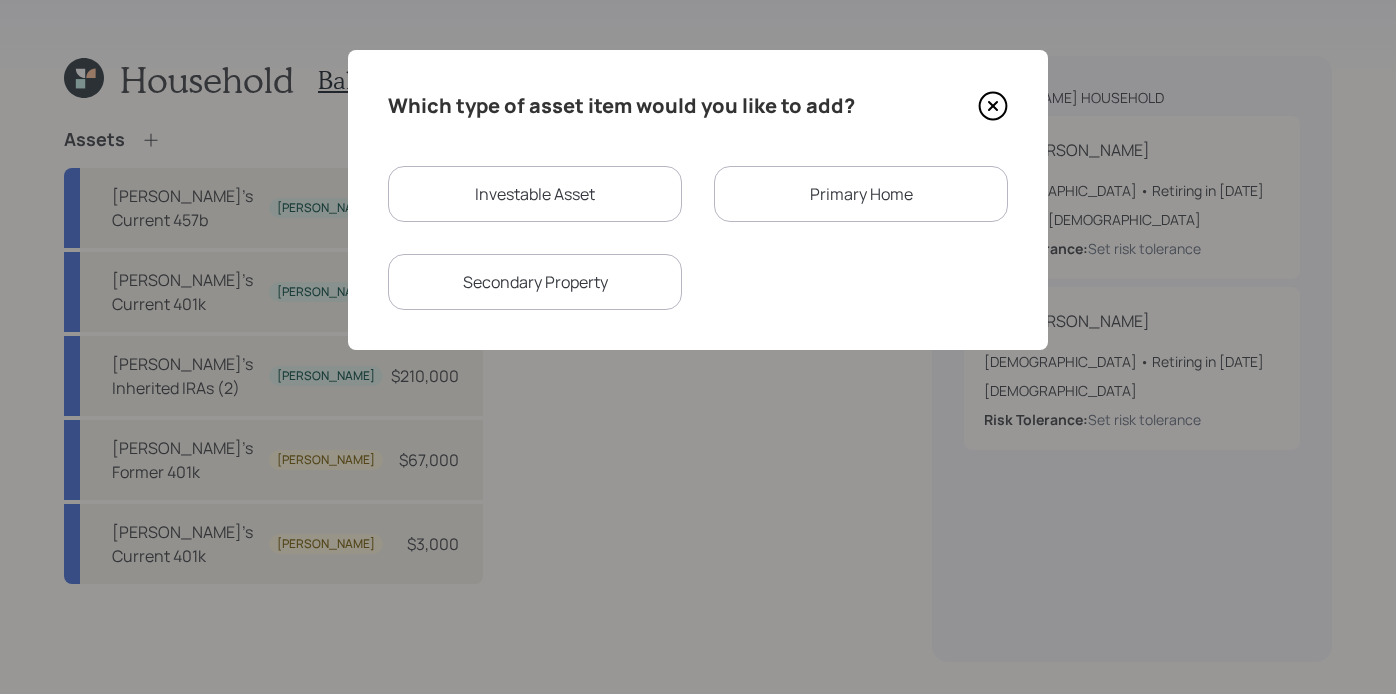 click on "Investable Asset" at bounding box center [535, 194] 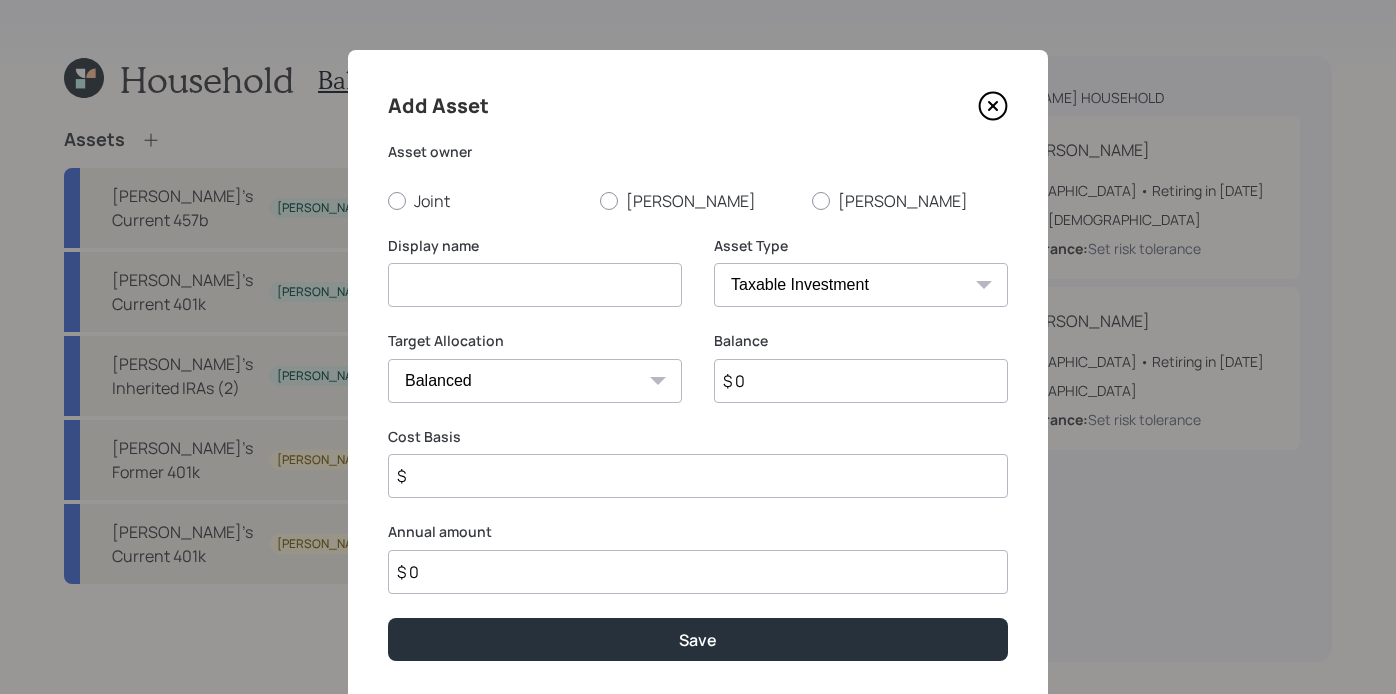 click on "SEP [PERSON_NAME] IRA 401(k) [PERSON_NAME] 401(k) 403(b) [PERSON_NAME] 403(b) 457(b) [PERSON_NAME] 457(b) Health Savings Account 529 Taxable Investment Checking / Savings Emergency Fund" at bounding box center [861, 285] 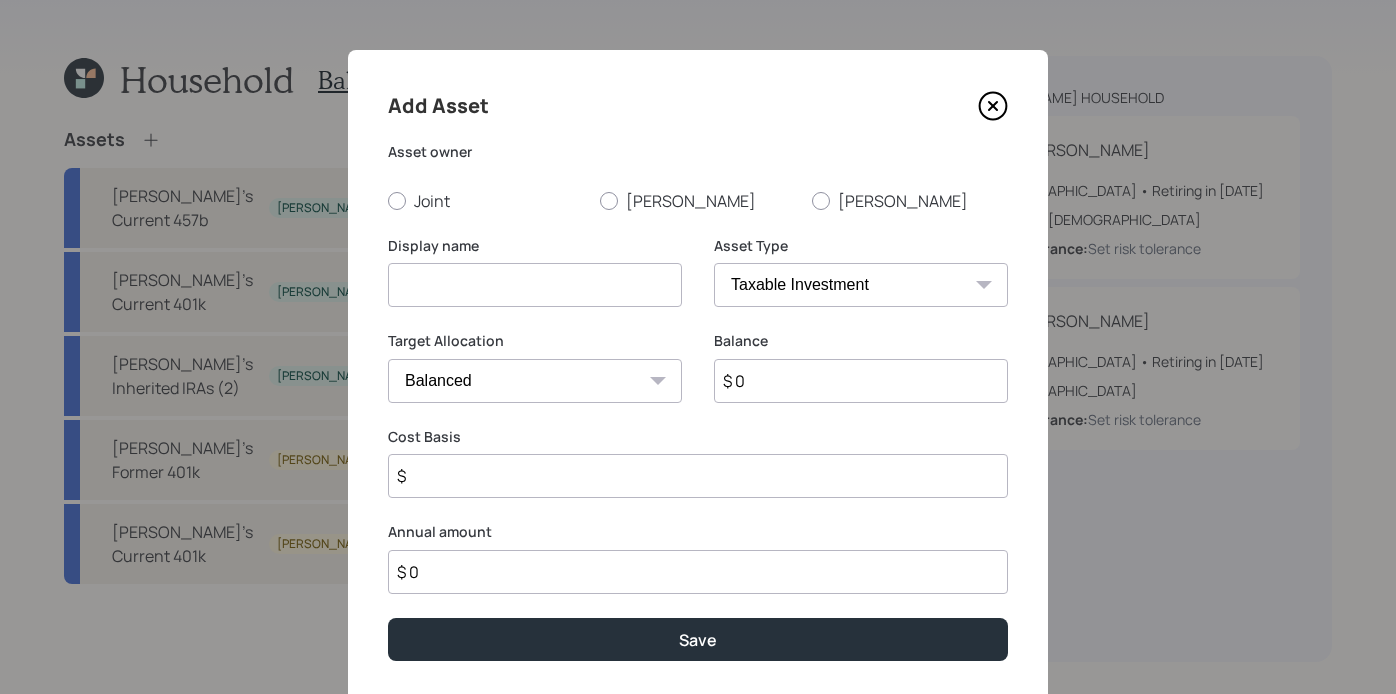 select on "emergency_fund" 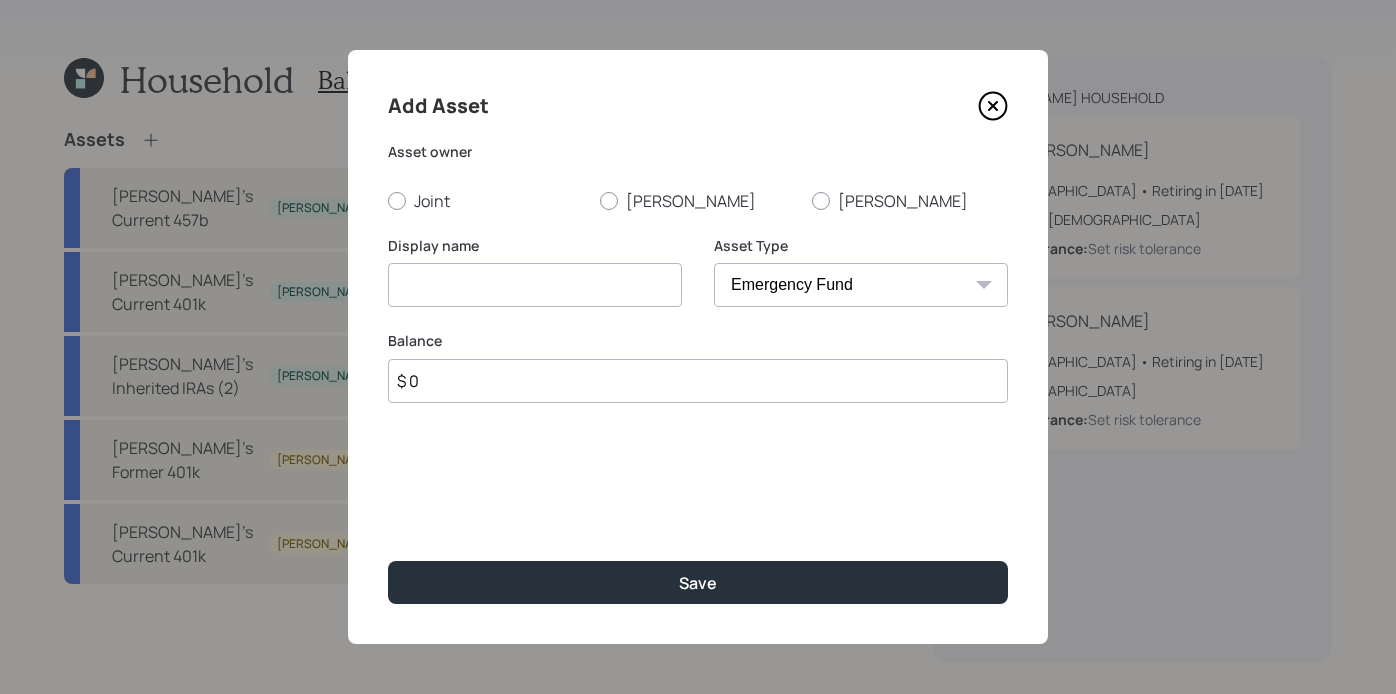 click at bounding box center [535, 285] 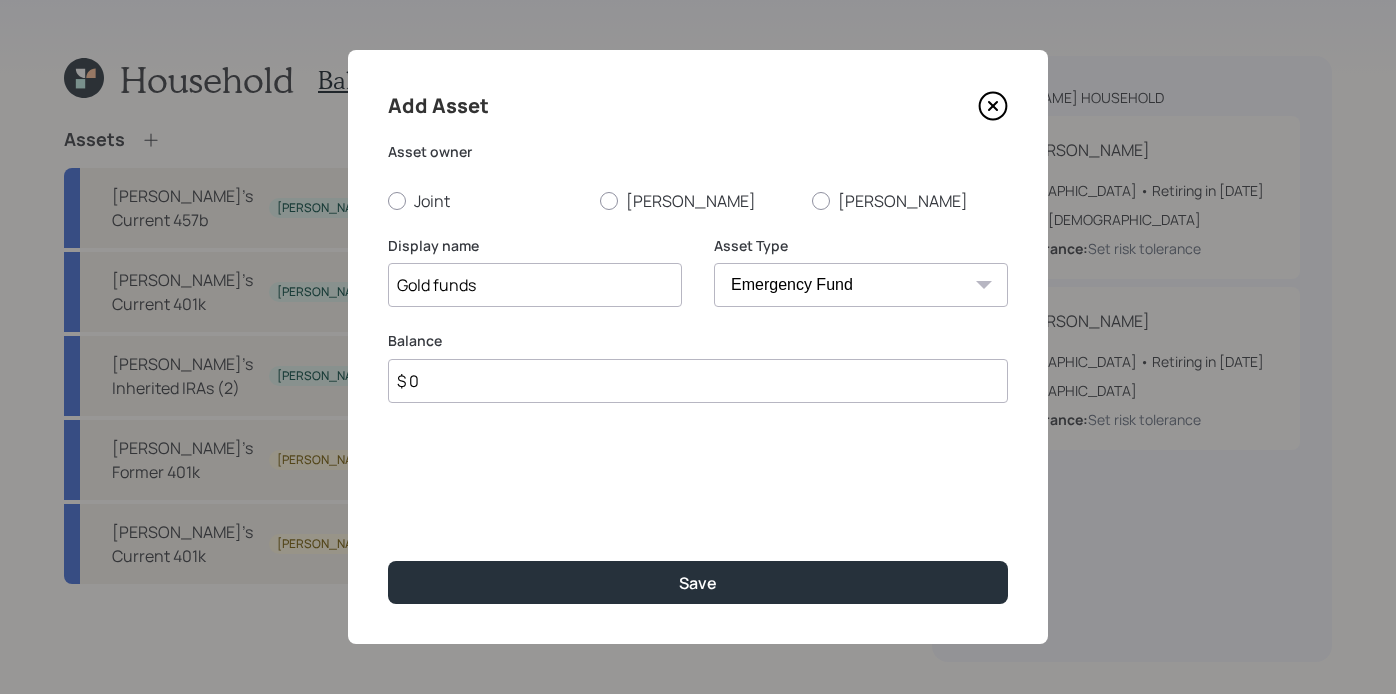 type on "Gold funds" 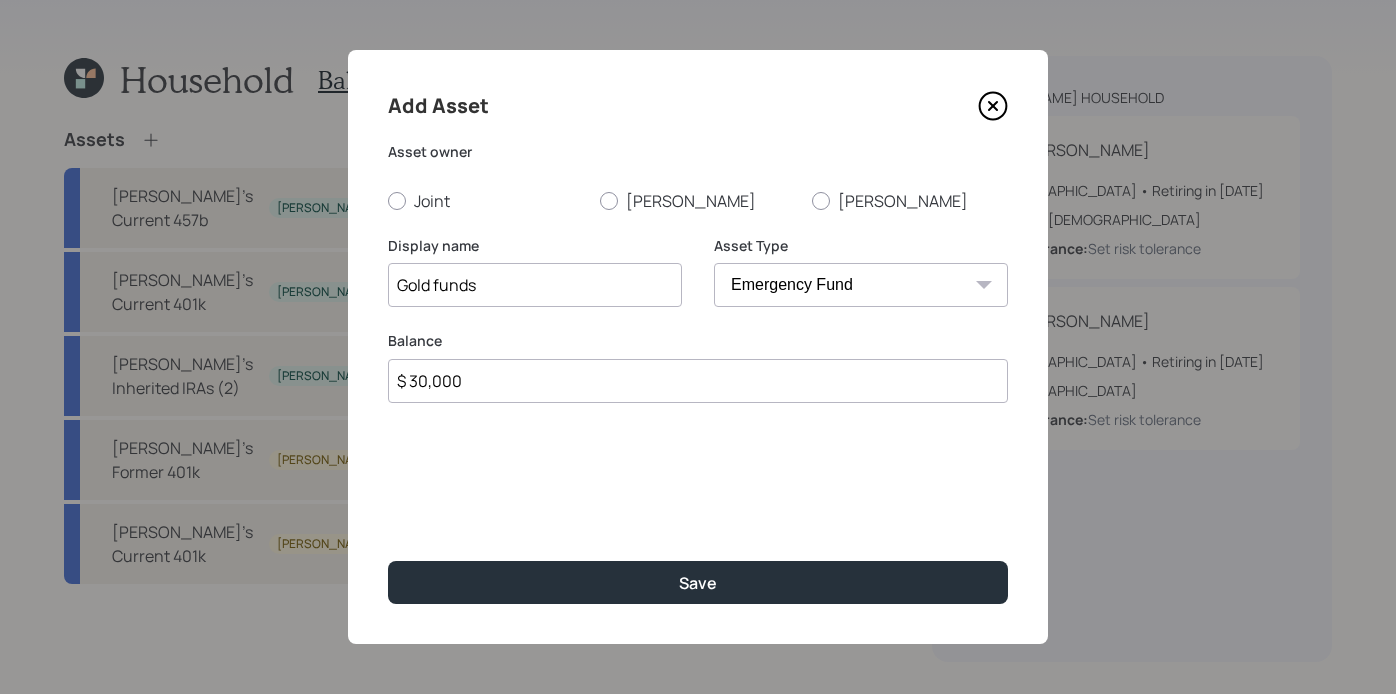 type on "$ 30,000" 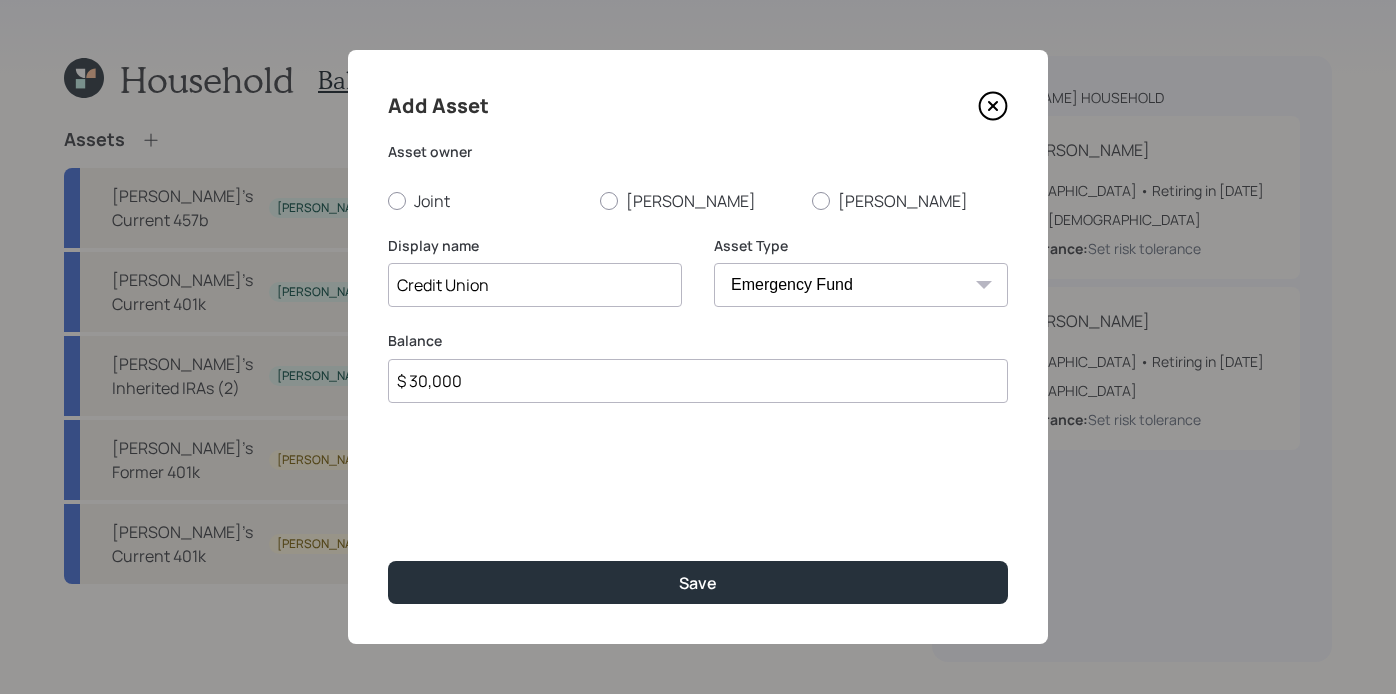 type on "Credit Union" 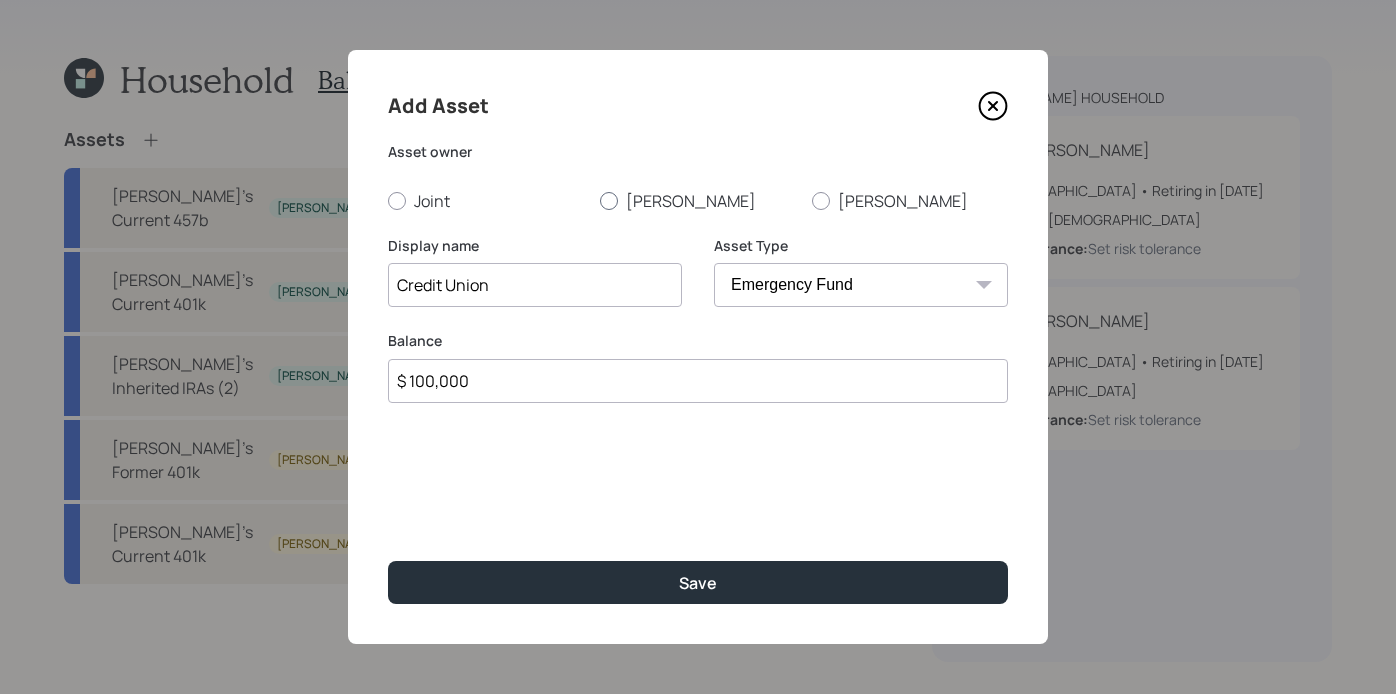 type on "$ 100,000" 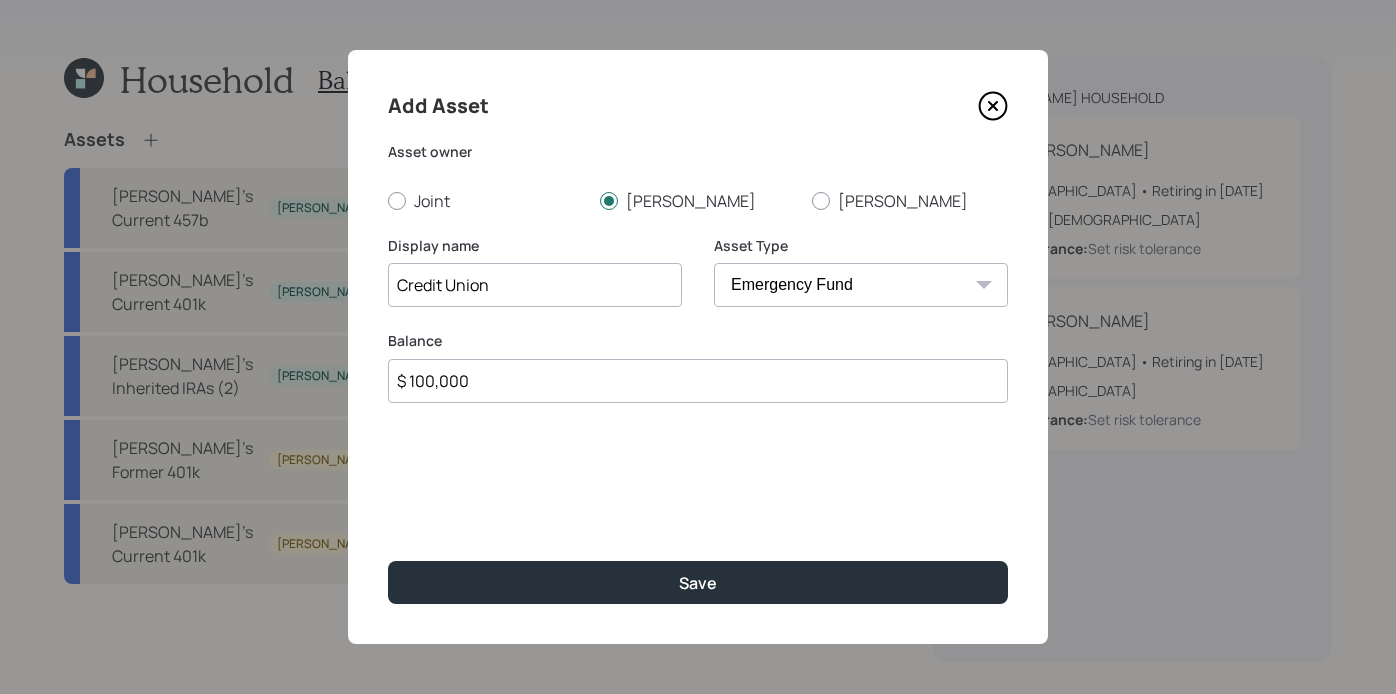 click on "Credit Union" at bounding box center (535, 285) 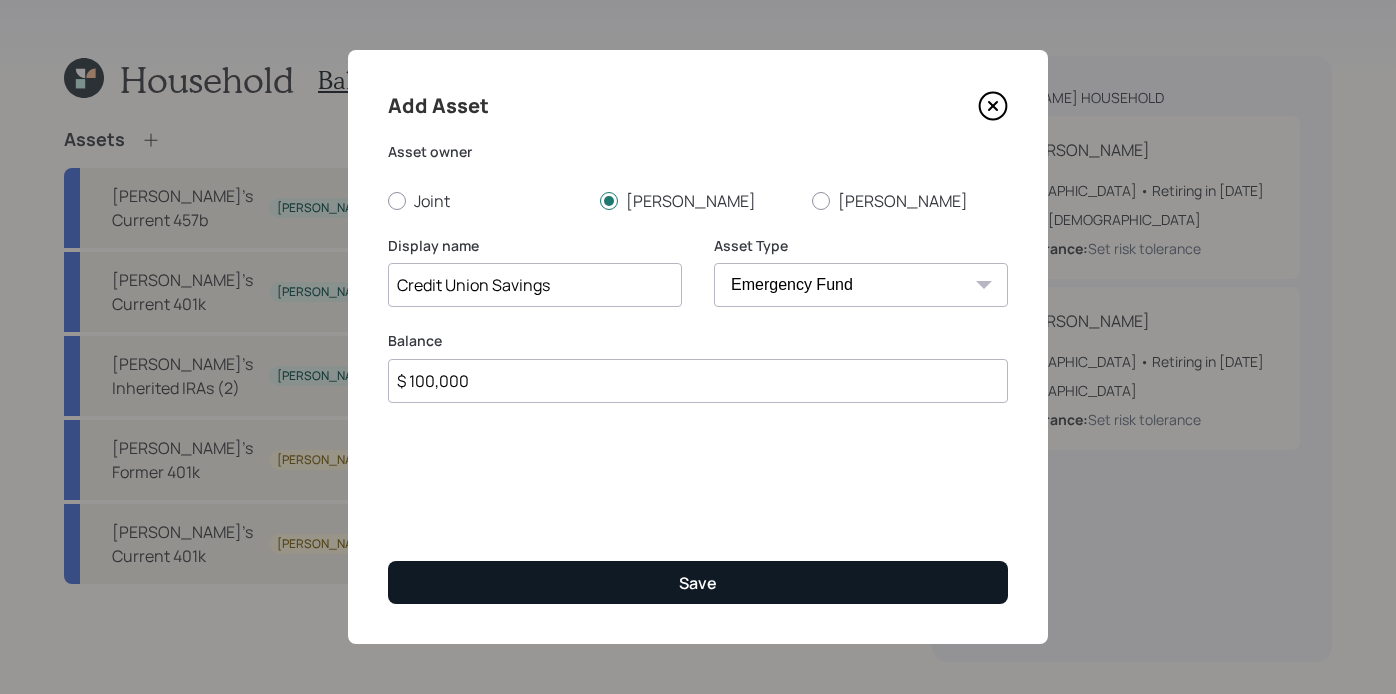 type on "Credit Union Savings" 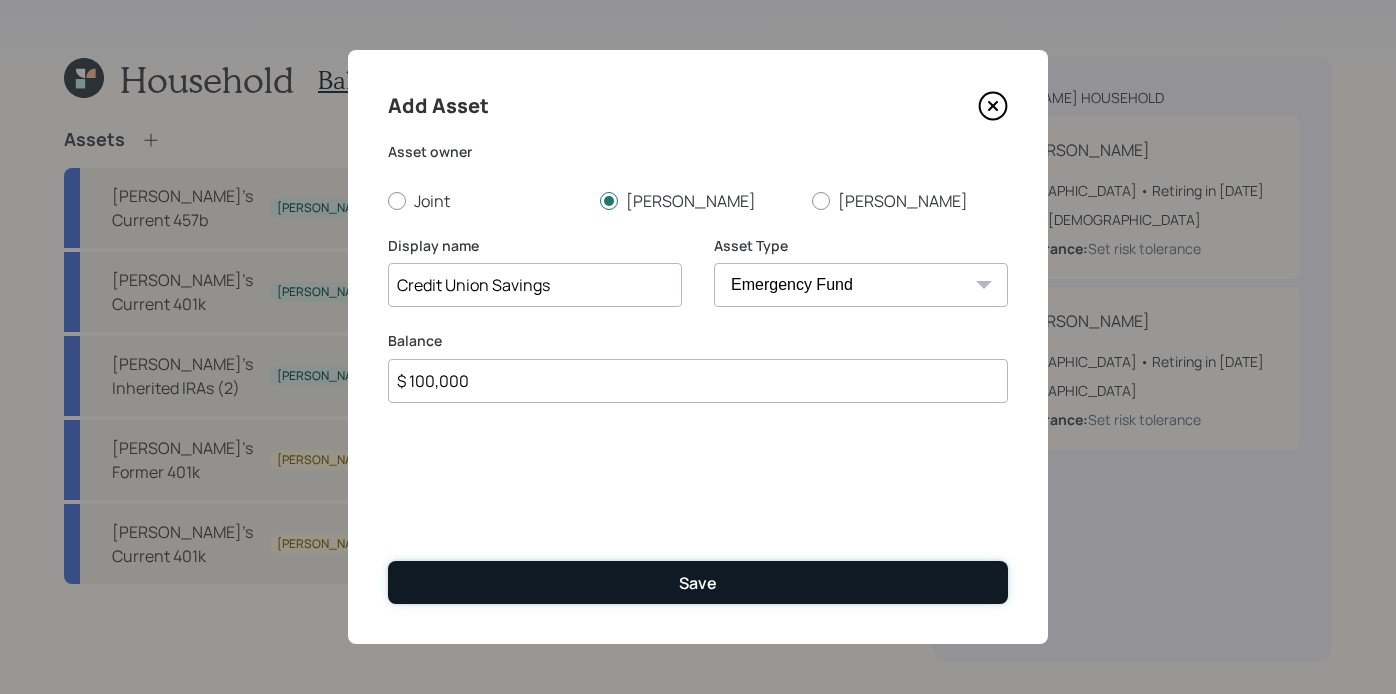 click on "Save" at bounding box center [698, 582] 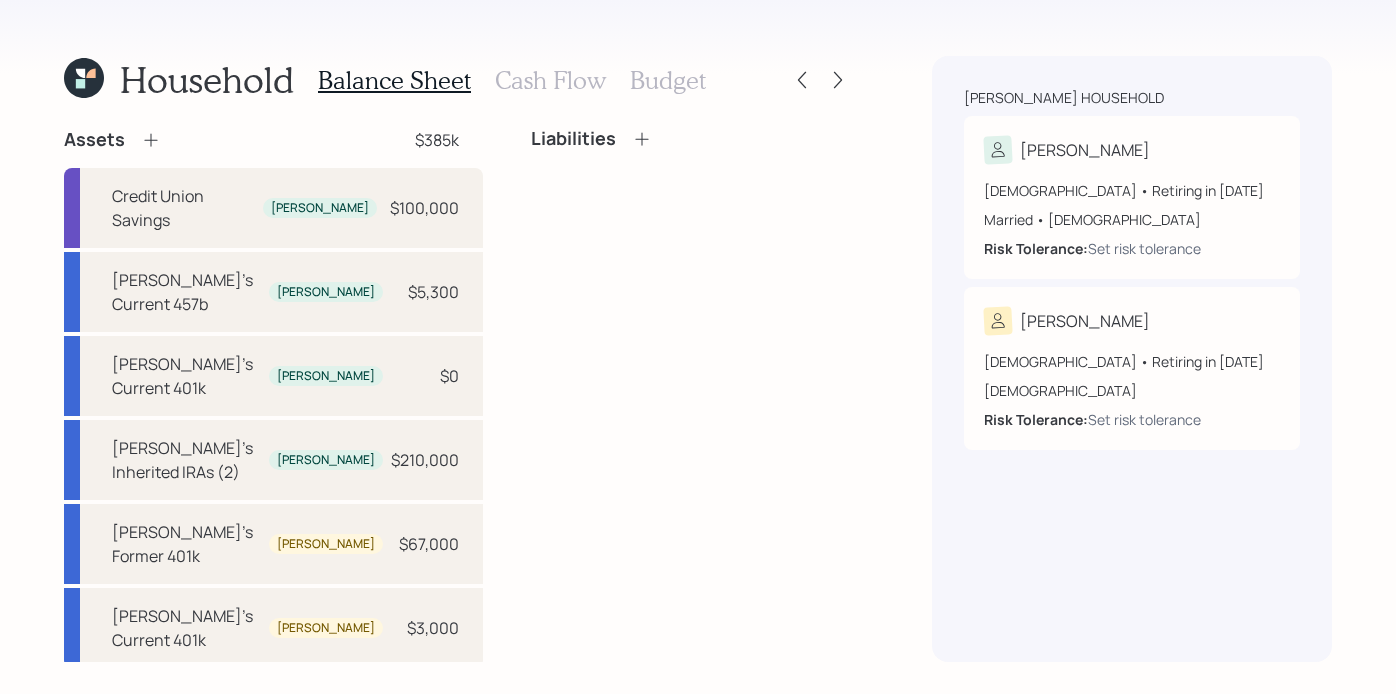 click 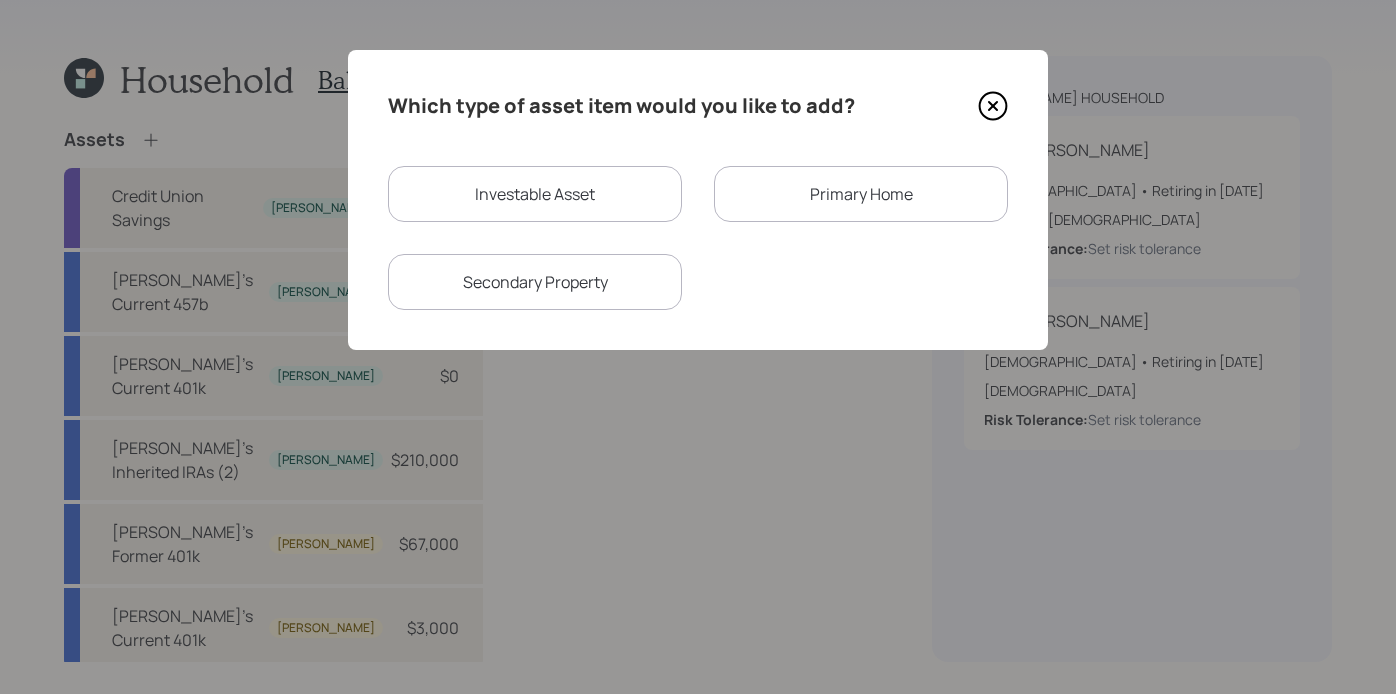 click on "Primary Home" at bounding box center [861, 194] 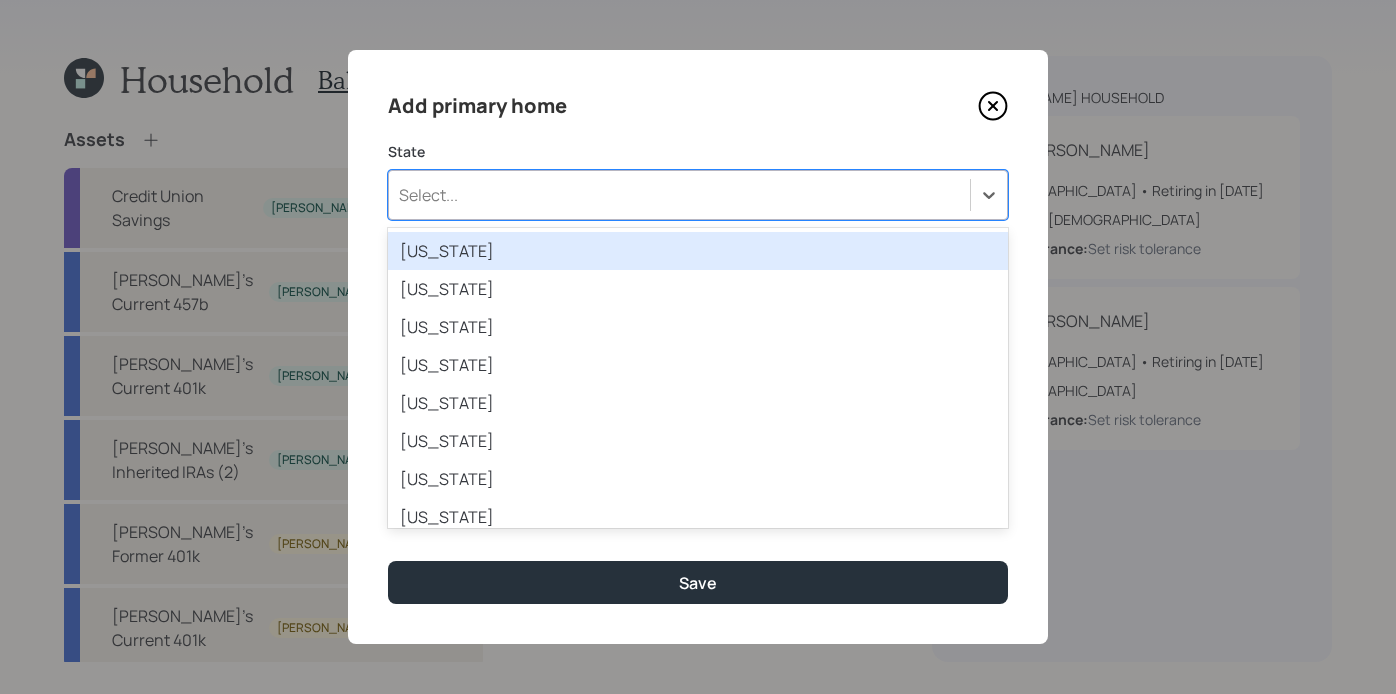 click on "Select..." at bounding box center [679, 195] 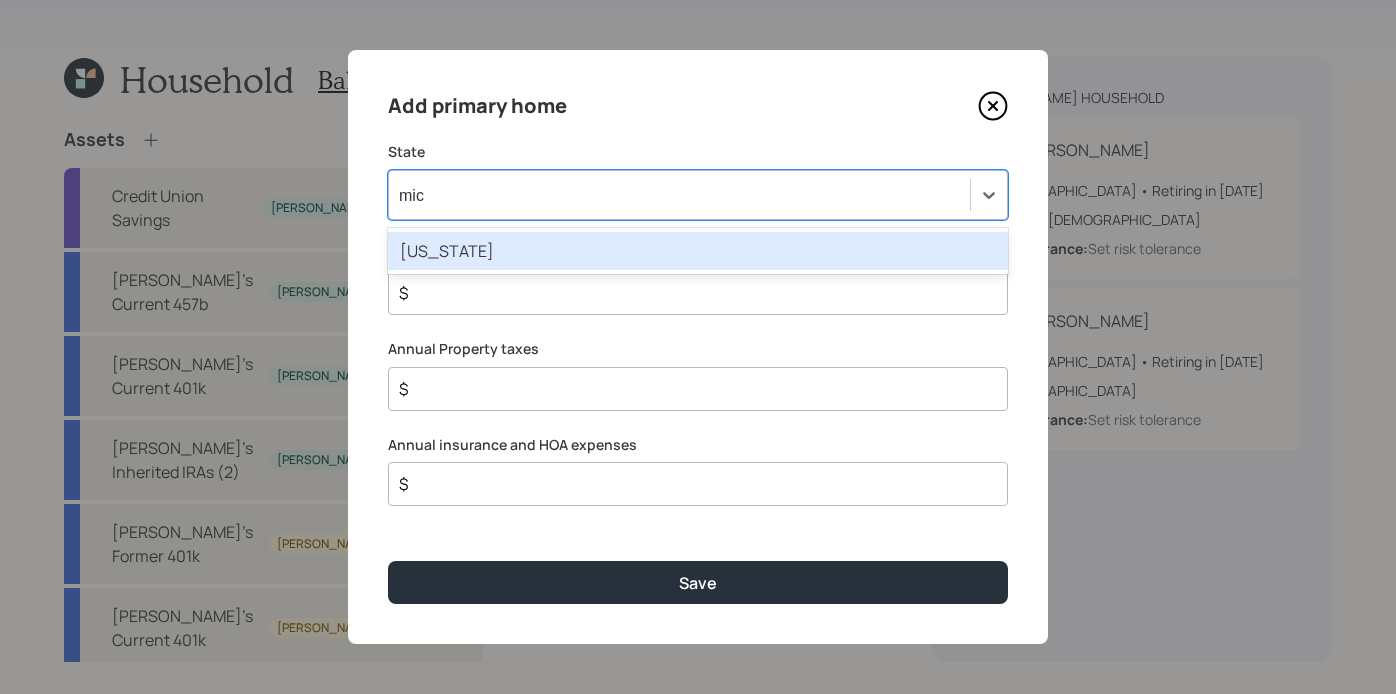 type on "mich" 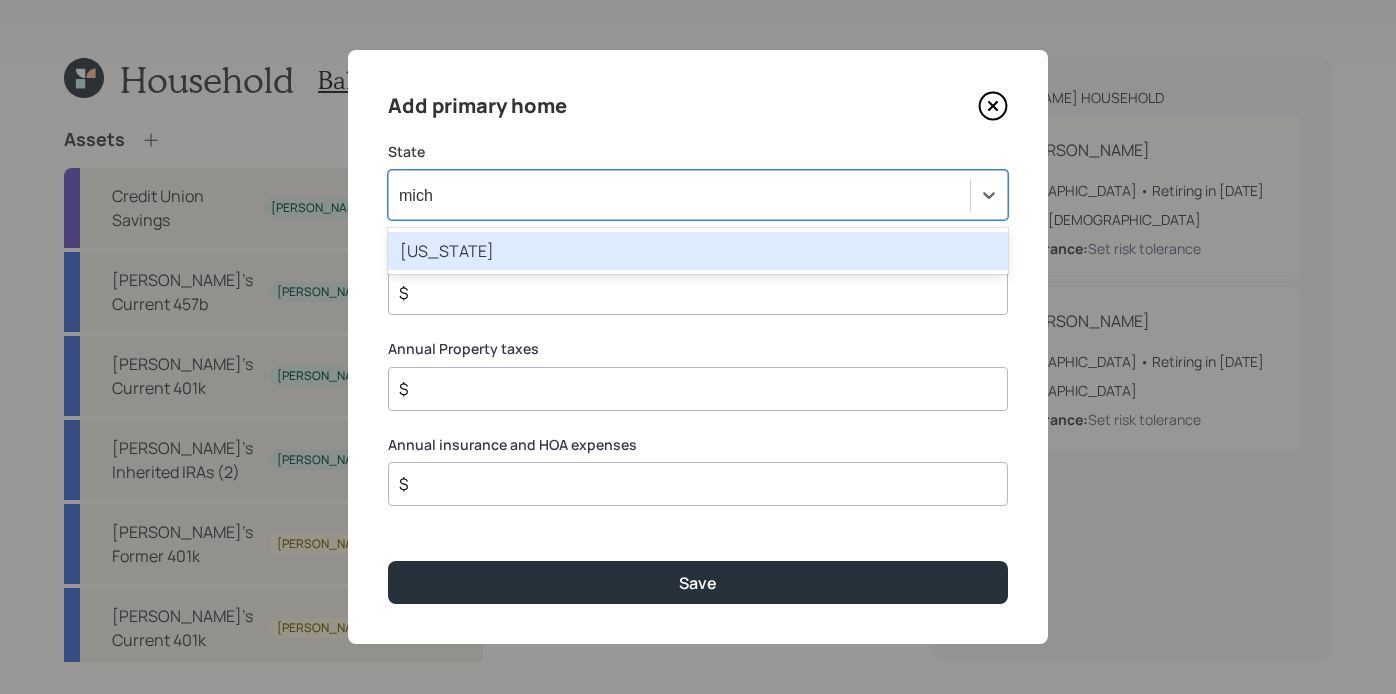 click on "[US_STATE]" at bounding box center (698, 251) 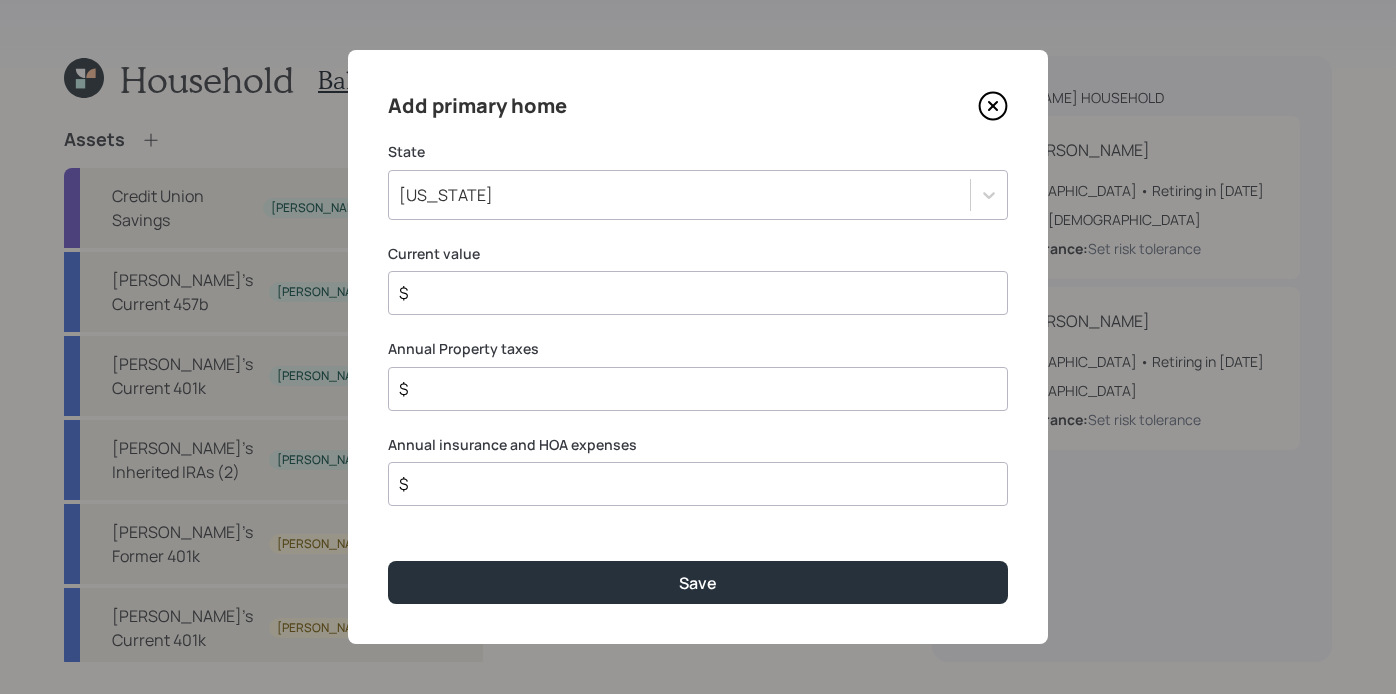 click on "Add primary home State [US_STATE] Current value $ Annual Property taxes $ Annual insurance and HOA expenses $ Save" at bounding box center [698, 347] 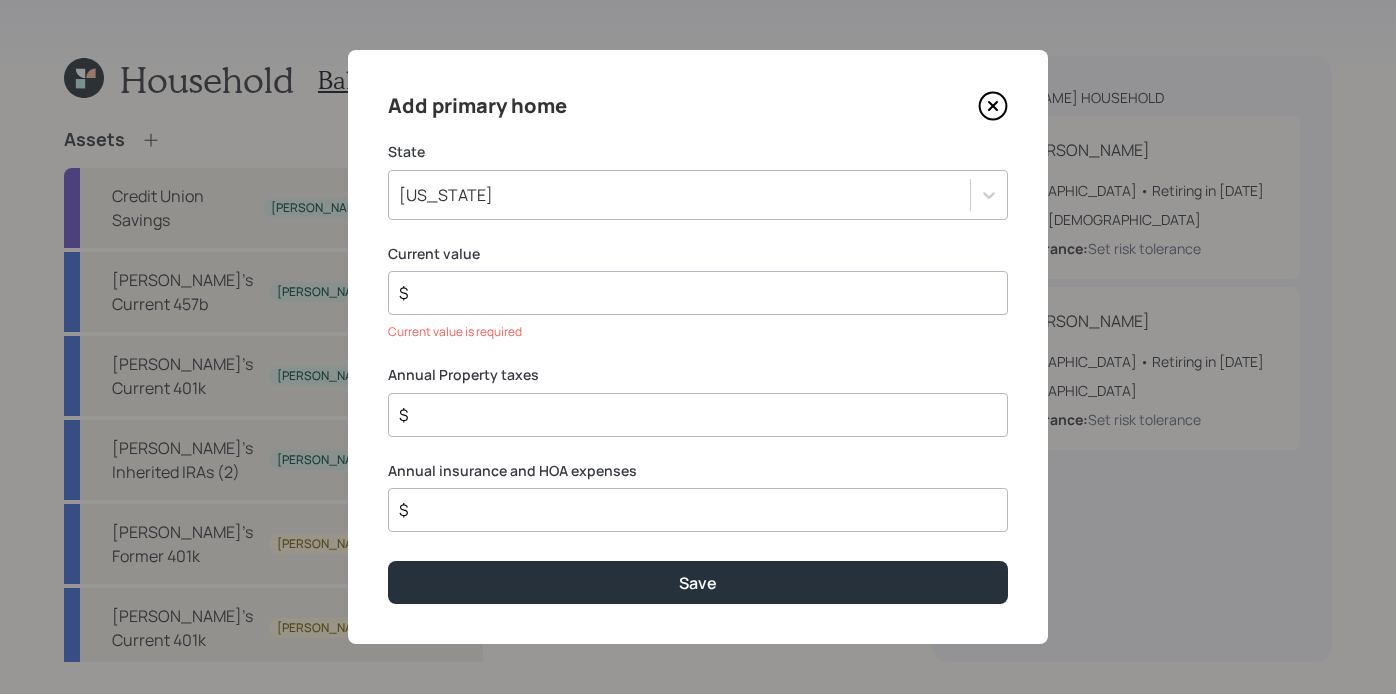 click on "$" at bounding box center (698, 415) 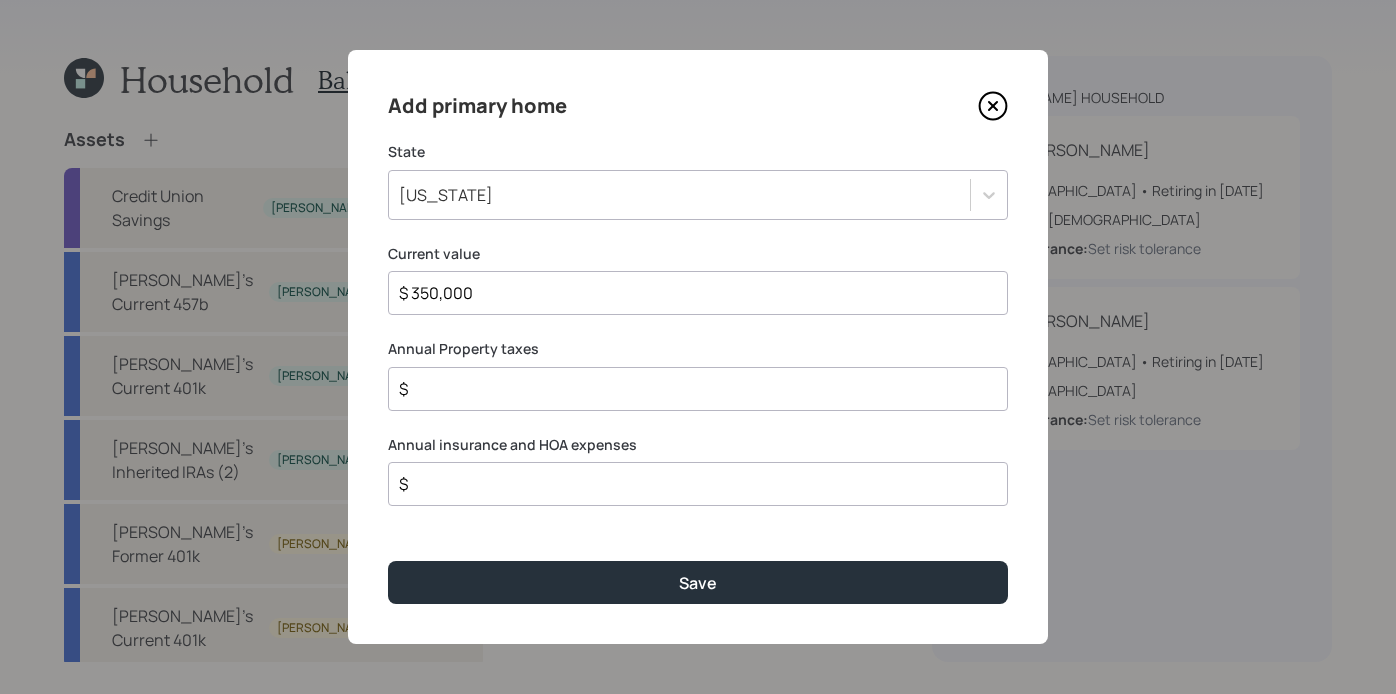 type on "$ 350,000" 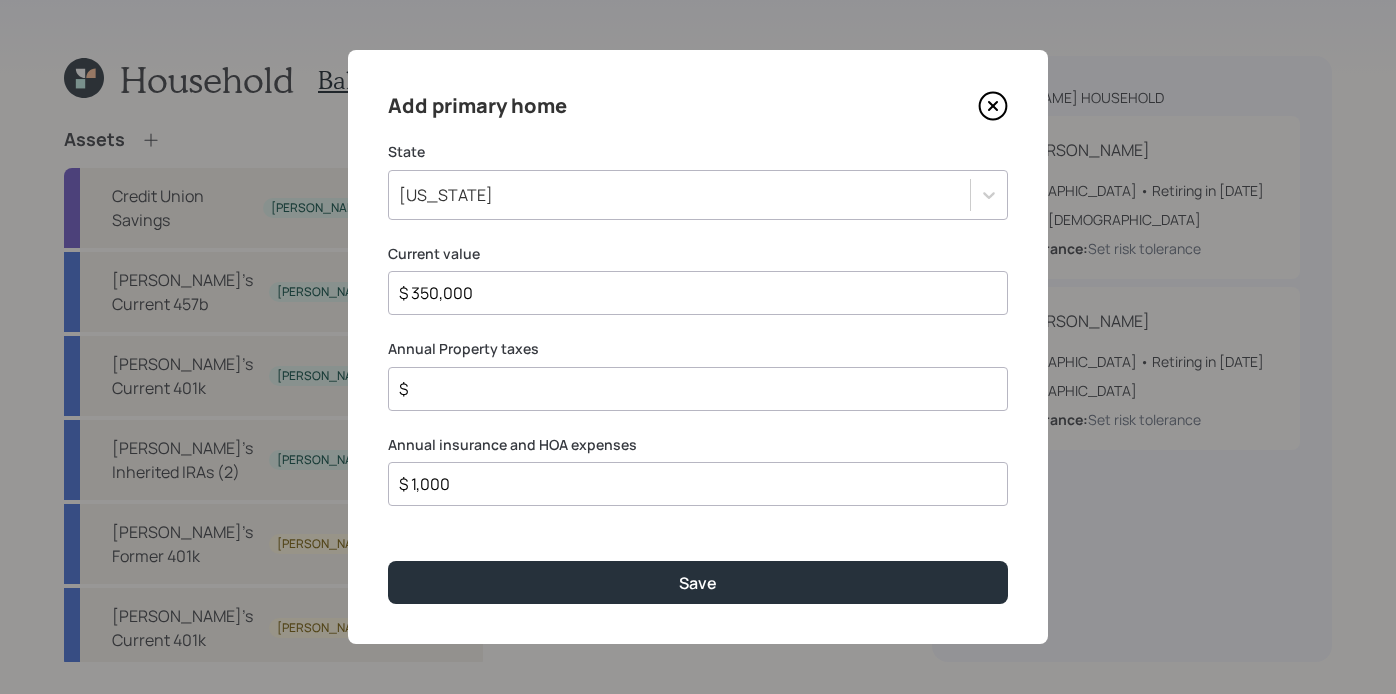 type on "$ 1,000" 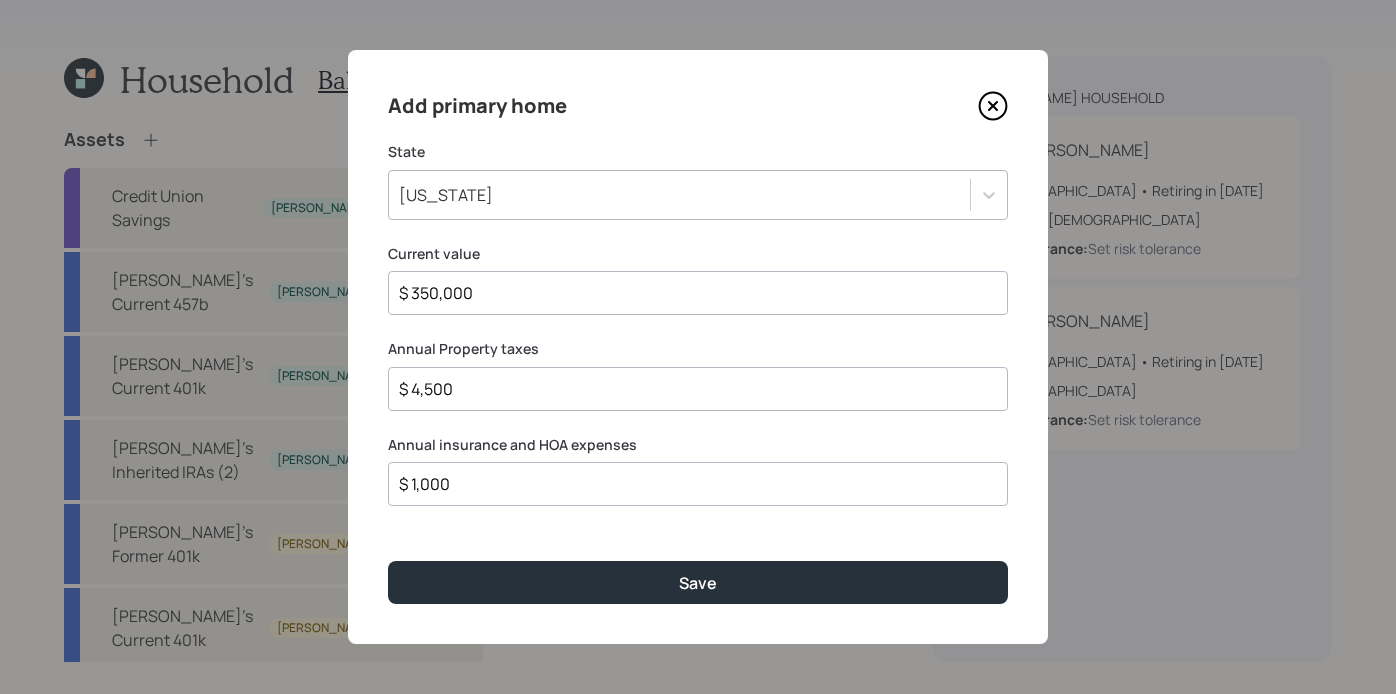 type on "$ 4,500" 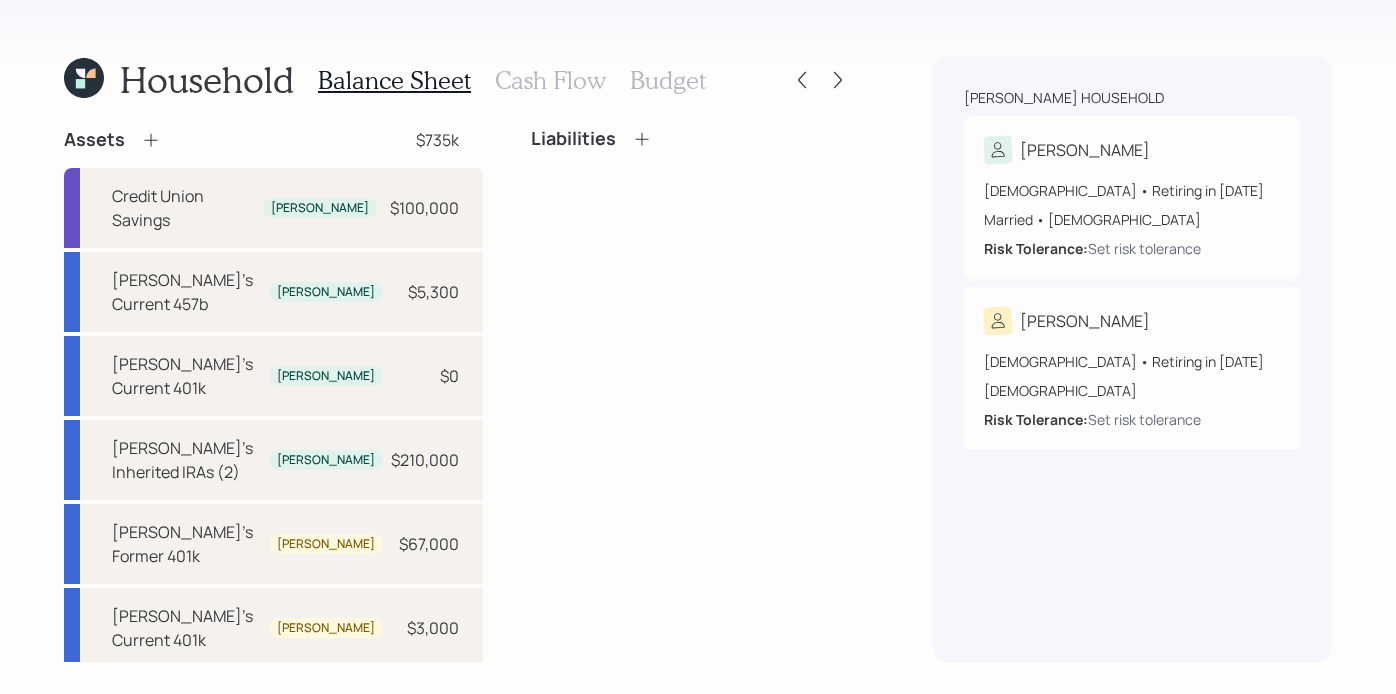 click on "Household Balance Sheet Cash Flow Budget Assets $735k Credit Union Savings [PERSON_NAME] $100,000 [PERSON_NAME]'s Current 457b [PERSON_NAME] $5,300 [PERSON_NAME]'s Current 401k [PERSON_NAME] $0 [PERSON_NAME]'s Inherited IRAs (2) [PERSON_NAME] $210,000 [PERSON_NAME]'s Former 401k [PERSON_NAME] $67,000 [PERSON_NAME]'s Current 401k [PERSON_NAME] $3,000 Primary home Joint $350,000 Liabilities [PERSON_NAME] household [PERSON_NAME] [DEMOGRAPHIC_DATA] • Retiring in [DATE] Married • [DEMOGRAPHIC_DATA] Risk Tolerance:  Set risk tolerance [PERSON_NAME] [DEMOGRAPHIC_DATA] • Retiring in [DATE] [DEMOGRAPHIC_DATA] Risk Tolerance:  Set risk tolerance" at bounding box center [698, 347] 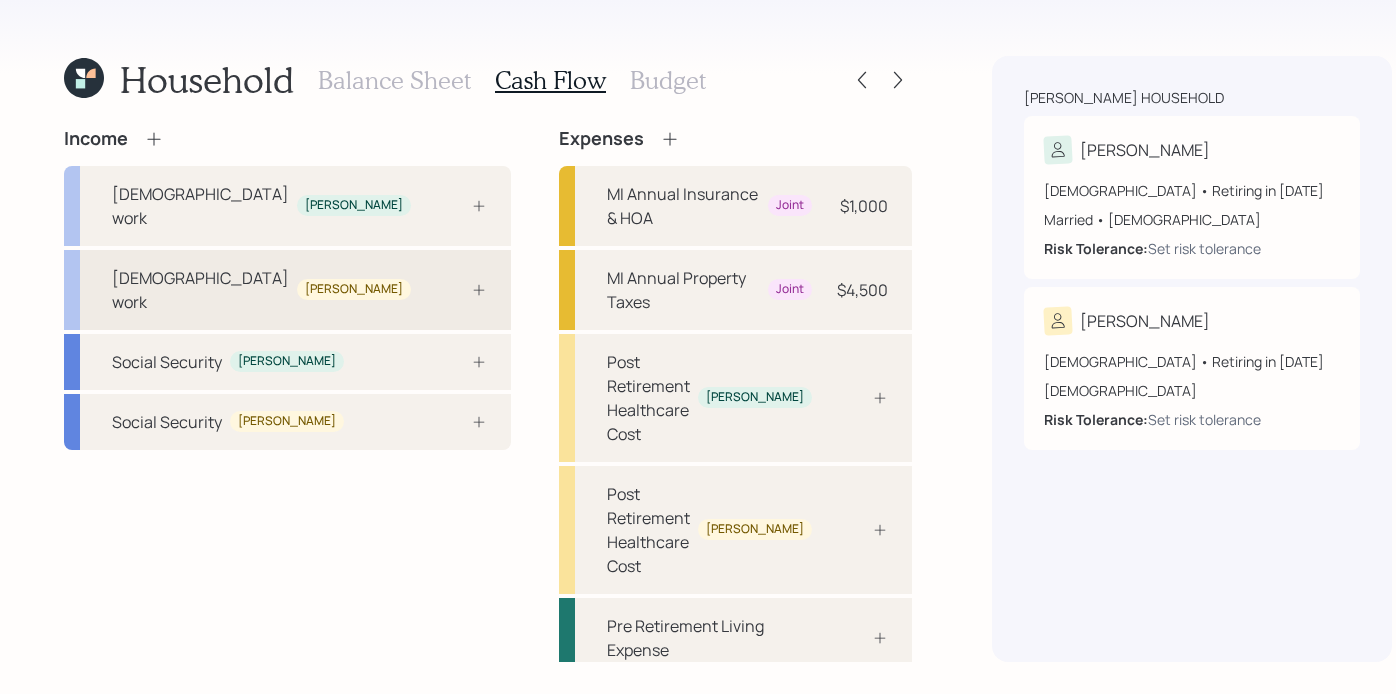 click 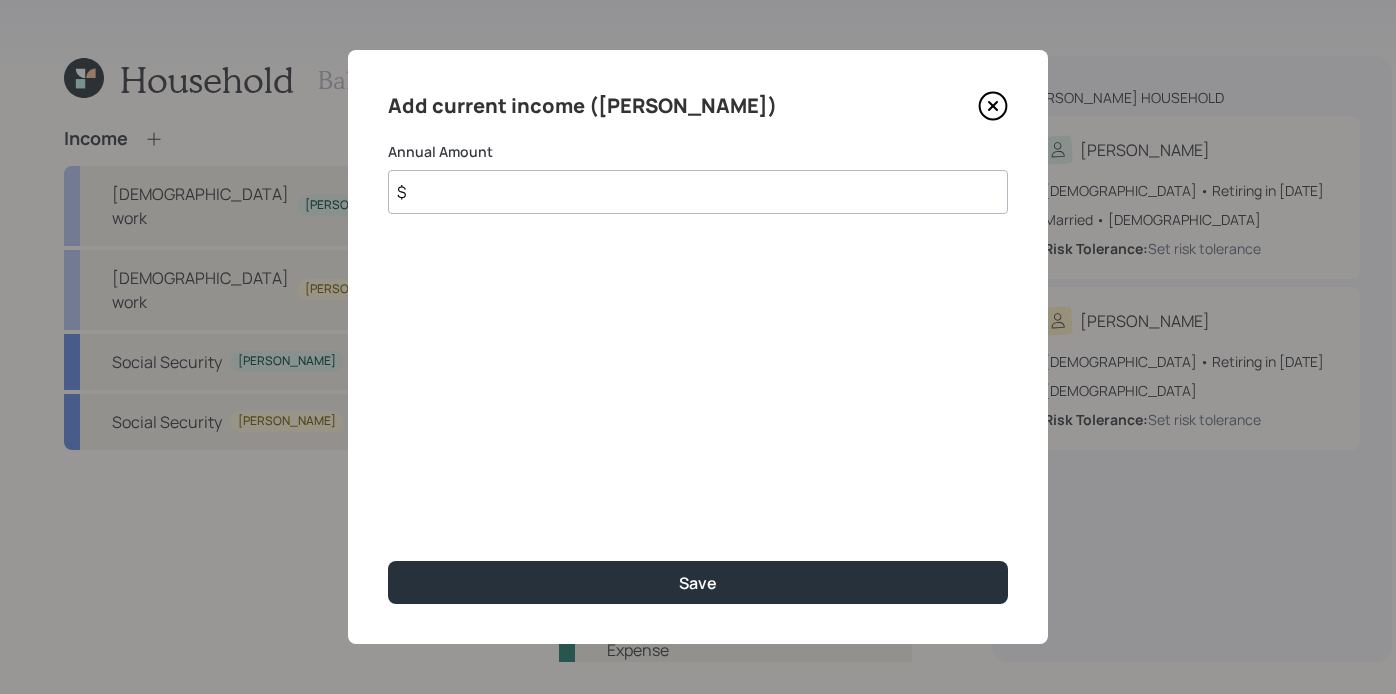 click on "$" at bounding box center (698, 192) 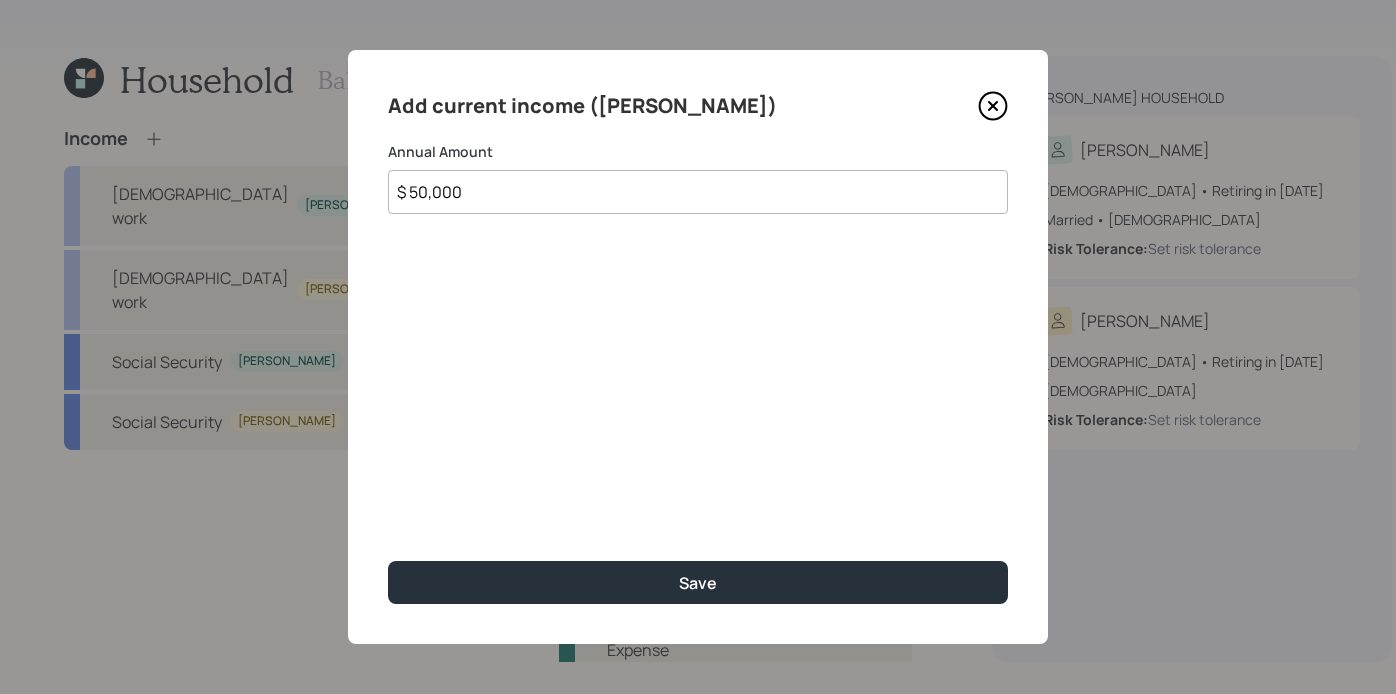 type on "$ 50,000" 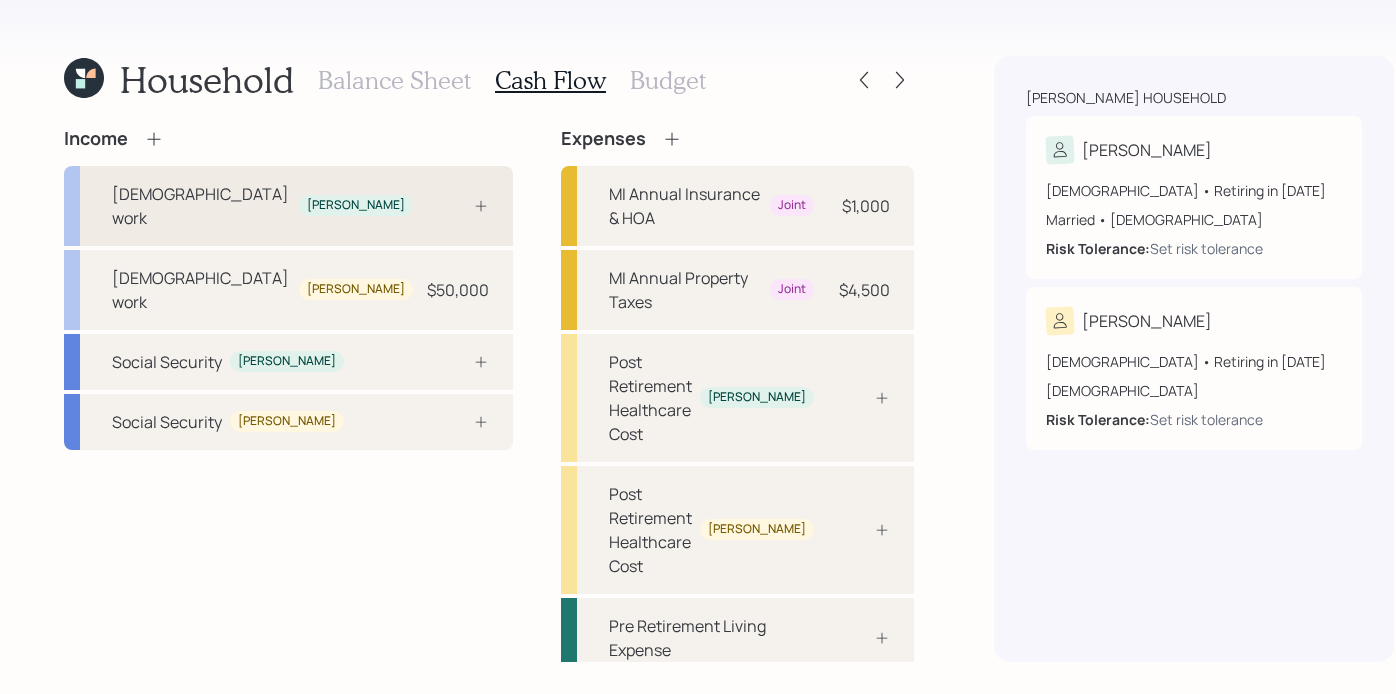 click 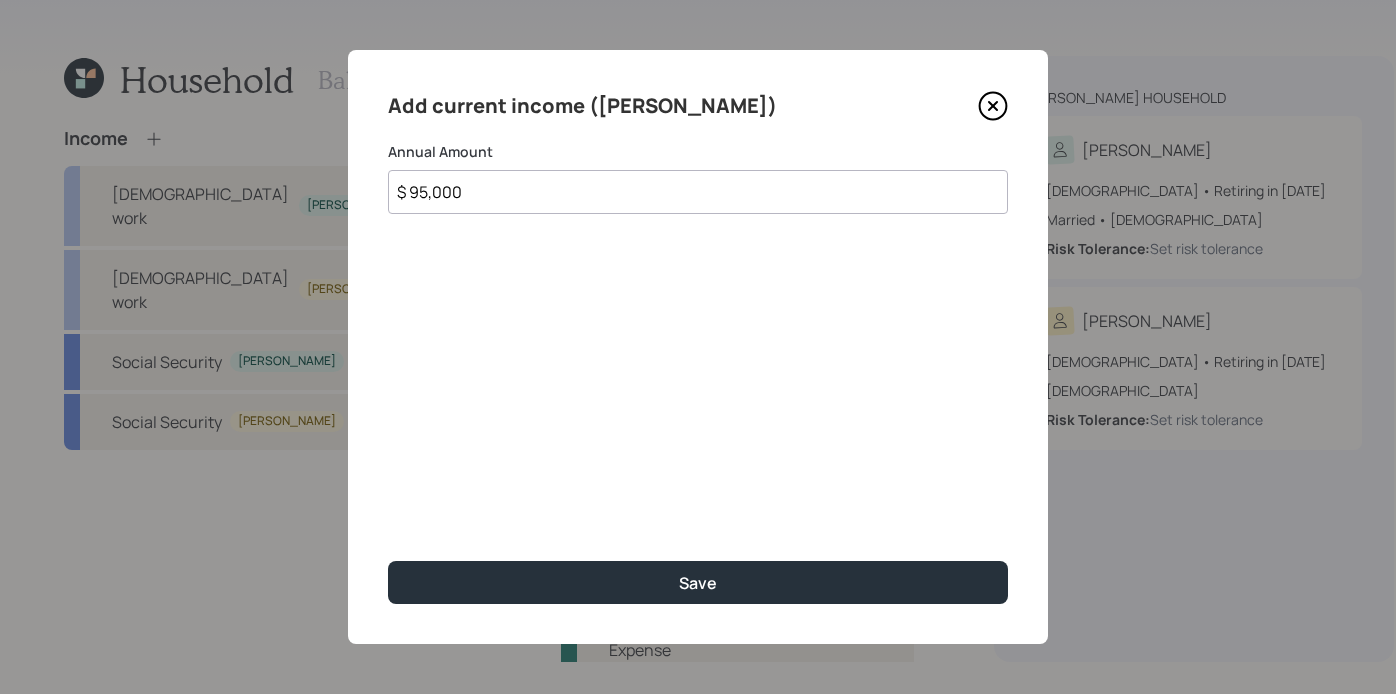 type on "$ 95,000" 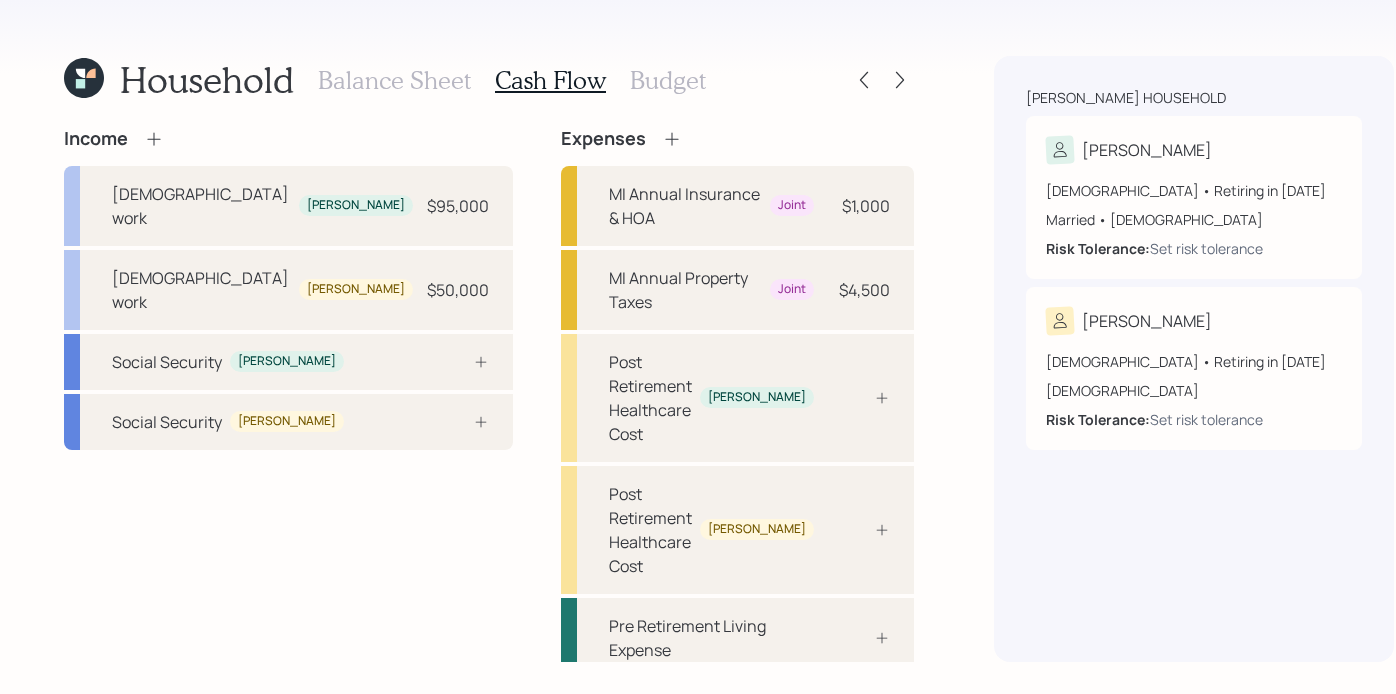 click 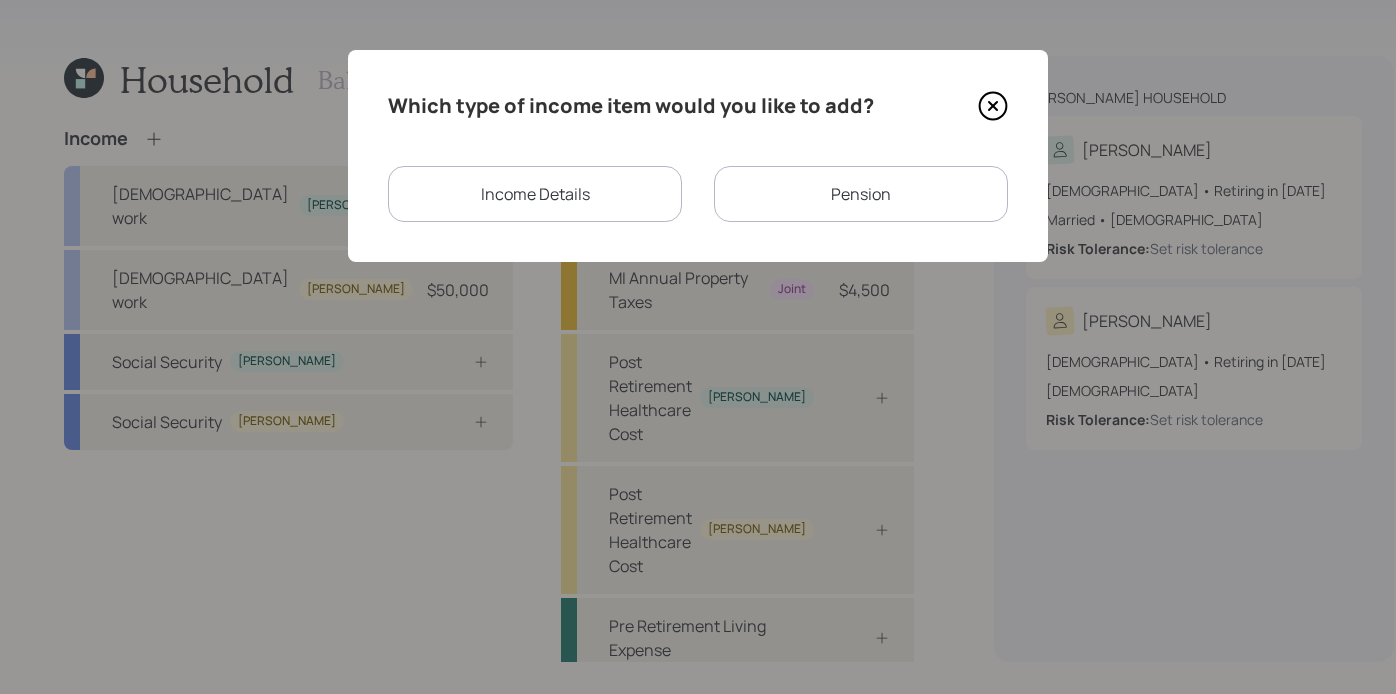 click on "Pension" at bounding box center [861, 194] 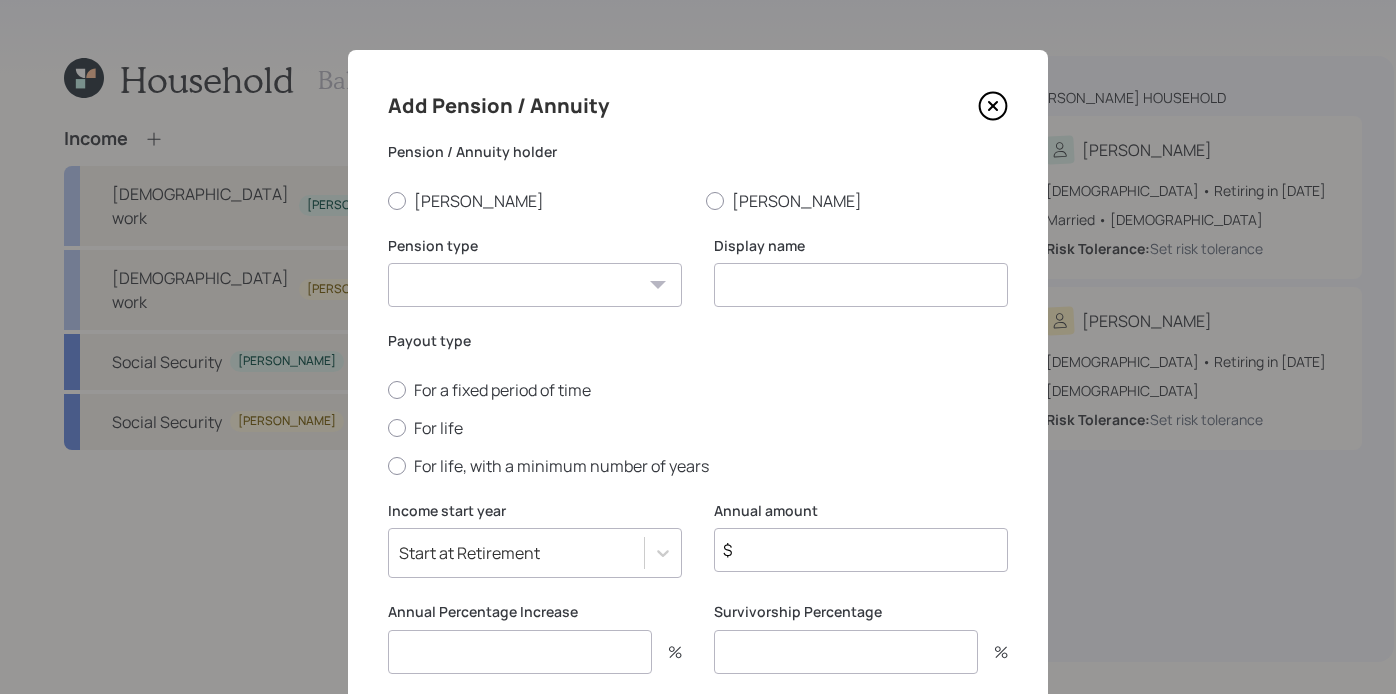 click on "Pension / Annuity [PERSON_NAME] [PERSON_NAME]" at bounding box center [698, 177] 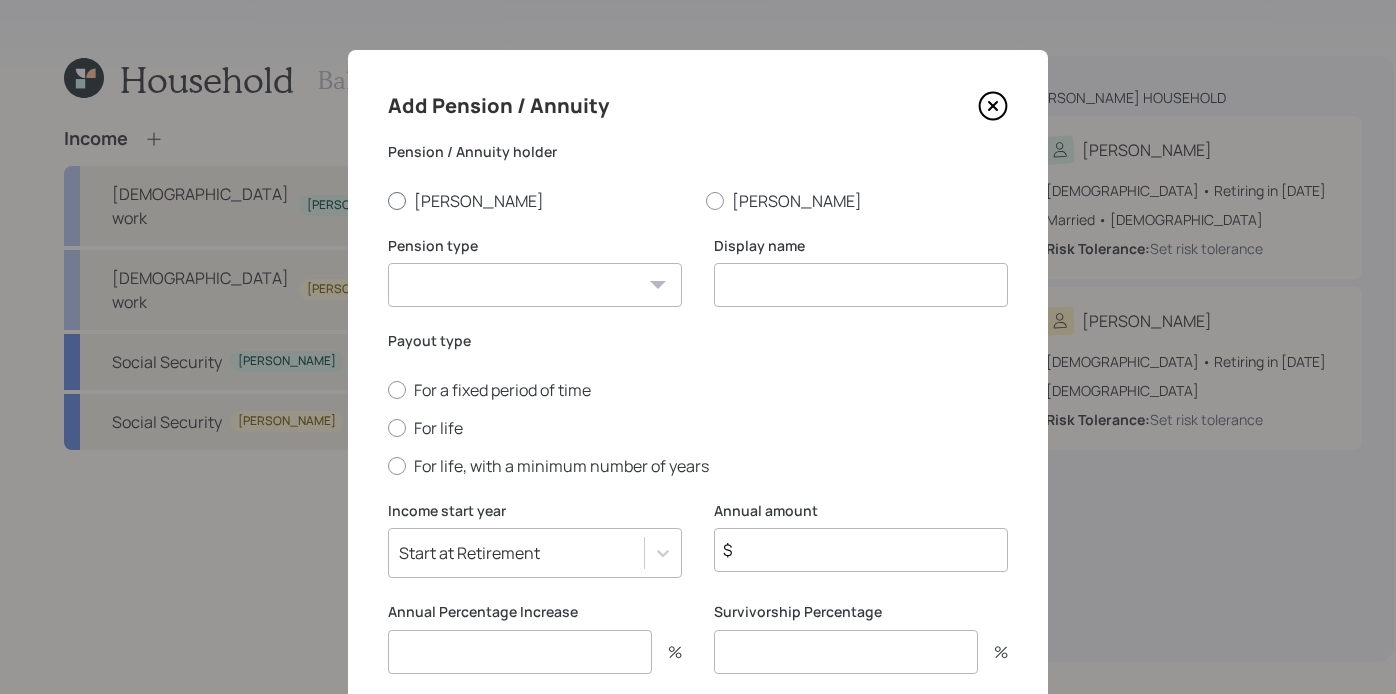 click on "[PERSON_NAME]" at bounding box center (539, 201) 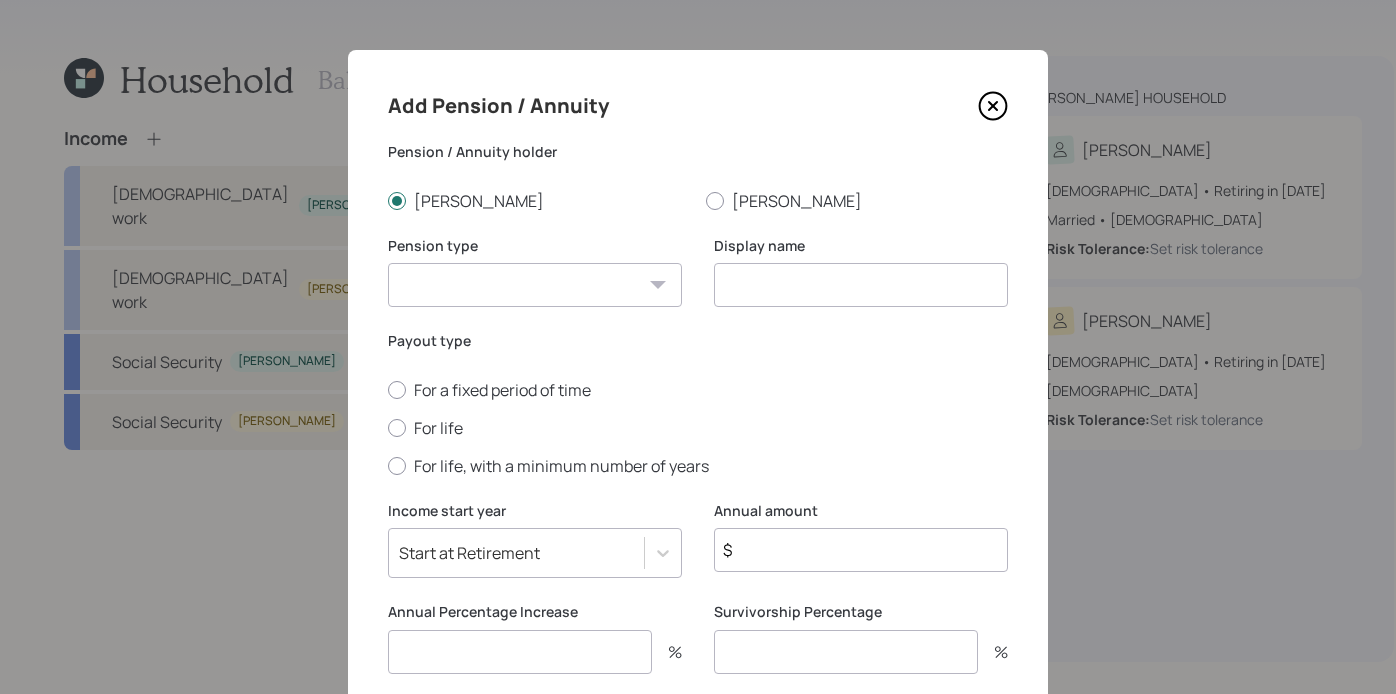 click on "Pension Annuity" at bounding box center (535, 285) 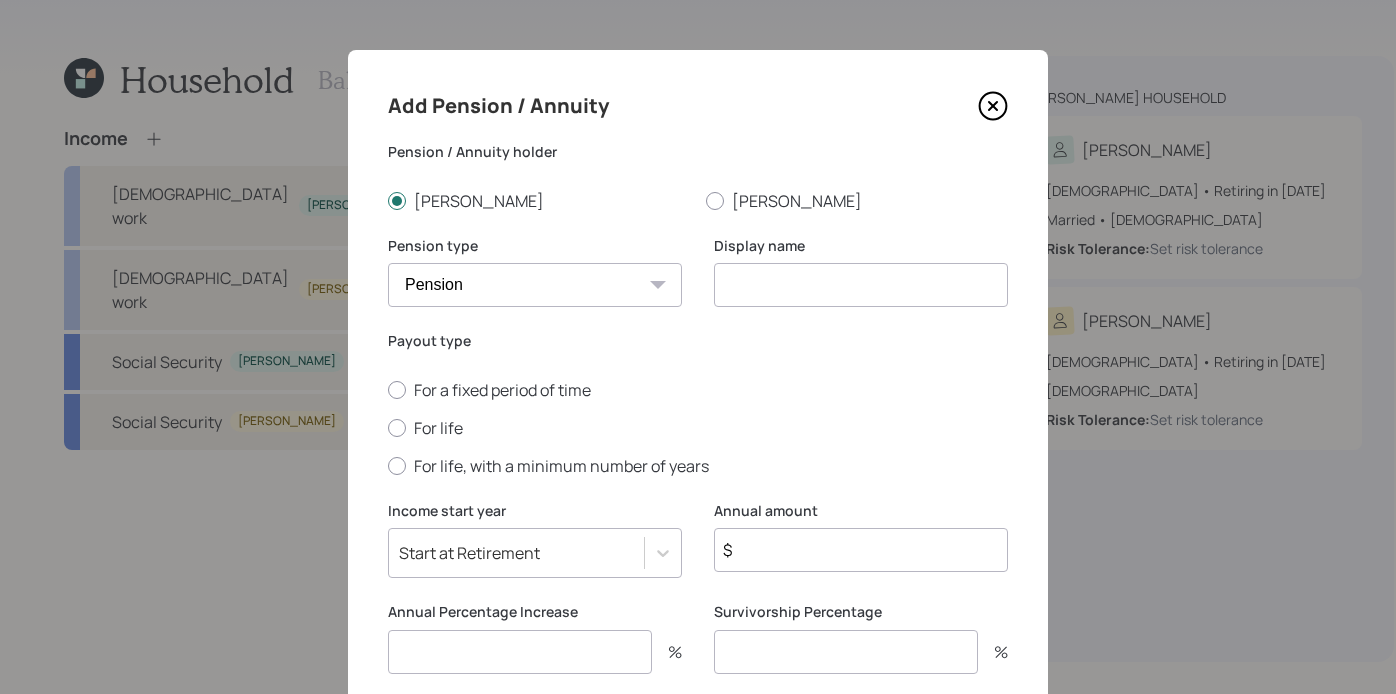 click at bounding box center (861, 285) 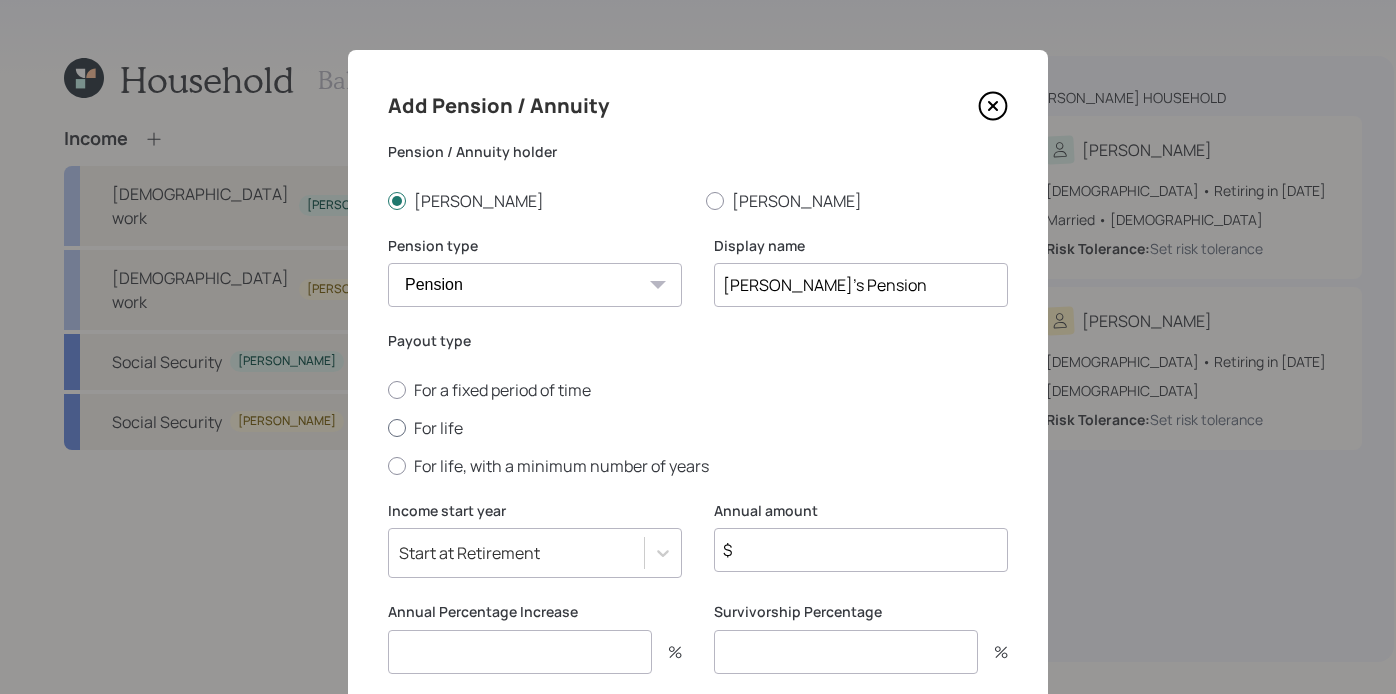 type on "[PERSON_NAME]'s Pension" 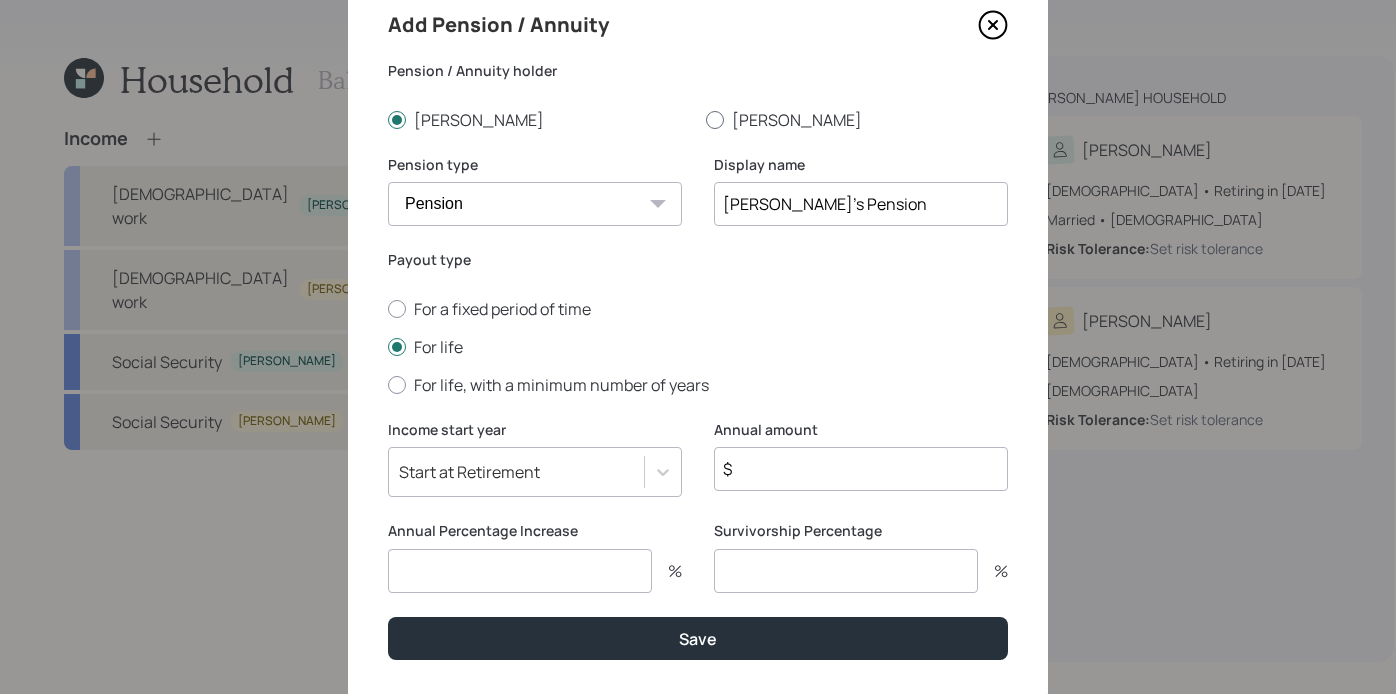 scroll, scrollTop: 138, scrollLeft: 0, axis: vertical 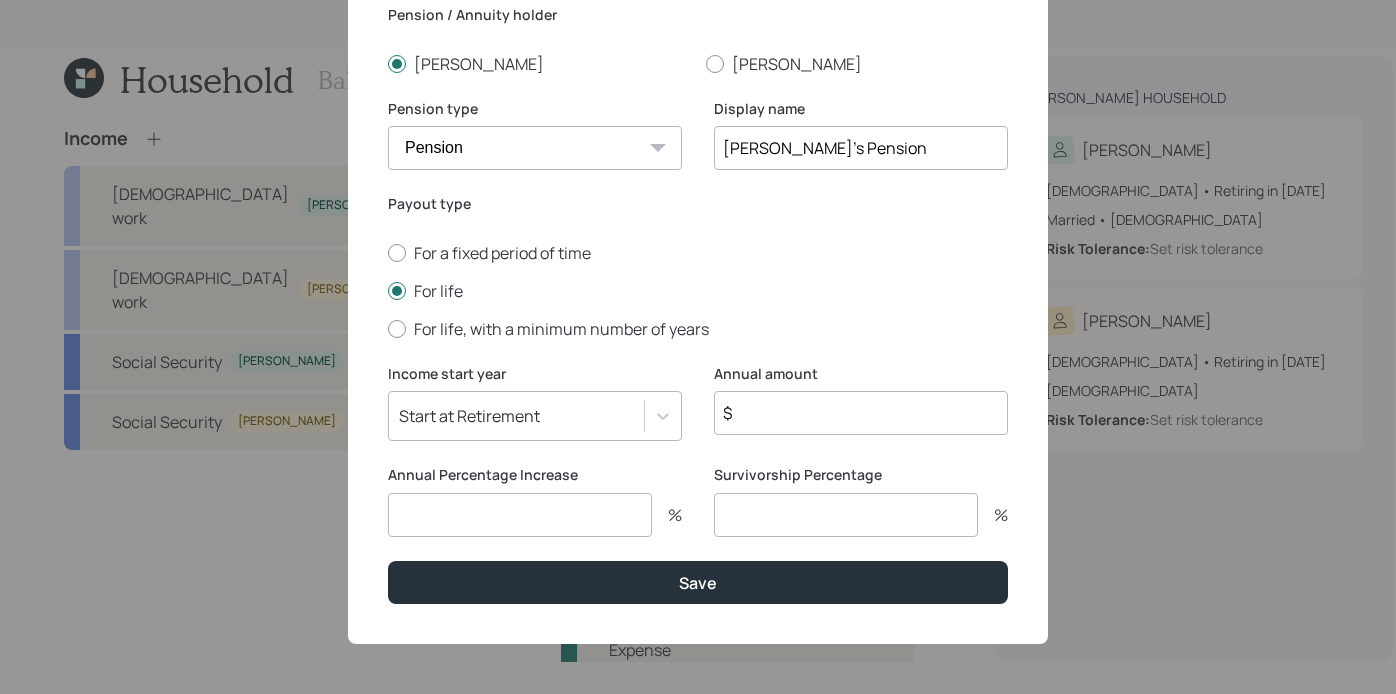 click at bounding box center (846, 515) 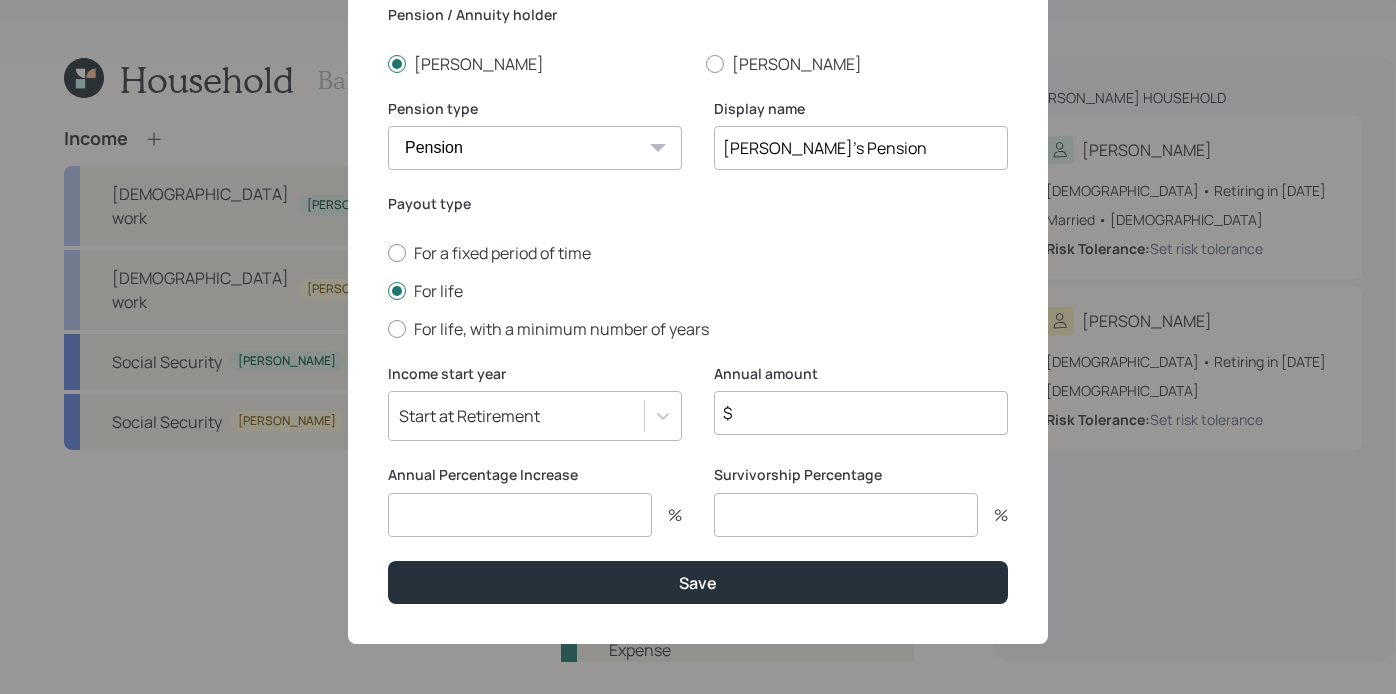 click on "$" at bounding box center (861, 413) 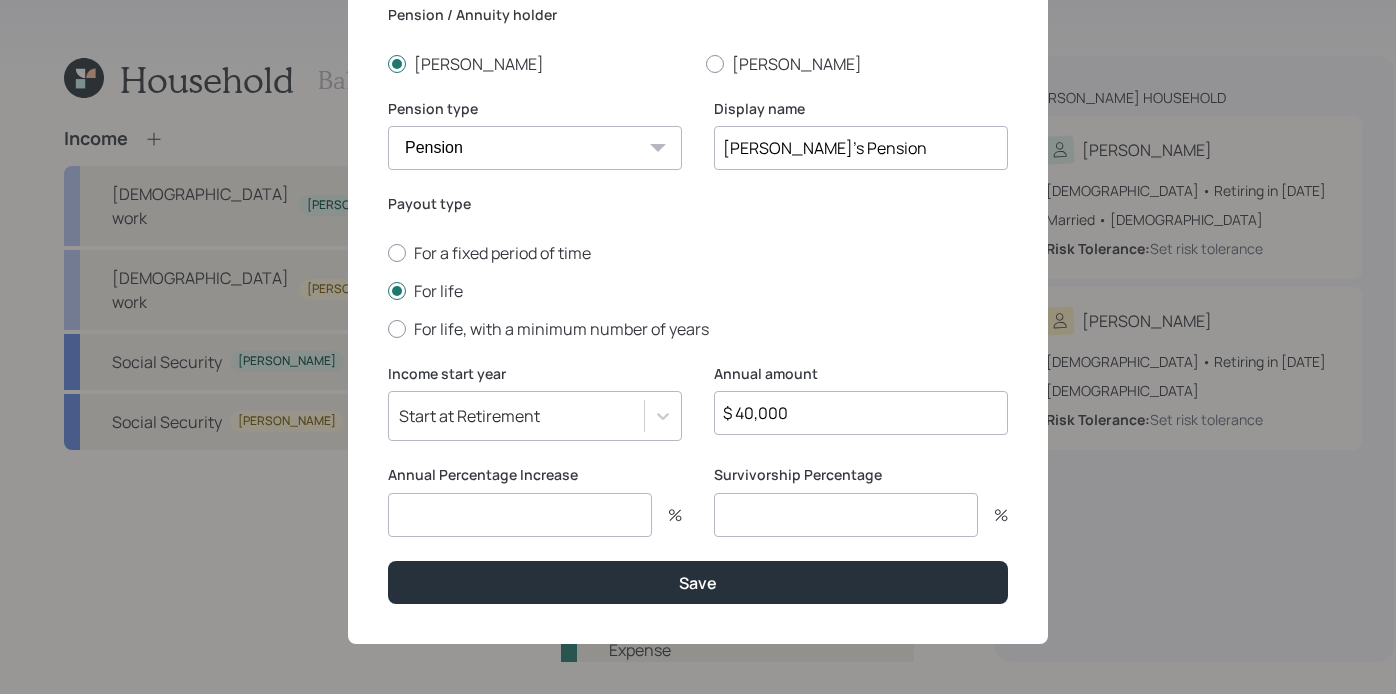 type on "$ 40,000" 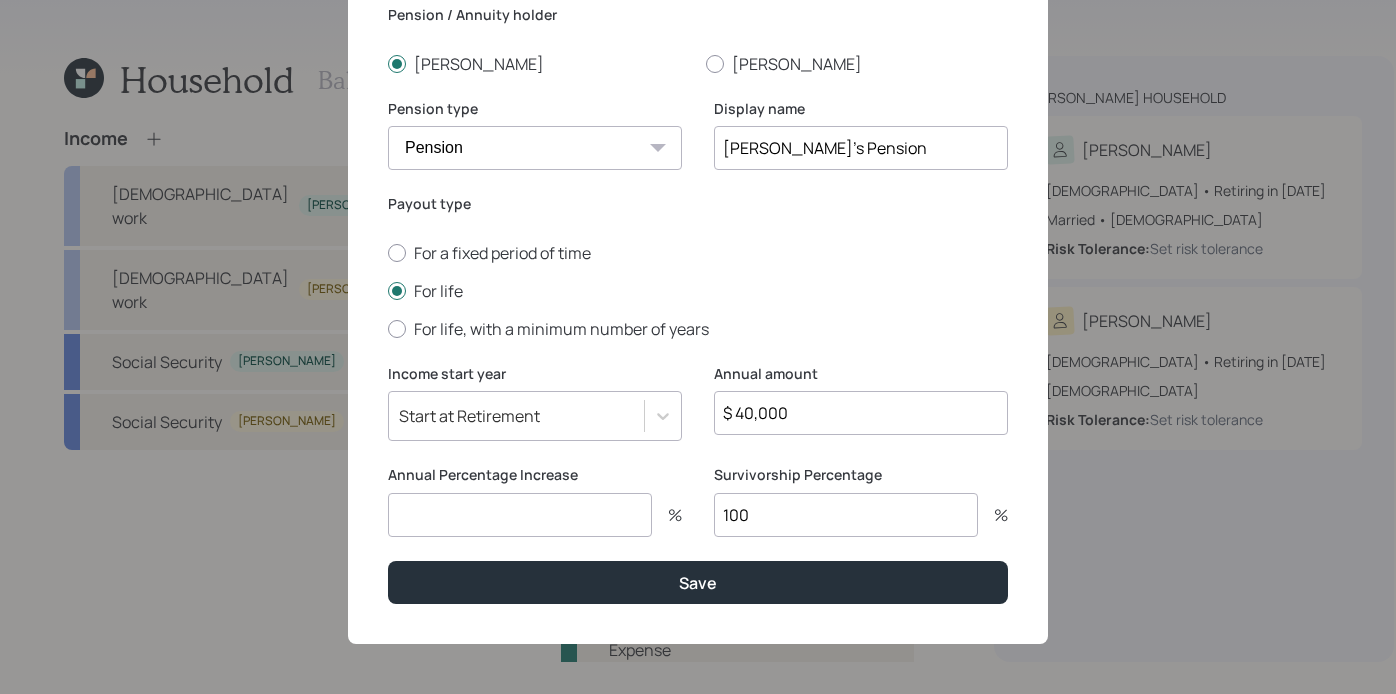 type on "100" 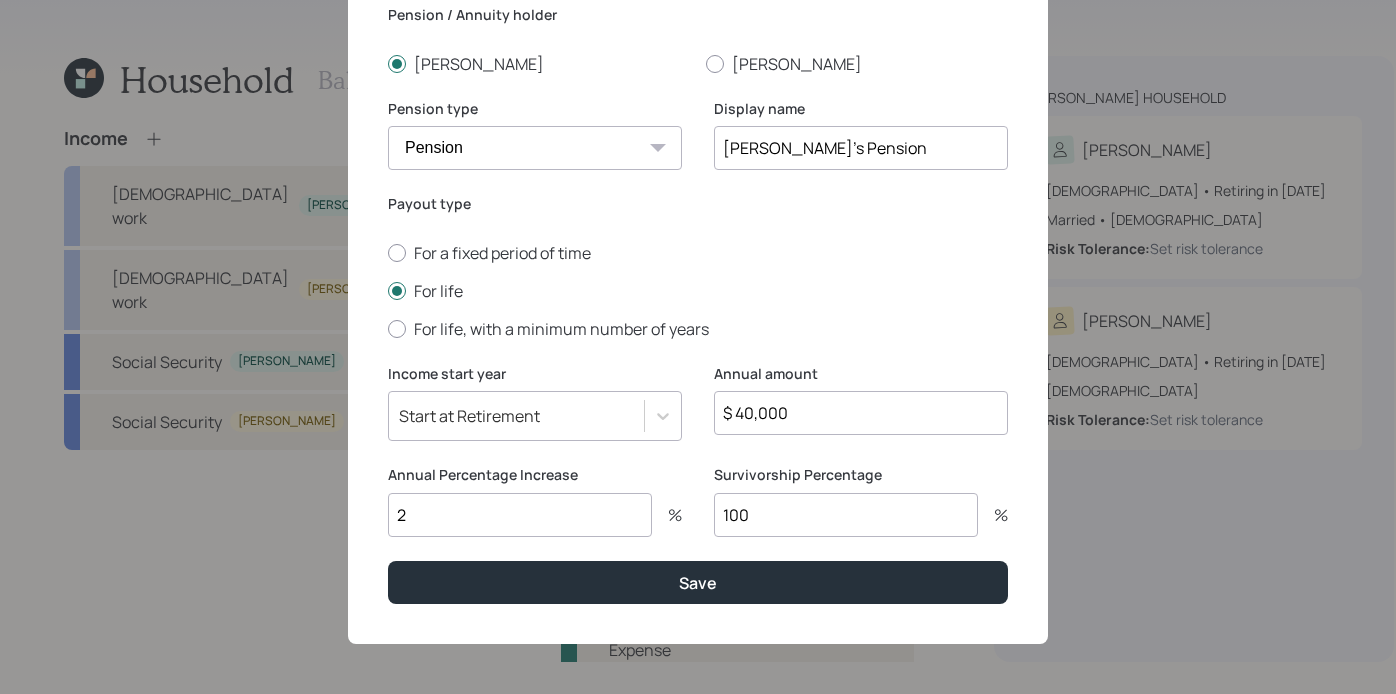 type on "2" 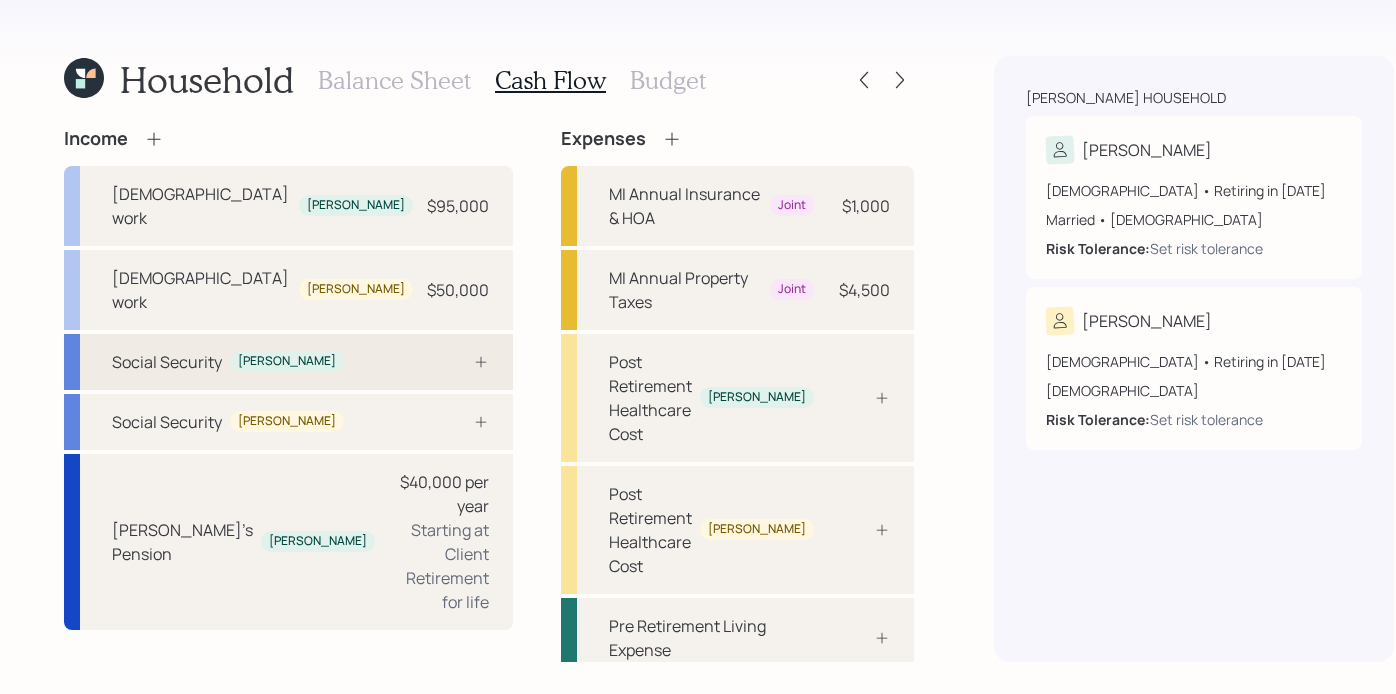 click 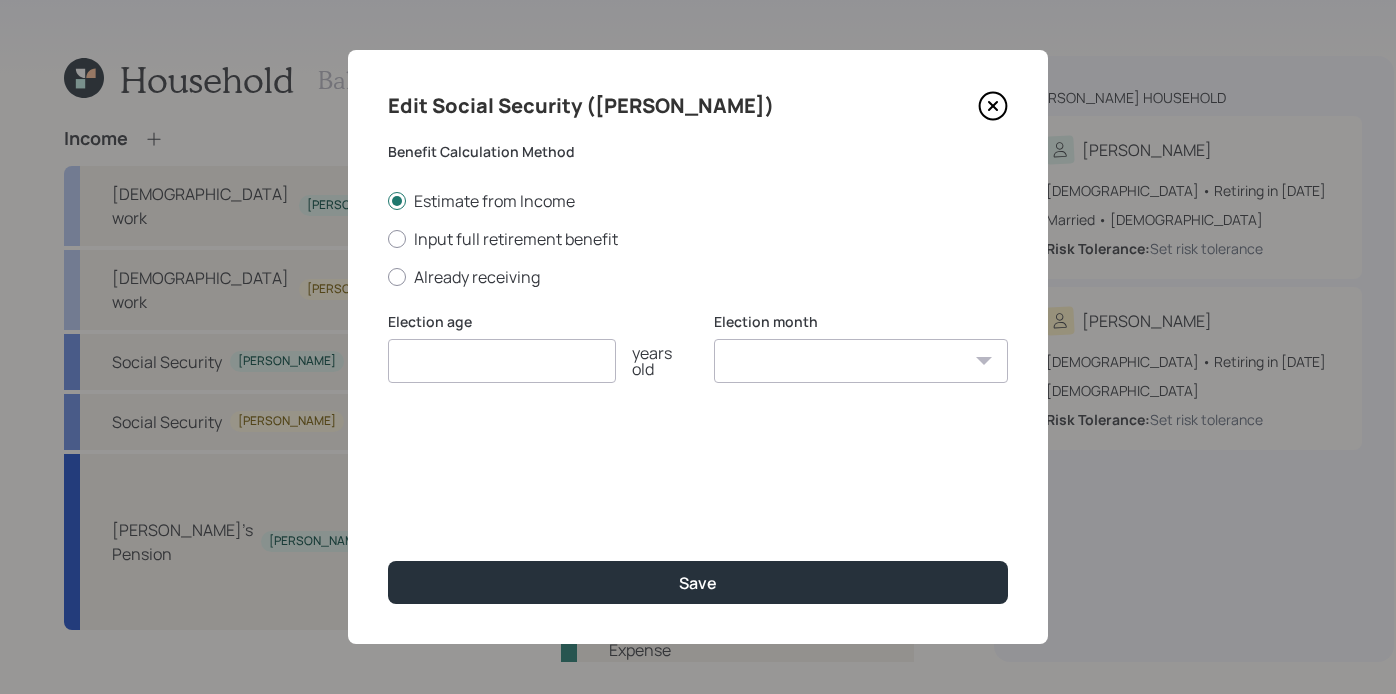 click on "Estimate from Income Input full retirement benefit Already receiving" at bounding box center [698, 239] 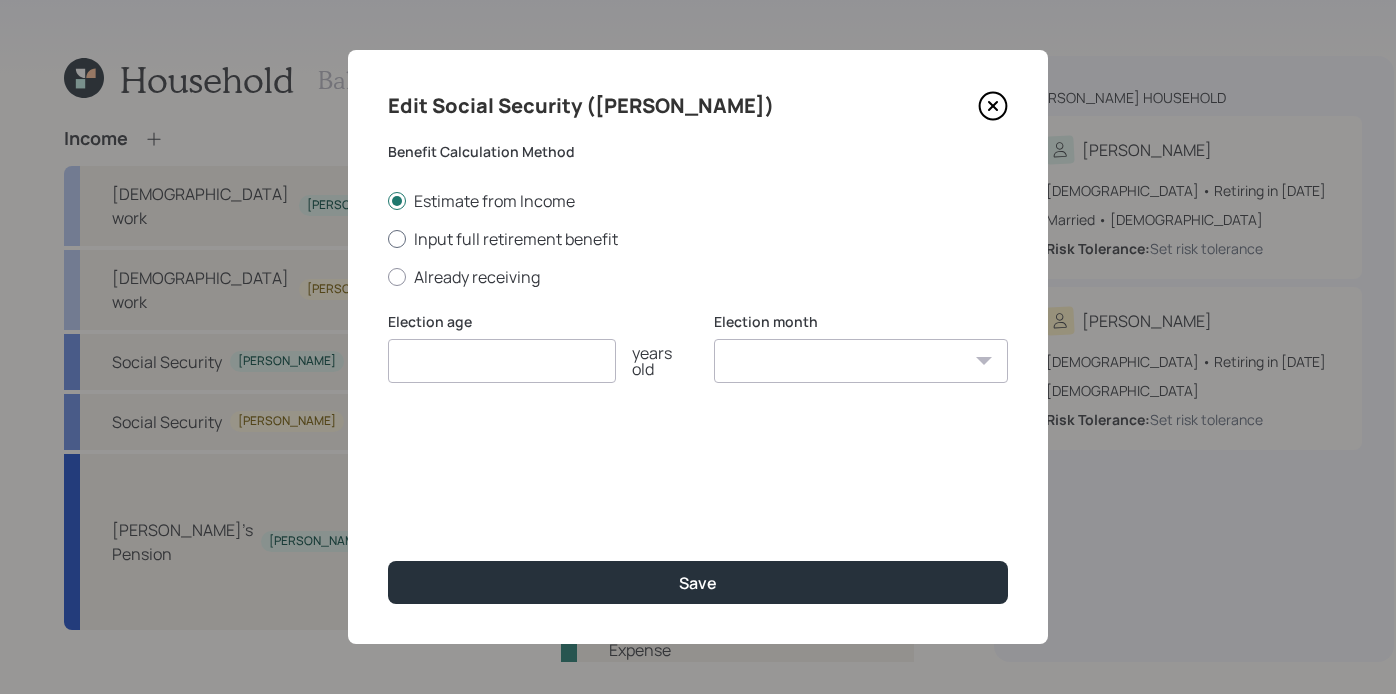 click on "Input full retirement benefit" at bounding box center [698, 239] 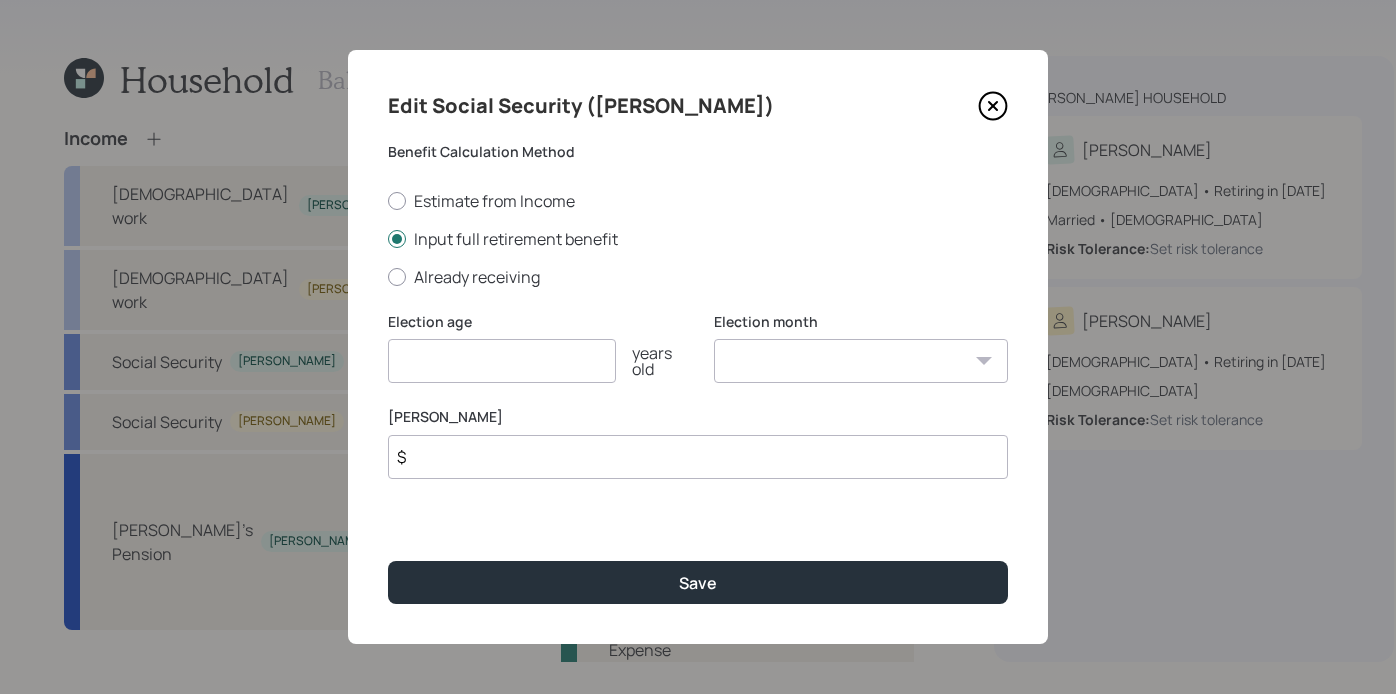 click at bounding box center [502, 361] 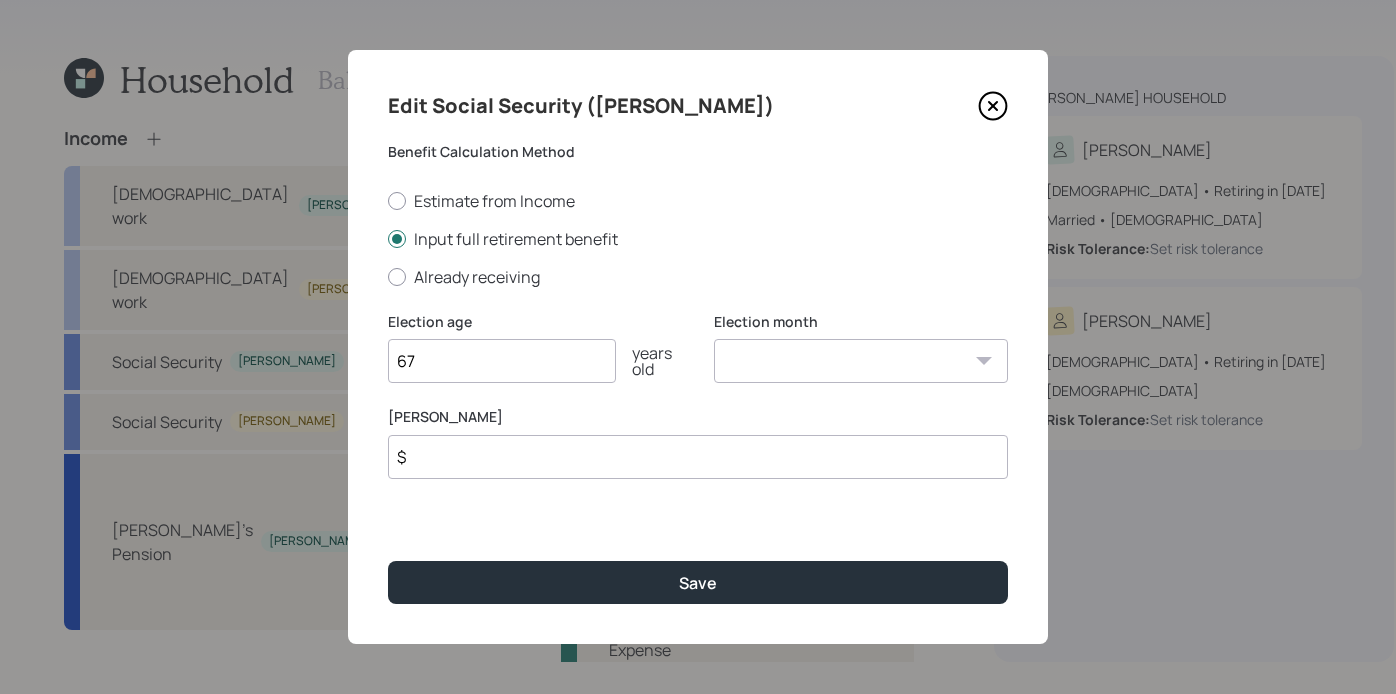 type on "67" 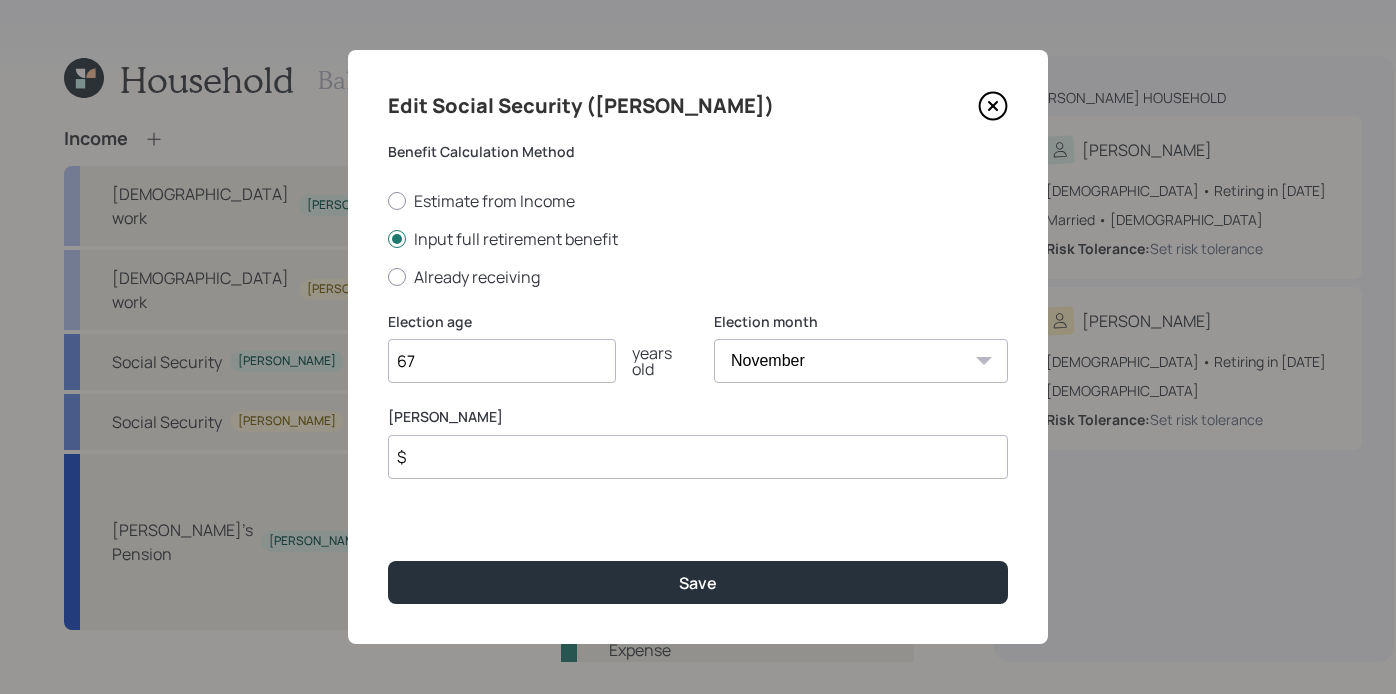click on "$" at bounding box center [698, 457] 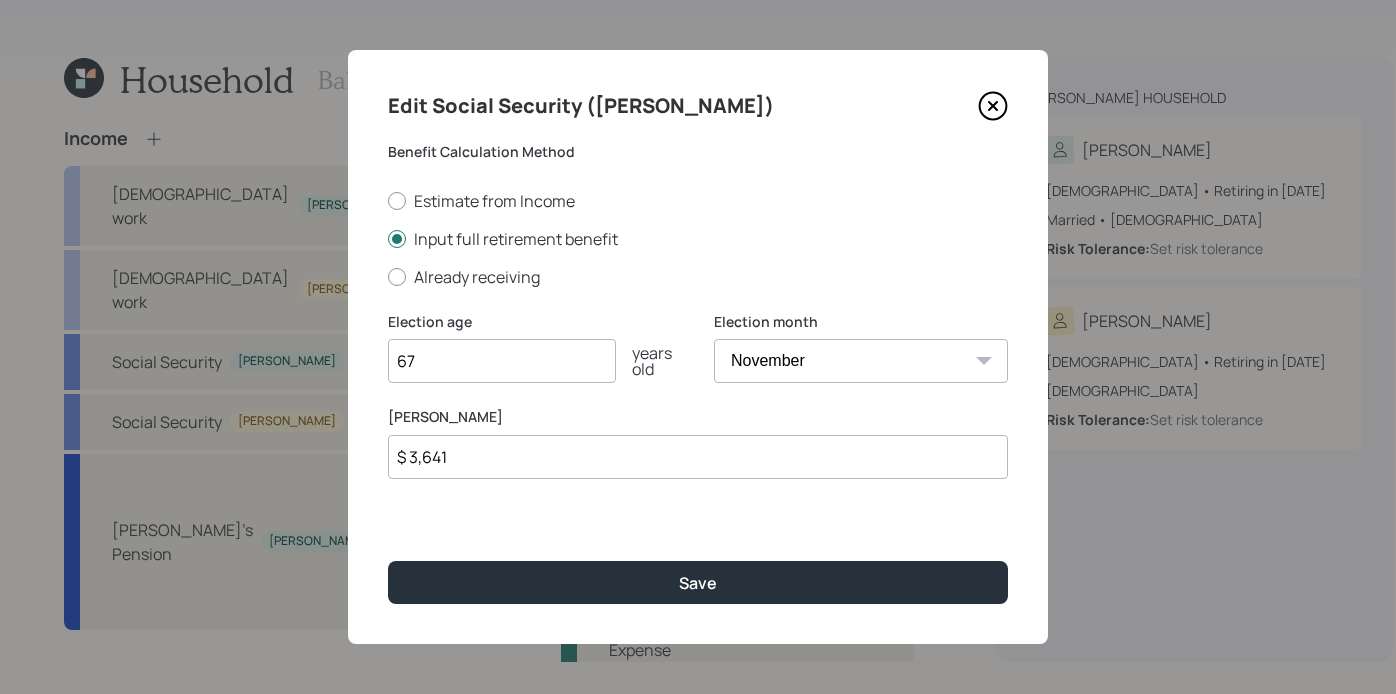 type on "$ 3,641" 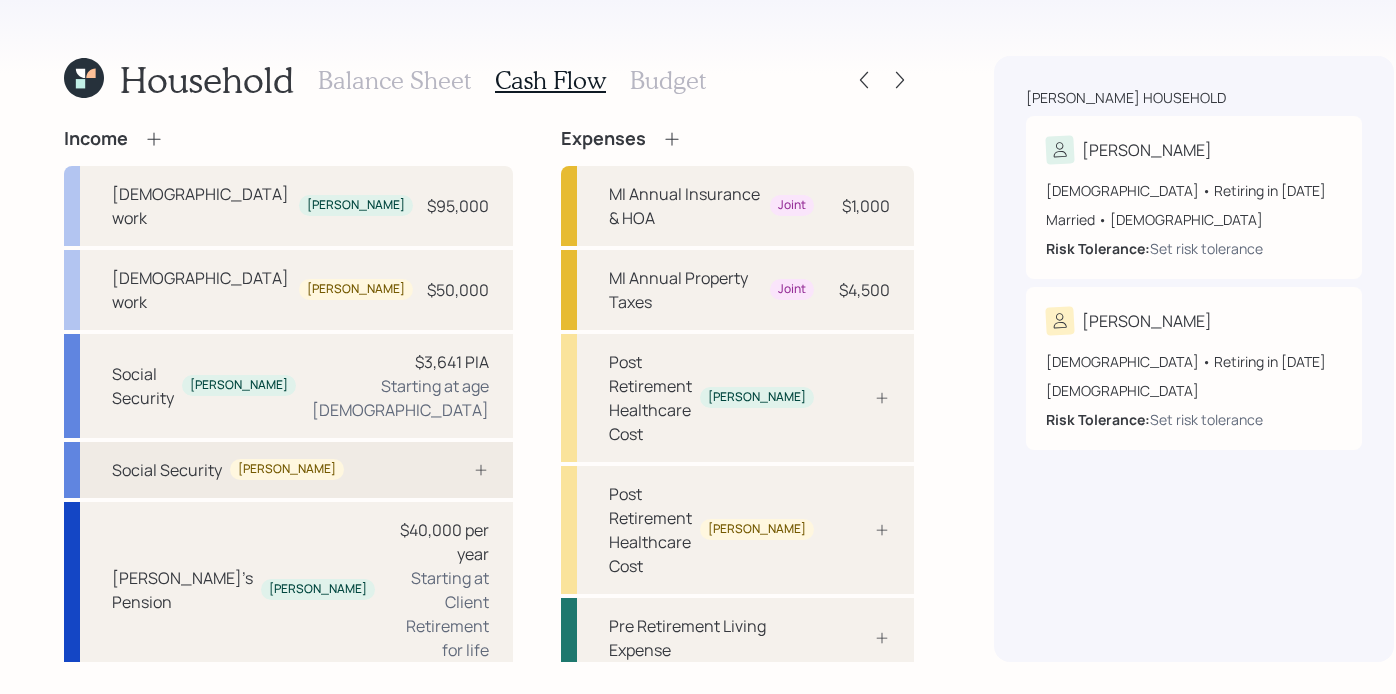 click on "Social Security [PERSON_NAME]" at bounding box center (288, 470) 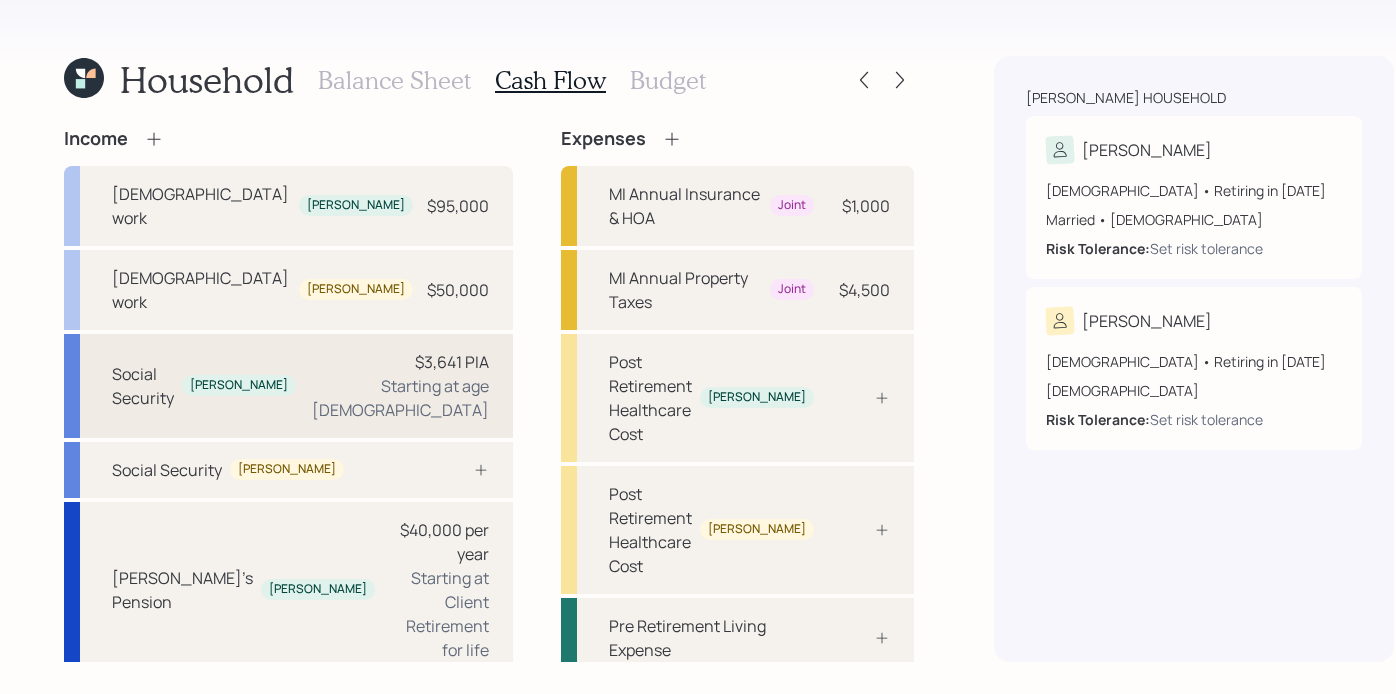 click on "Social Security [PERSON_NAME] $3,641 PIA Starting at age [DEMOGRAPHIC_DATA]" at bounding box center [288, 386] 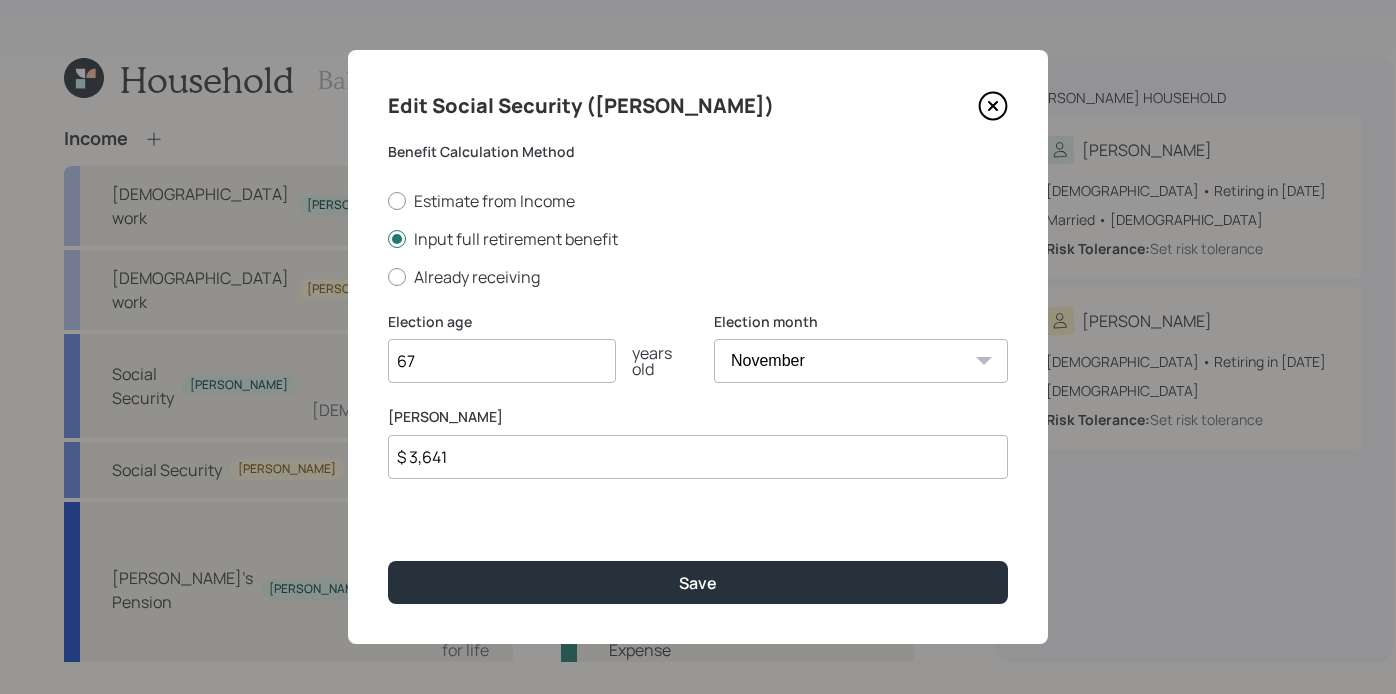 click on "$ 3,641" at bounding box center (698, 457) 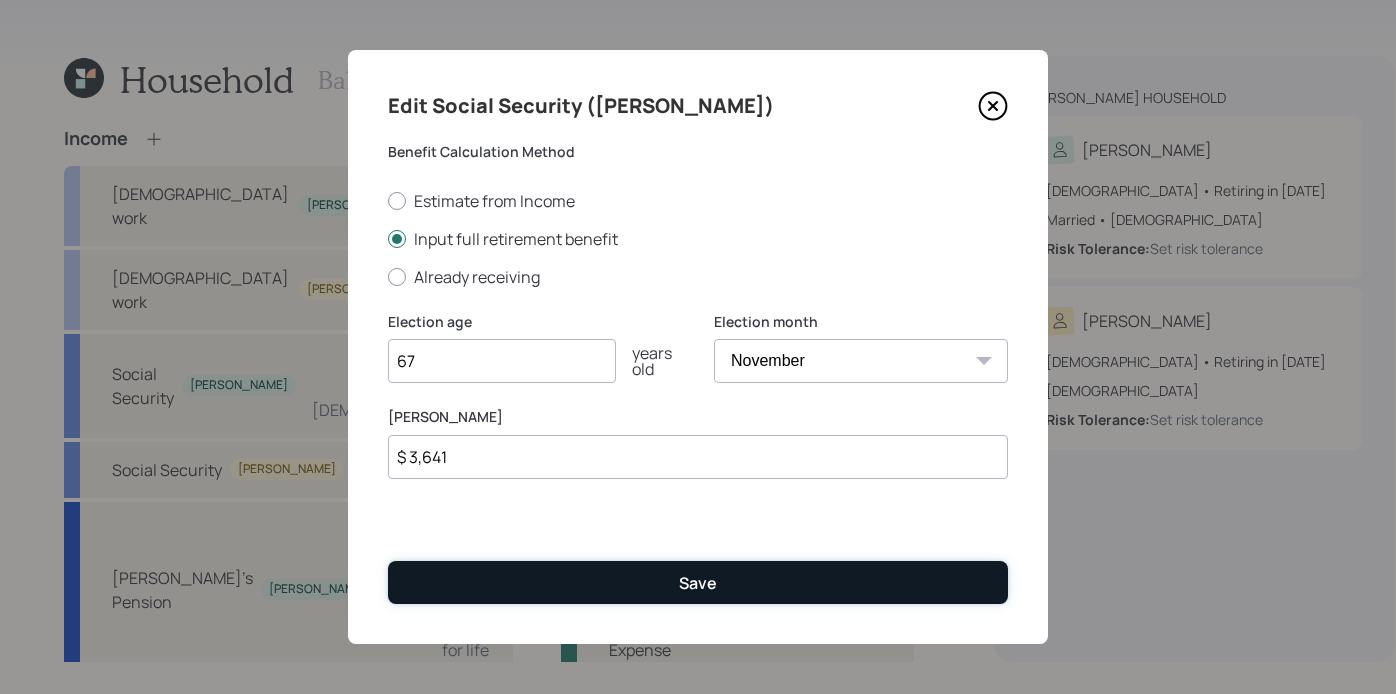 click on "Save" at bounding box center [698, 582] 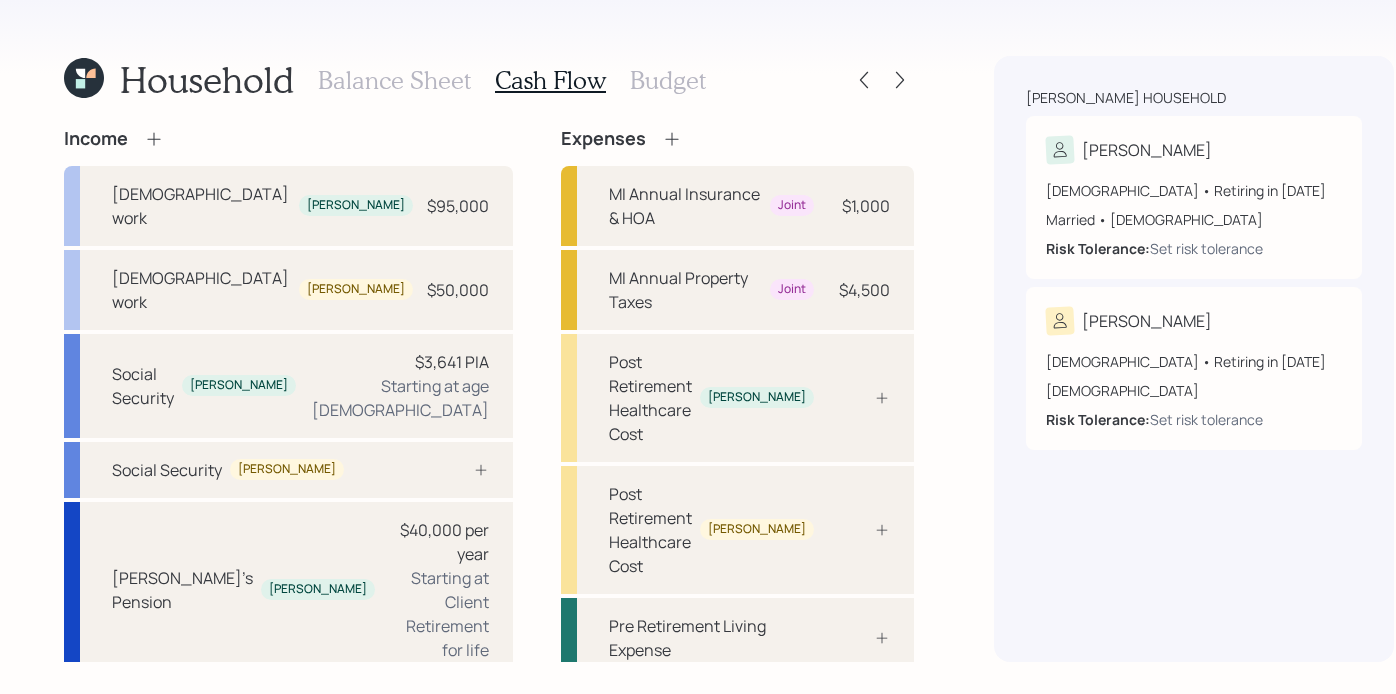 click on "[DEMOGRAPHIC_DATA] work [PERSON_NAME] $95,000 [DEMOGRAPHIC_DATA] work [PERSON_NAME] $50,000 Social Security [PERSON_NAME] $3,641 PIA Starting at age [DEMOGRAPHIC_DATA] Social Security [PERSON_NAME]'s Pension [PERSON_NAME] $40,000 per year Starting at Client Retirement for life" at bounding box center [288, 422] 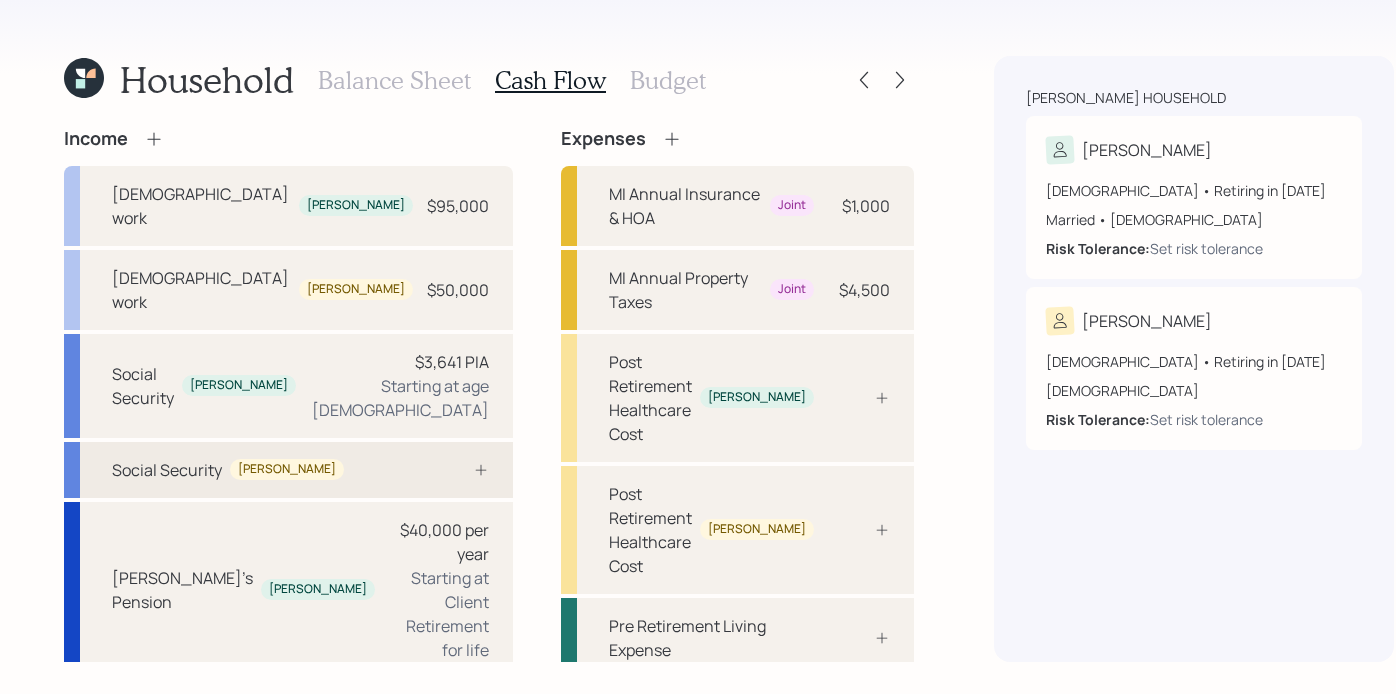 click on "Social Security [PERSON_NAME]" at bounding box center [288, 470] 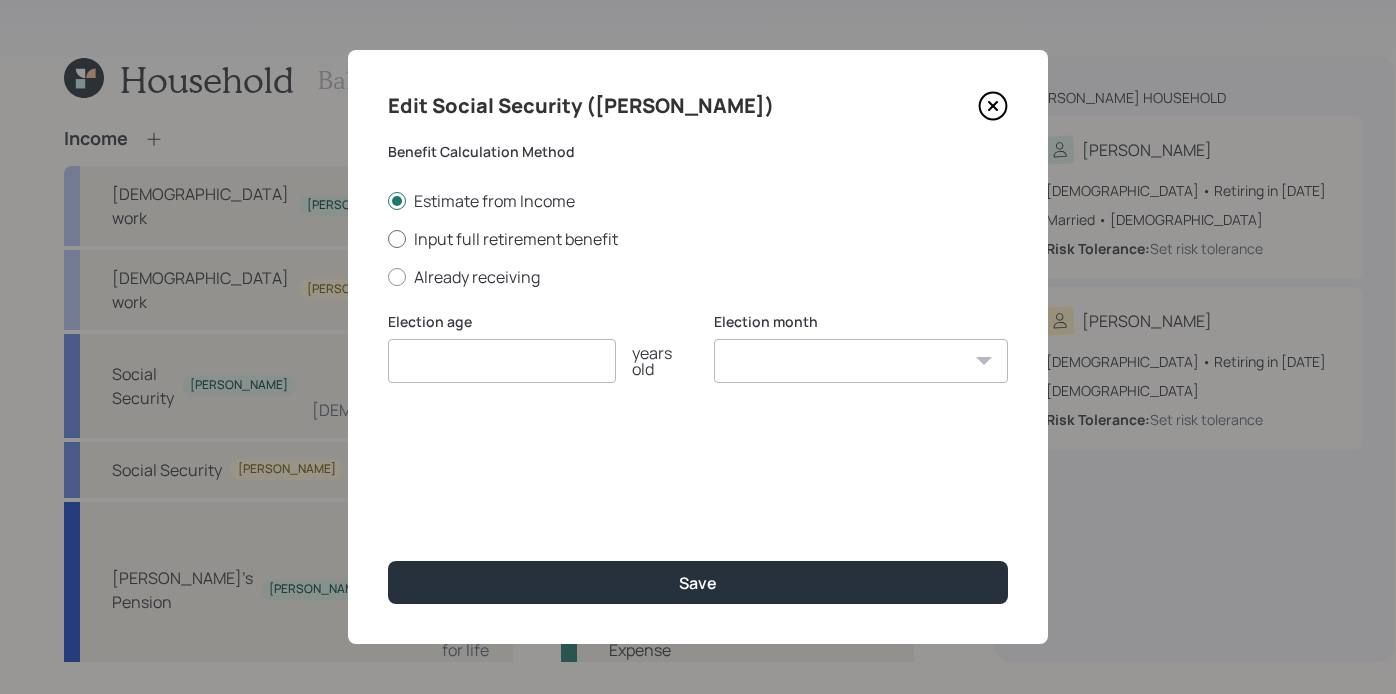 click on "Input full retirement benefit" at bounding box center (698, 239) 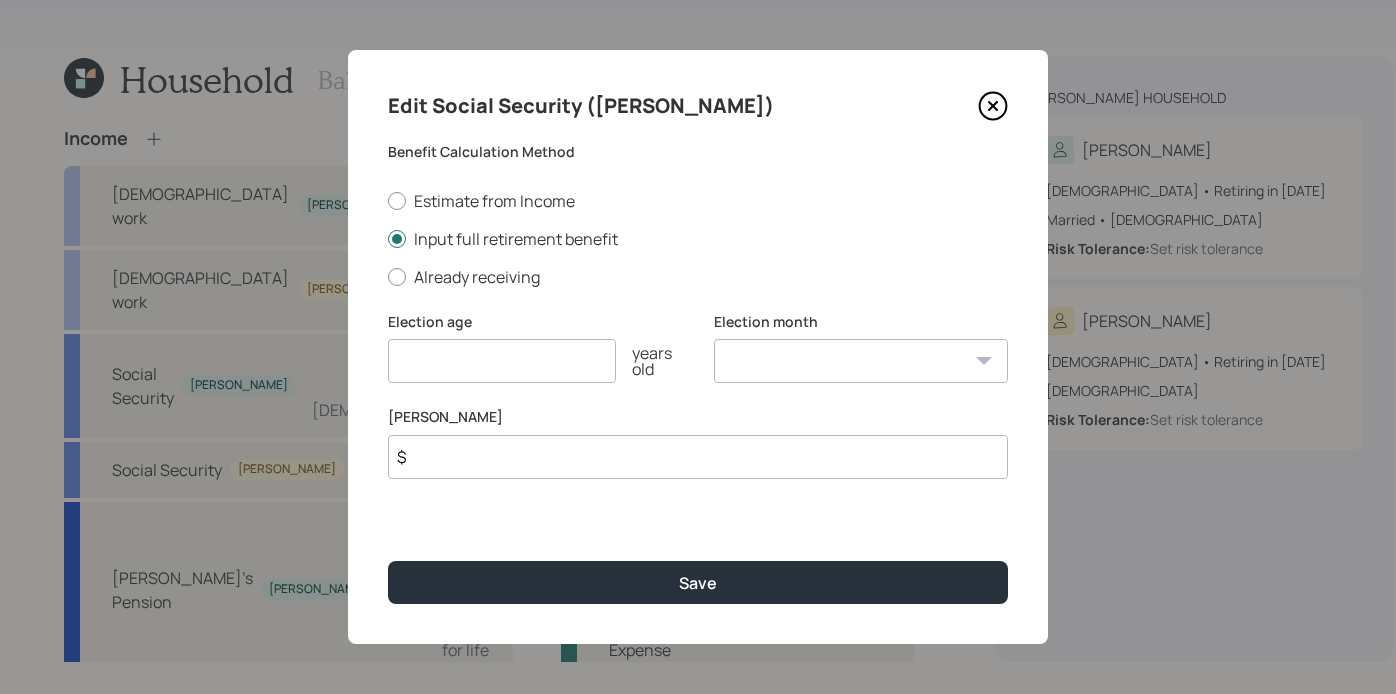click at bounding box center [502, 361] 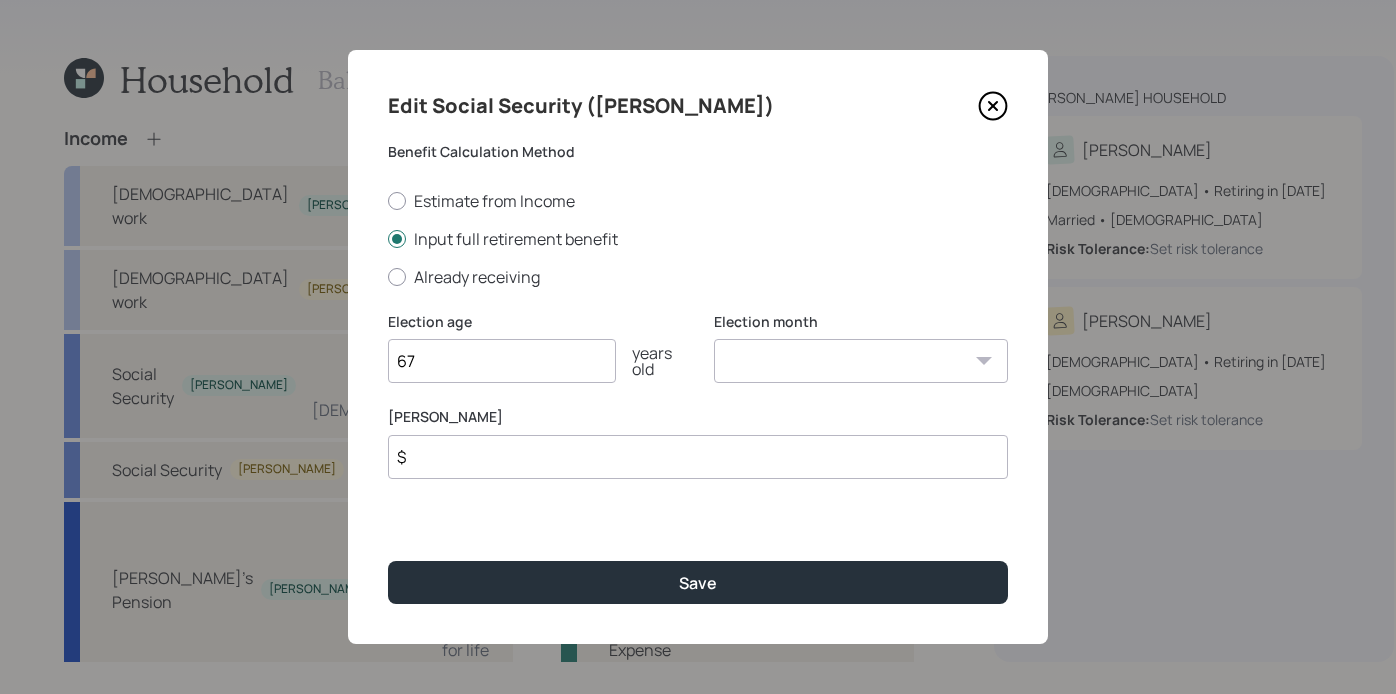 type on "67" 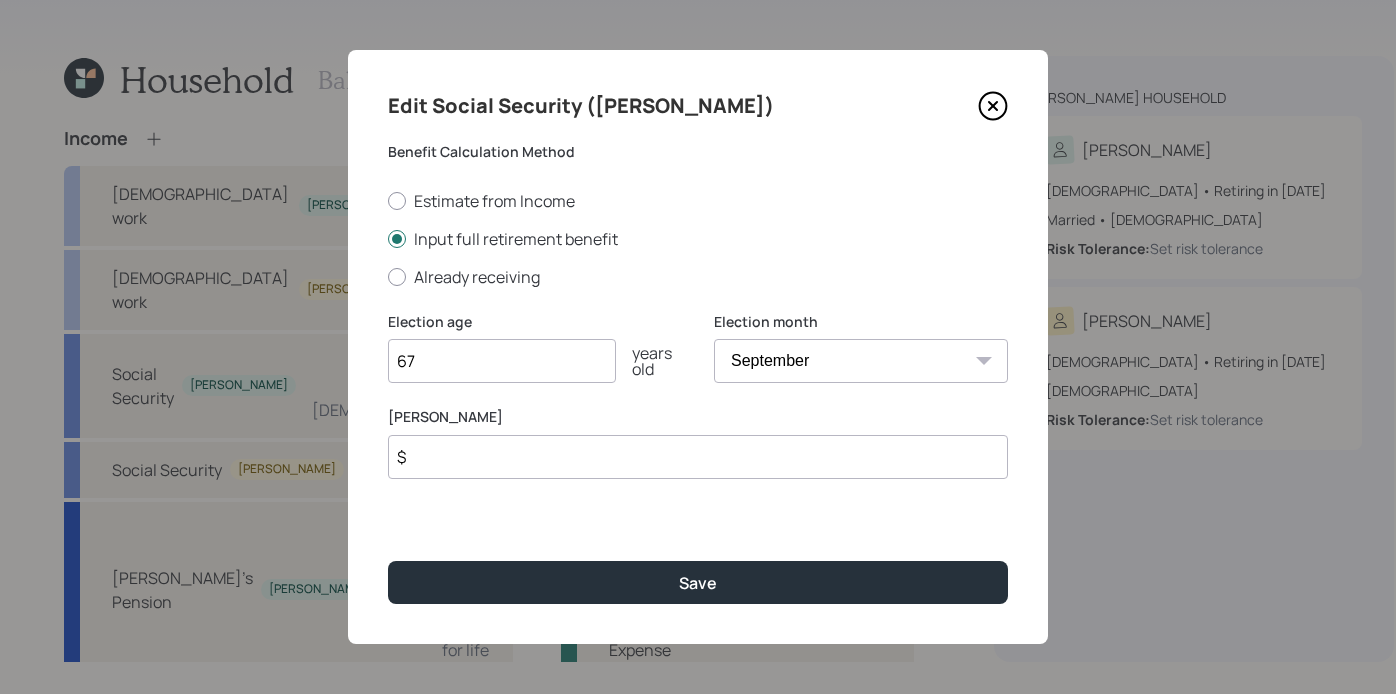 click on "$" at bounding box center (698, 457) 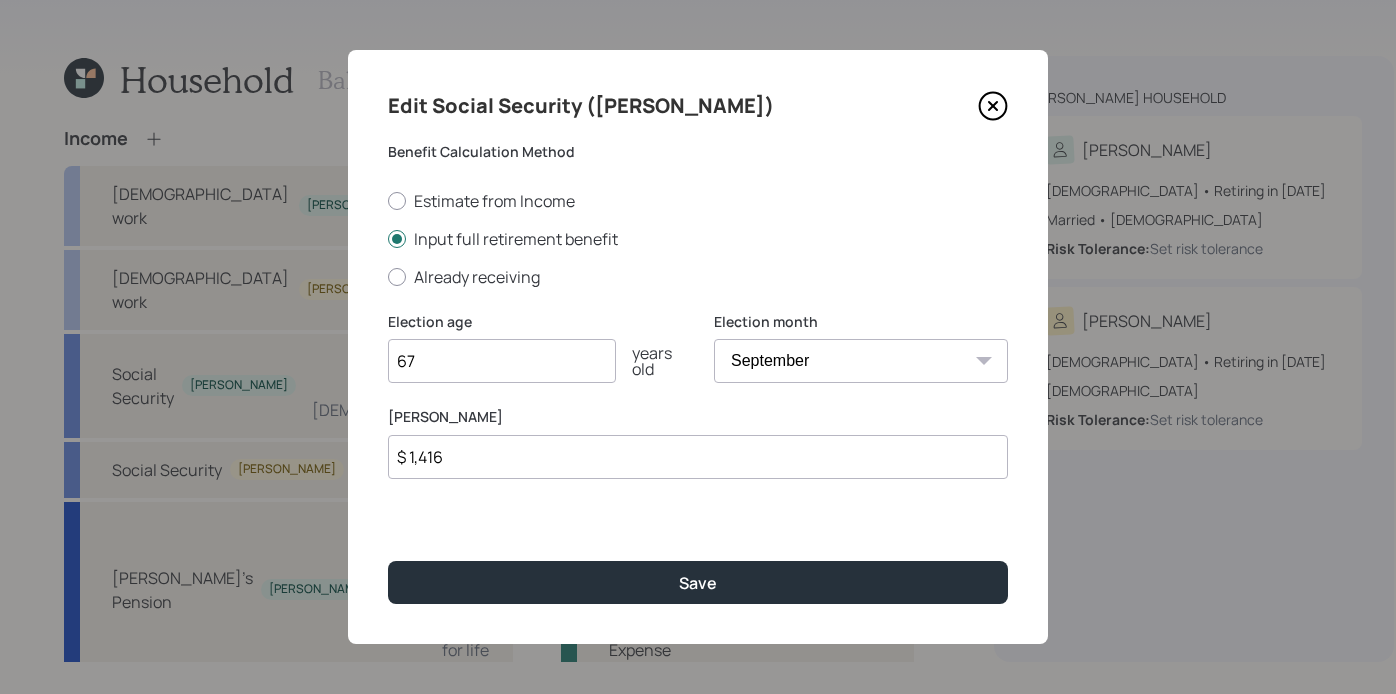type on "$ 1,416" 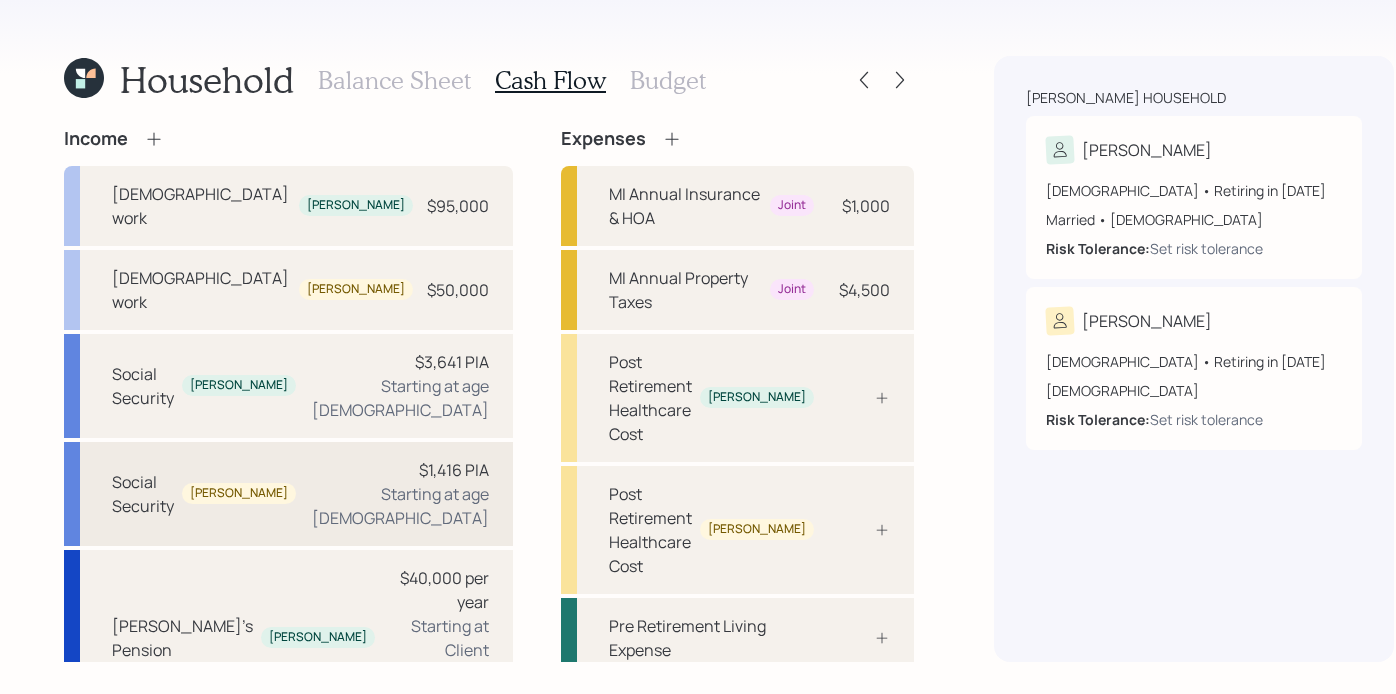 click on "$1,416 PIA Starting at age [DEMOGRAPHIC_DATA]" at bounding box center [400, 494] 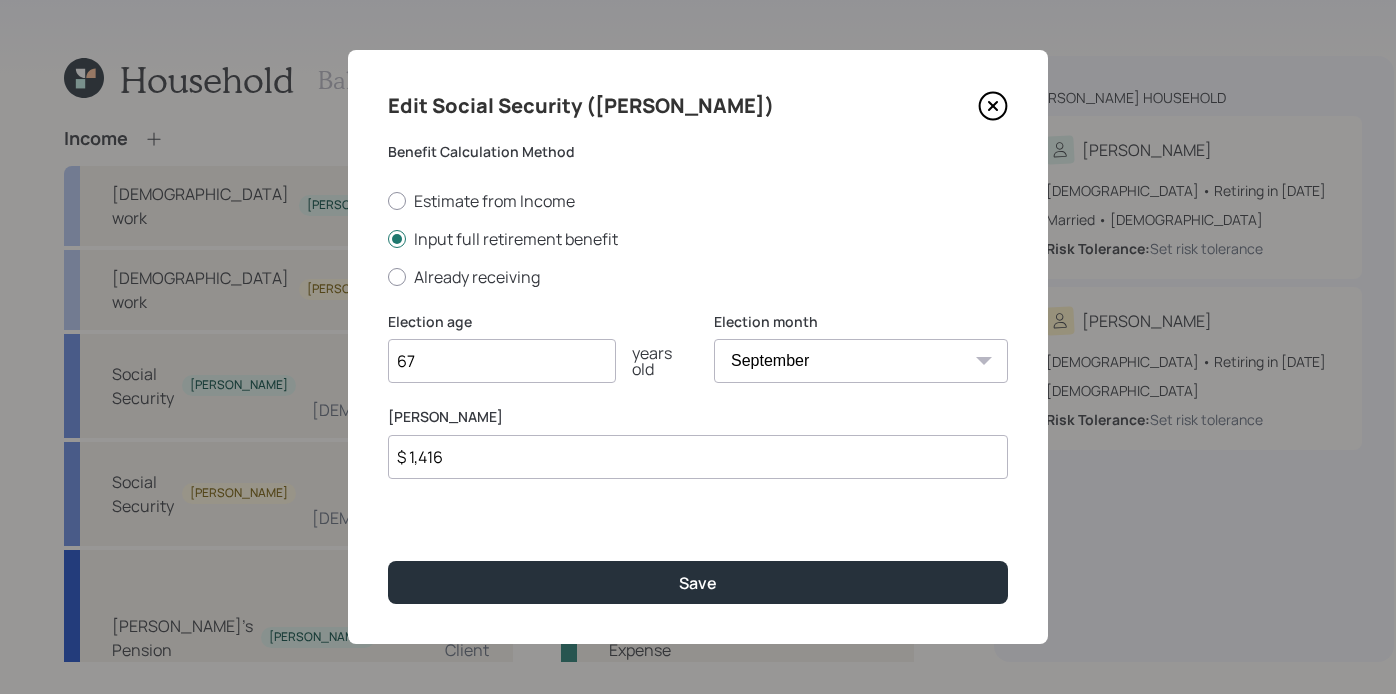 click on "67" at bounding box center (502, 361) 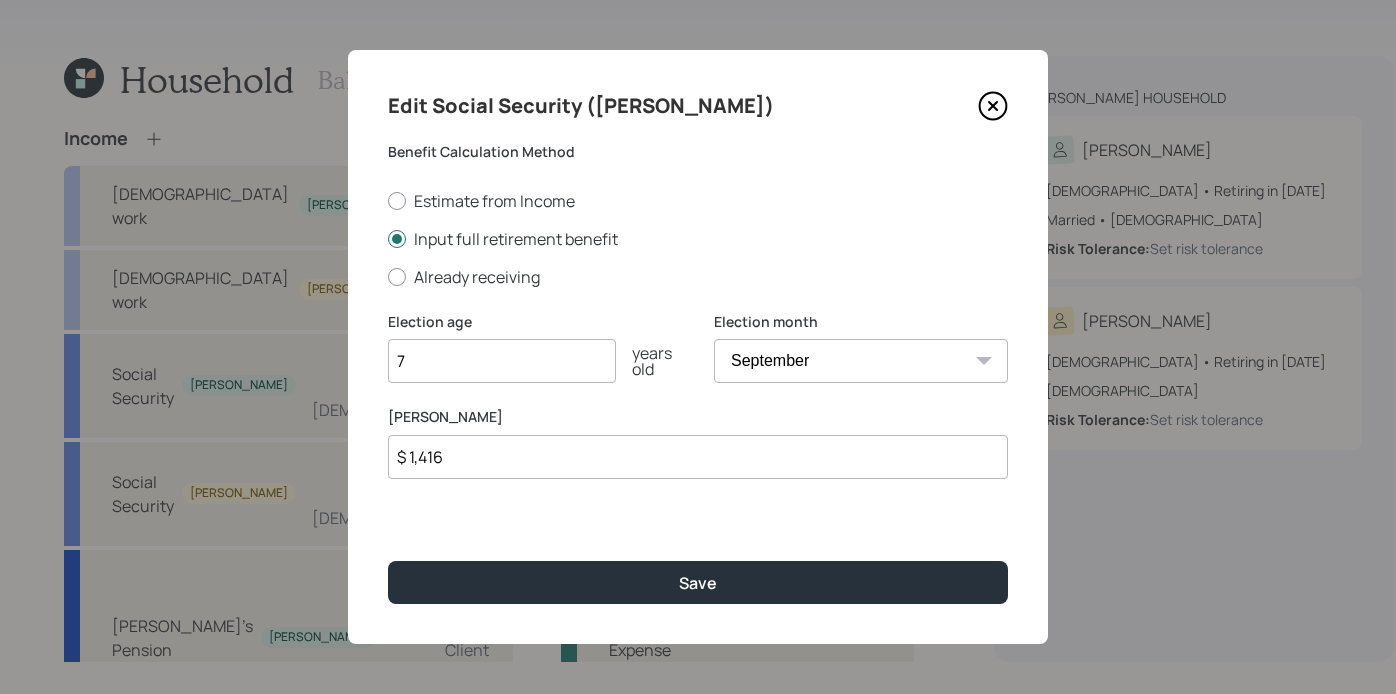 type on "70" 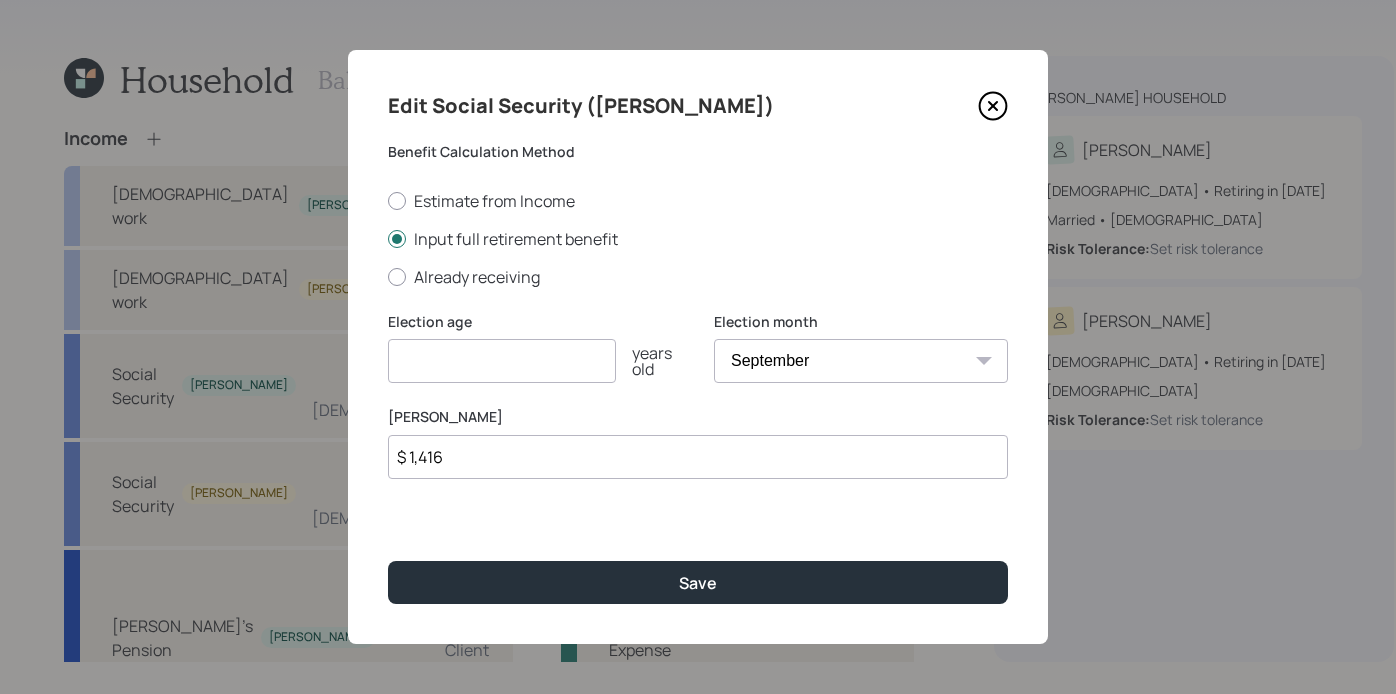 click on "Save" at bounding box center [698, 582] 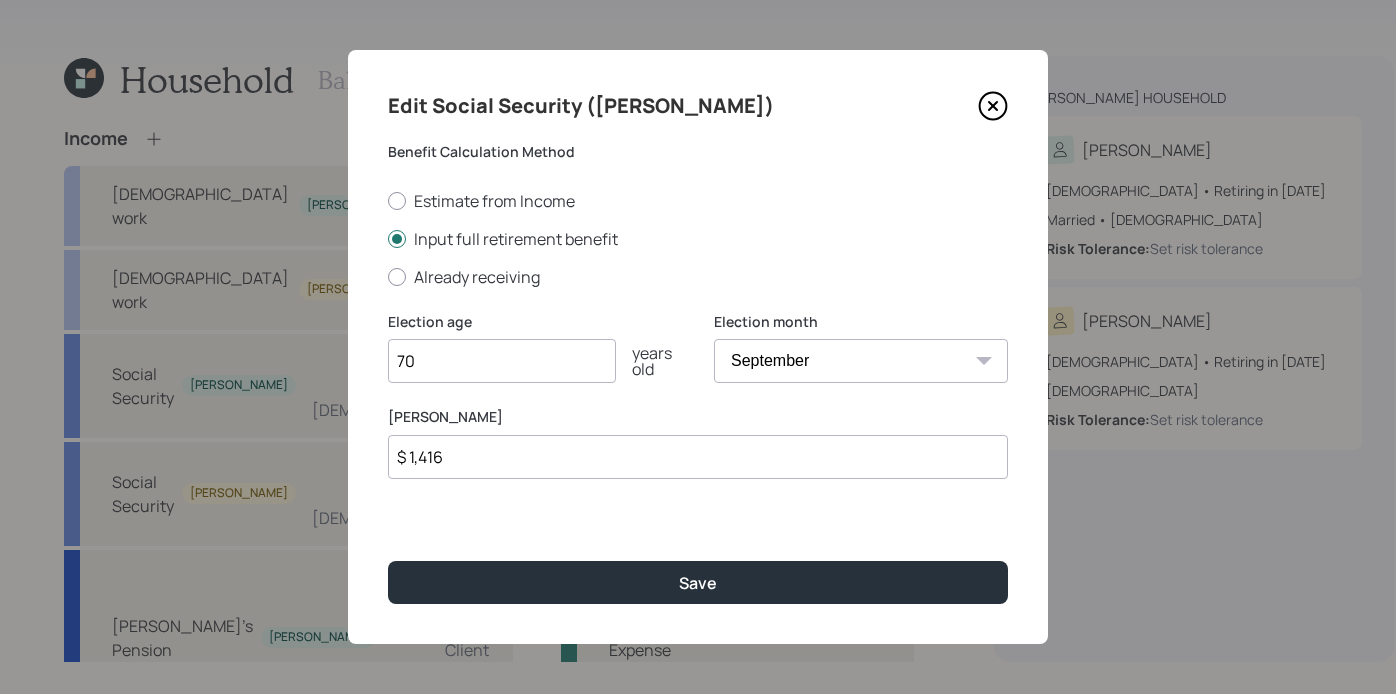 type on "70" 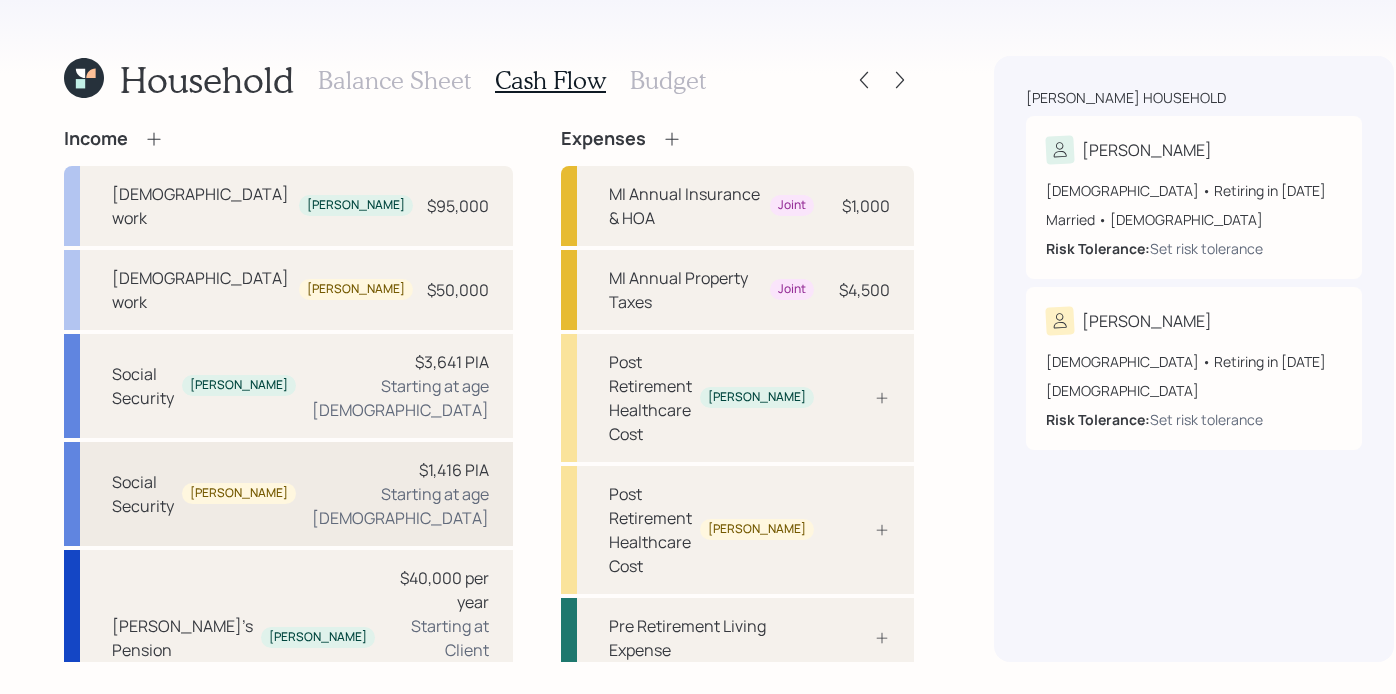 scroll, scrollTop: 3, scrollLeft: 0, axis: vertical 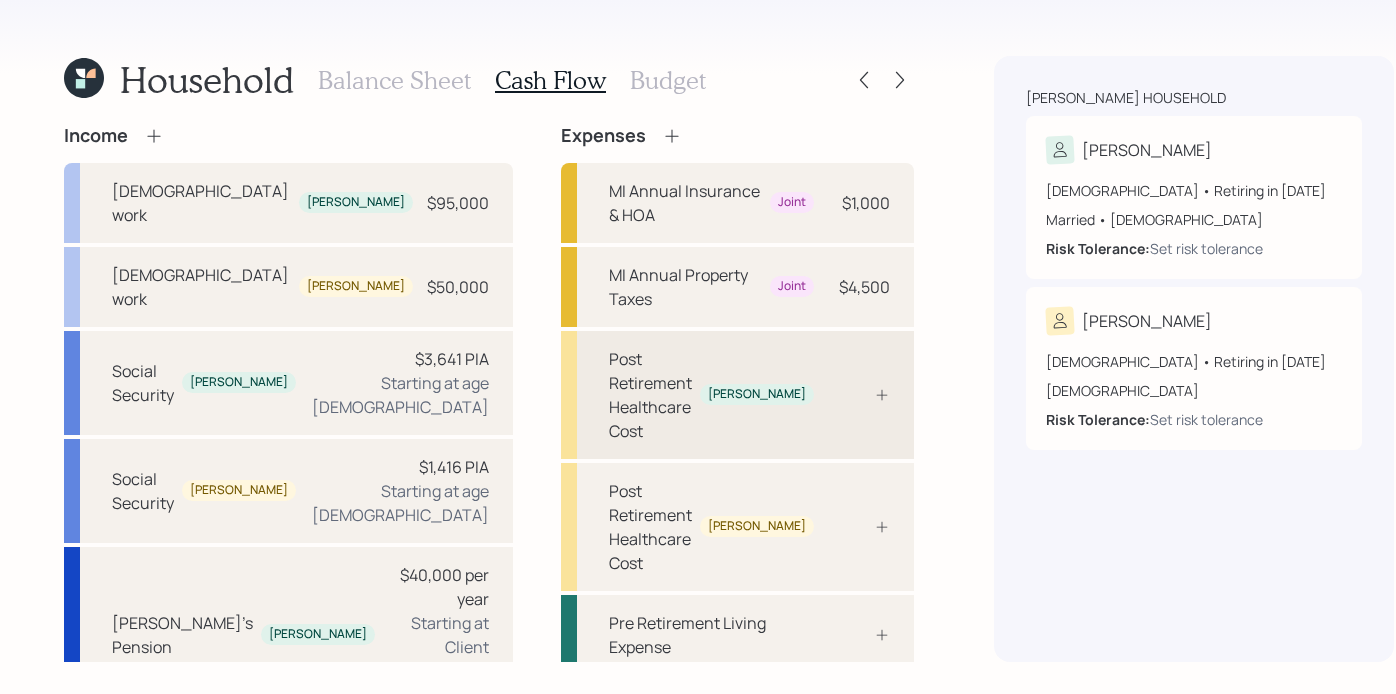 click on "Post Retirement Healthcare Cost" at bounding box center [650, 395] 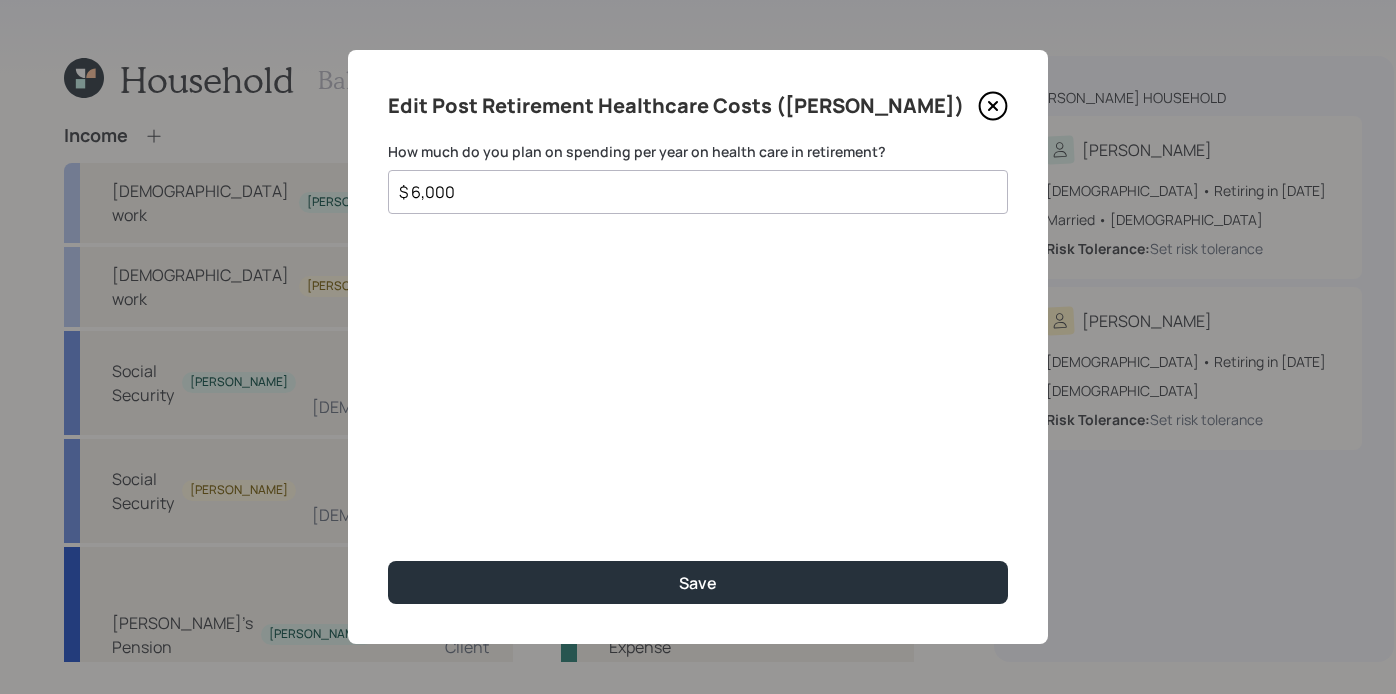type on "$ 6,000" 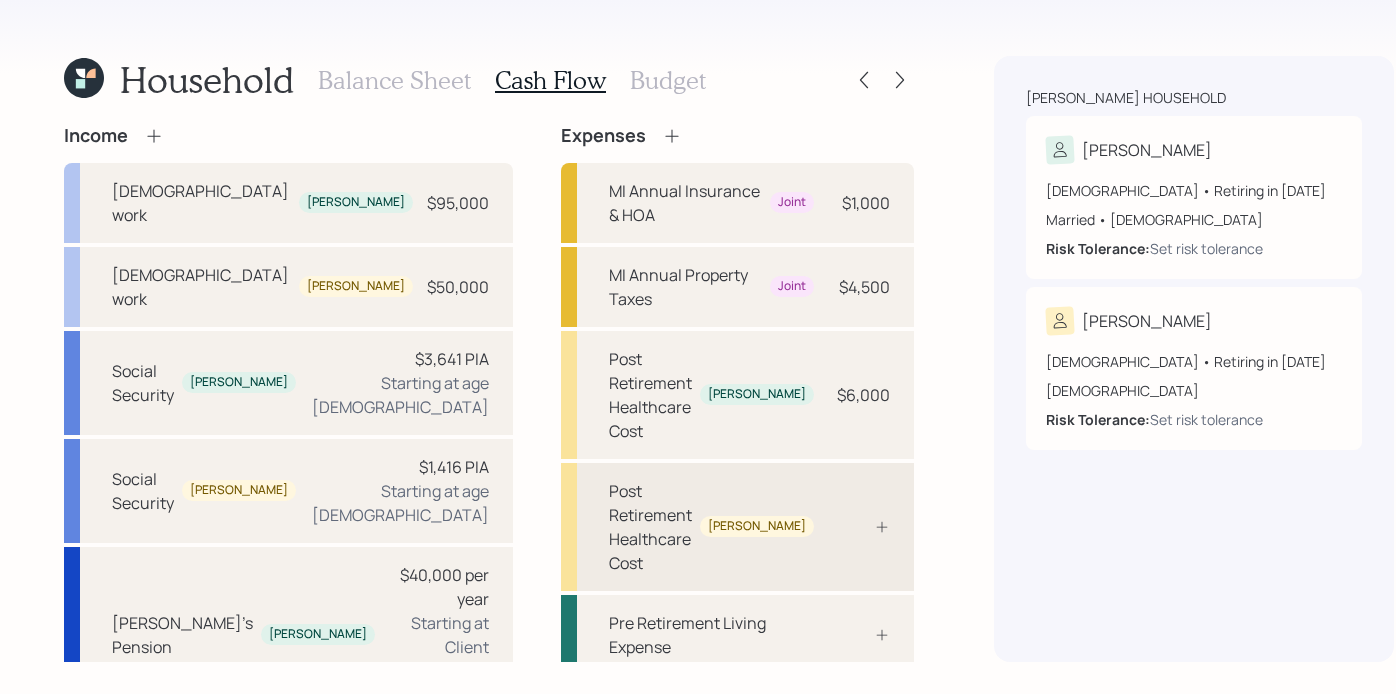 click at bounding box center (860, 527) 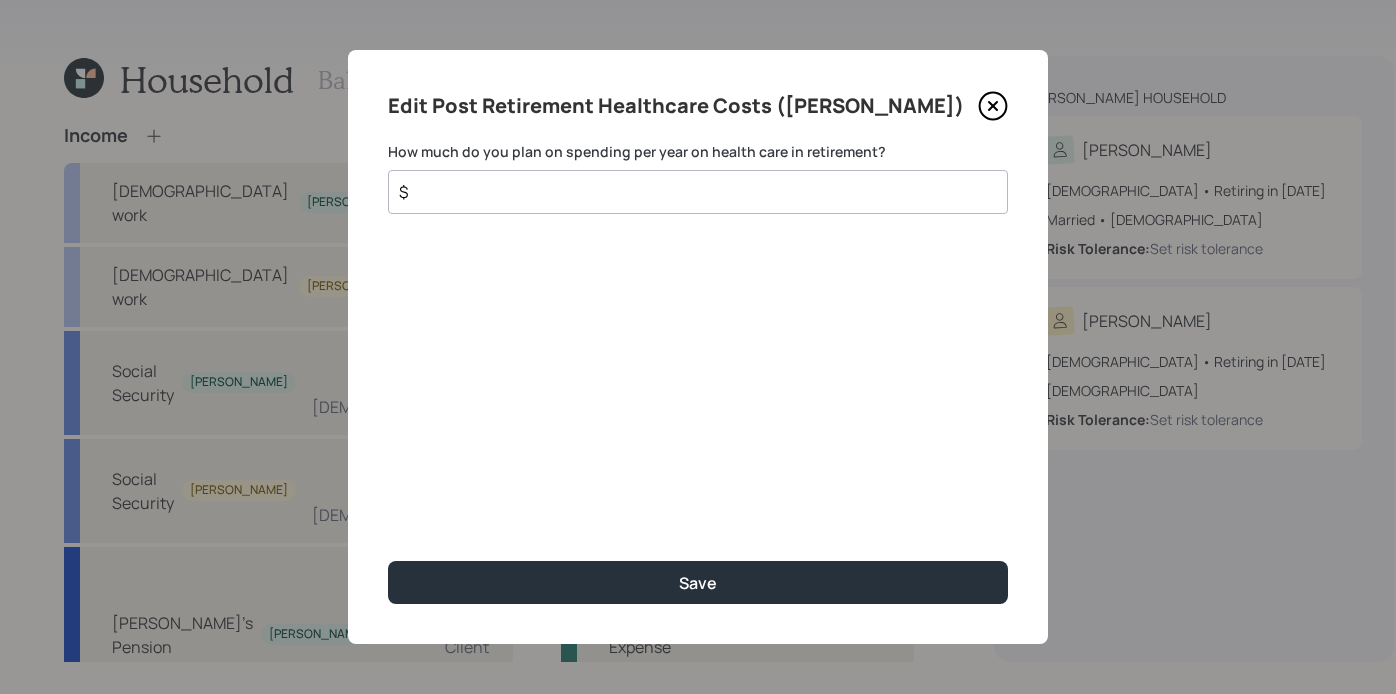 click on "$" at bounding box center [690, 192] 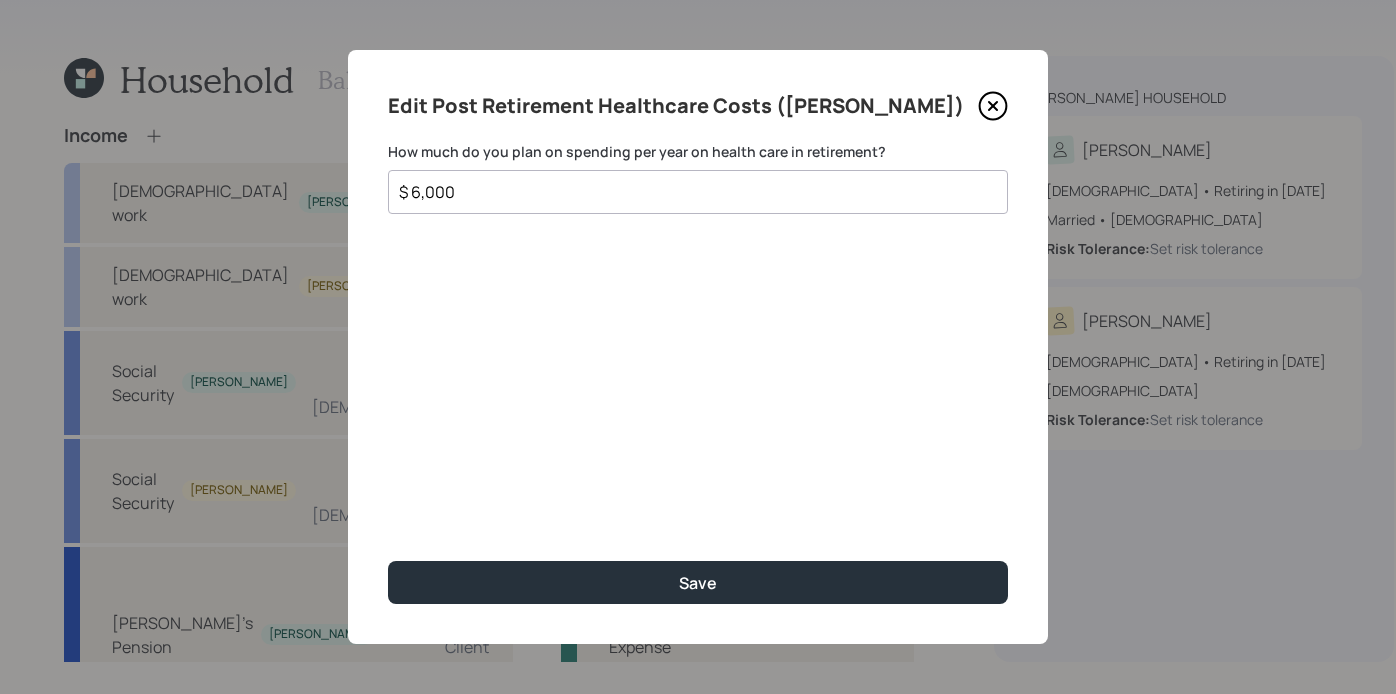 type on "$ 6,000" 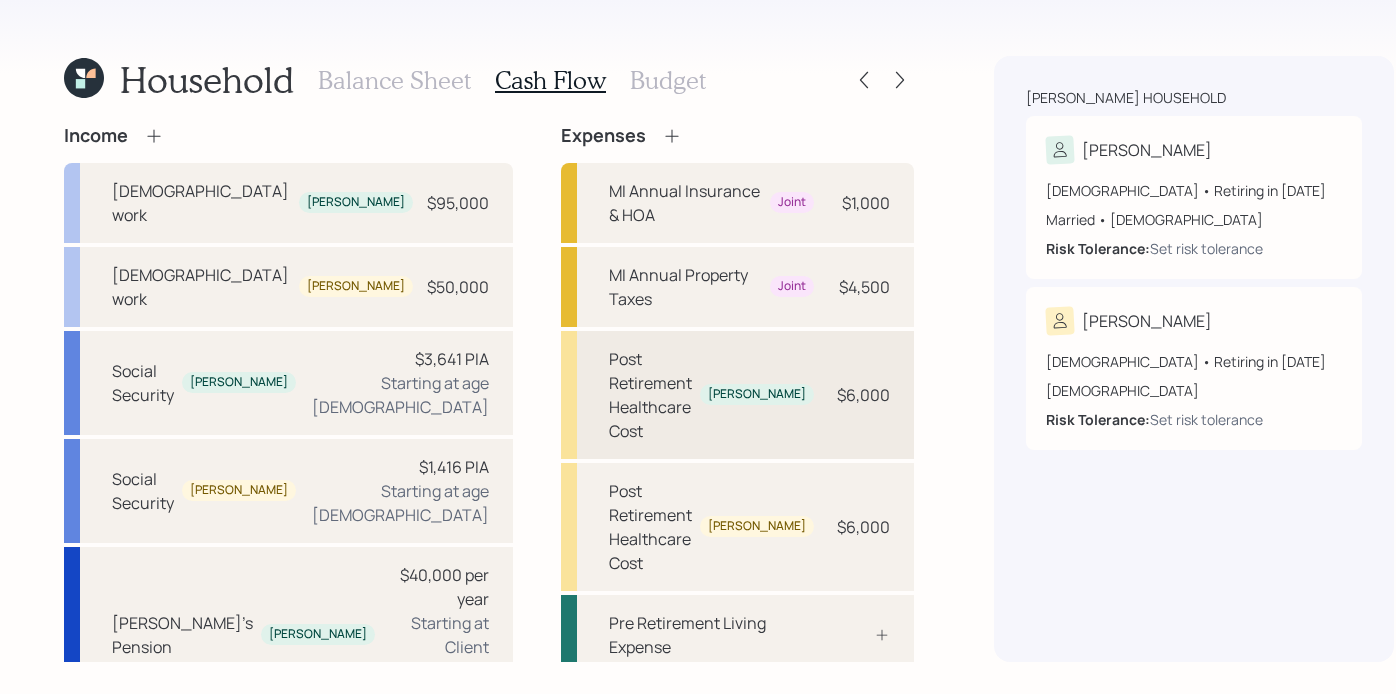 click on "Post Retirement Healthcare Cost [PERSON_NAME] $6,000" at bounding box center [737, 395] 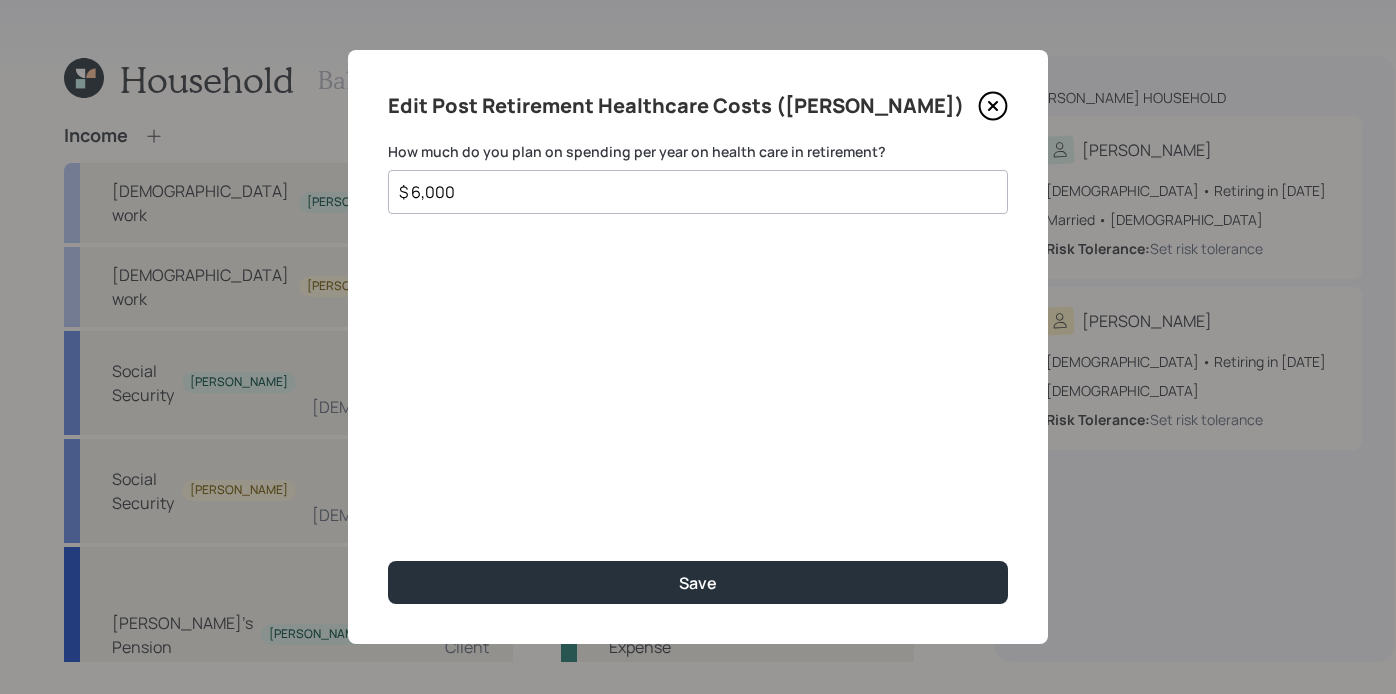 click 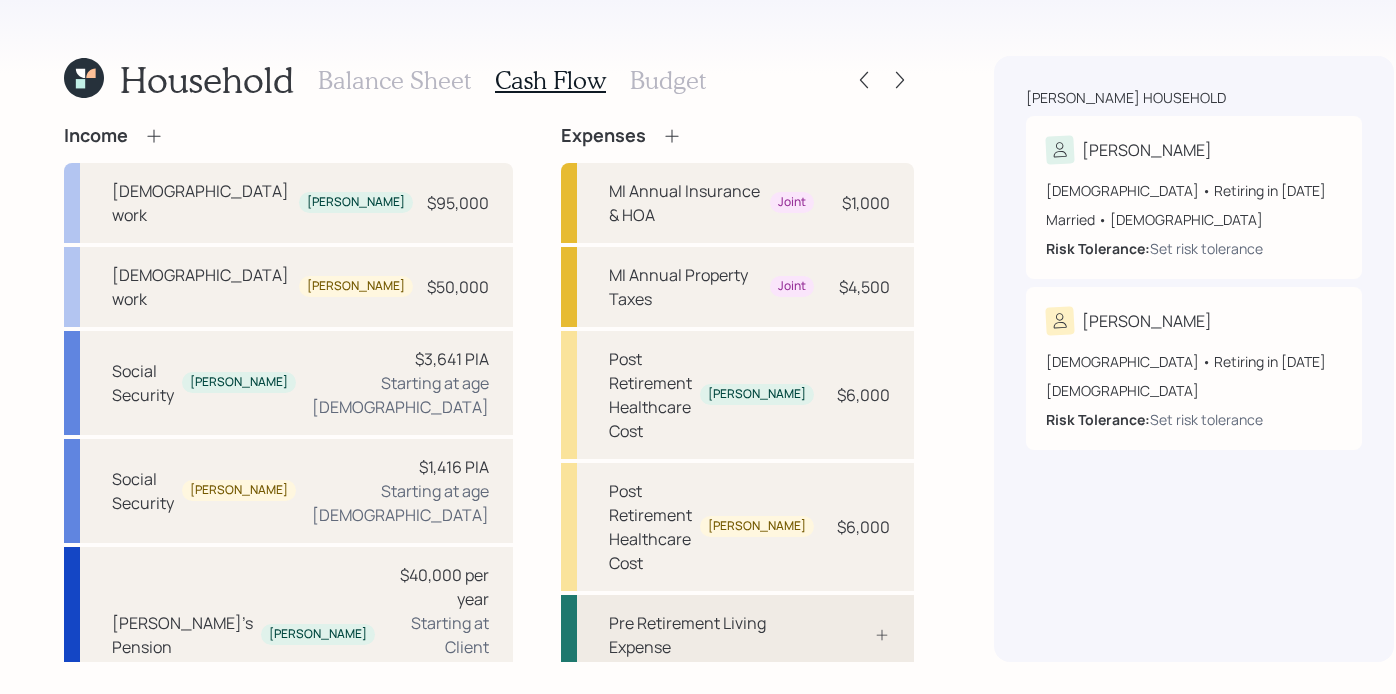 click on "Pre Retirement Living Expense" at bounding box center (711, 635) 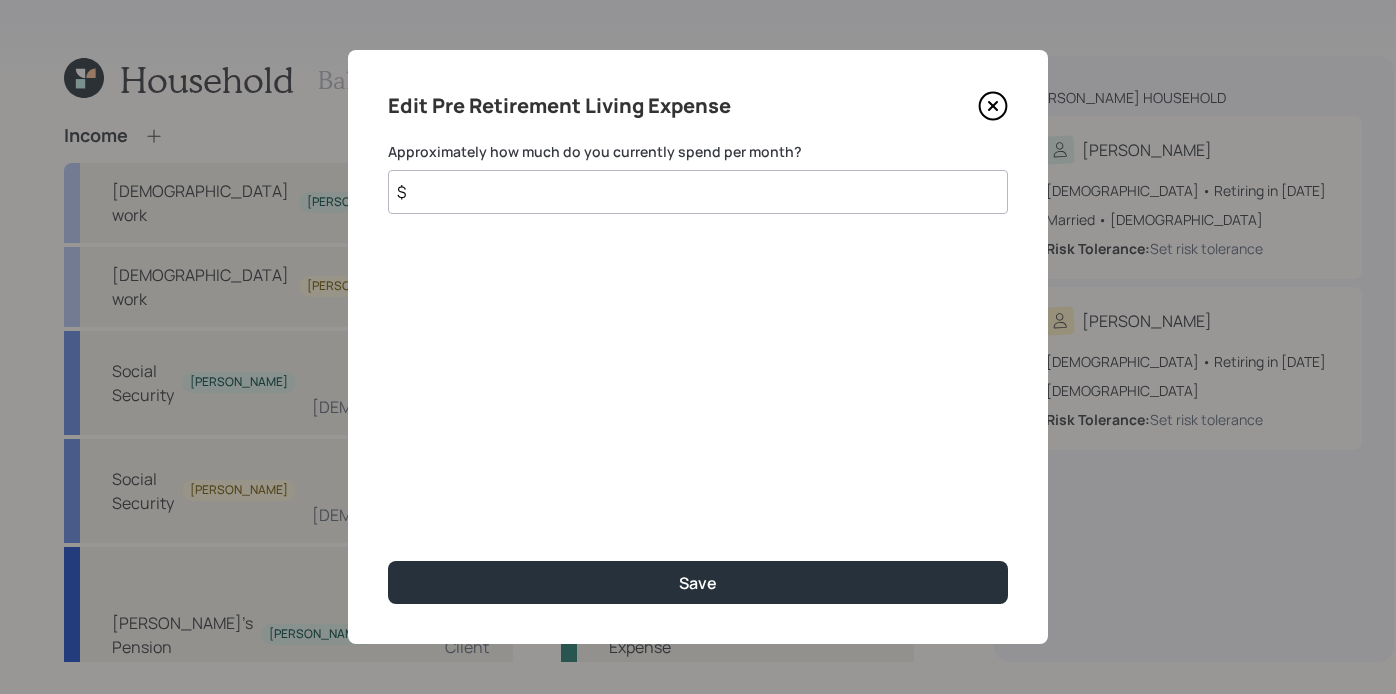 click on "$" at bounding box center (698, 192) 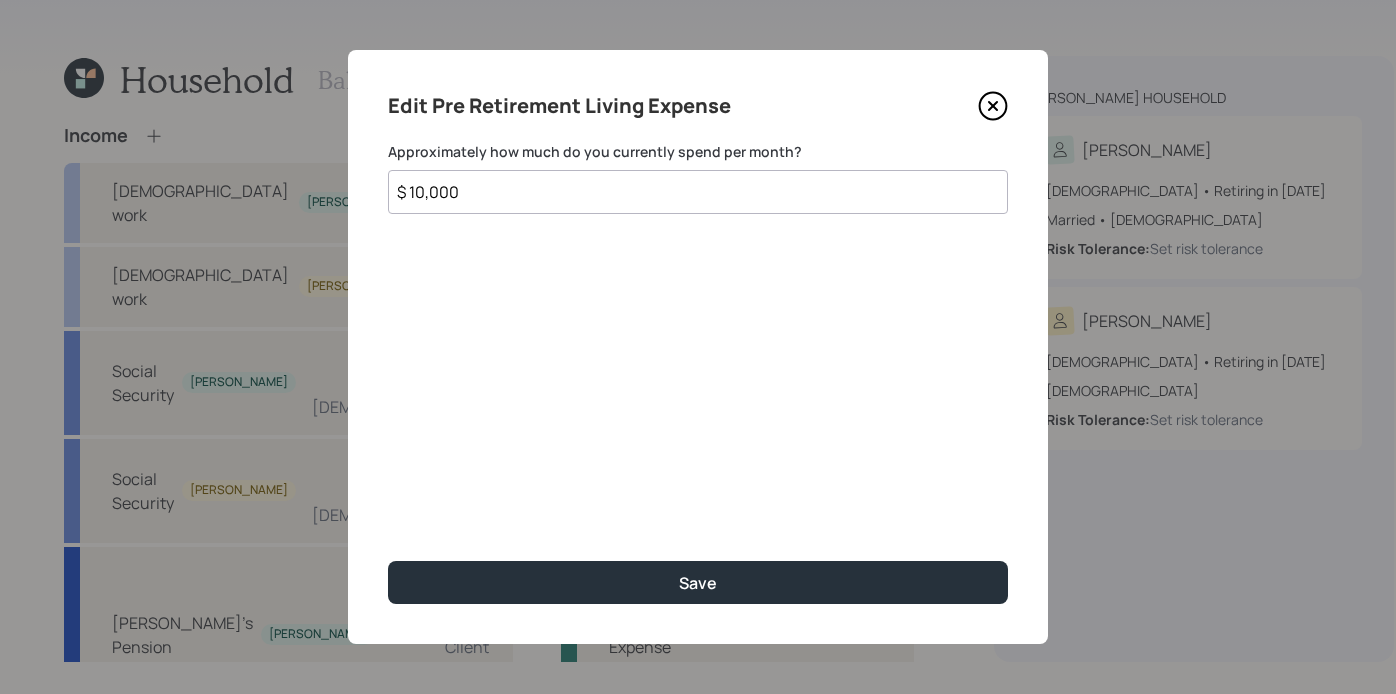 type on "$ 10,000" 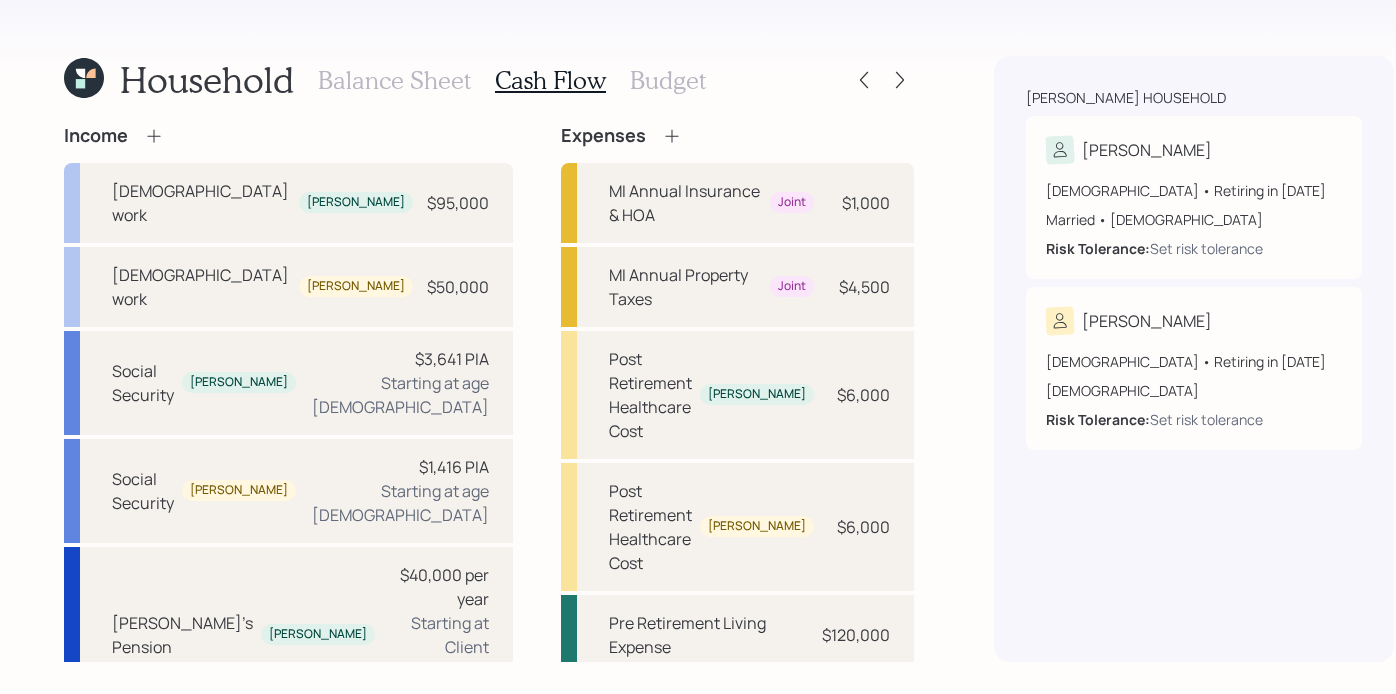 click on "Budget" at bounding box center [668, 80] 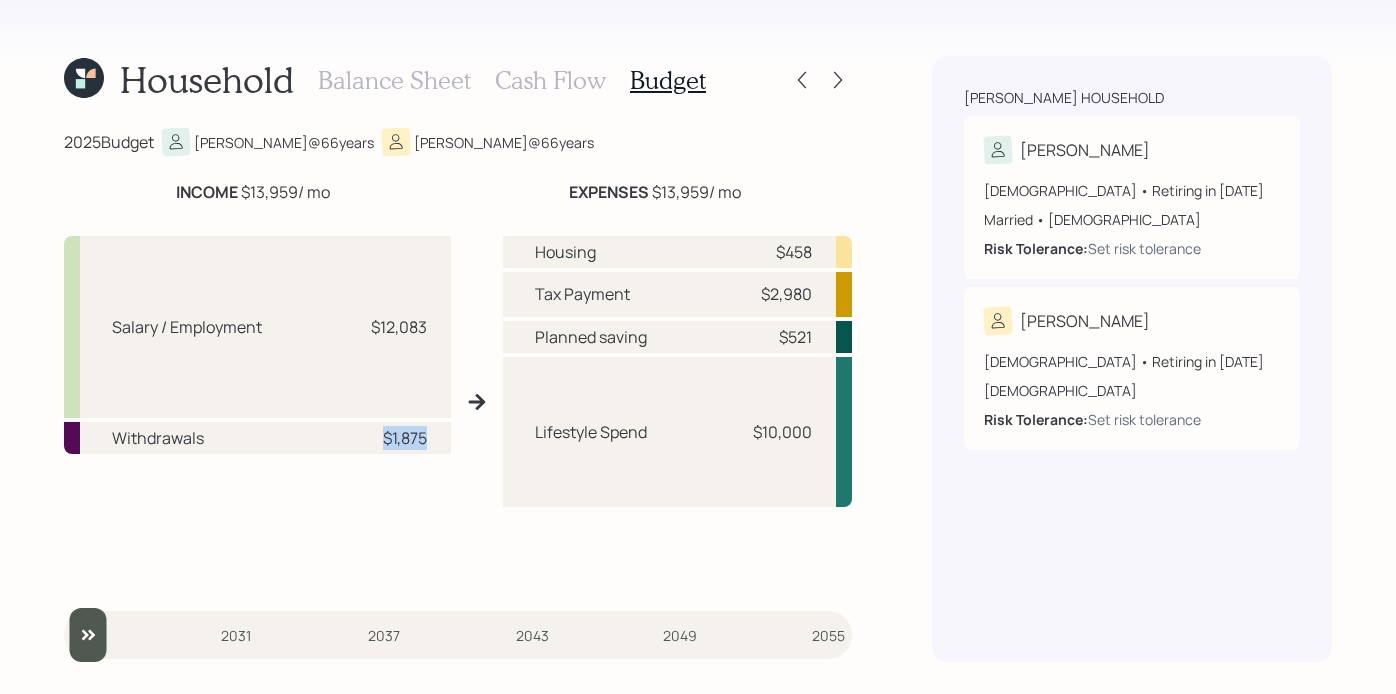 drag, startPoint x: 431, startPoint y: 442, endPoint x: 353, endPoint y: 442, distance: 78 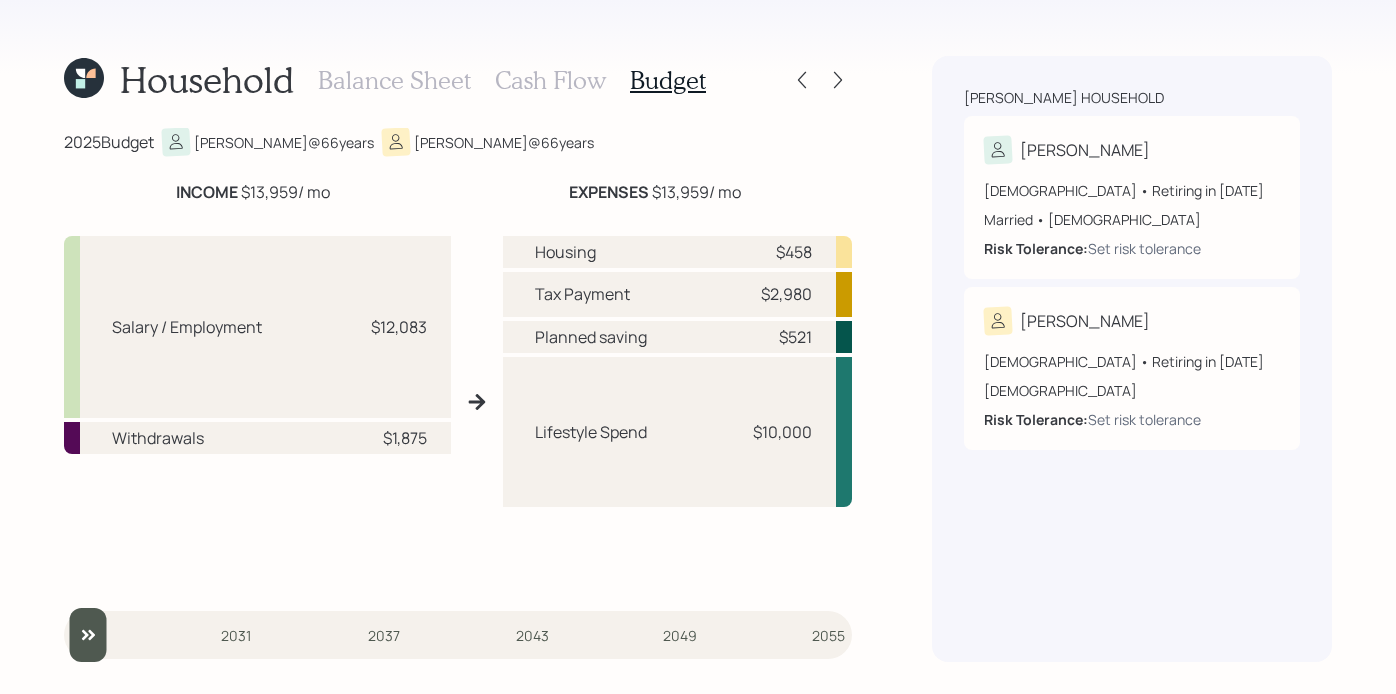 click on "Cash Flow" at bounding box center (550, 80) 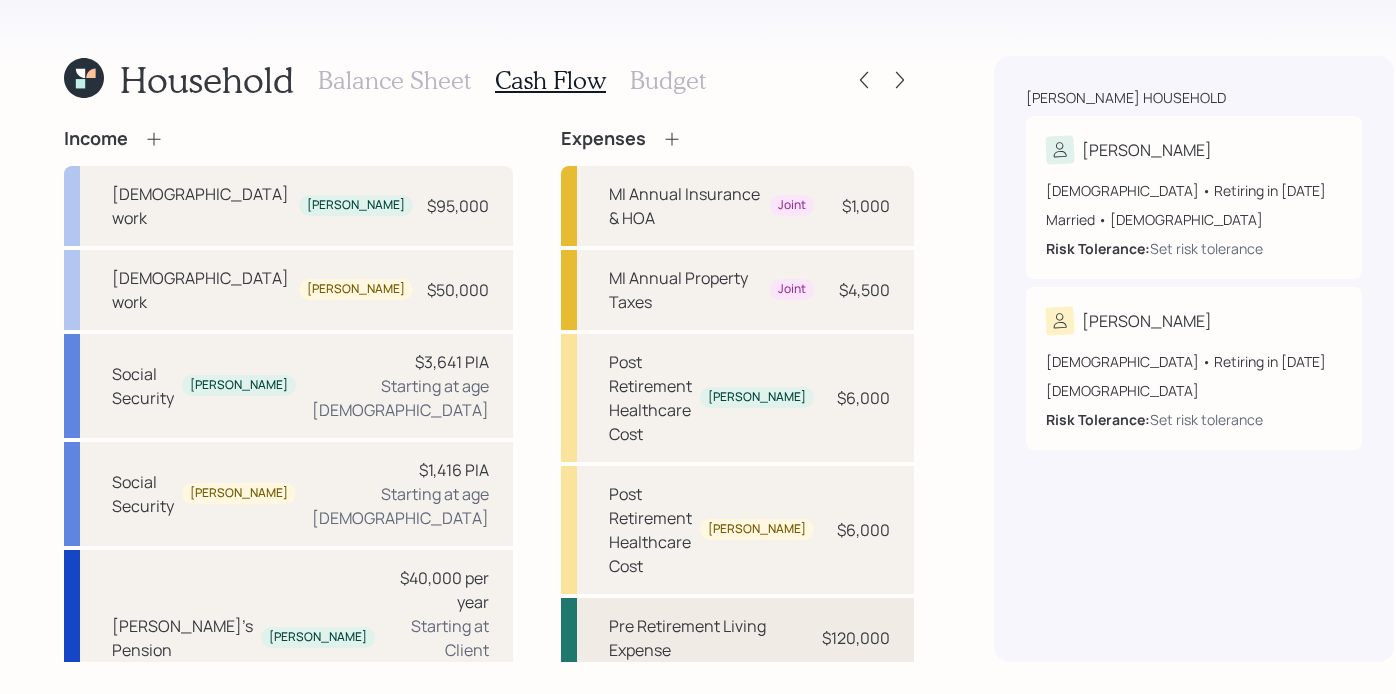 click on "Pre Retirement Living Expense $120,000" at bounding box center [737, 638] 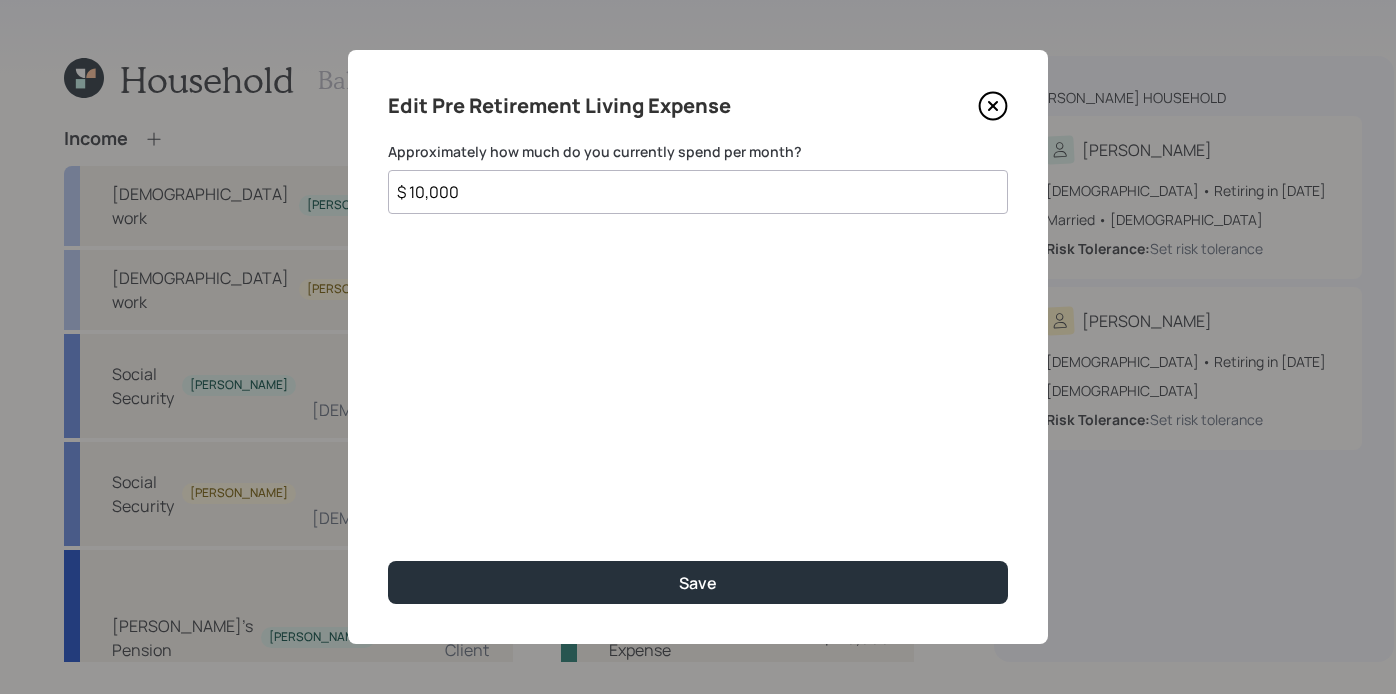 drag, startPoint x: 486, startPoint y: 187, endPoint x: 172, endPoint y: 140, distance: 317.49802 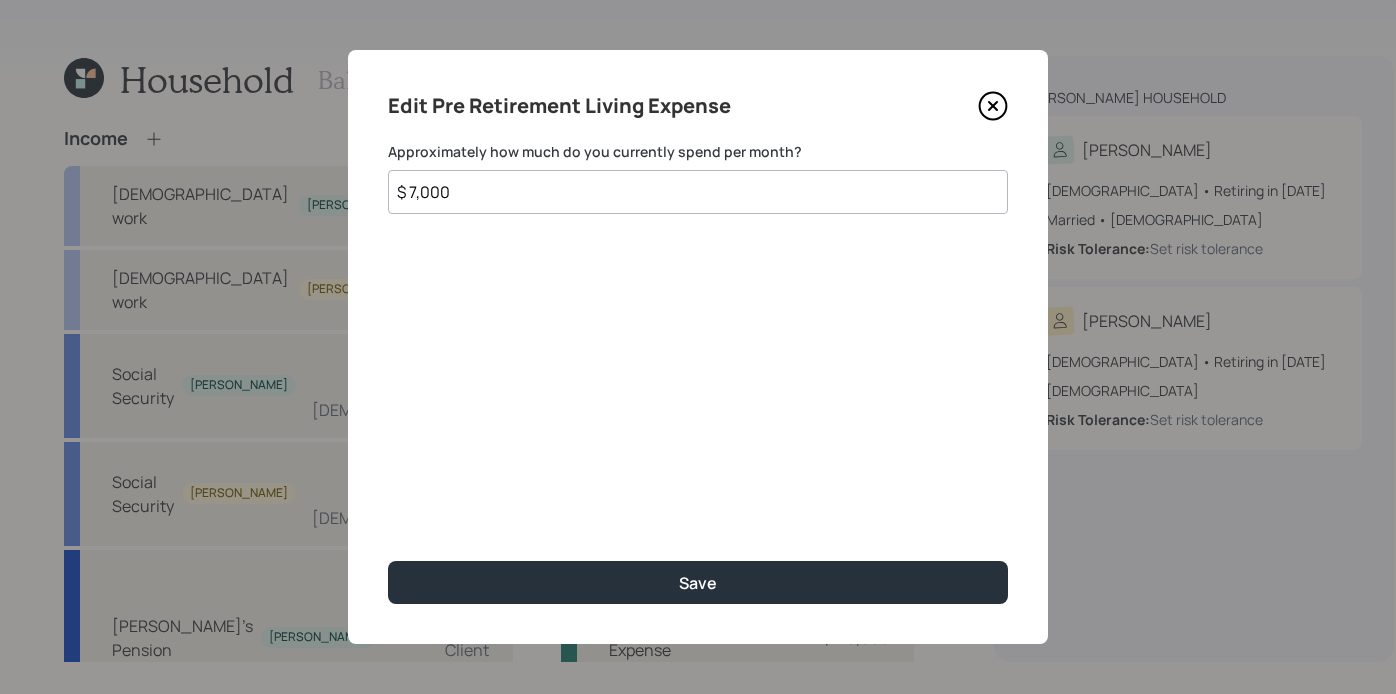type on "$ 7,000" 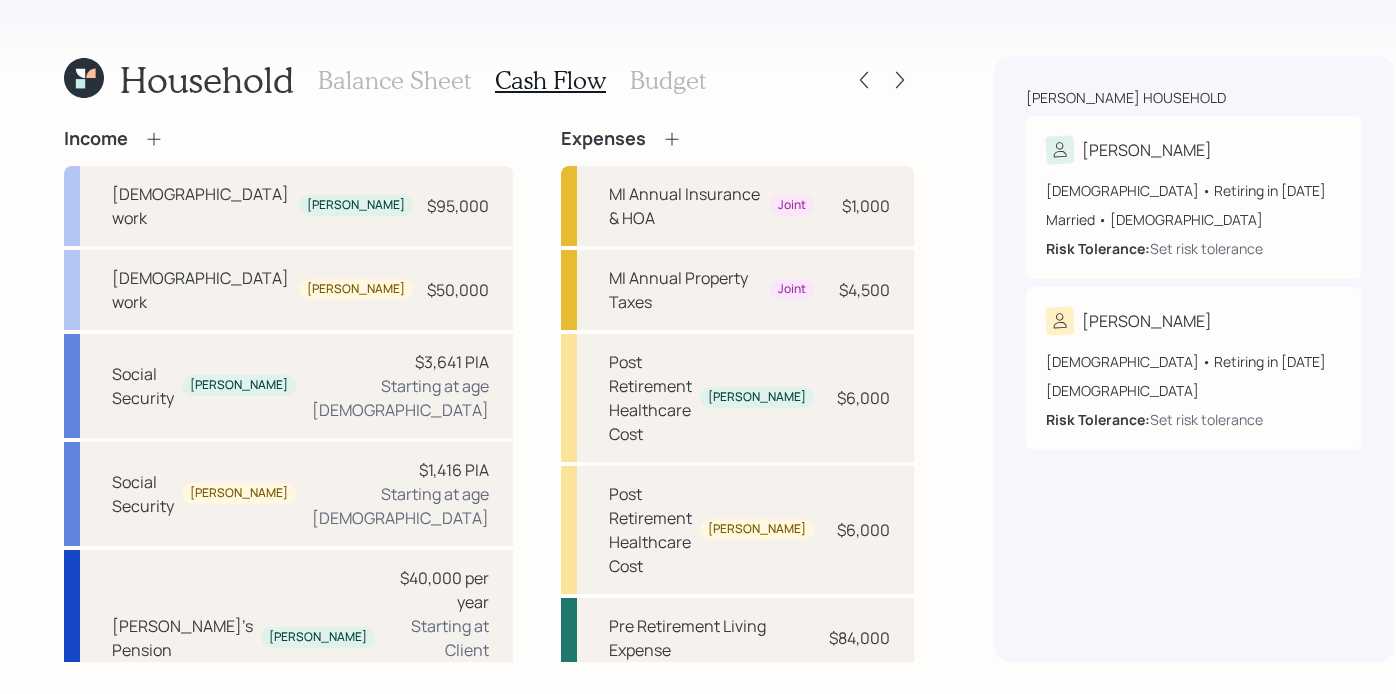 click on "Budget" at bounding box center [668, 80] 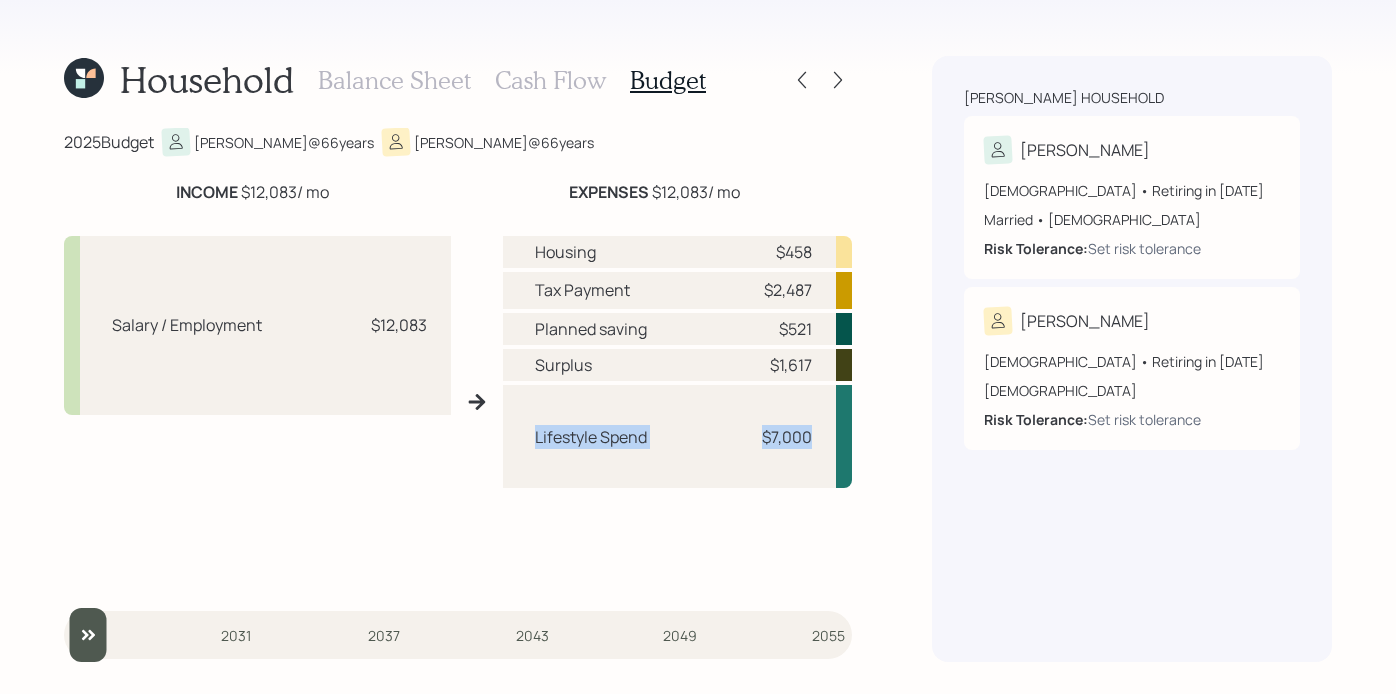 drag, startPoint x: 811, startPoint y: 437, endPoint x: 572, endPoint y: 418, distance: 239.75404 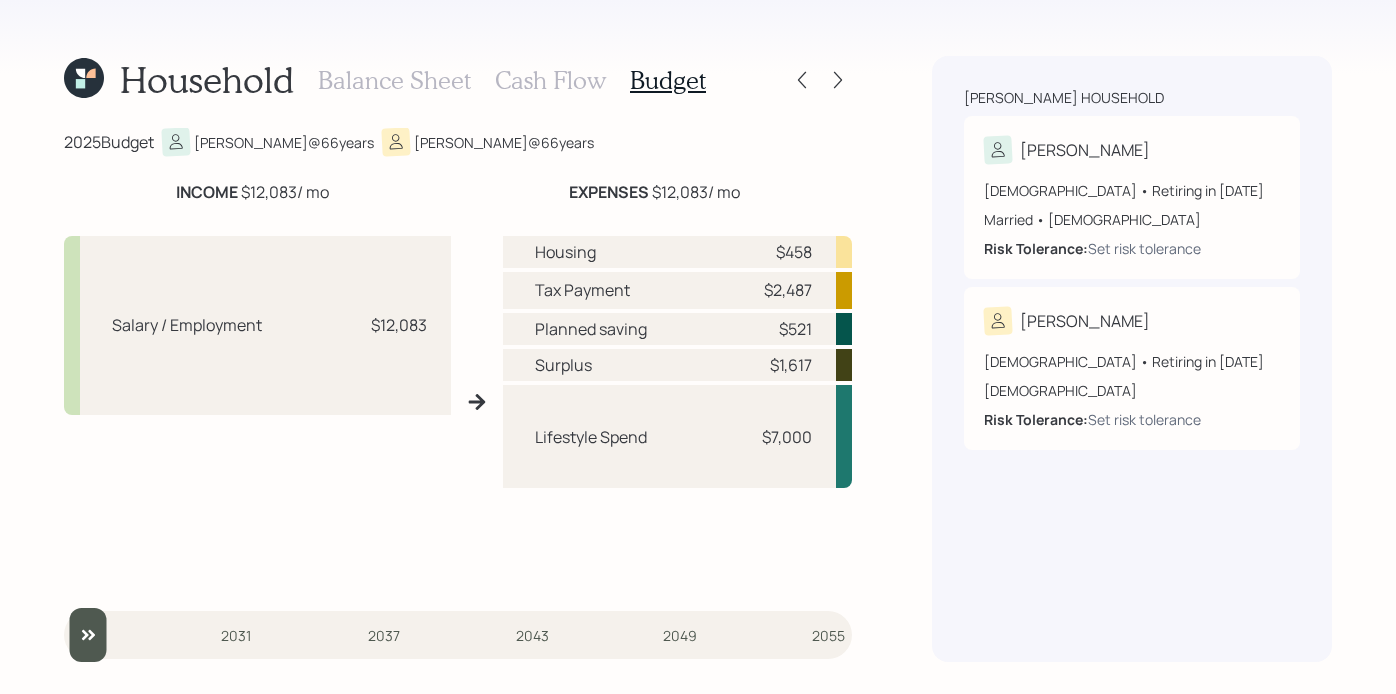 click on "Housing $458 Tax Payment $2,487 Planned saving $521 Surplus $1,617 Lifestyle Spend $7,000" at bounding box center [677, 410] 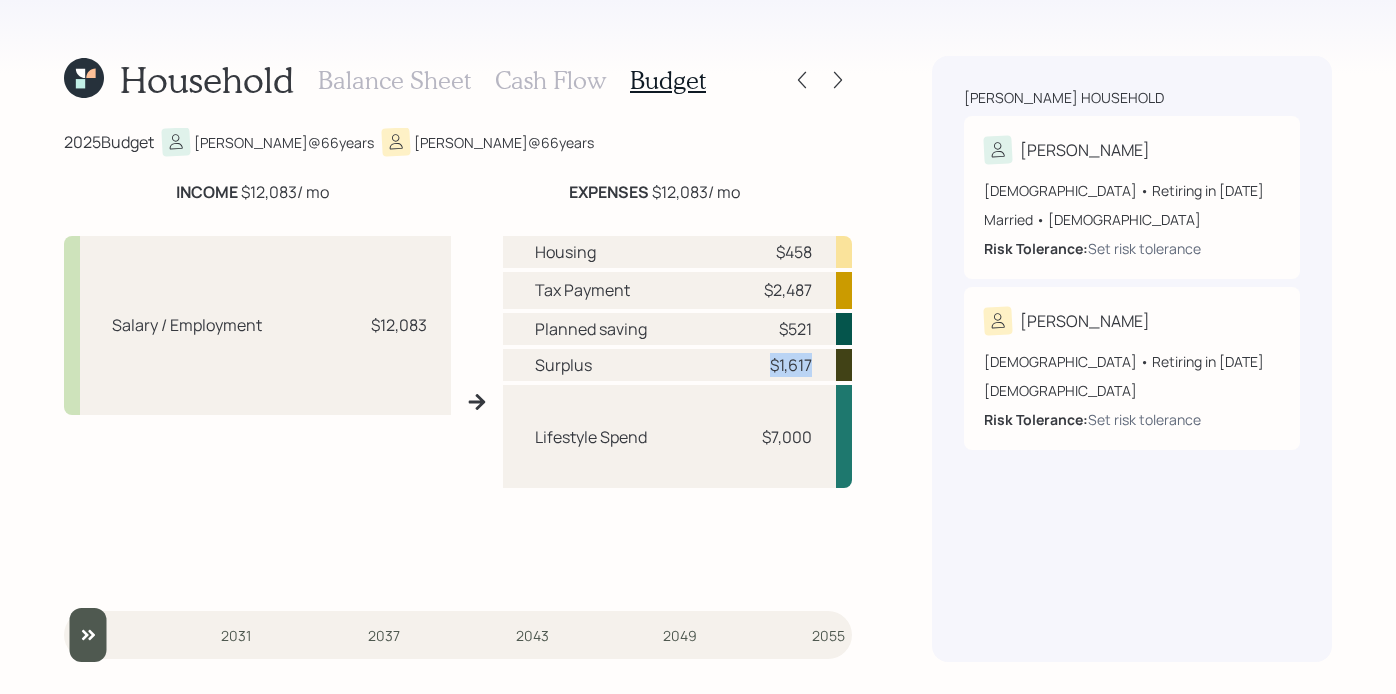 drag, startPoint x: 824, startPoint y: 364, endPoint x: 758, endPoint y: 364, distance: 66 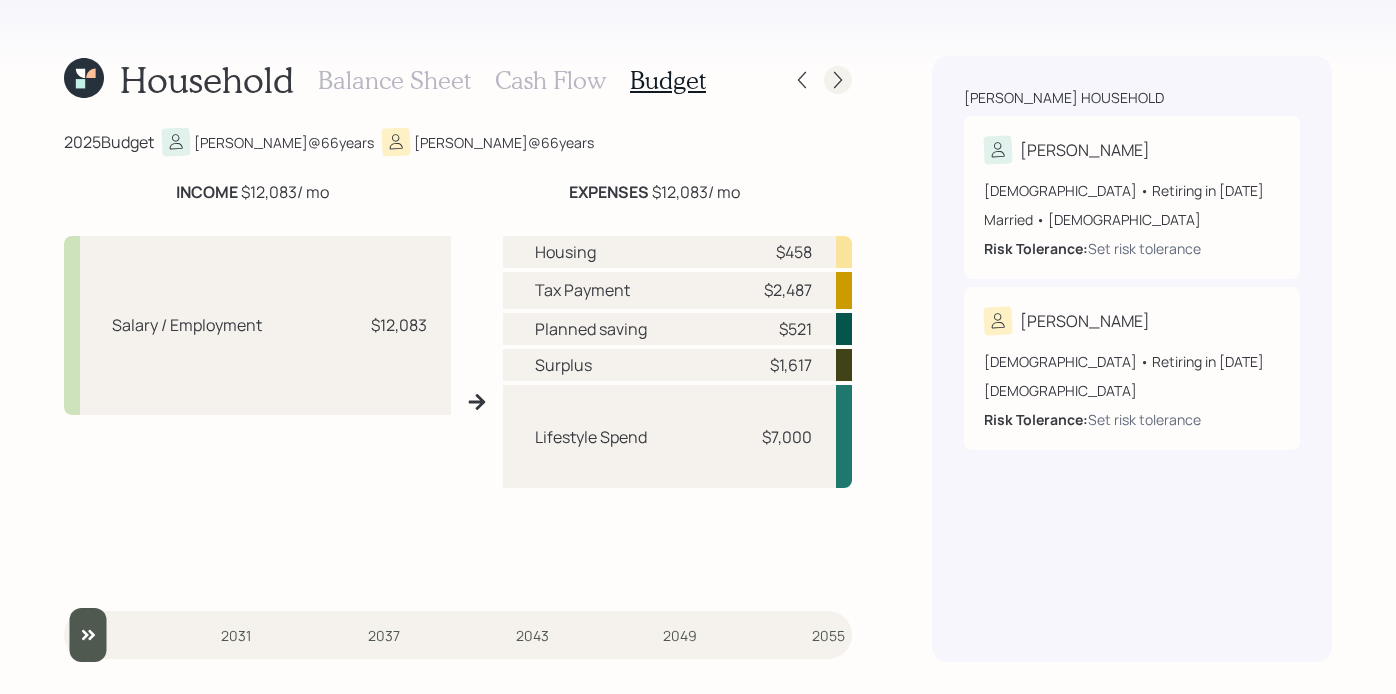 click 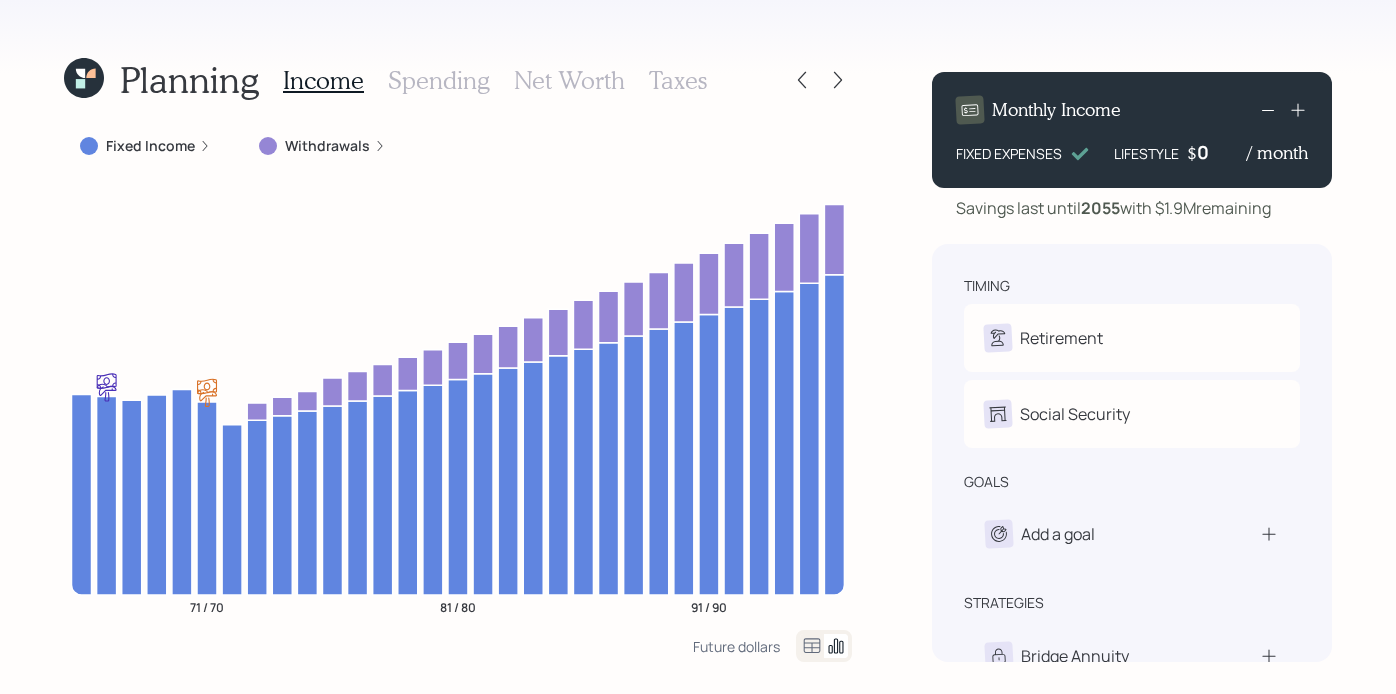 click on "Planning Income Spending Net Worth Taxes Fixed Income Withdrawals 71 / 70 81 / 80 91 / 90 Future dollars" at bounding box center (458, 359) 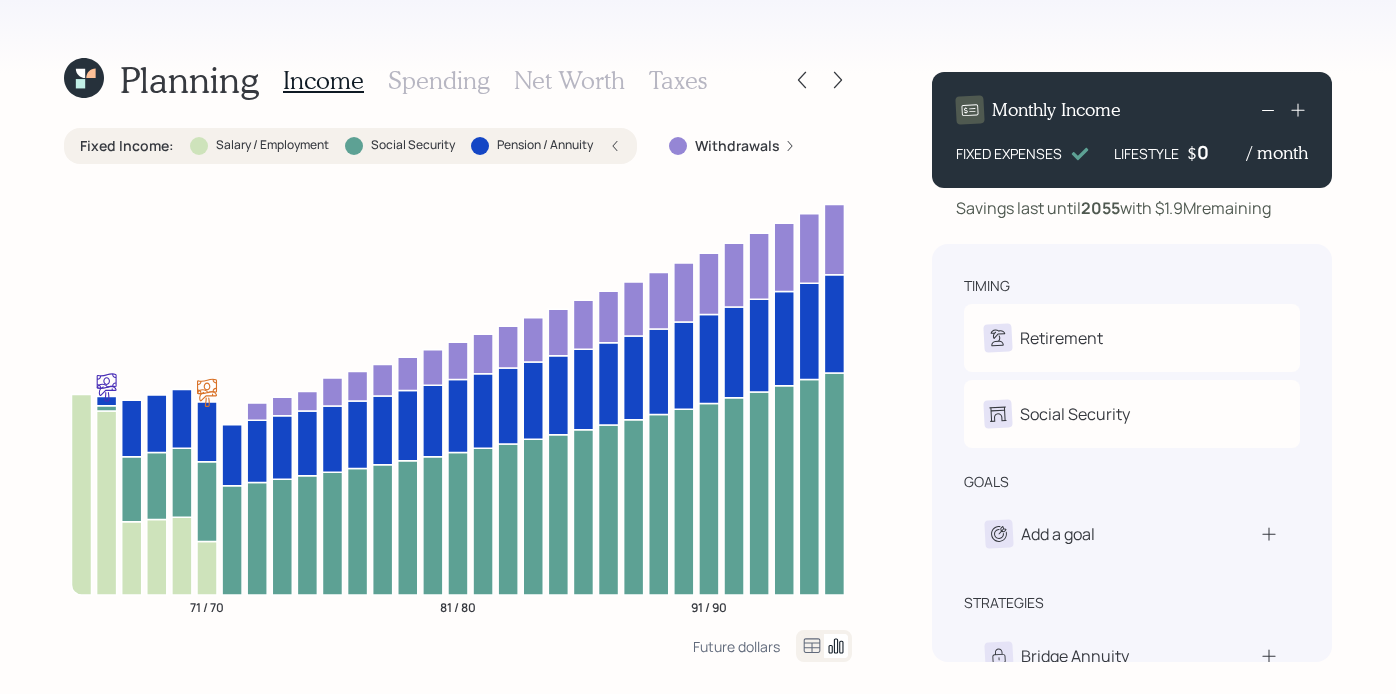 click on "71 / 70 81 / 80 91 / 90" 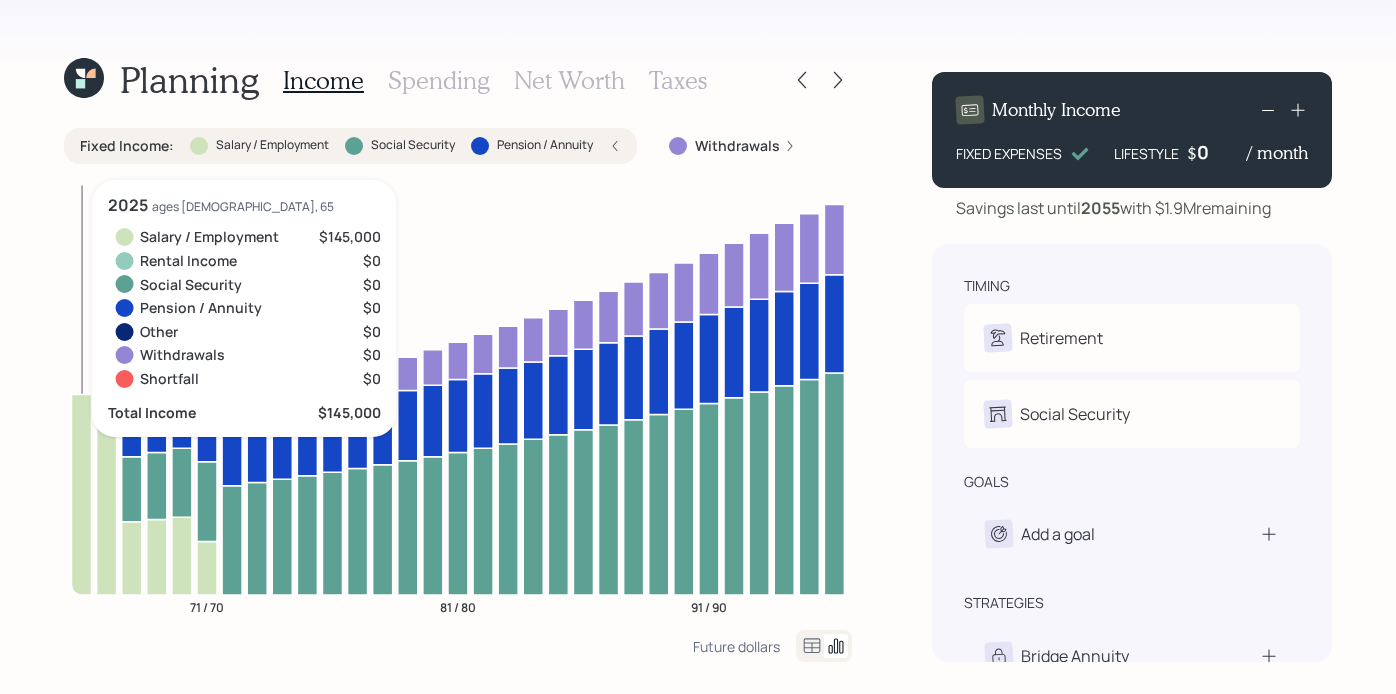 click 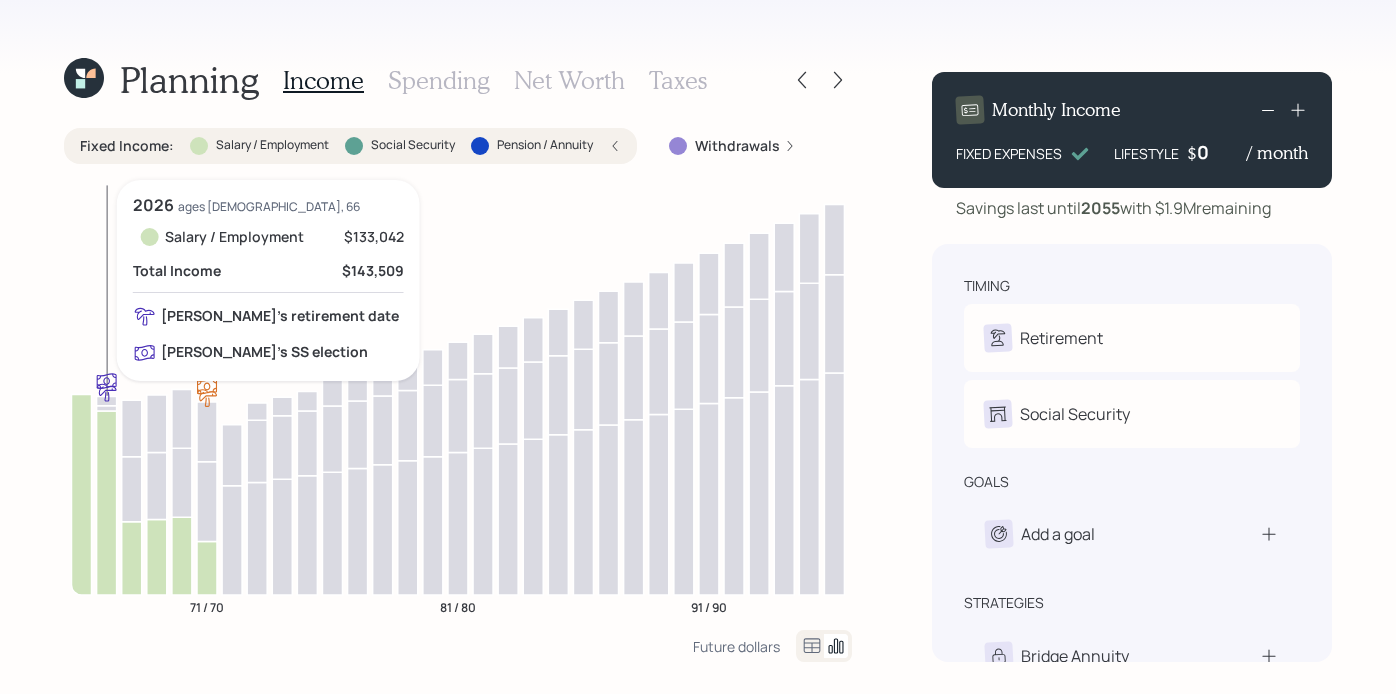 click 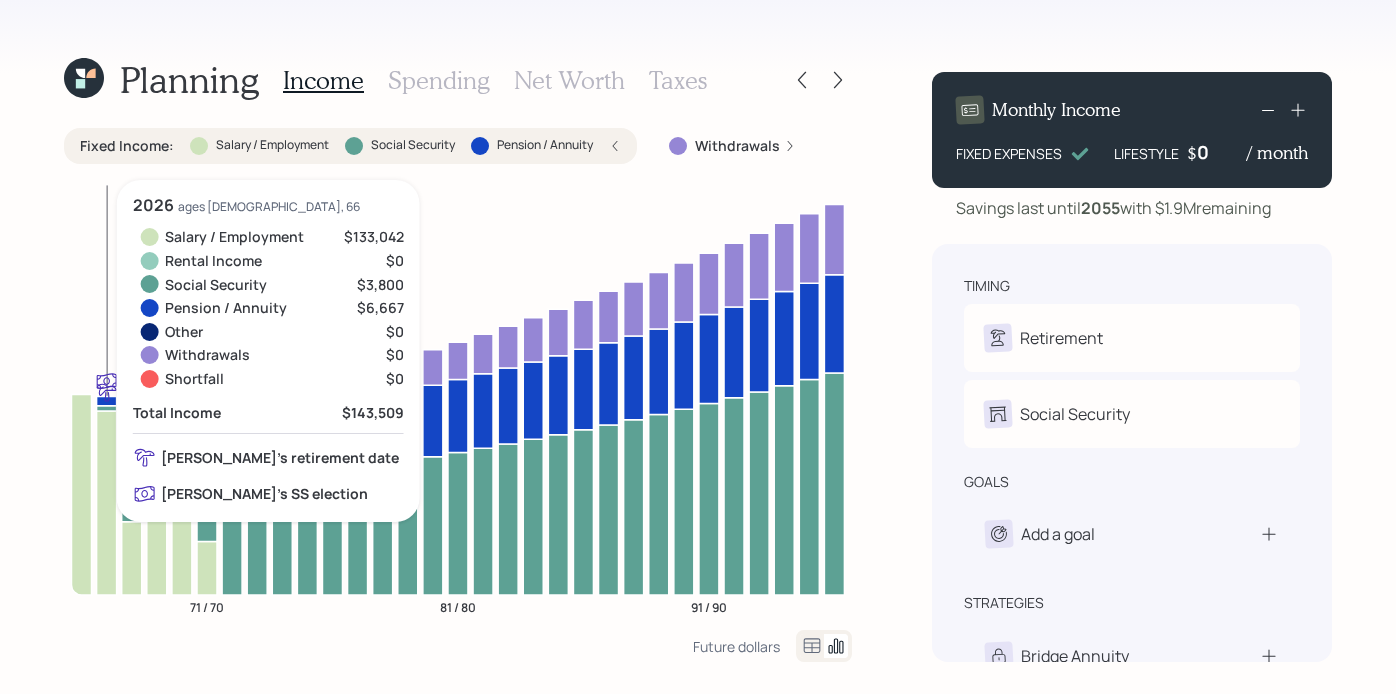 click 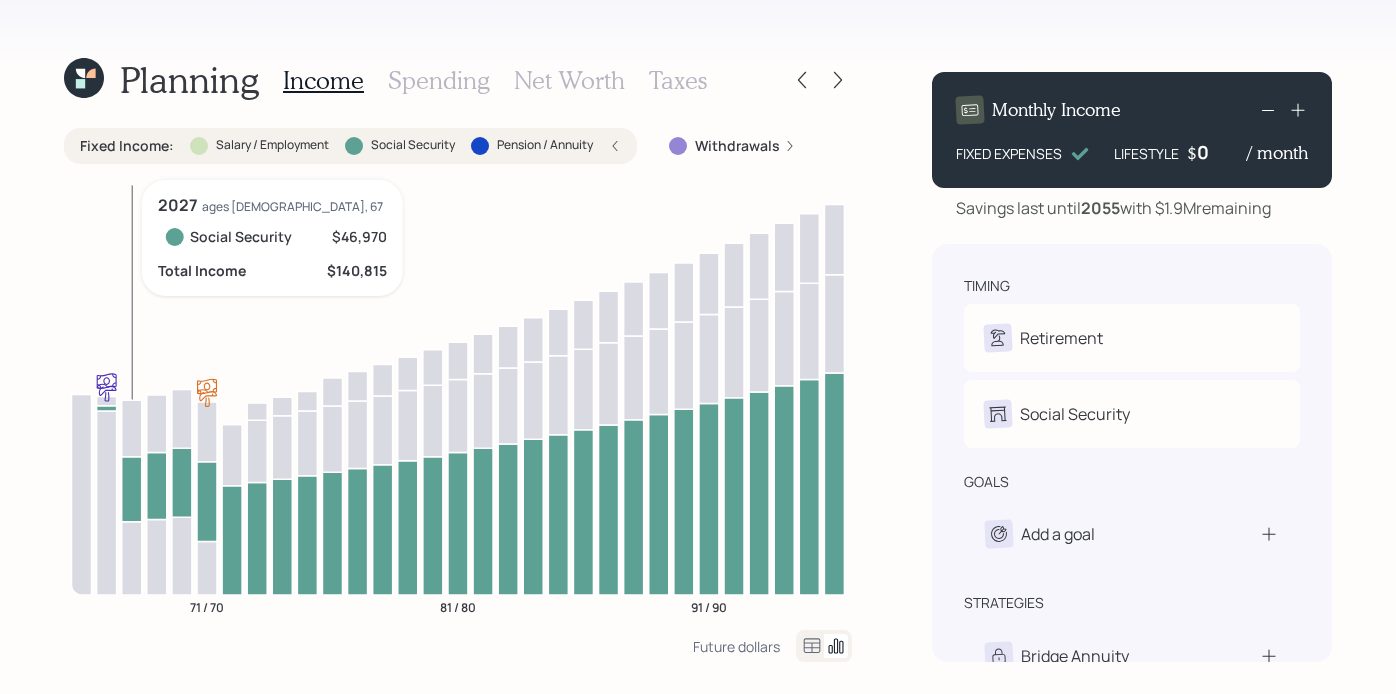 click 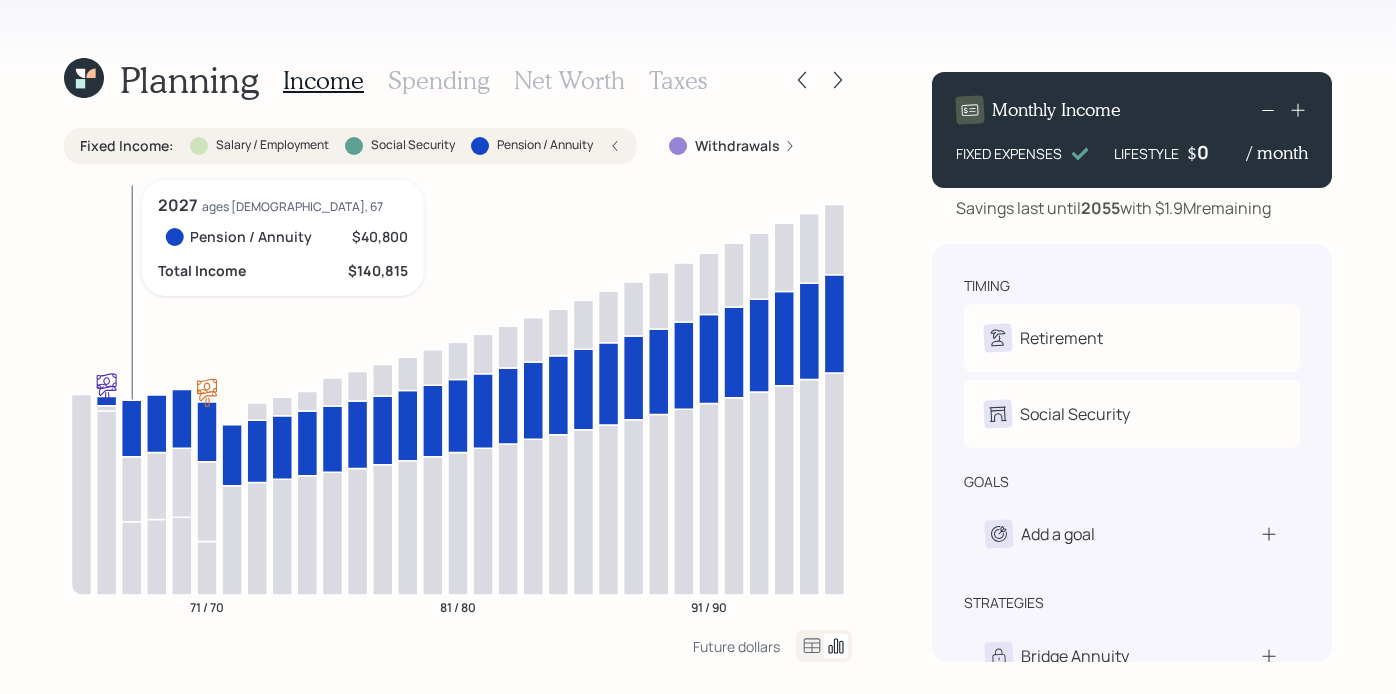 click 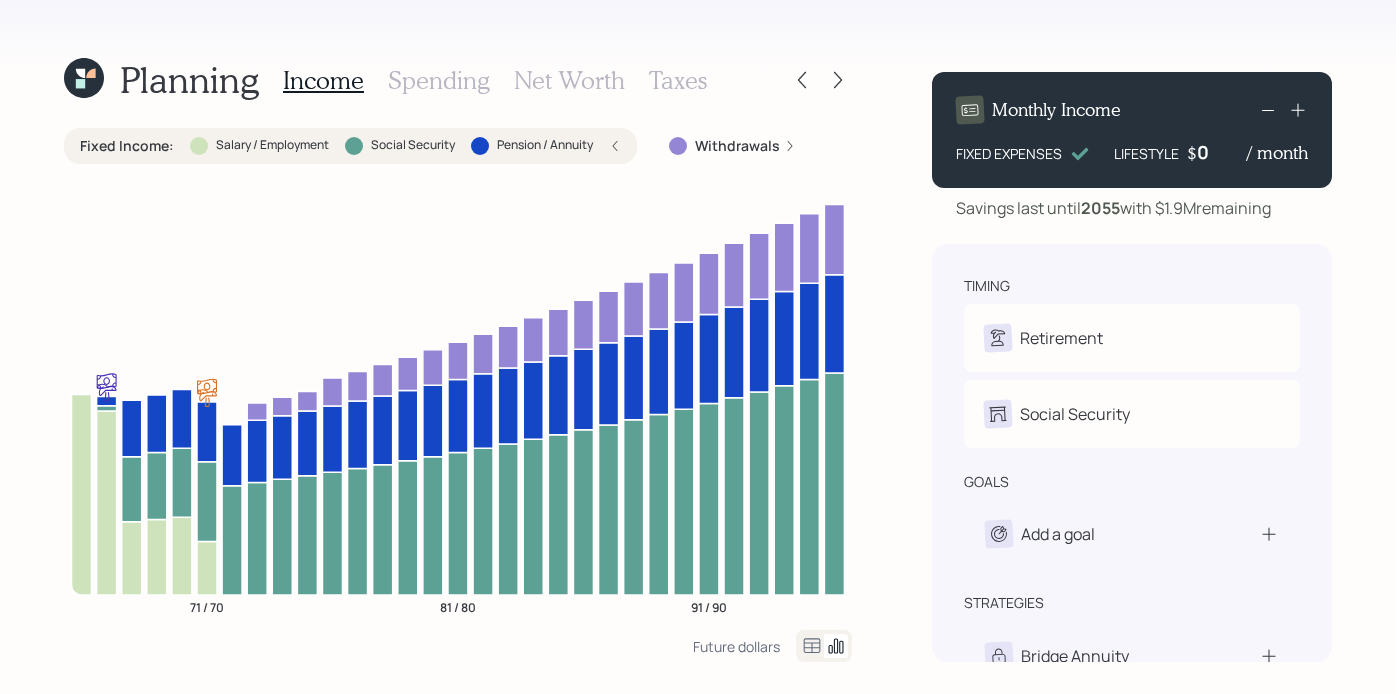 click on "Social Security" at bounding box center [413, 145] 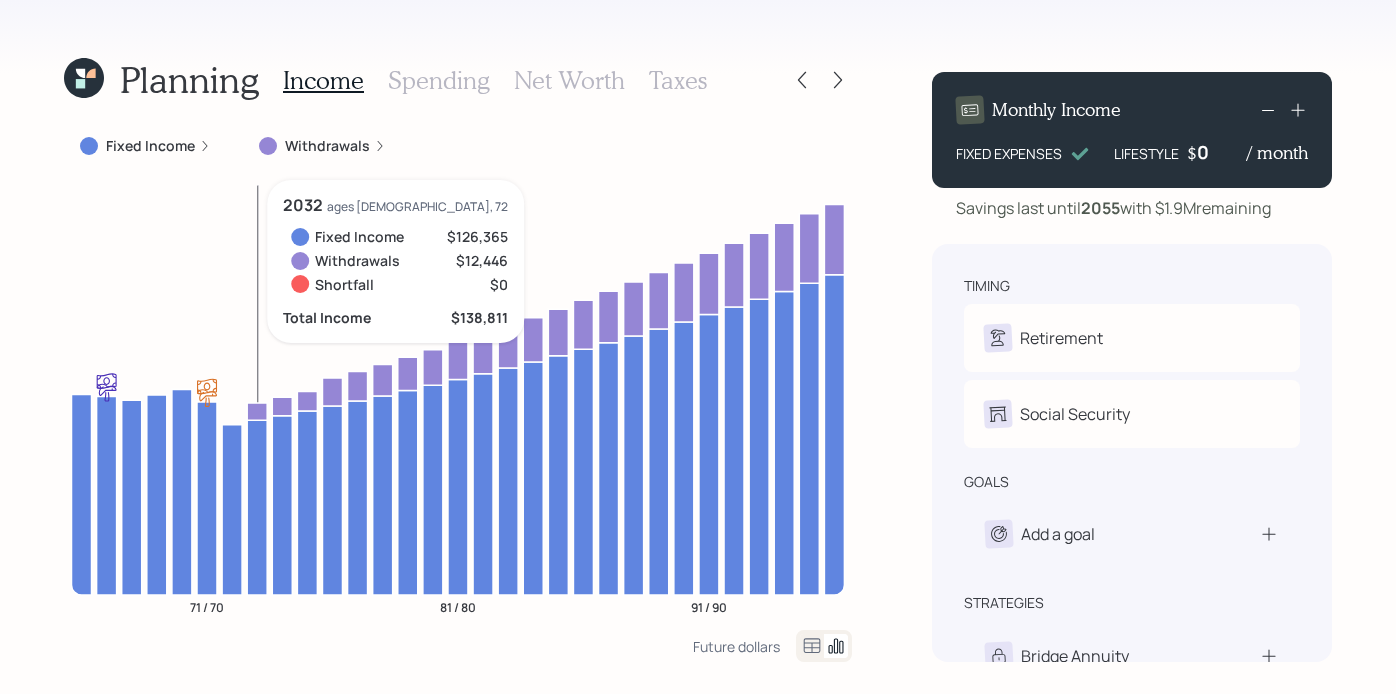 click 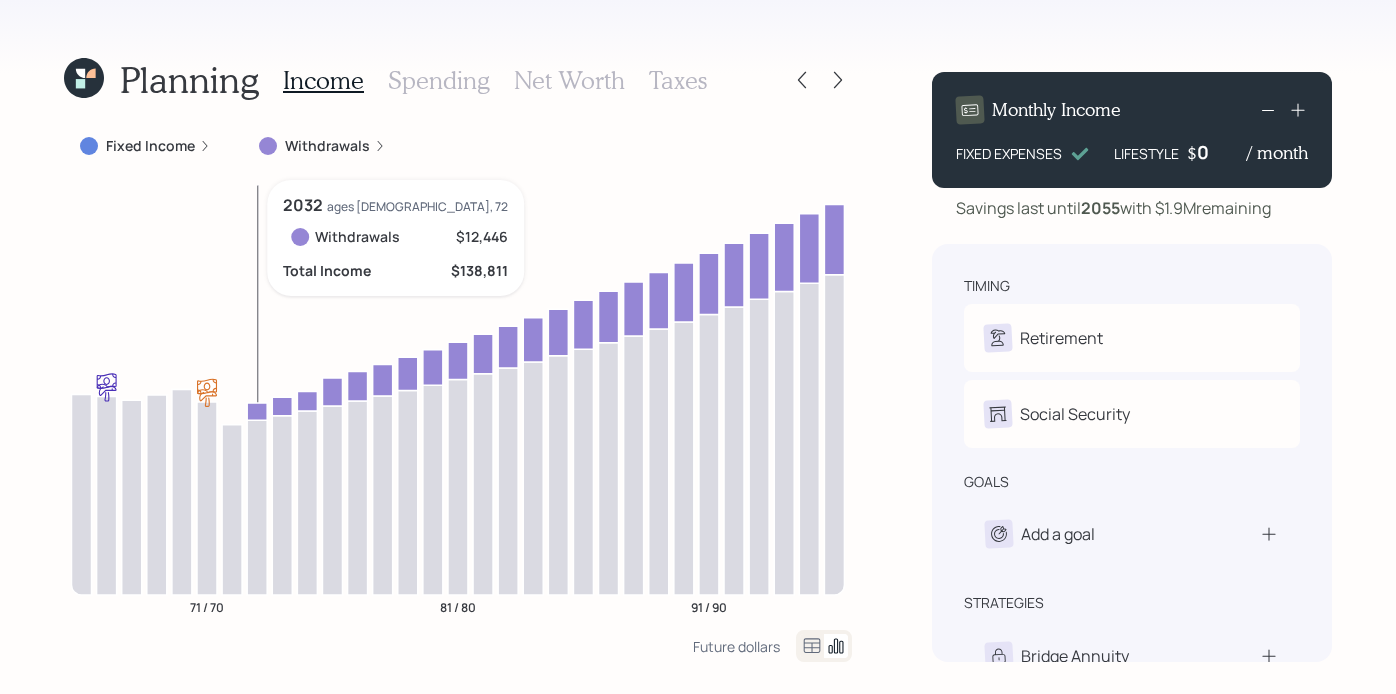 click 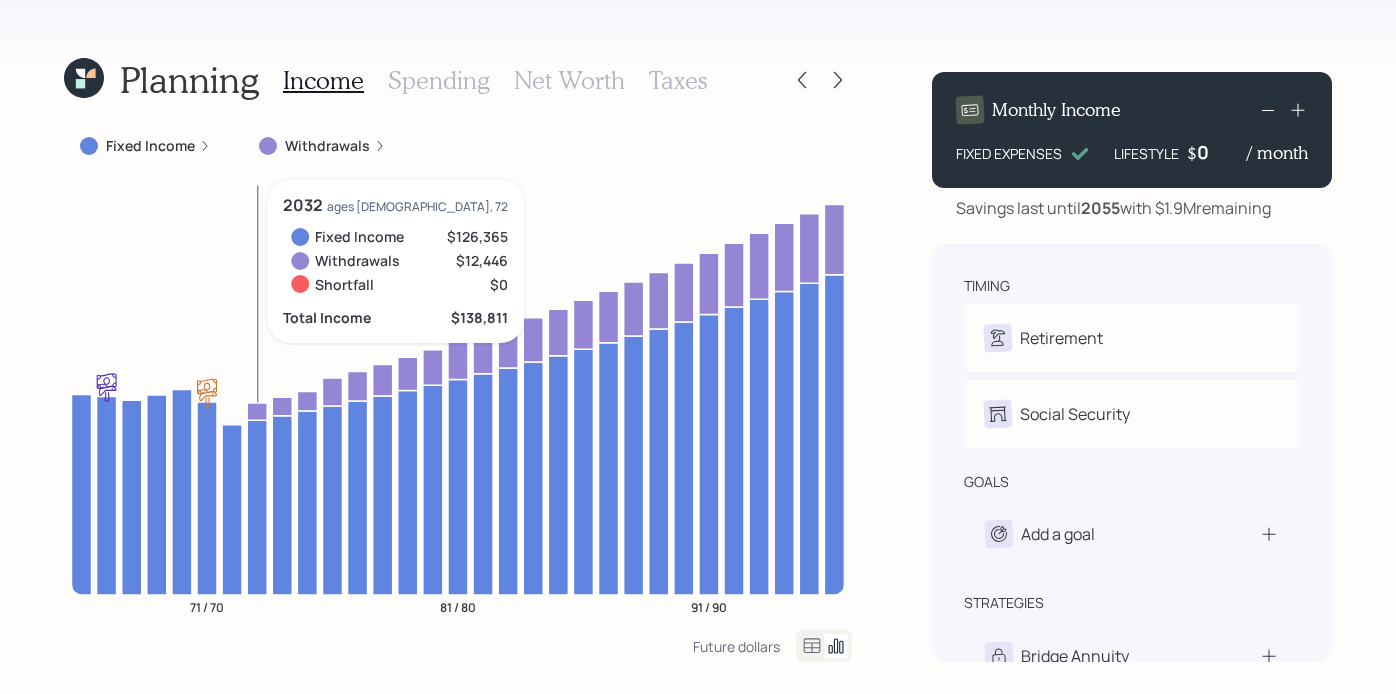 click 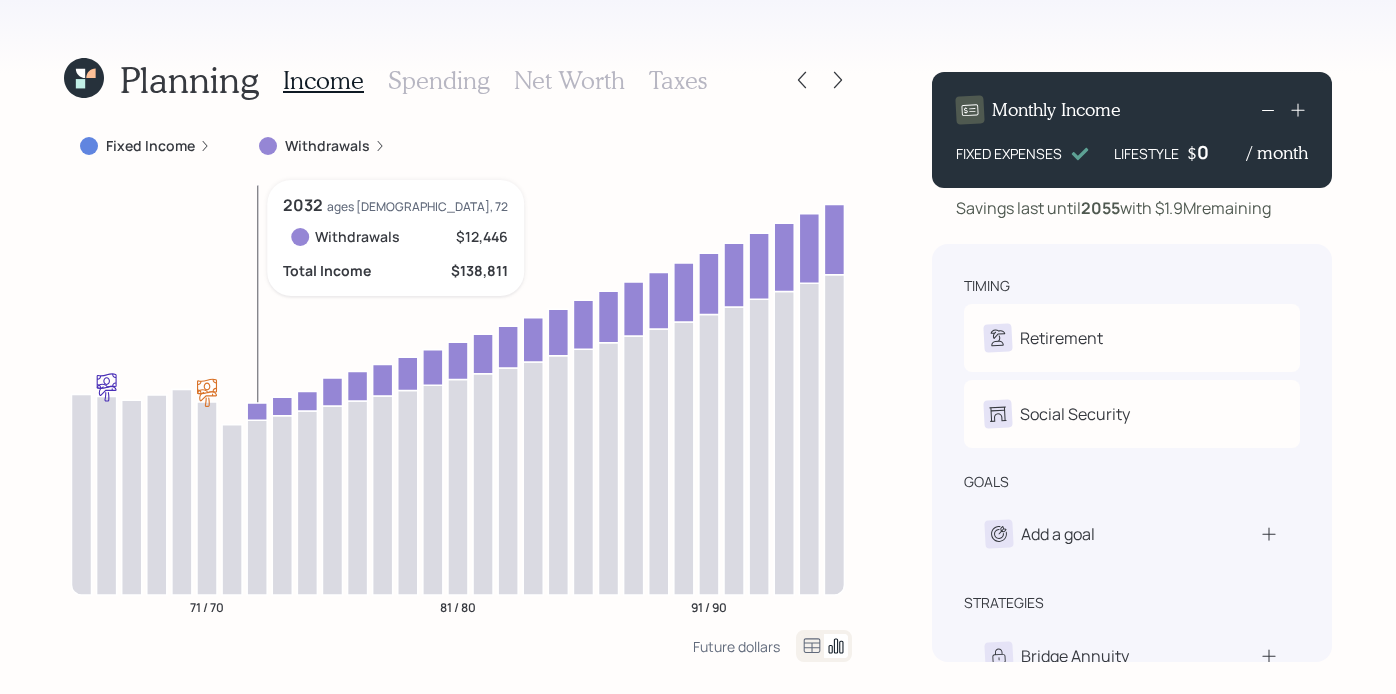 click 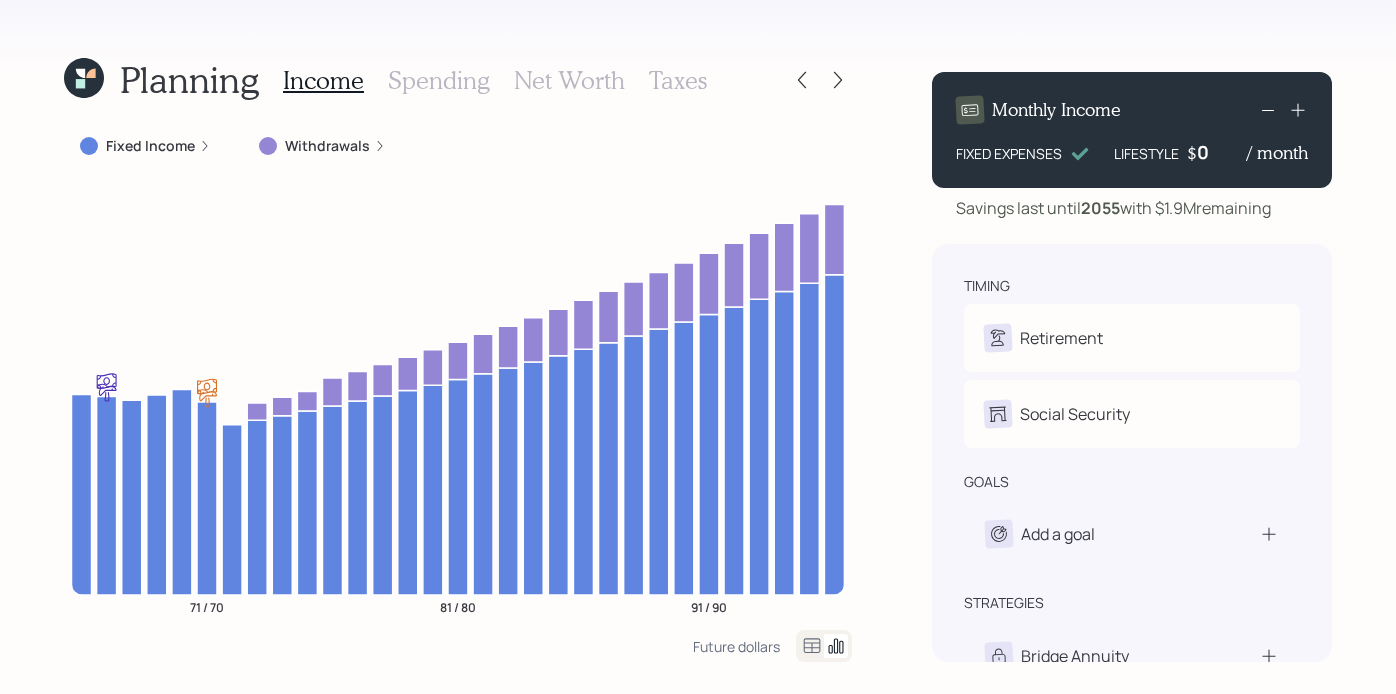 click on "0" at bounding box center [1222, 152] 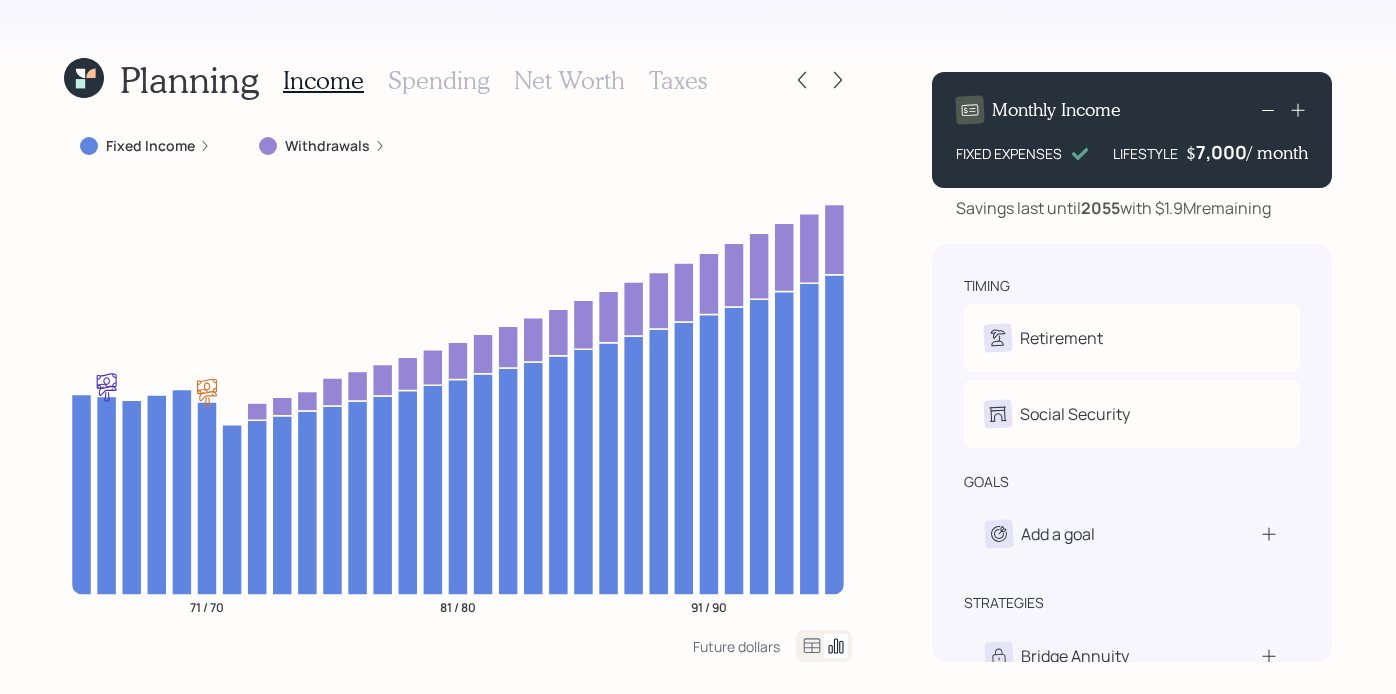 click 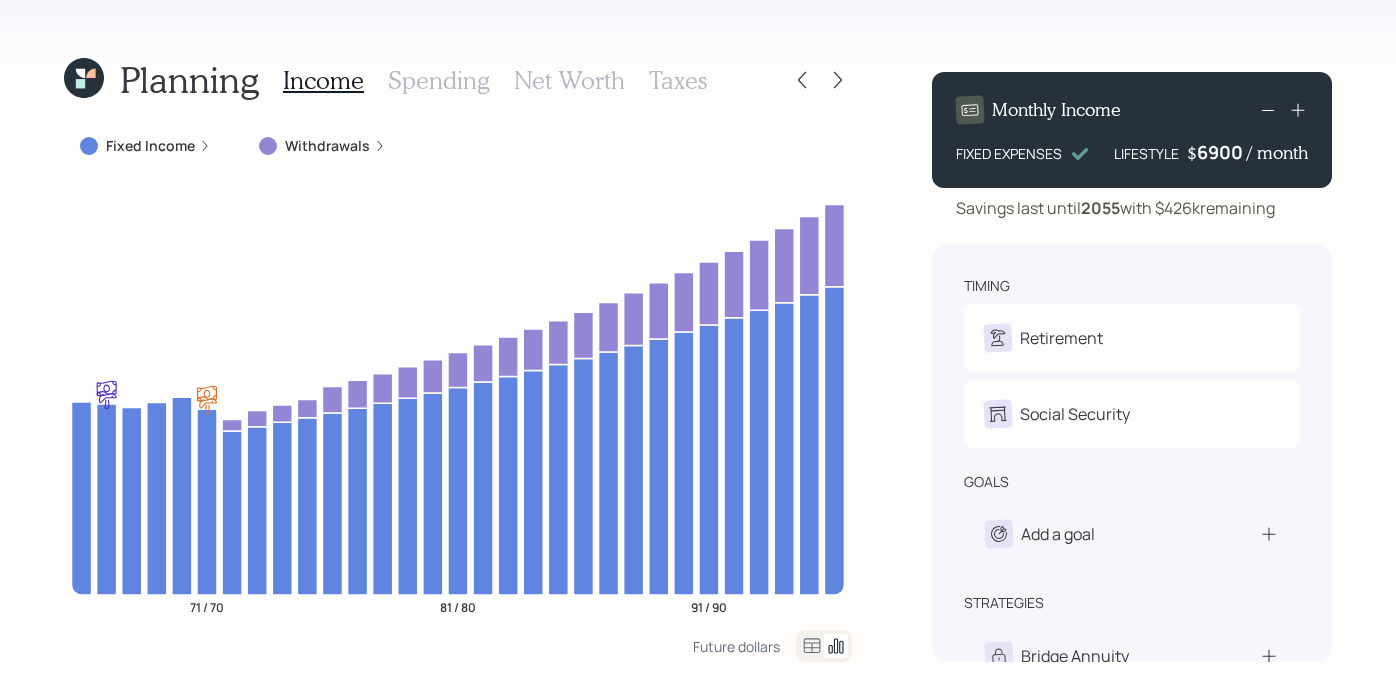 drag, startPoint x: 1194, startPoint y: 152, endPoint x: 1256, endPoint y: 150, distance: 62.03225 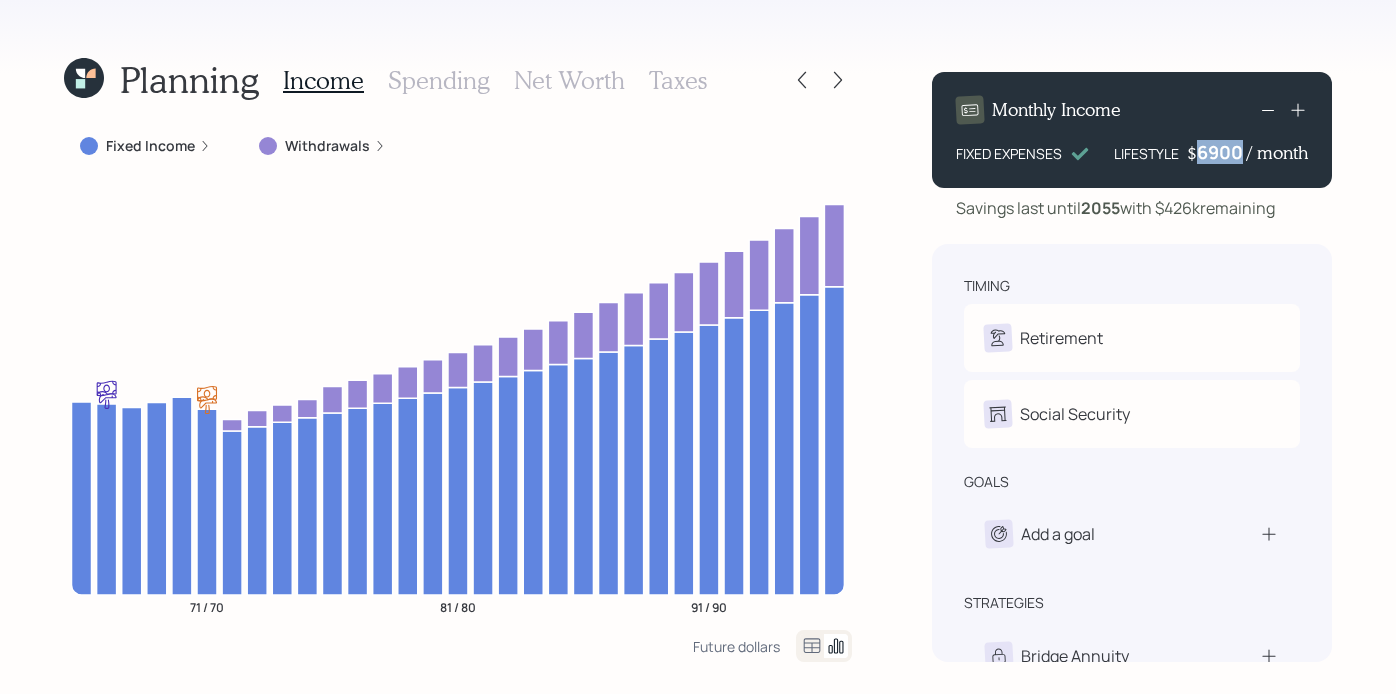 drag, startPoint x: 1242, startPoint y: 147, endPoint x: 1194, endPoint y: 150, distance: 48.09366 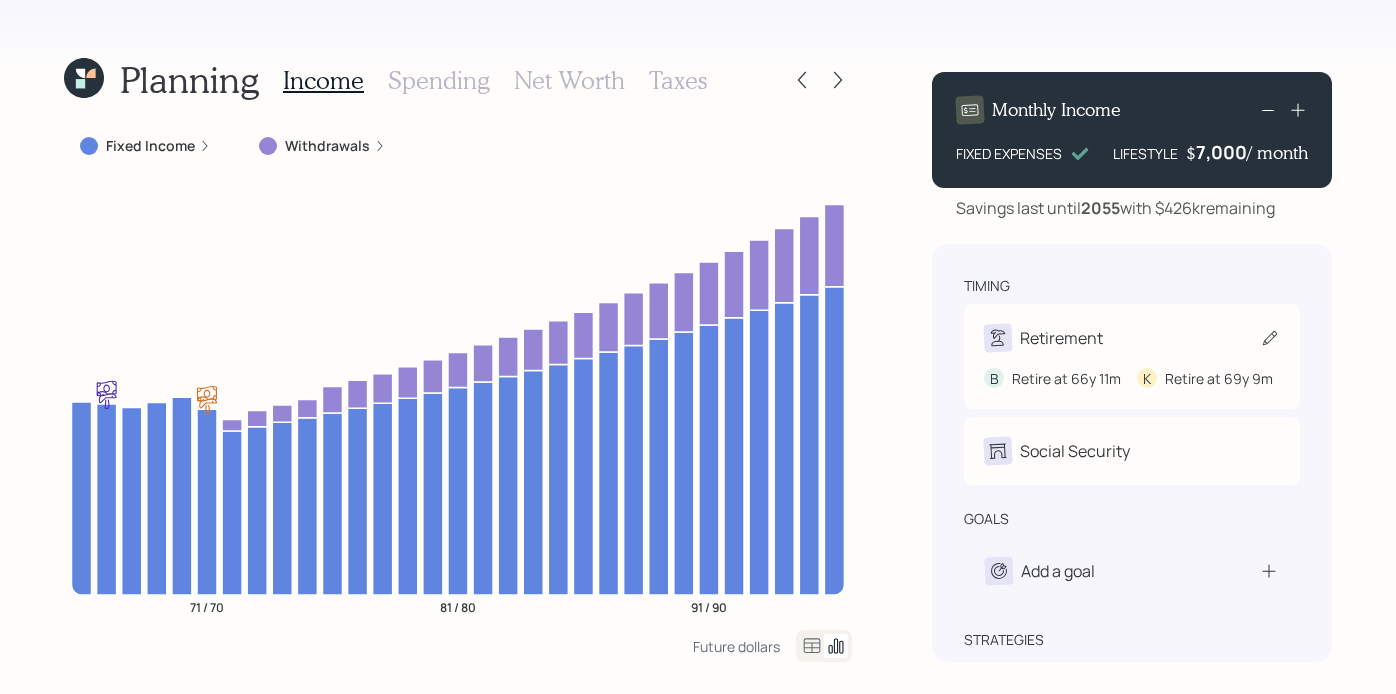 click on "Retirement B Retire at 66y 11m K Retire at 69y 9m" at bounding box center (1132, 356) 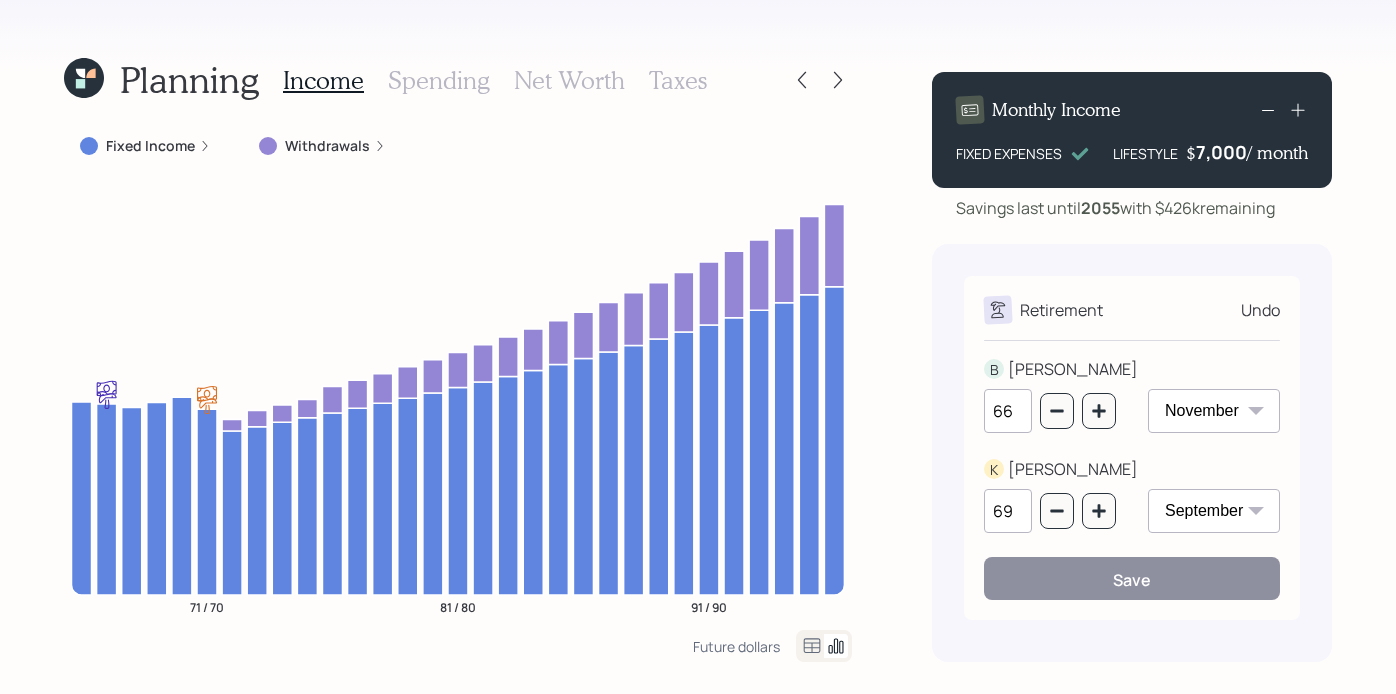 click on "Planning Income Spending Net Worth Taxes Fixed Income Withdrawals 71 / 70 81 / 80 91 / 90 Future dollars Monthly Income FIXED EXPENSES LIFESTYLE $ 7,000  / month Savings last until  [DATE]  with   $426k  remaining Retirement Undo B [PERSON_NAME] 66 January February March April May June July August September October November December K [PERSON_NAME] 69 January February March April May June July August September October November December Save" at bounding box center (698, 347) 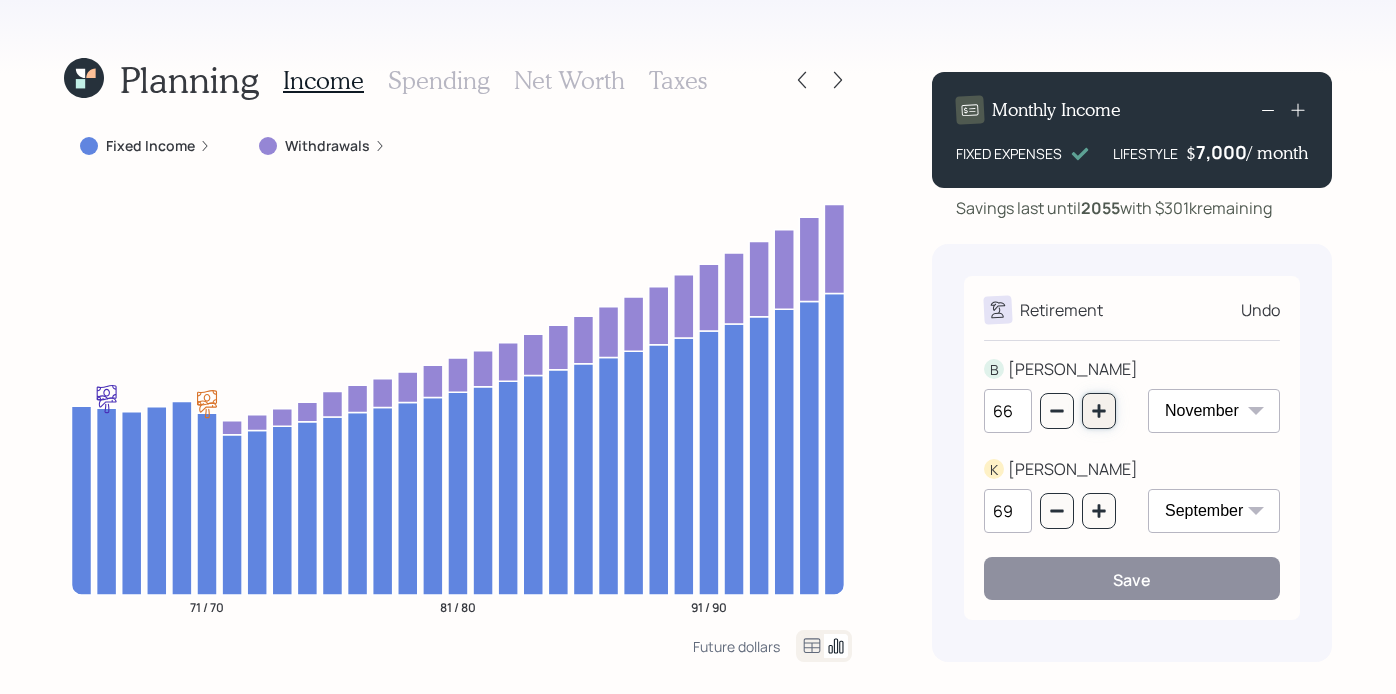 click at bounding box center [1099, 411] 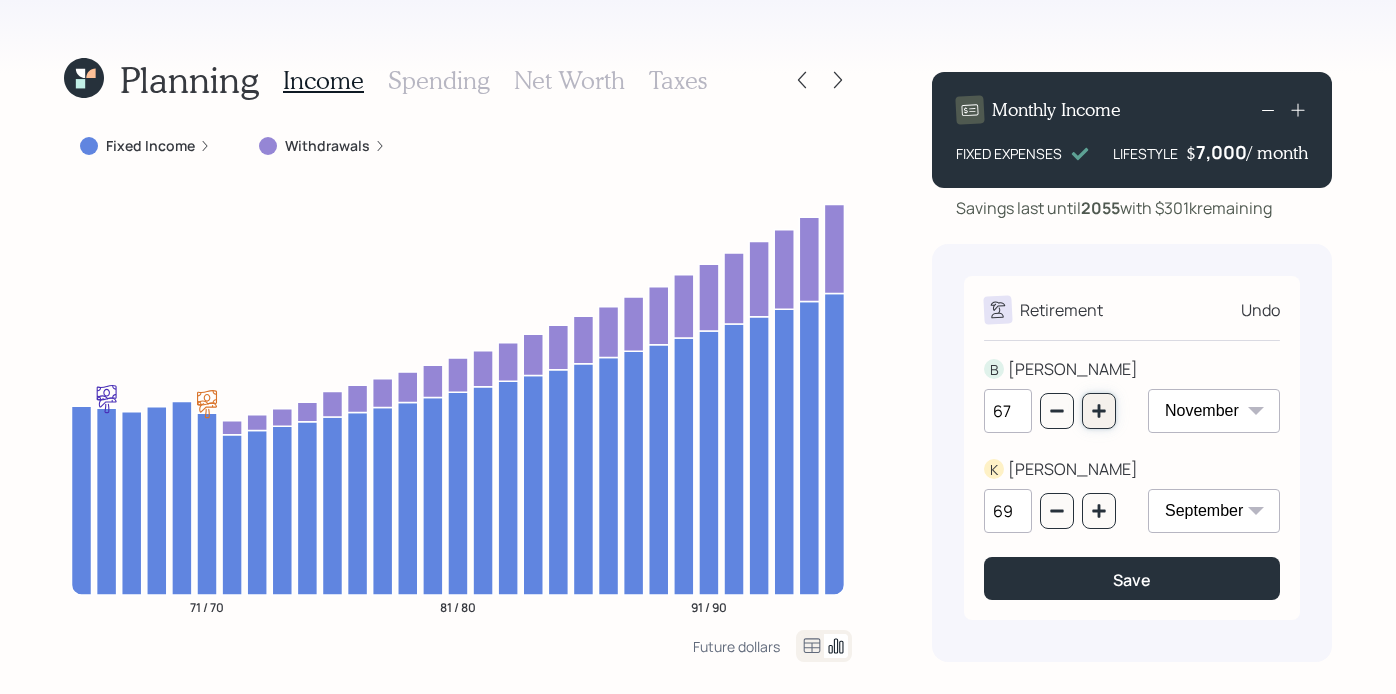 click at bounding box center (1099, 411) 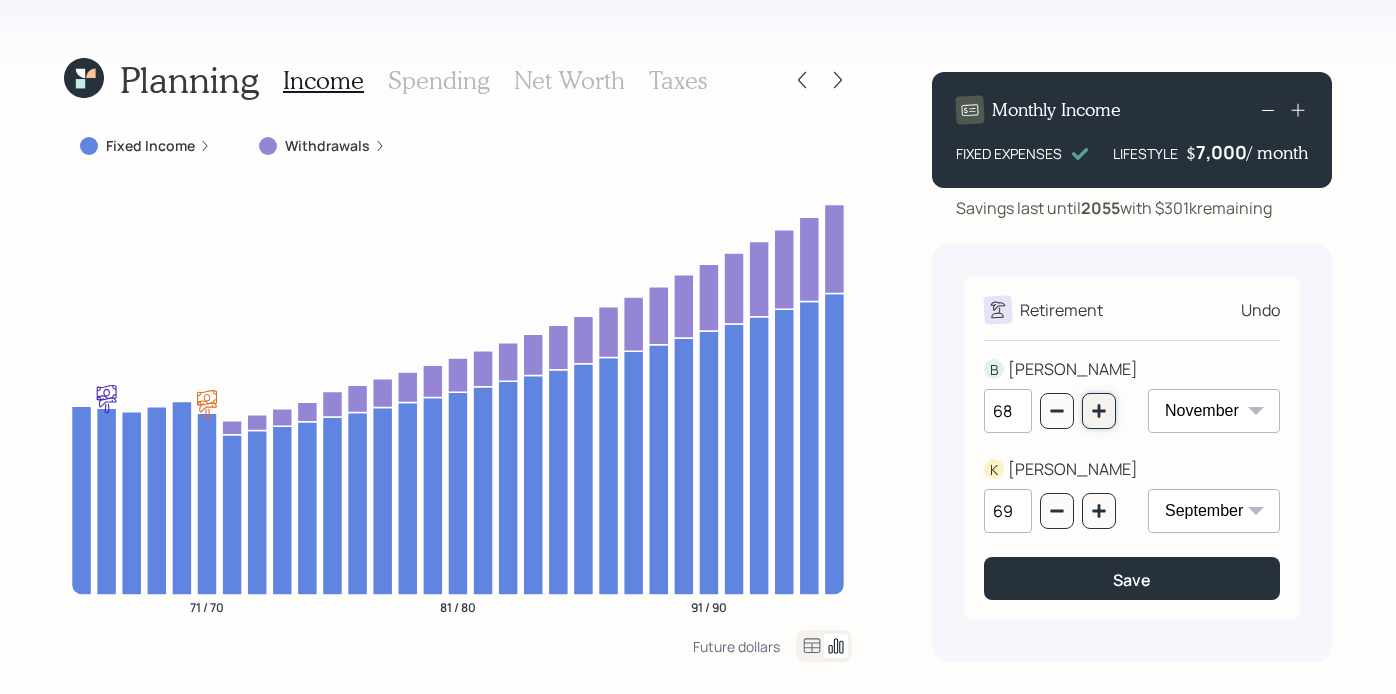 click at bounding box center (1099, 411) 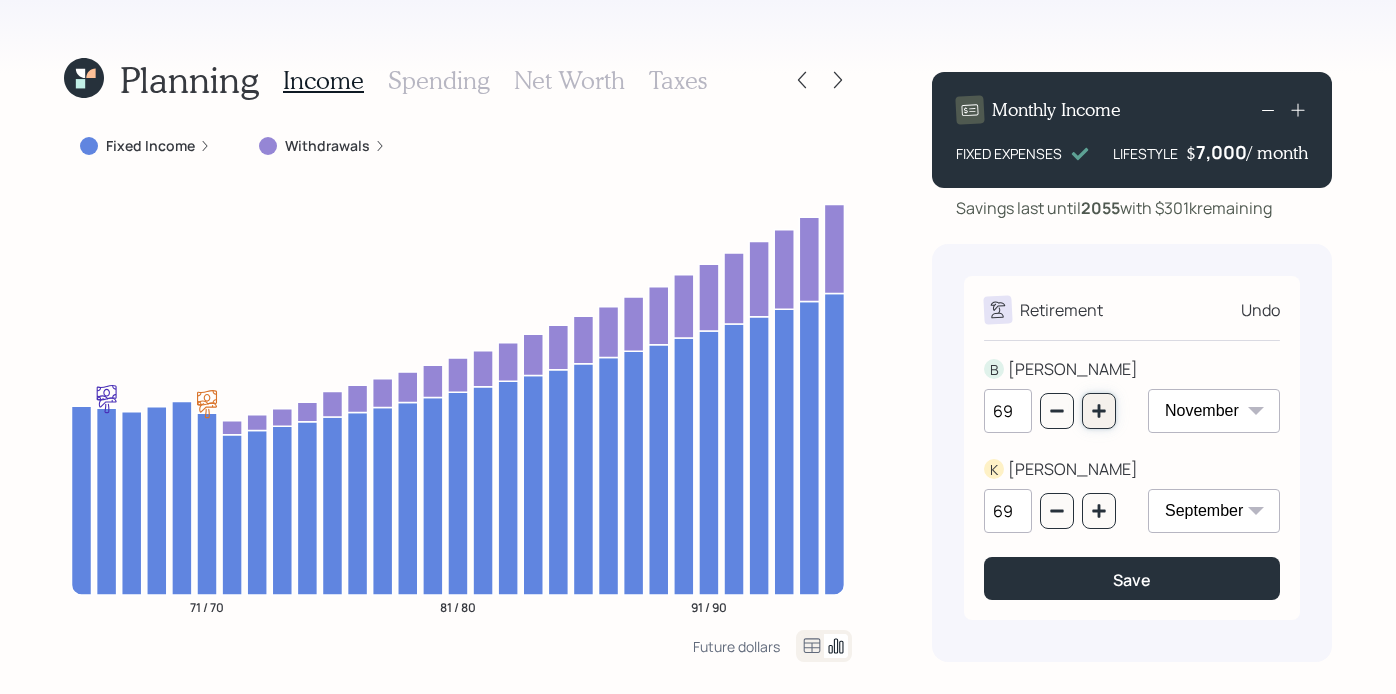 click at bounding box center [1099, 411] 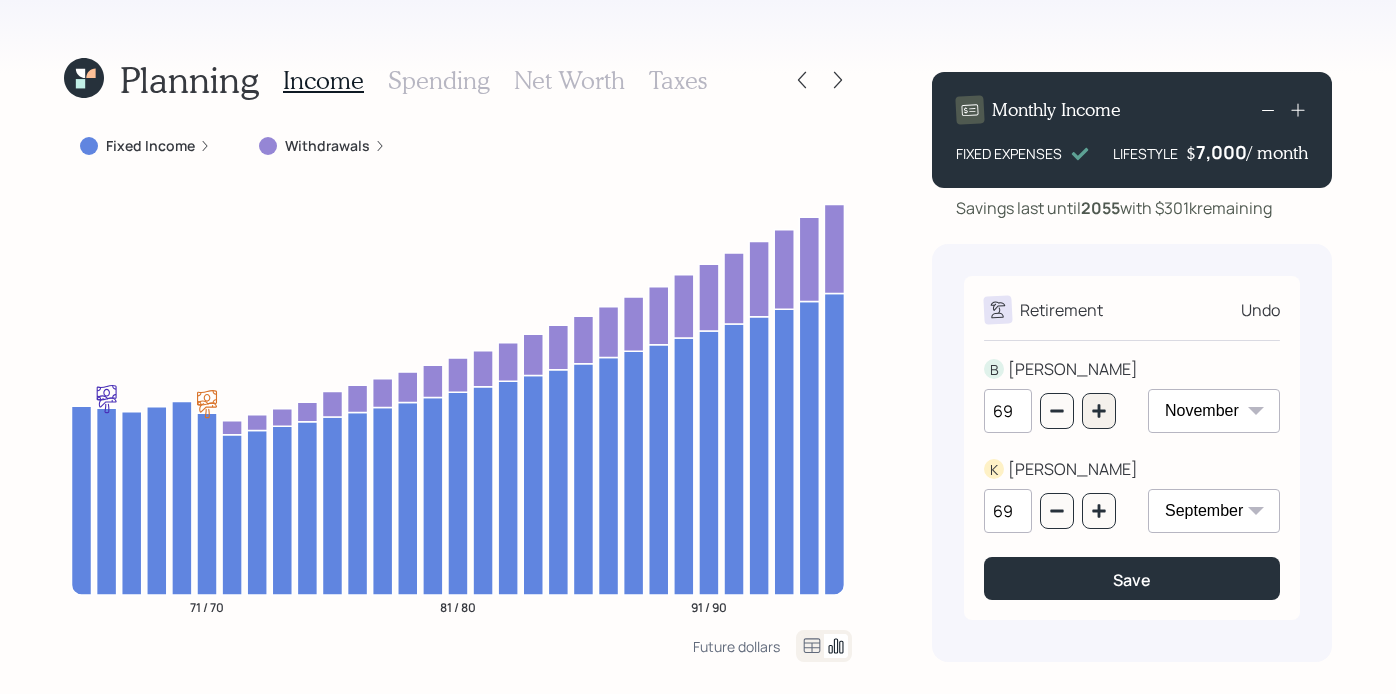 type on "70" 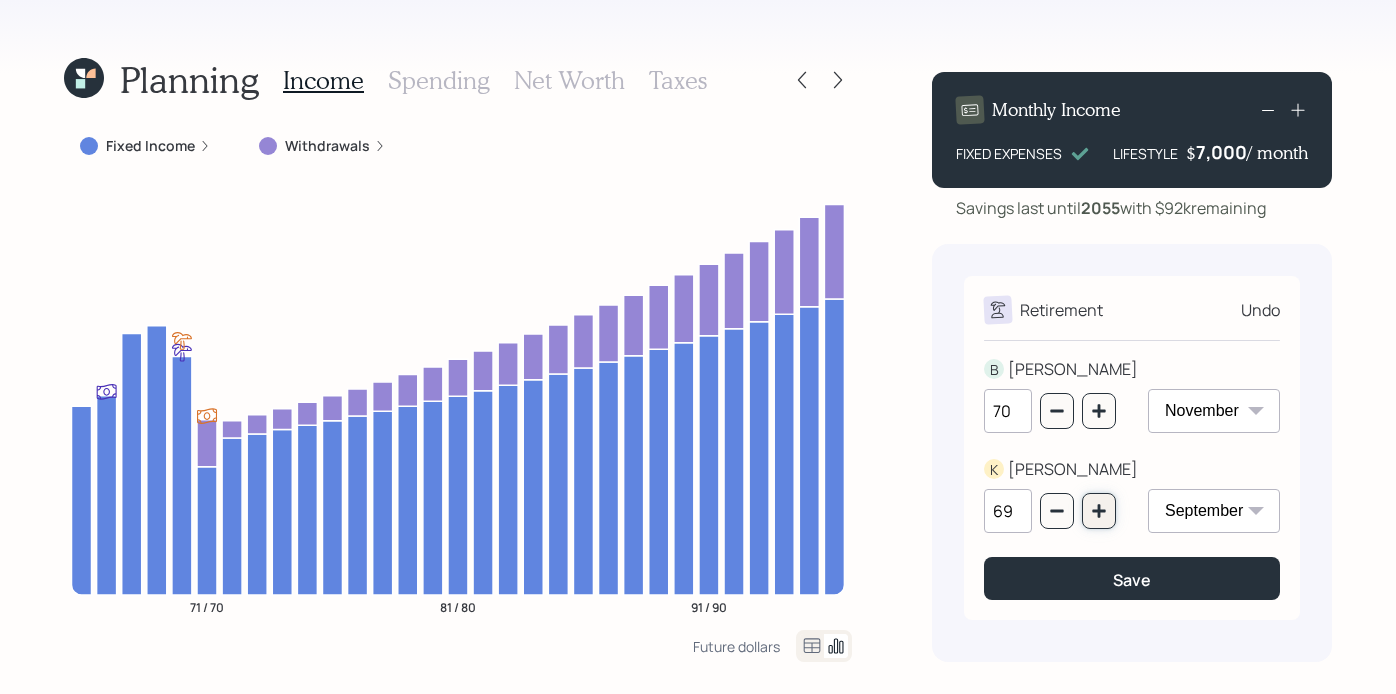 click at bounding box center [1099, 511] 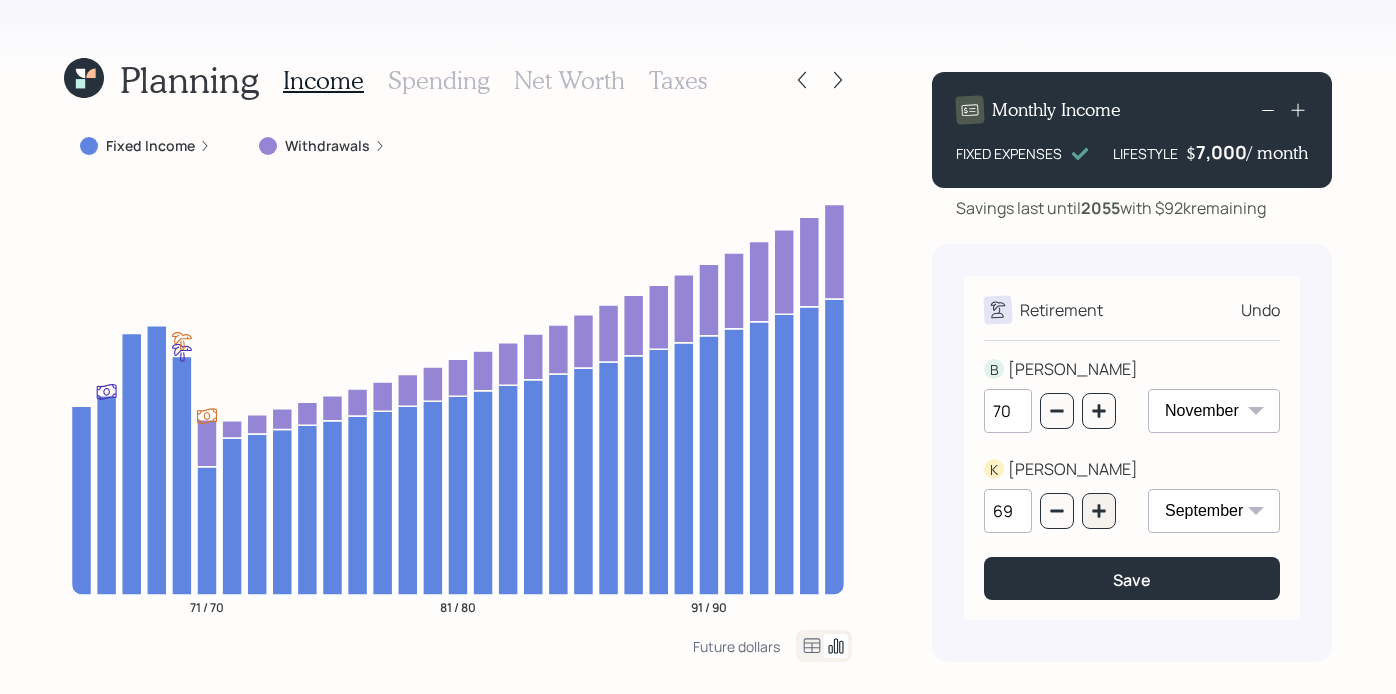 type on "70" 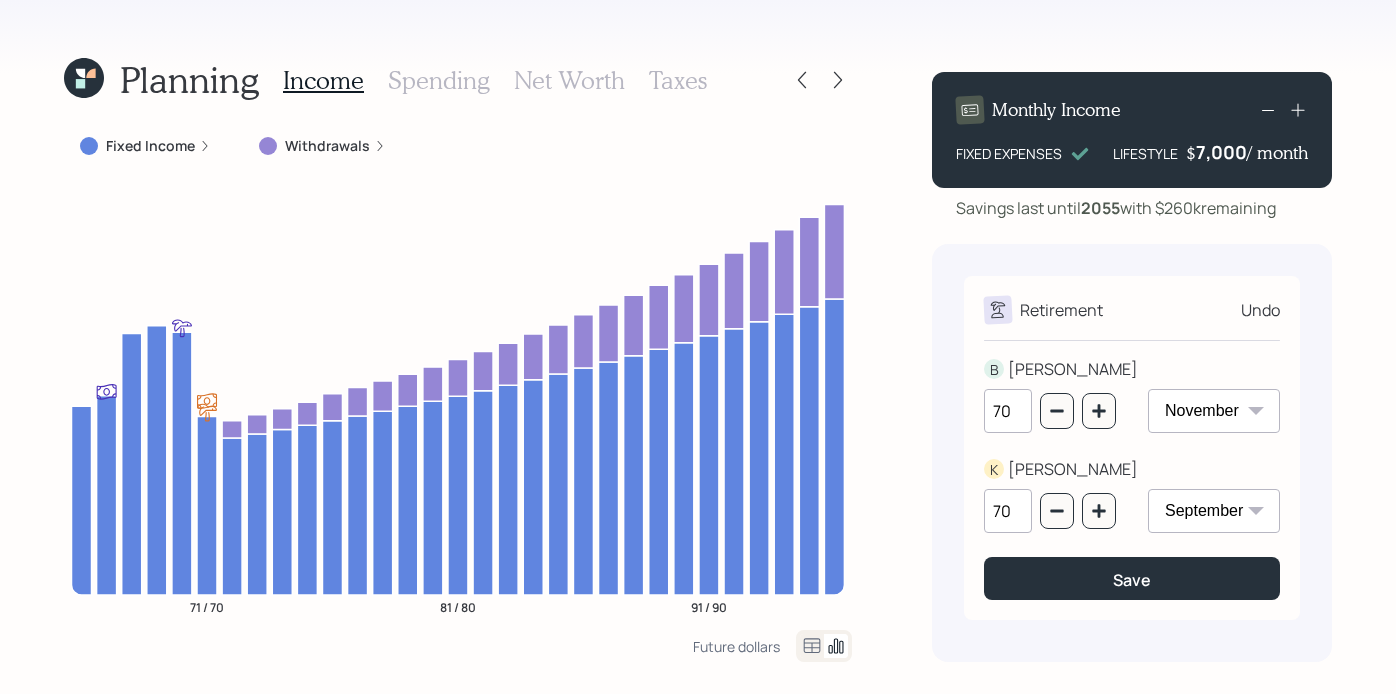 click on "Fixed Income" at bounding box center [150, 146] 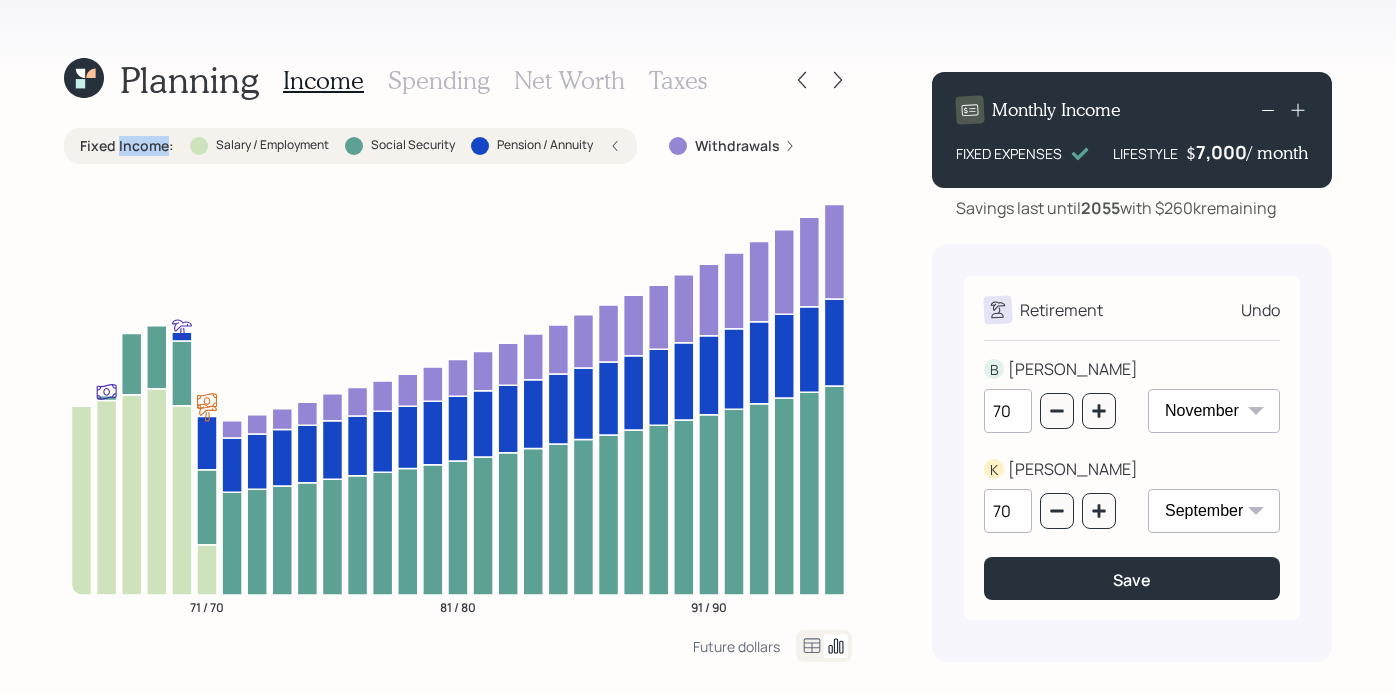 click on "Fixed Income :" at bounding box center [127, 146] 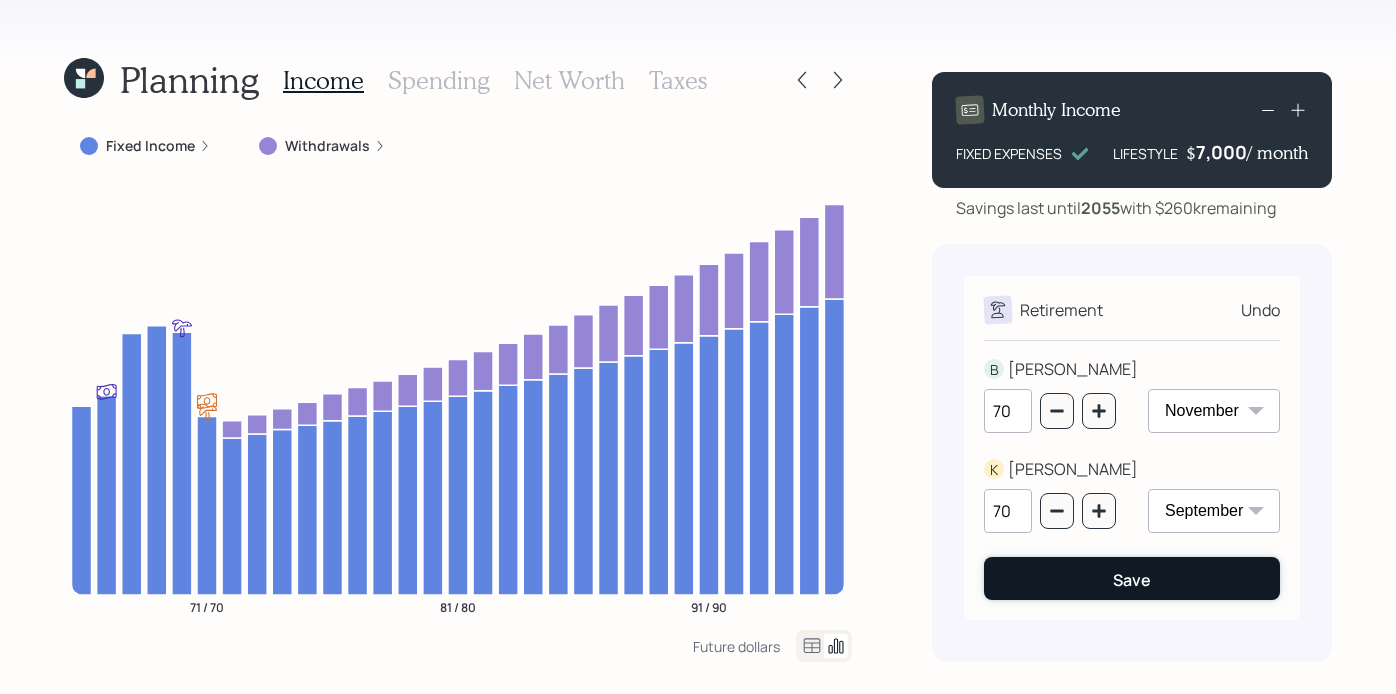 click on "Save" at bounding box center (1132, 578) 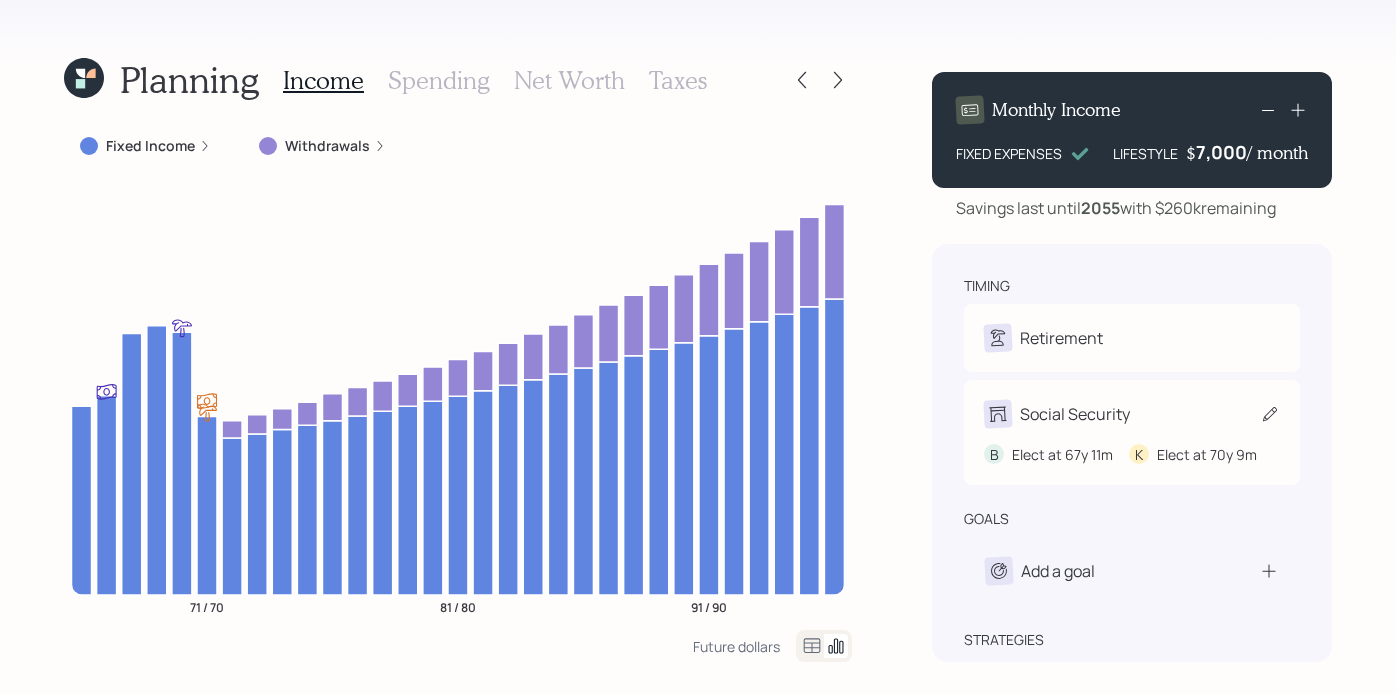 click on "K" at bounding box center (1139, 454) 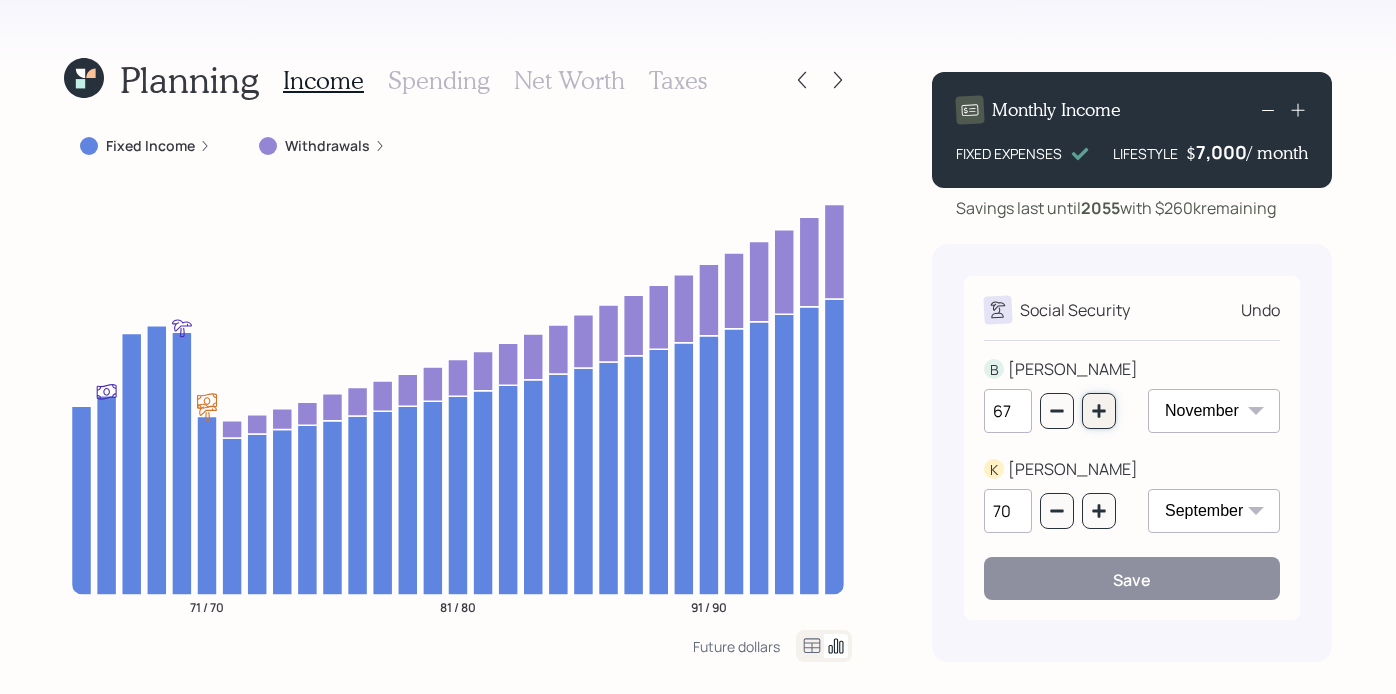 click at bounding box center (1099, 411) 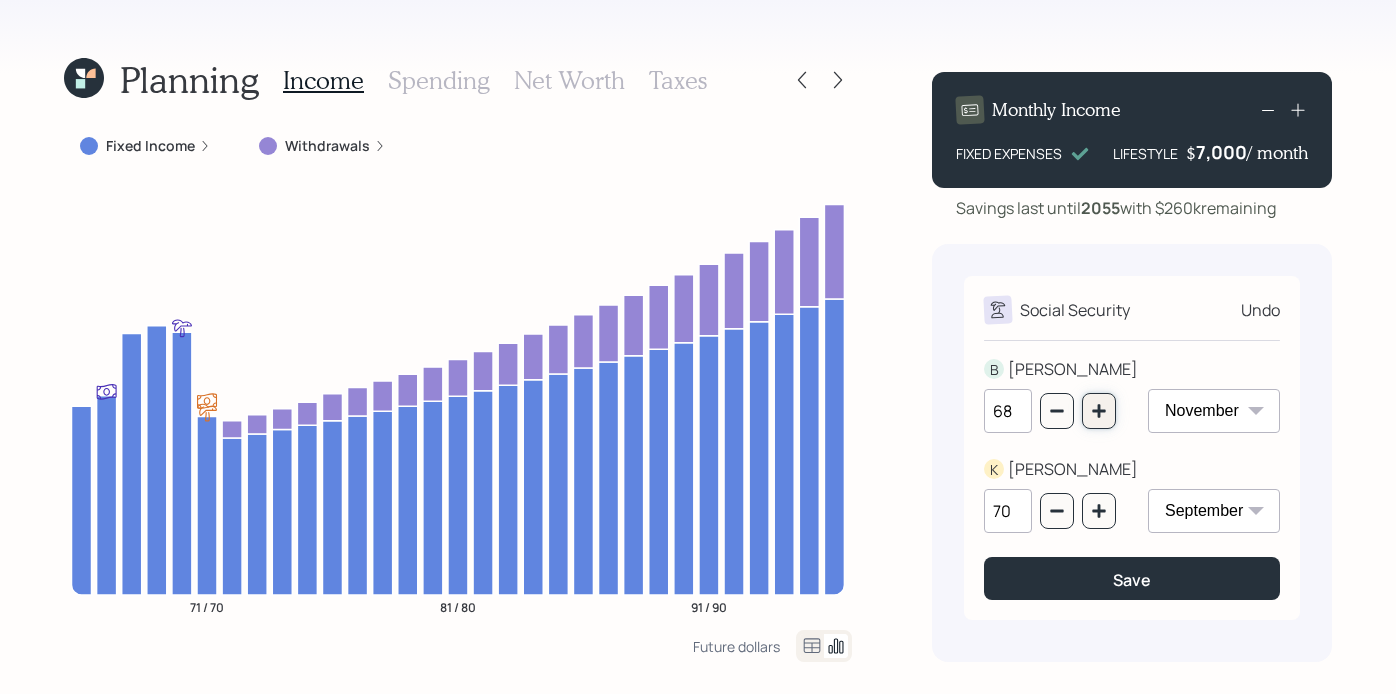 click at bounding box center [1099, 411] 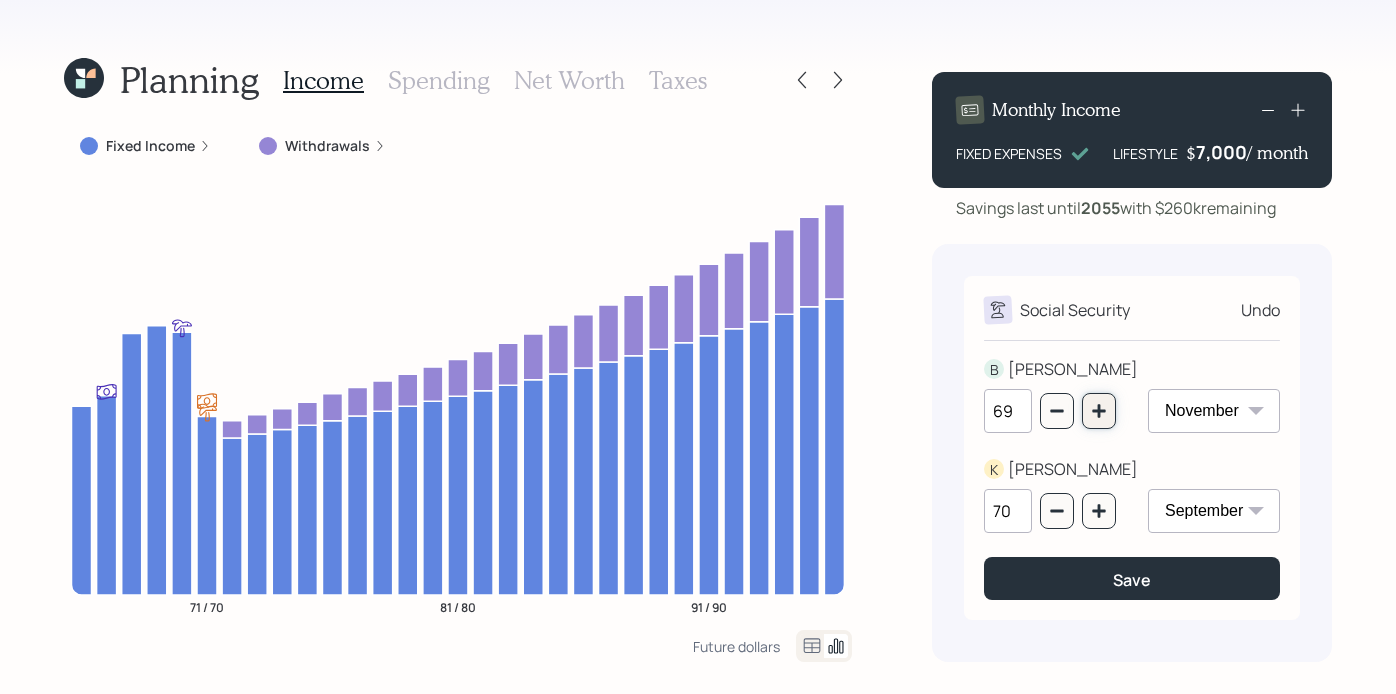 click at bounding box center (1099, 411) 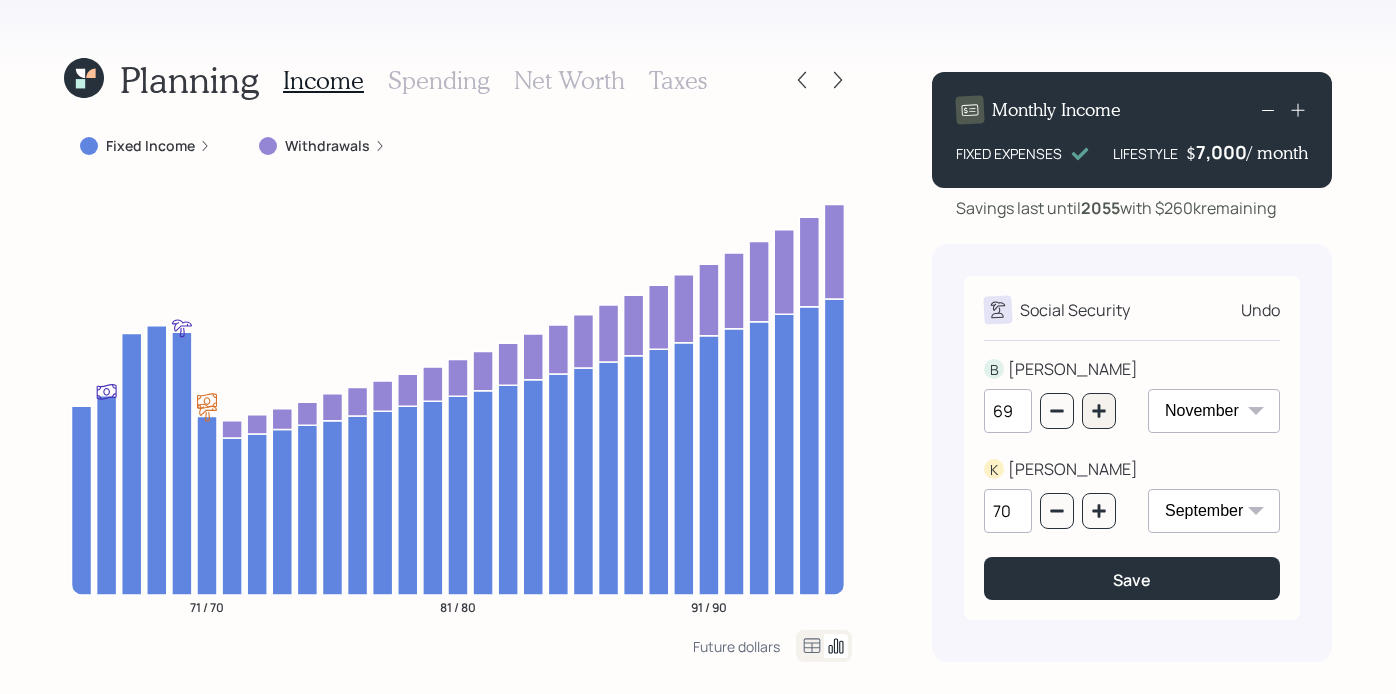 type on "70" 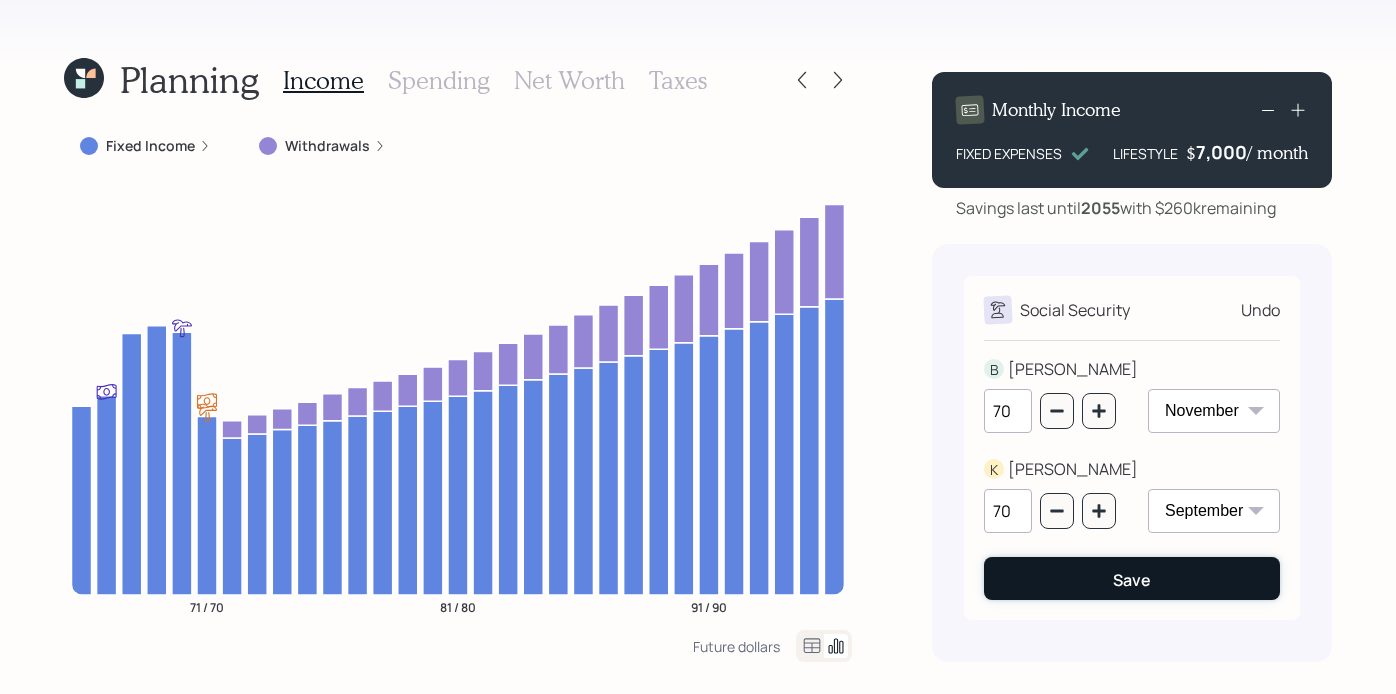 click on "Save" at bounding box center (1132, 580) 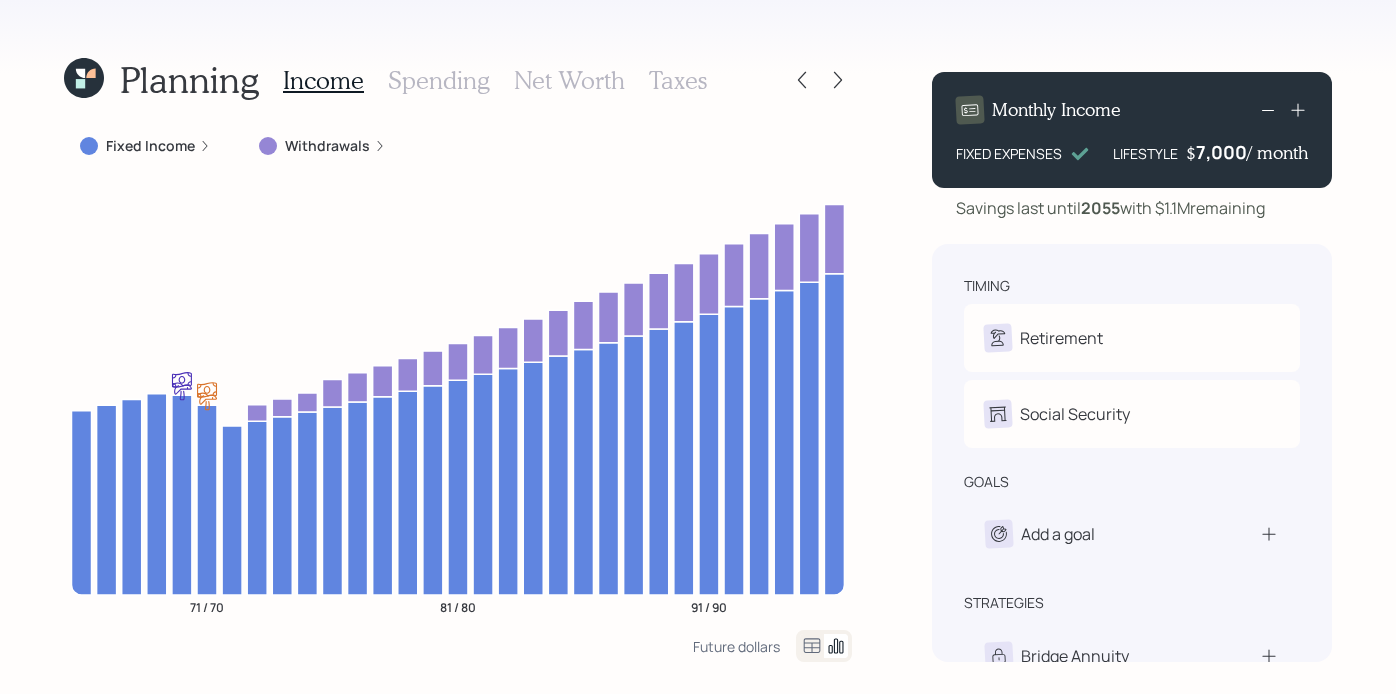 click on "Net Worth" at bounding box center [569, 80] 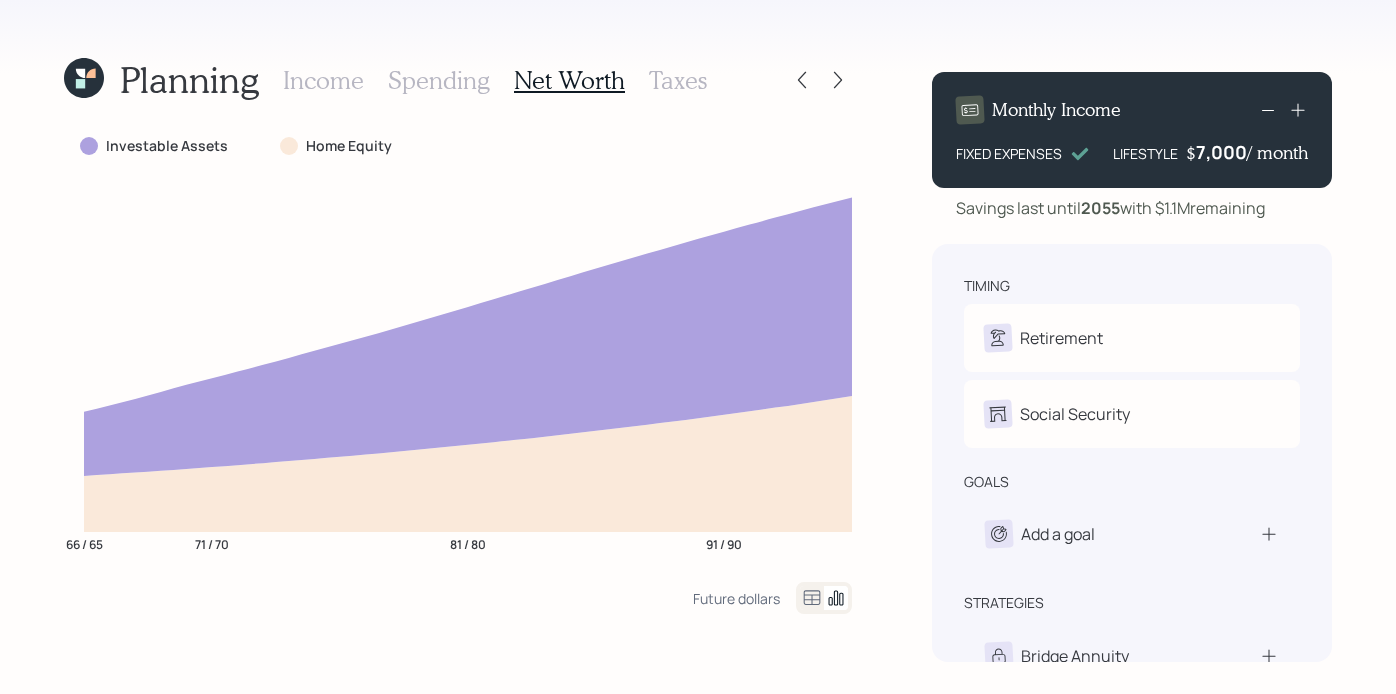 click on "Income" at bounding box center [323, 80] 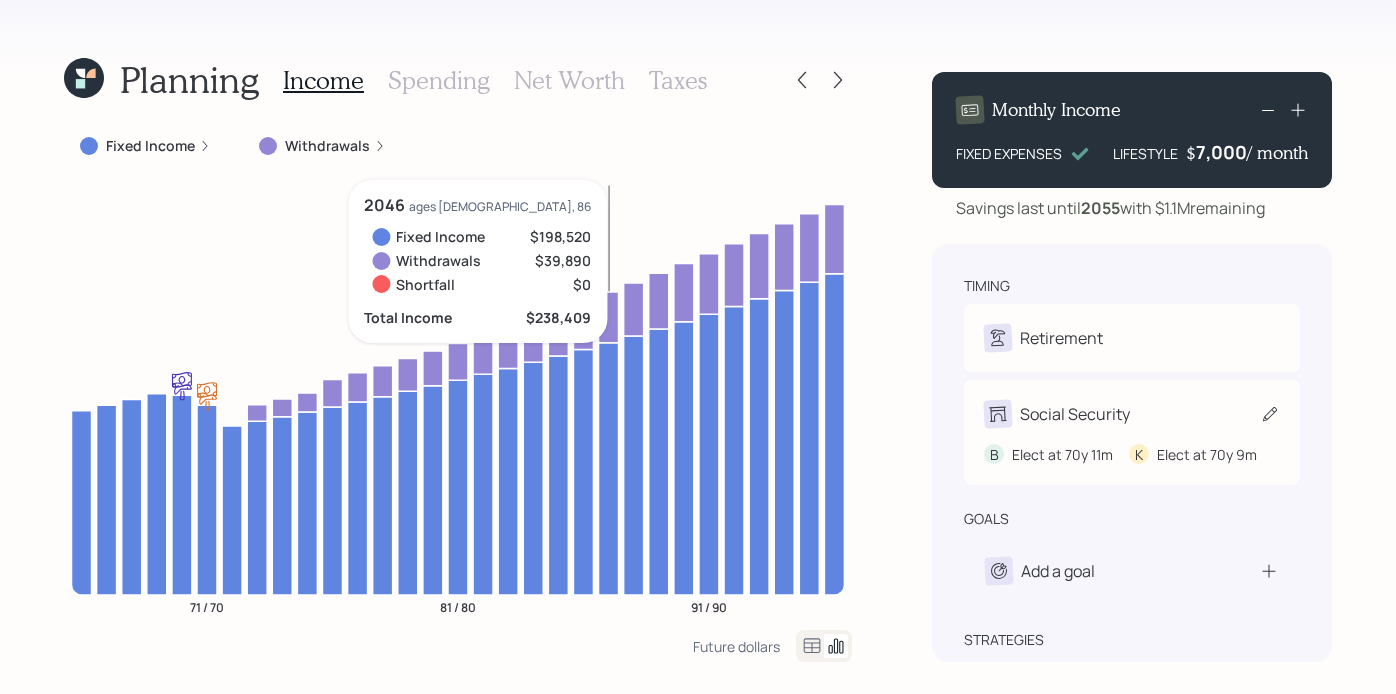 scroll, scrollTop: 1, scrollLeft: 0, axis: vertical 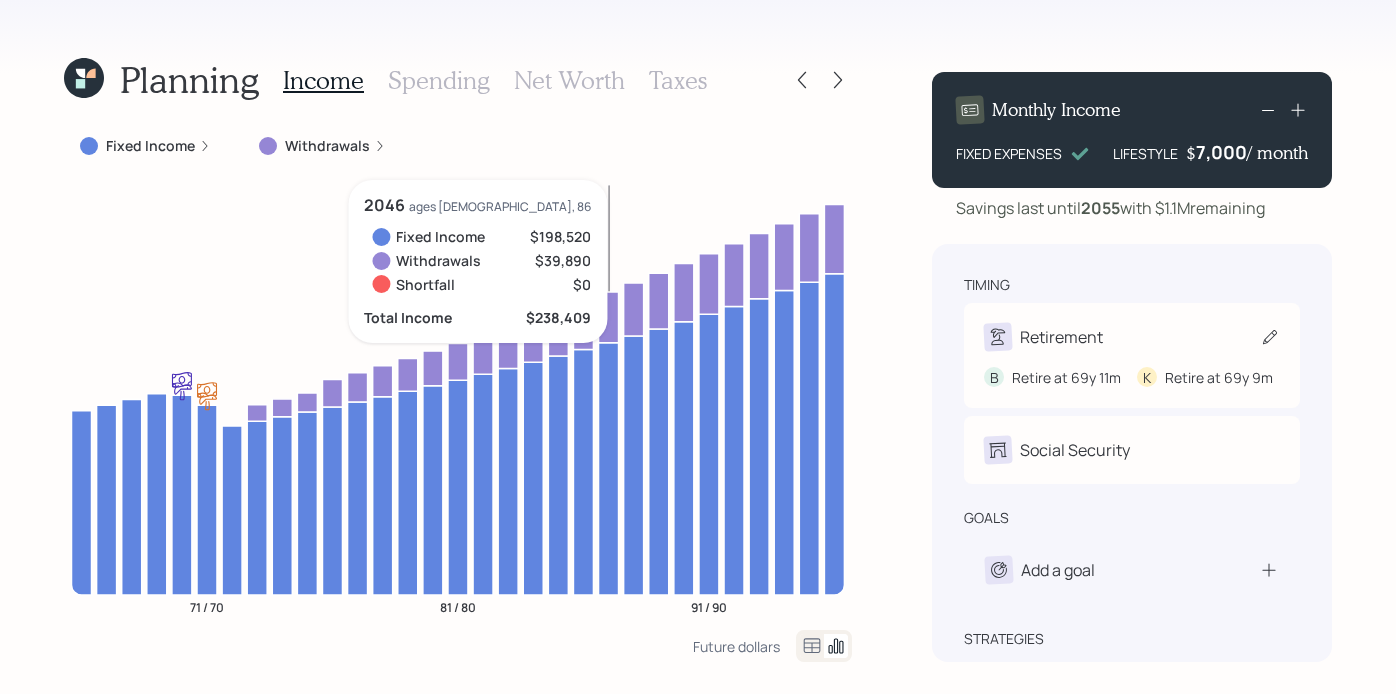 click on "Retirement" at bounding box center (1061, 337) 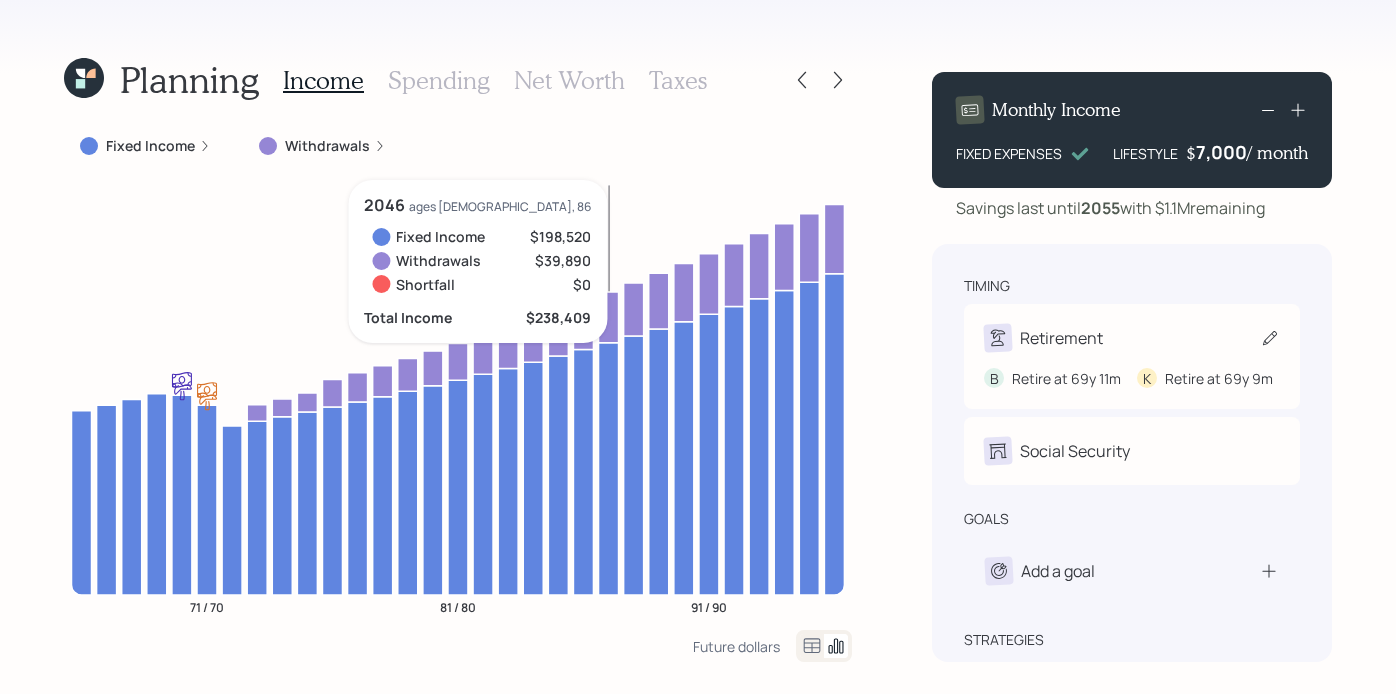 select on "11" 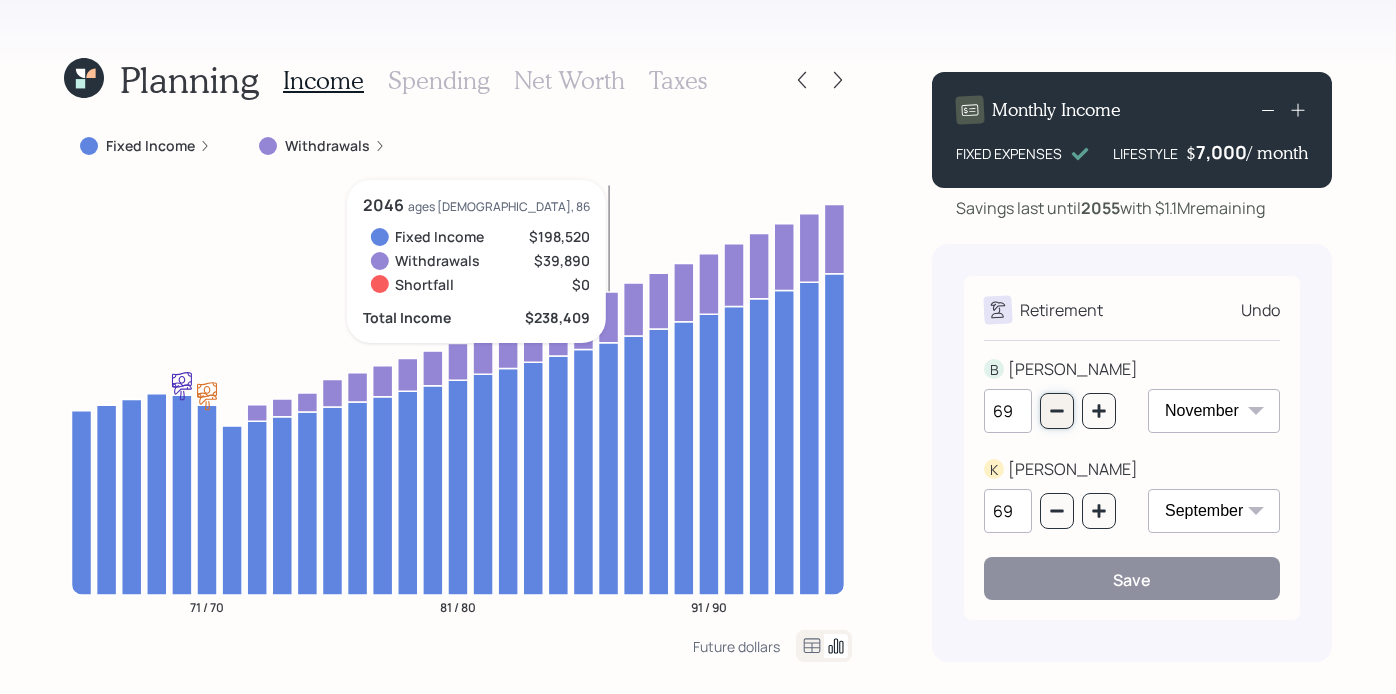 click at bounding box center (1057, 411) 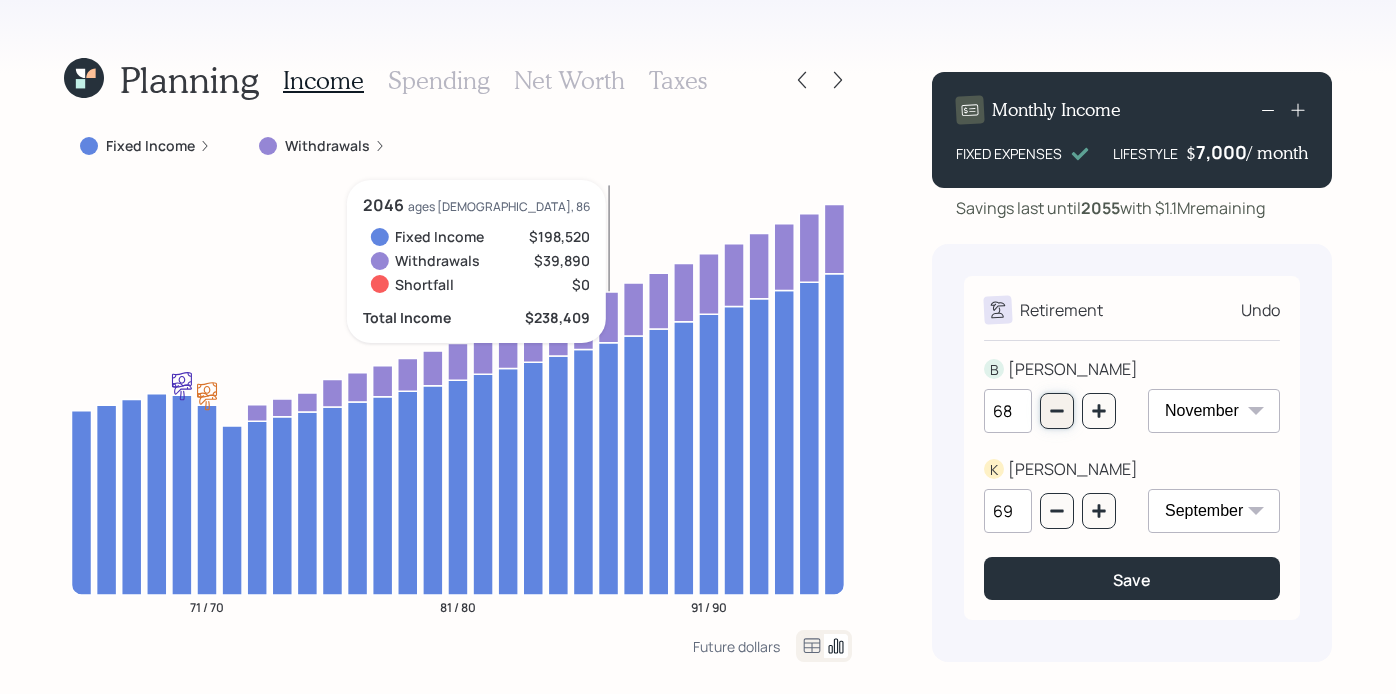 click at bounding box center (1057, 411) 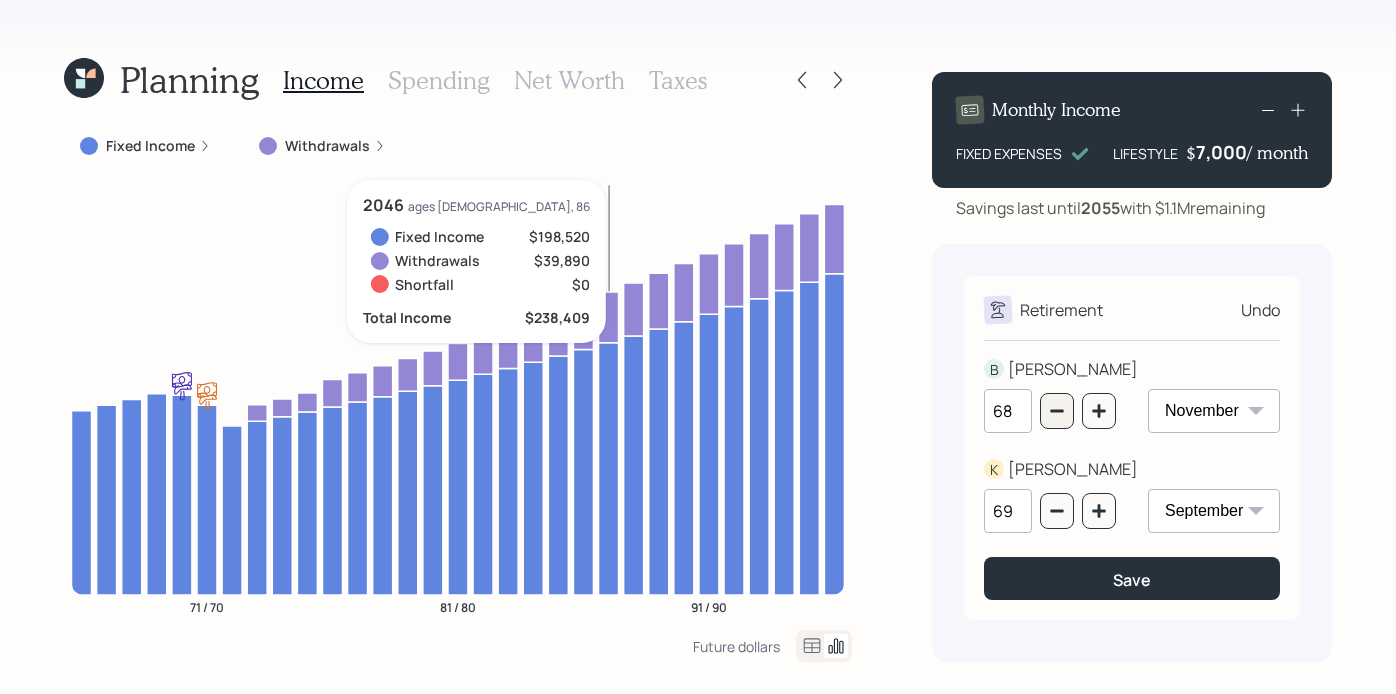 type on "67" 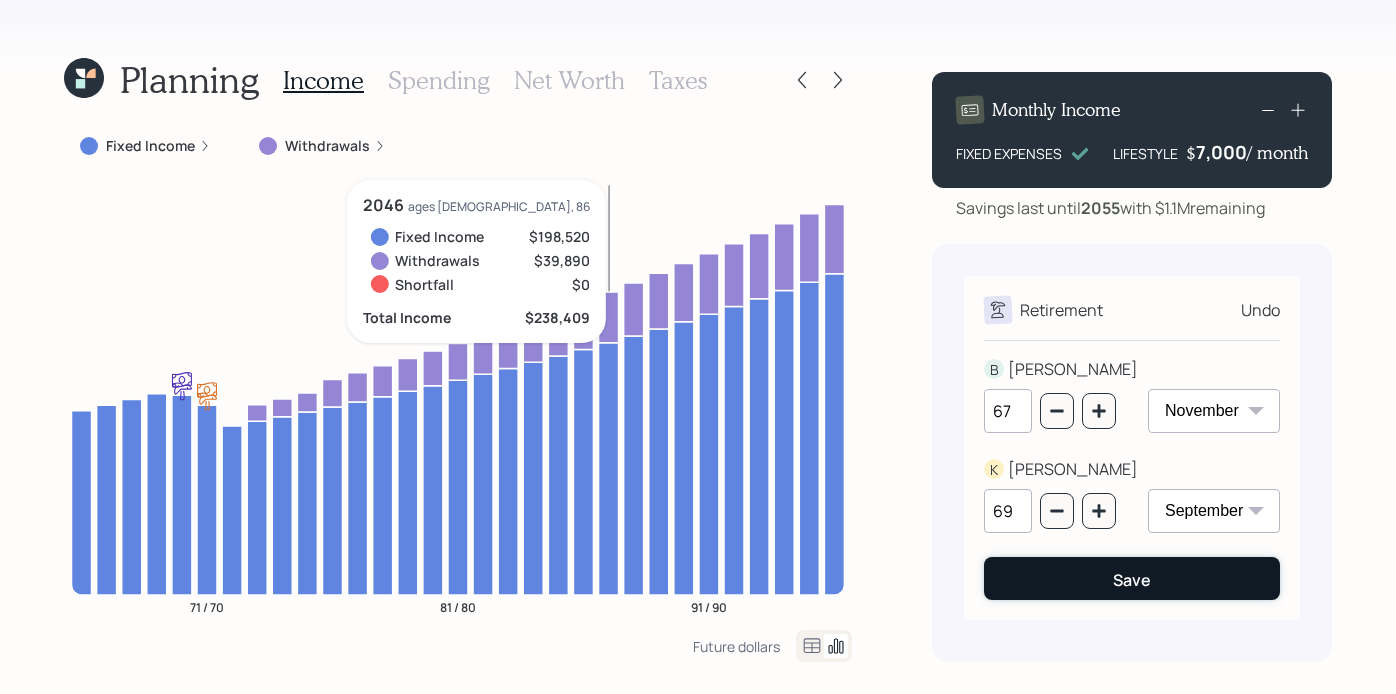 click on "Save" at bounding box center [1132, 578] 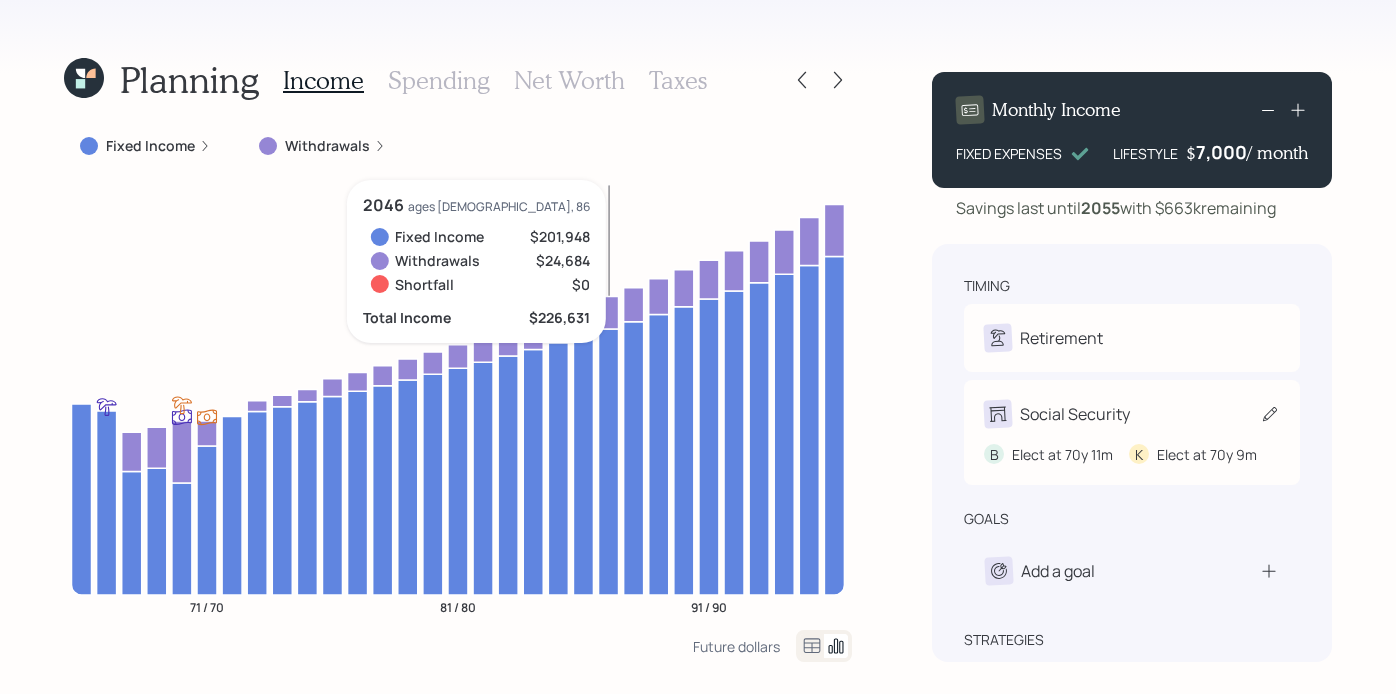 click on "B Elect at 70y 11m K Elect at 70y 9m" at bounding box center (1132, 446) 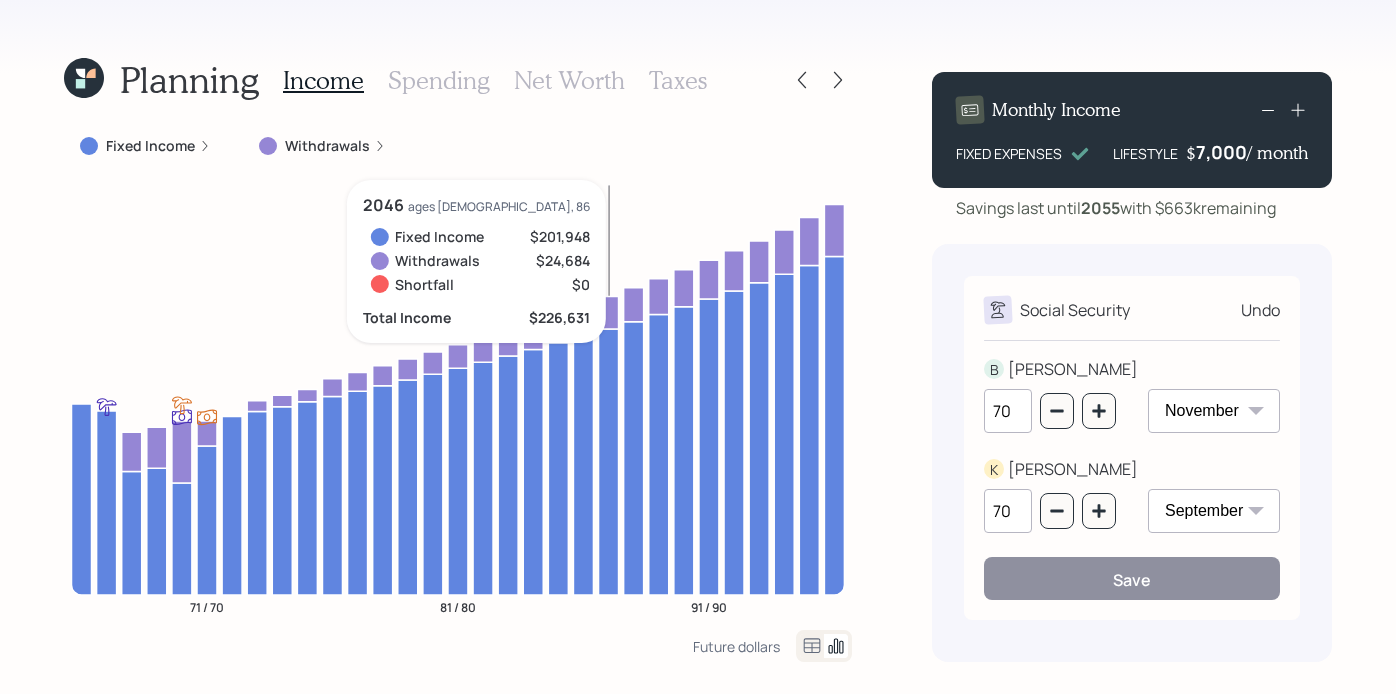 click on "Undo" at bounding box center (1260, 310) 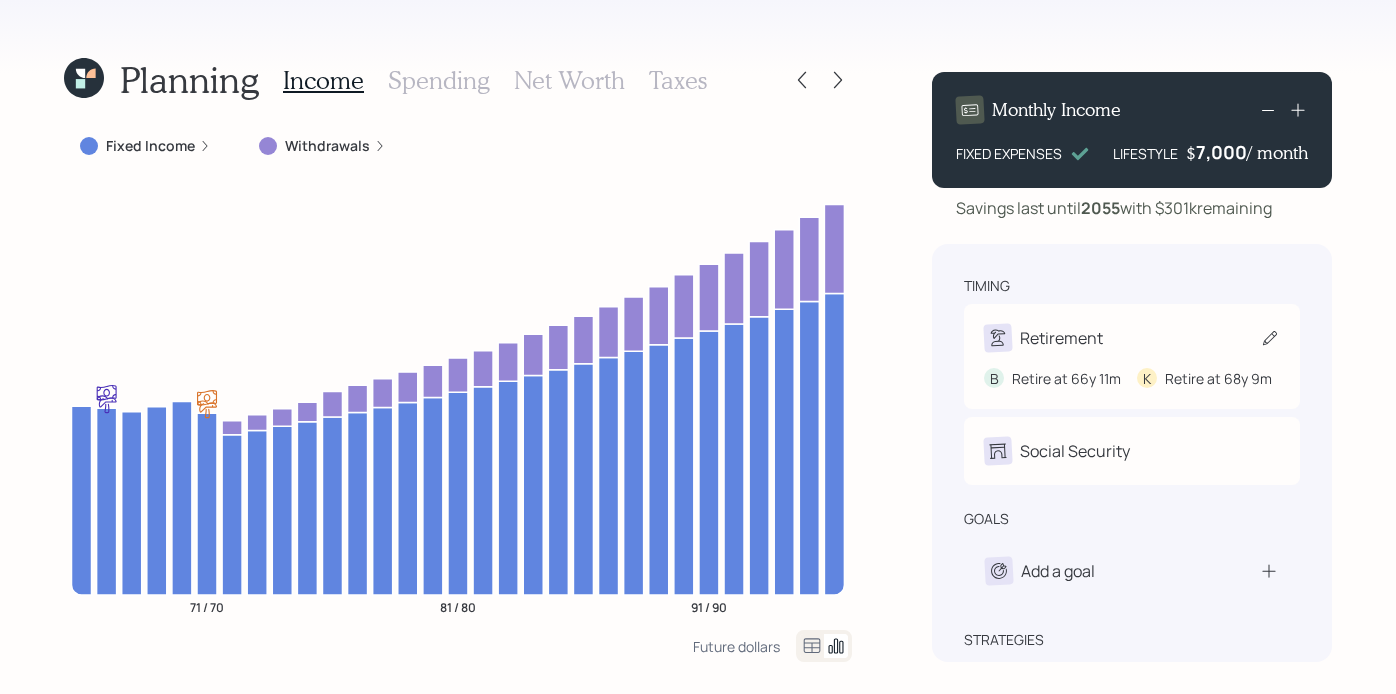 click on "Retirement B Retire at 66y 11m K Retire at 68y 9m" at bounding box center (1132, 356) 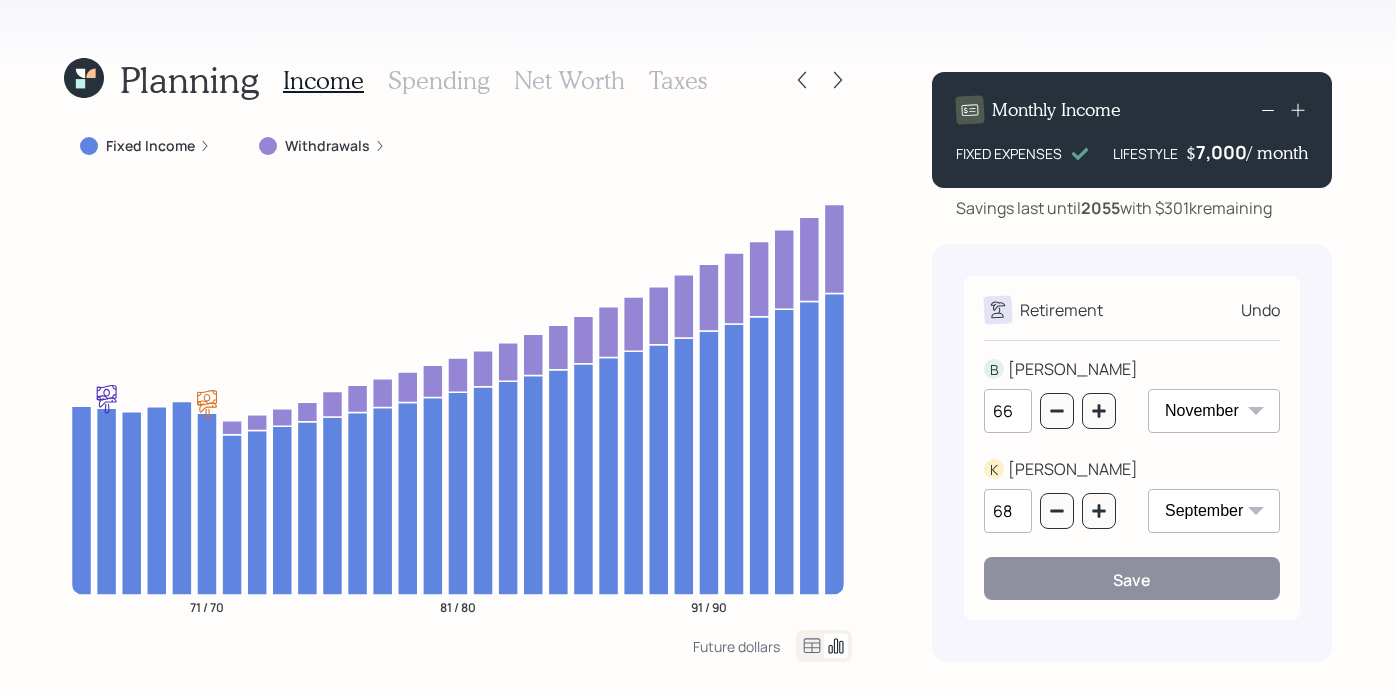 click on "Undo" at bounding box center [1260, 310] 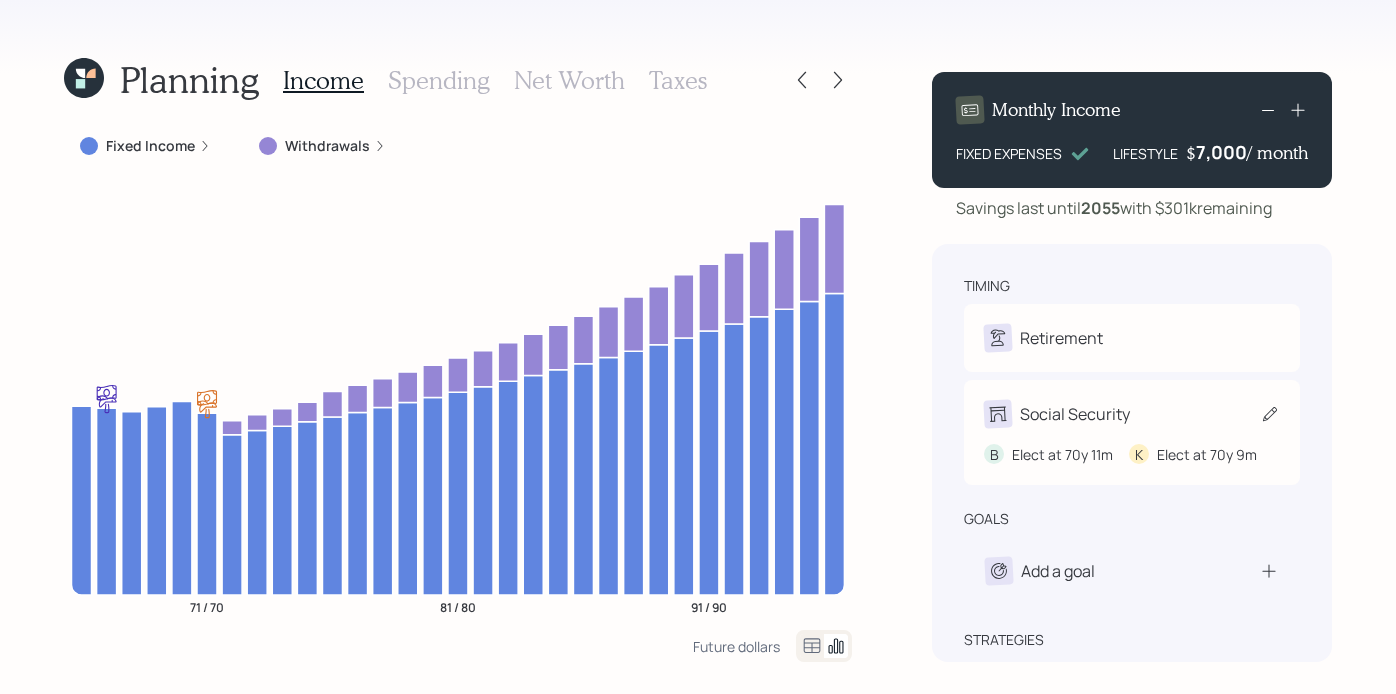 click on "Social Security" at bounding box center (1075, 414) 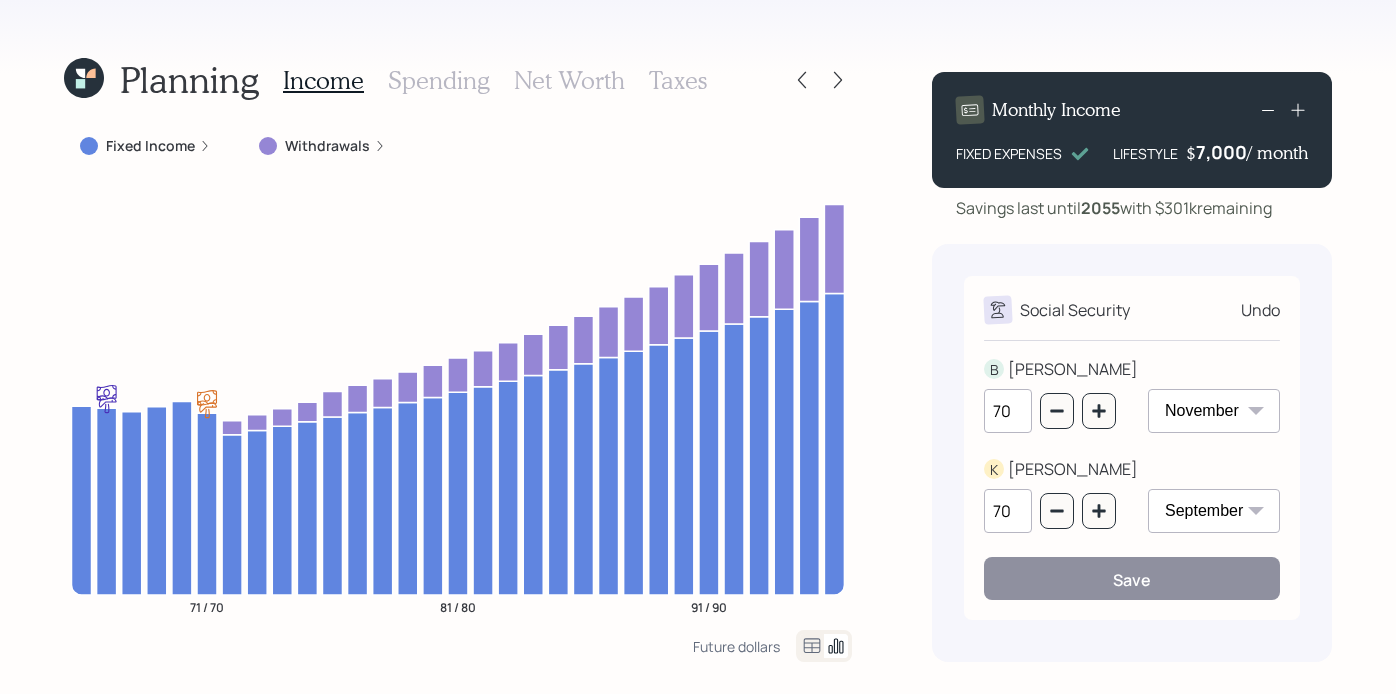 click on "Social Security Undo B [PERSON_NAME] 70 January February March April May June July August September October November December [PERSON_NAME] 70 January February March April May June July August September October November December Save" at bounding box center [1132, 448] 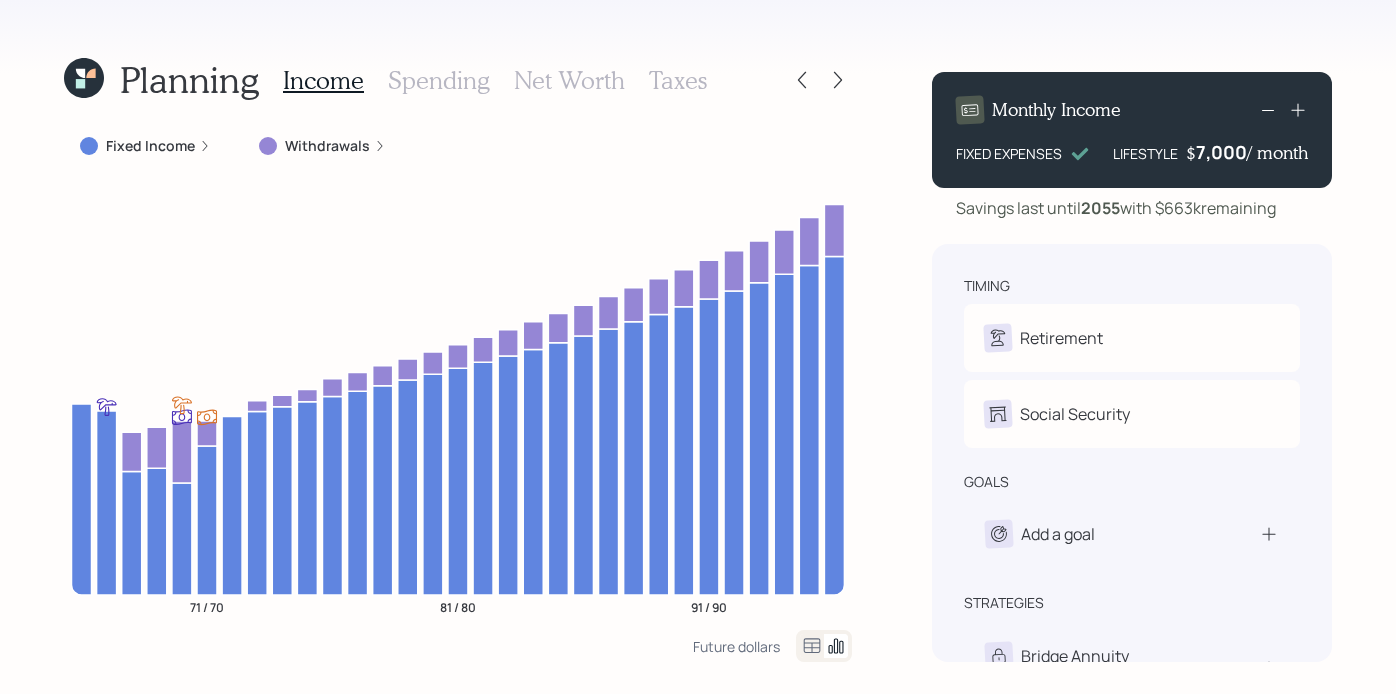 scroll, scrollTop: 0, scrollLeft: 0, axis: both 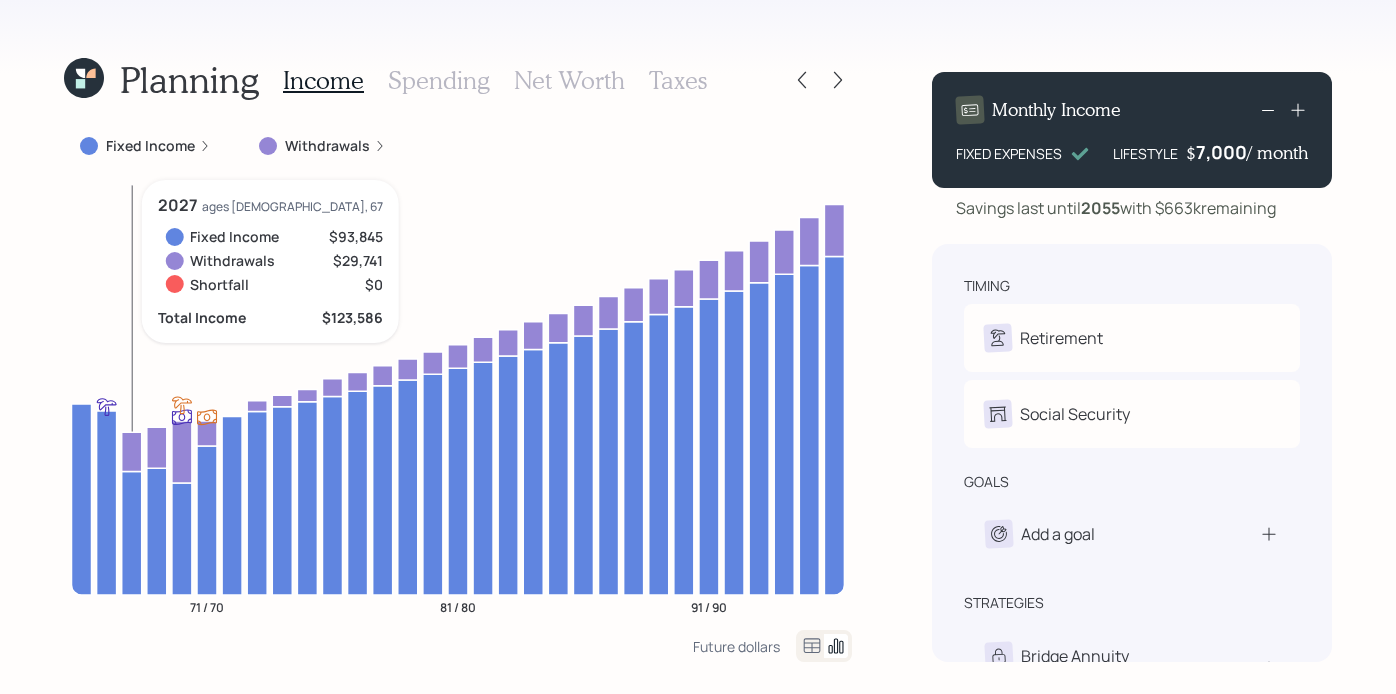 click 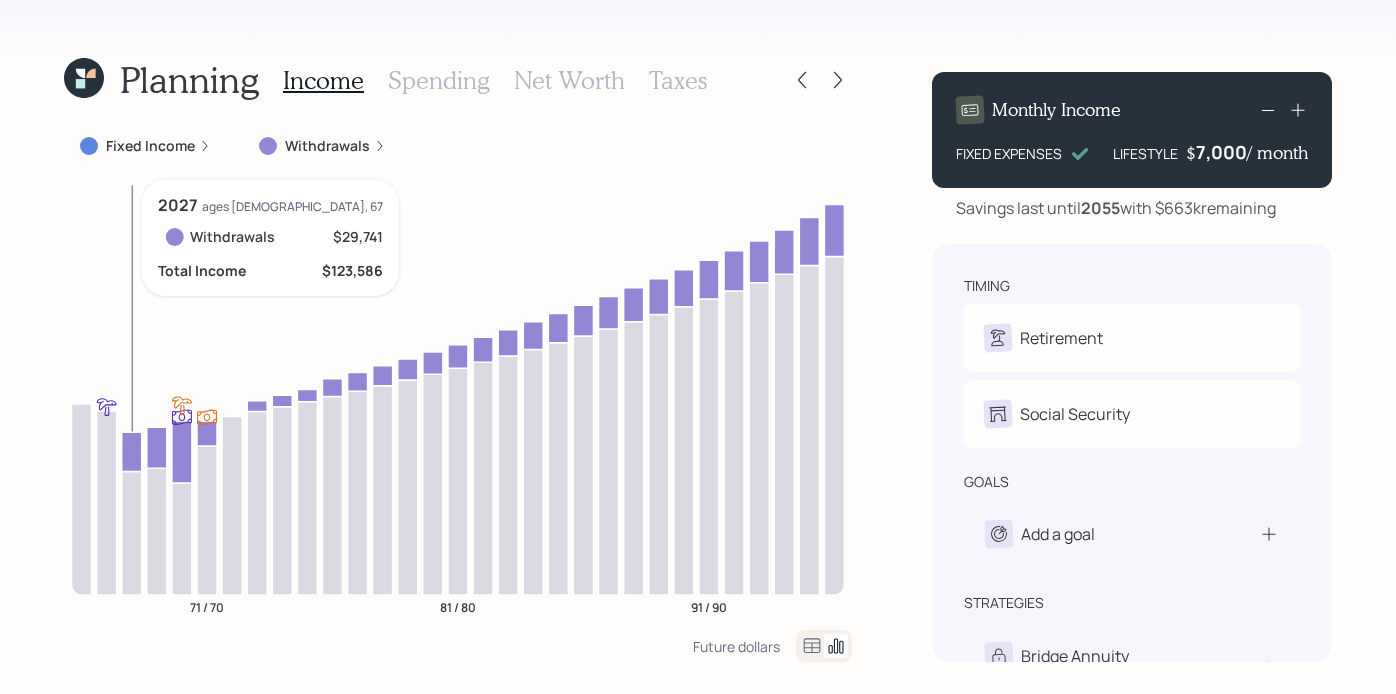 click 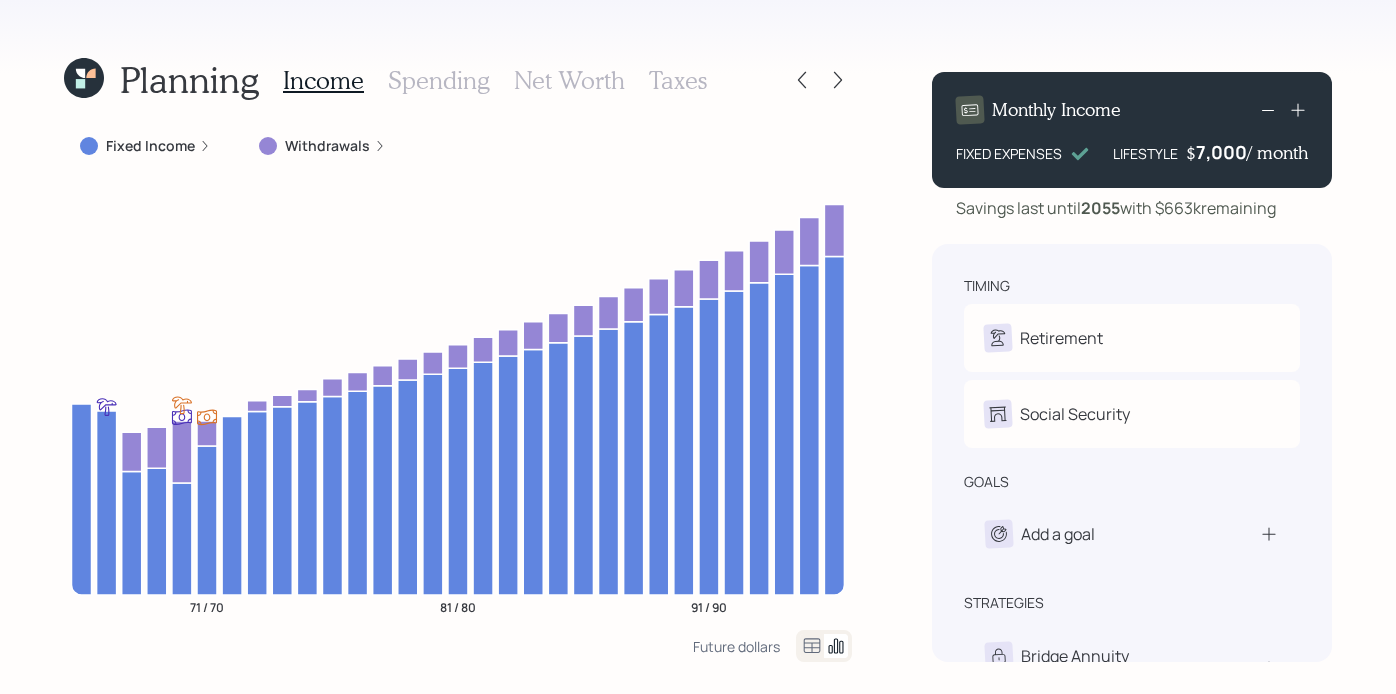 click on "Fixed Income" at bounding box center [150, 146] 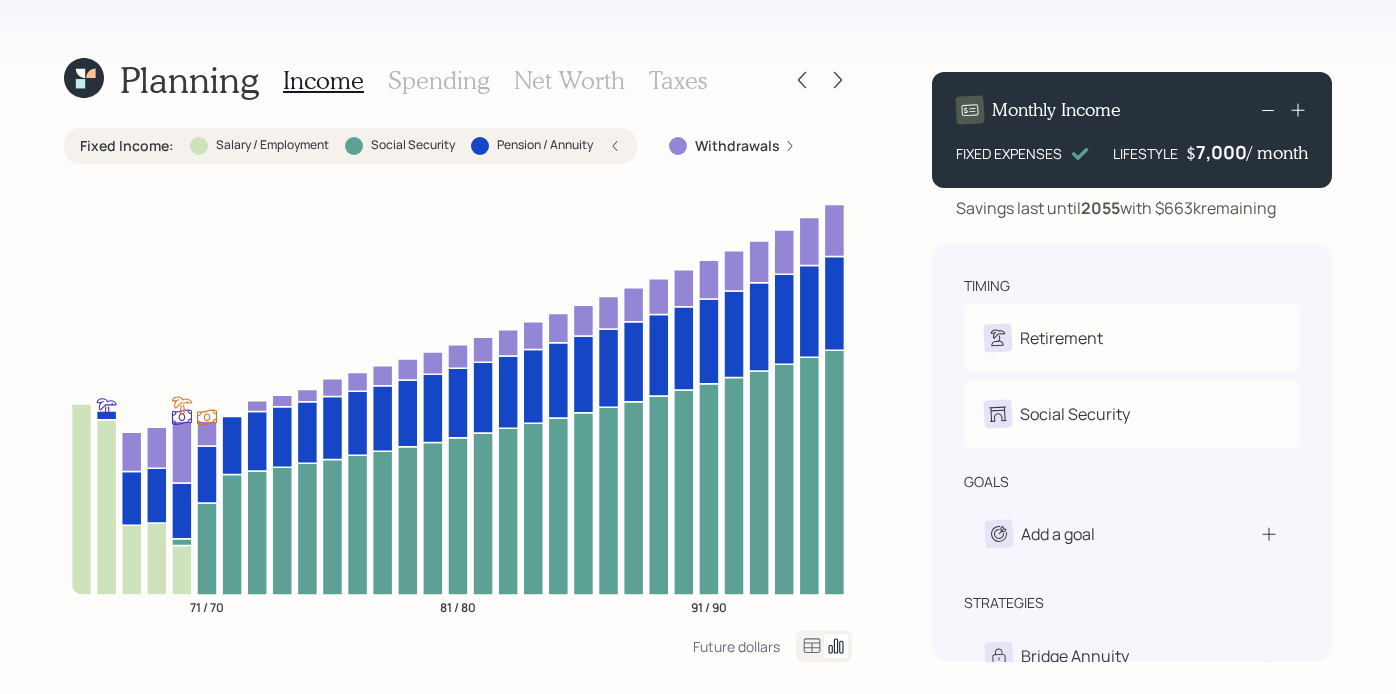 click on "Fixed Income :" at bounding box center [127, 146] 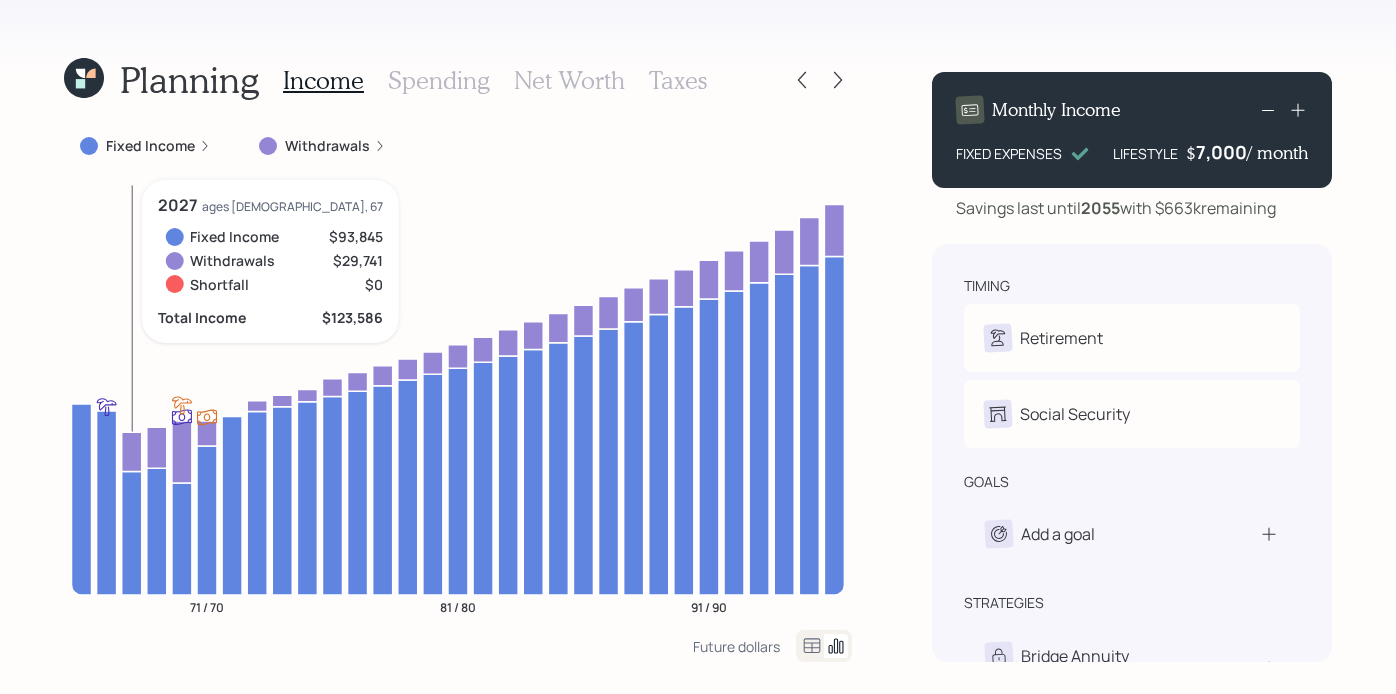 click 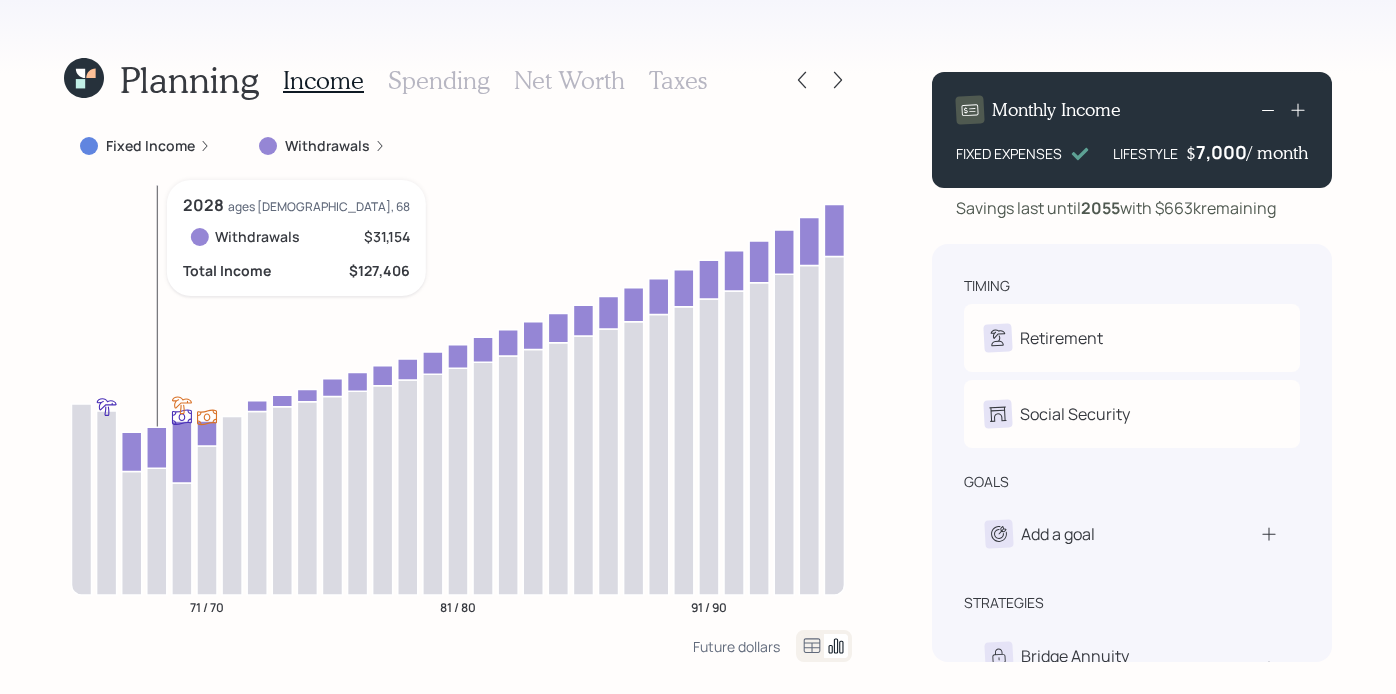 click 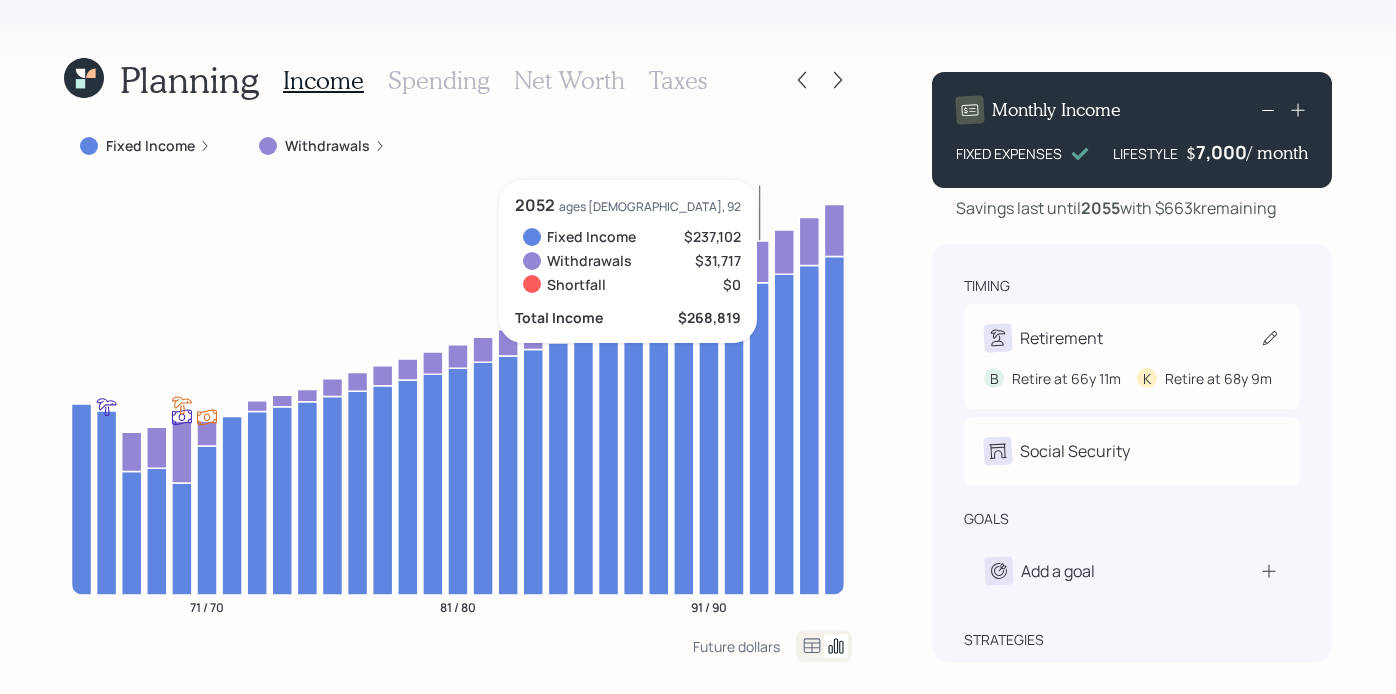 click at bounding box center [997, 337] 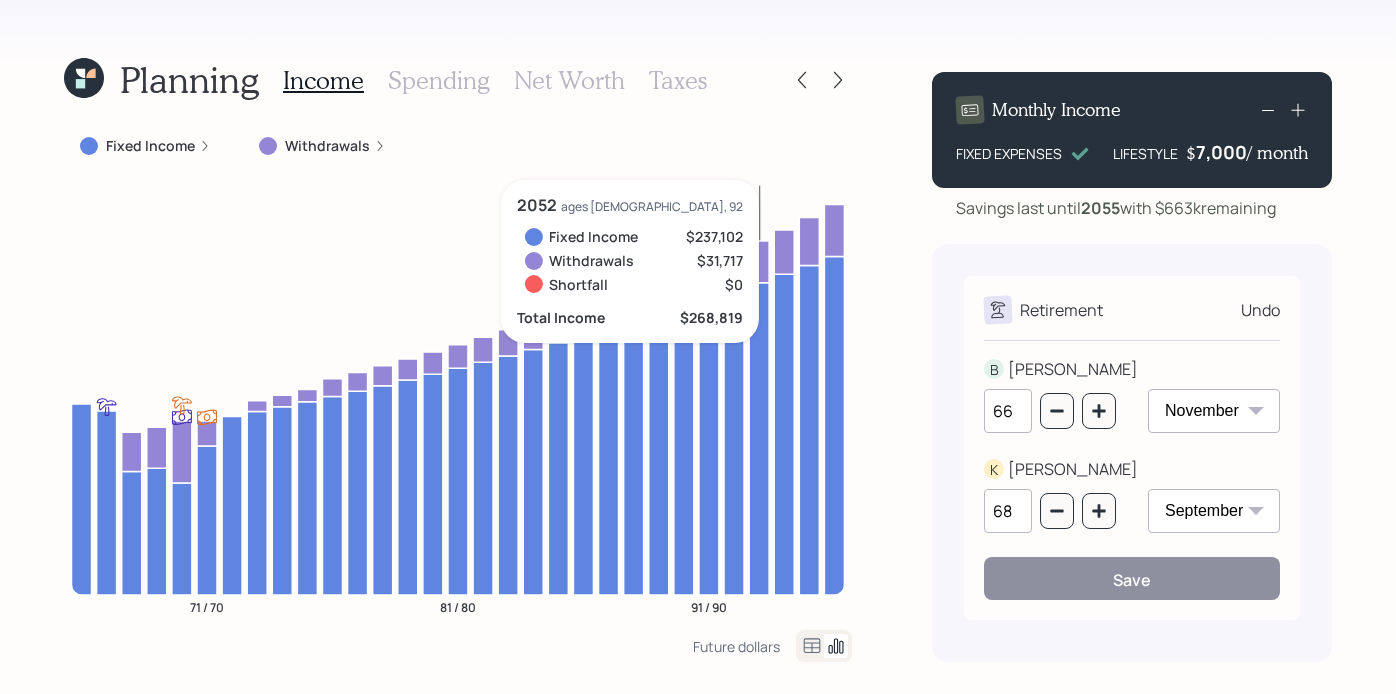 click on "Retirement Undo B BRAD 66 January February March April May June July August September October November December K KAREN 68 January February March April May June July August September October November December Save" at bounding box center [1132, 448] 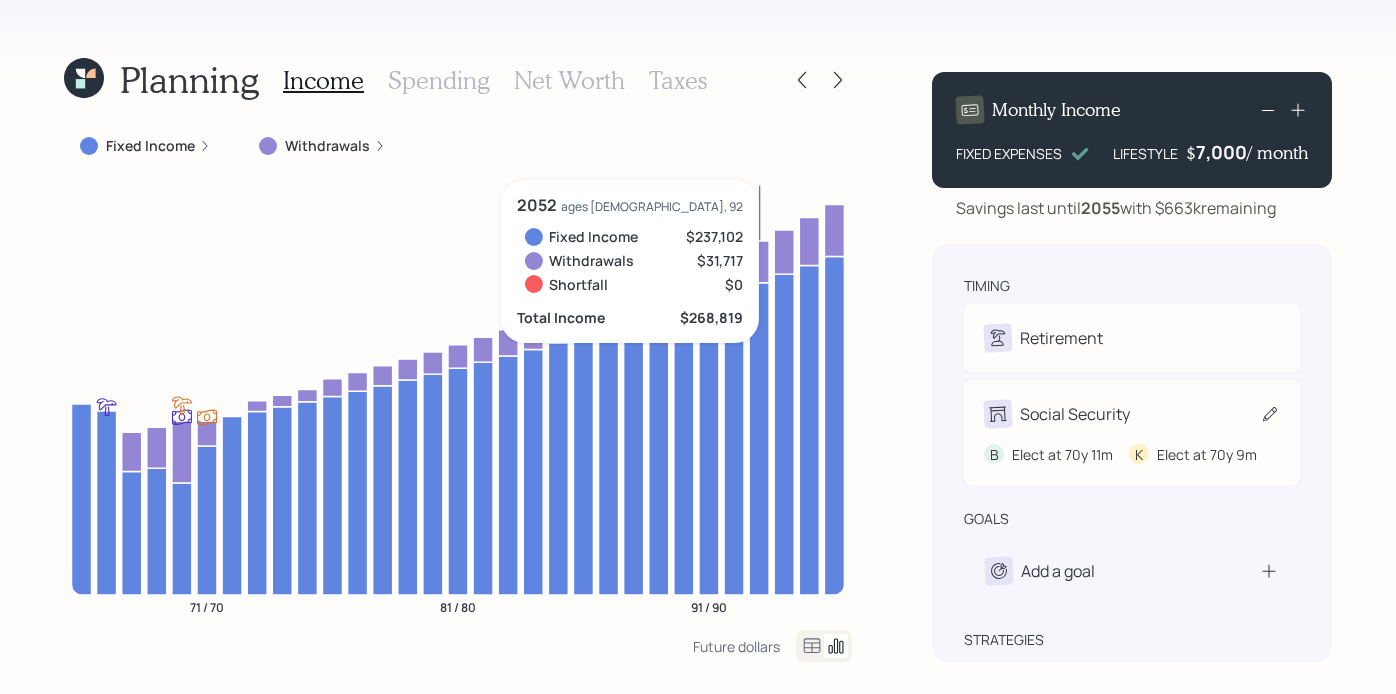 click on "B Elect at 70y 11m K Elect at 70y 9m" at bounding box center [1132, 446] 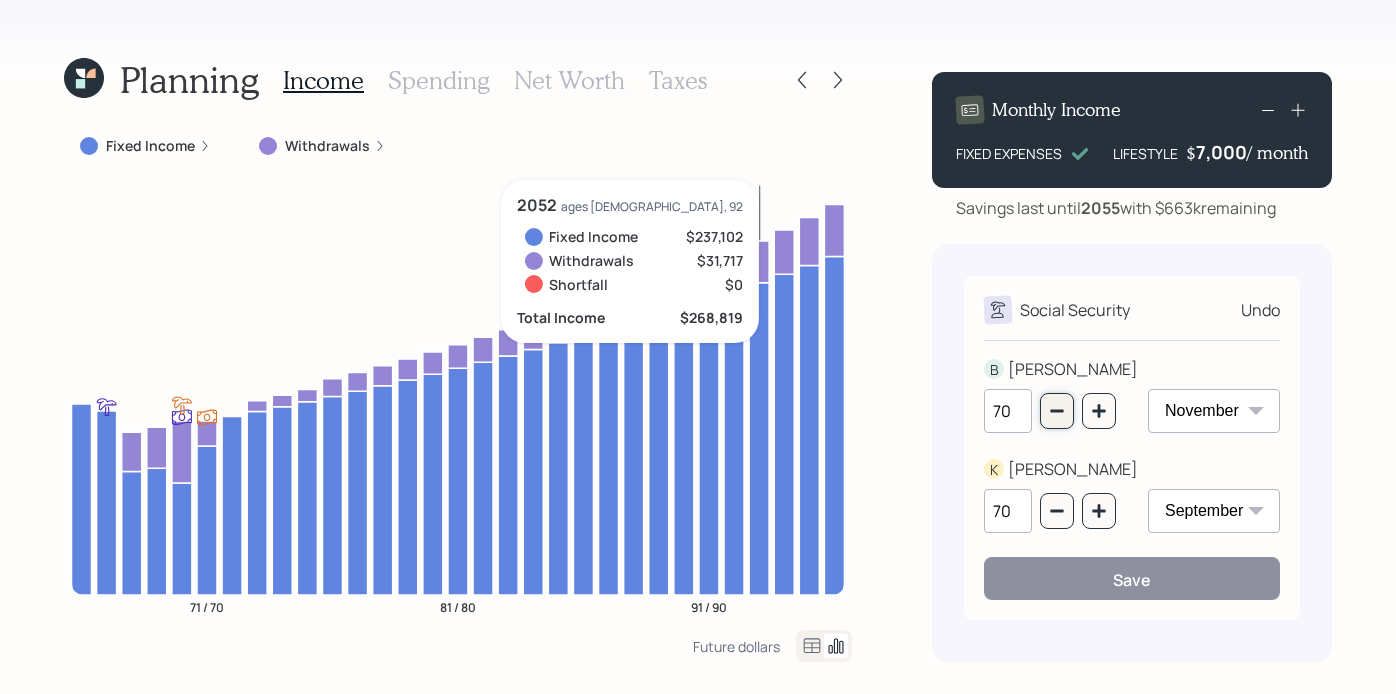 click at bounding box center [1057, 411] 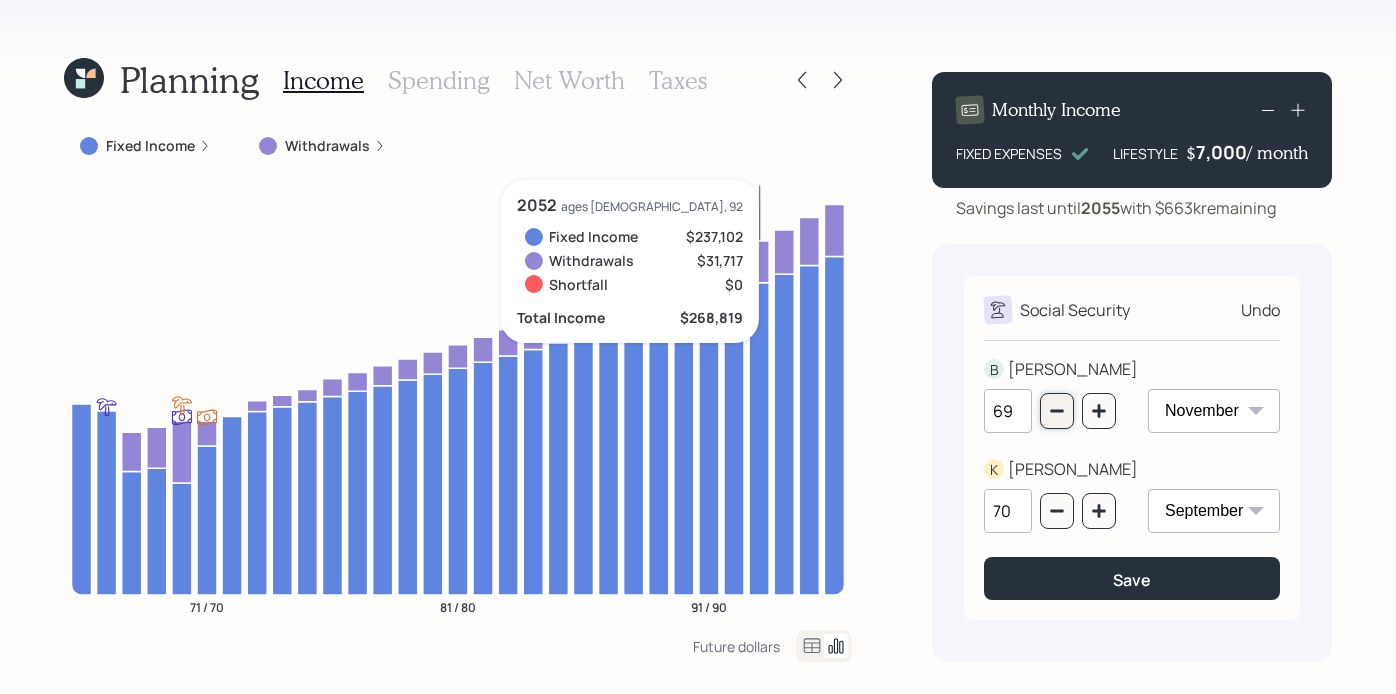 click at bounding box center [1057, 411] 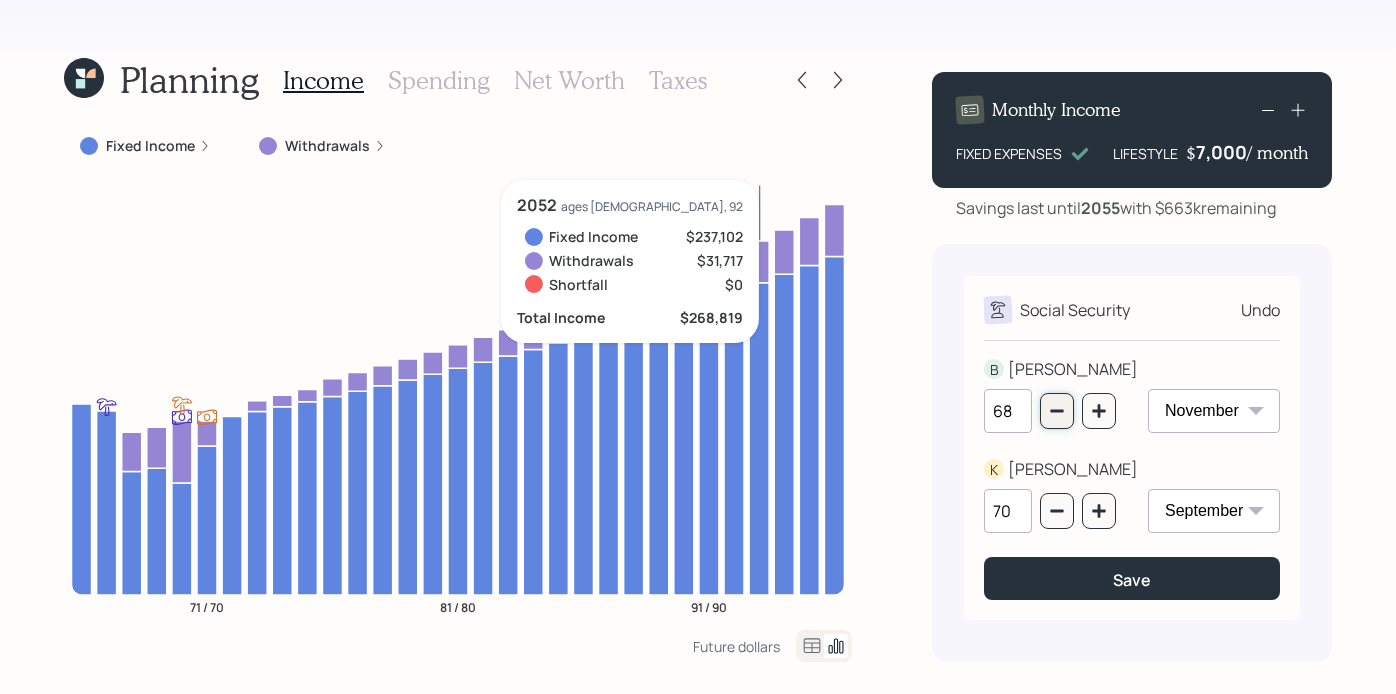 click at bounding box center [1057, 411] 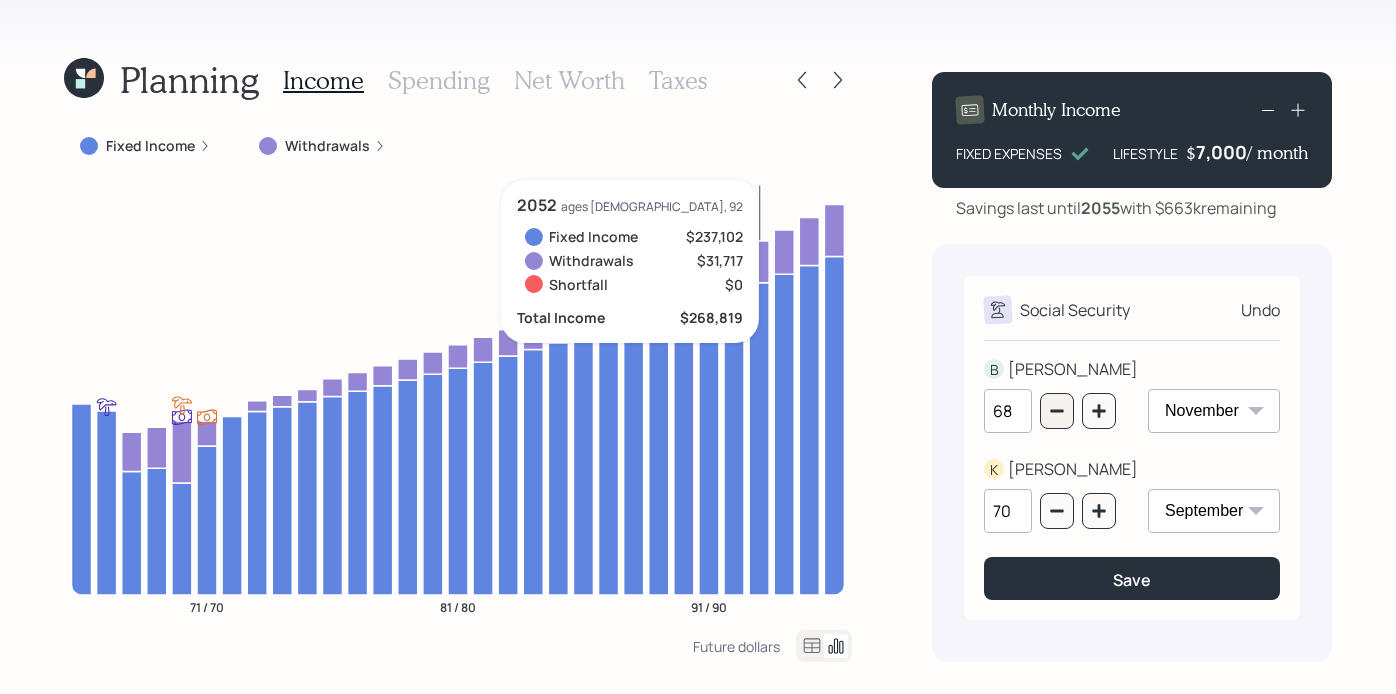 type on "67" 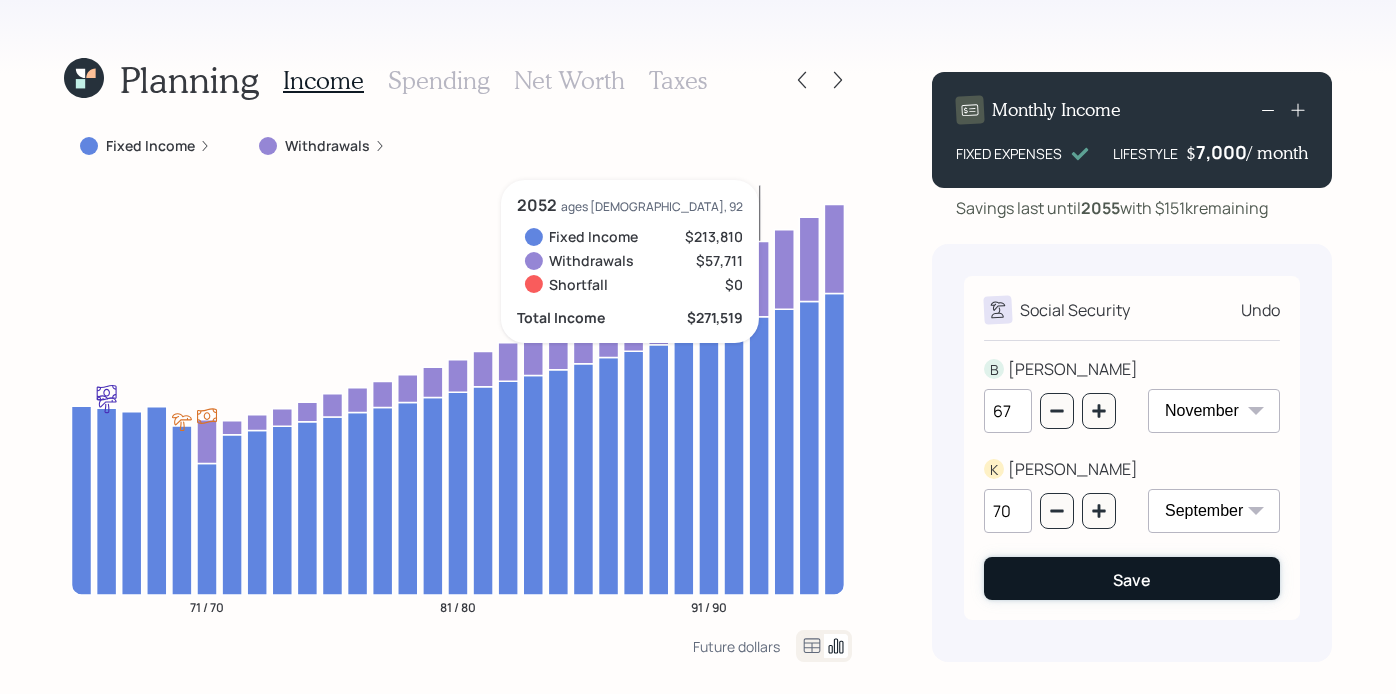 click on "Save" at bounding box center (1132, 578) 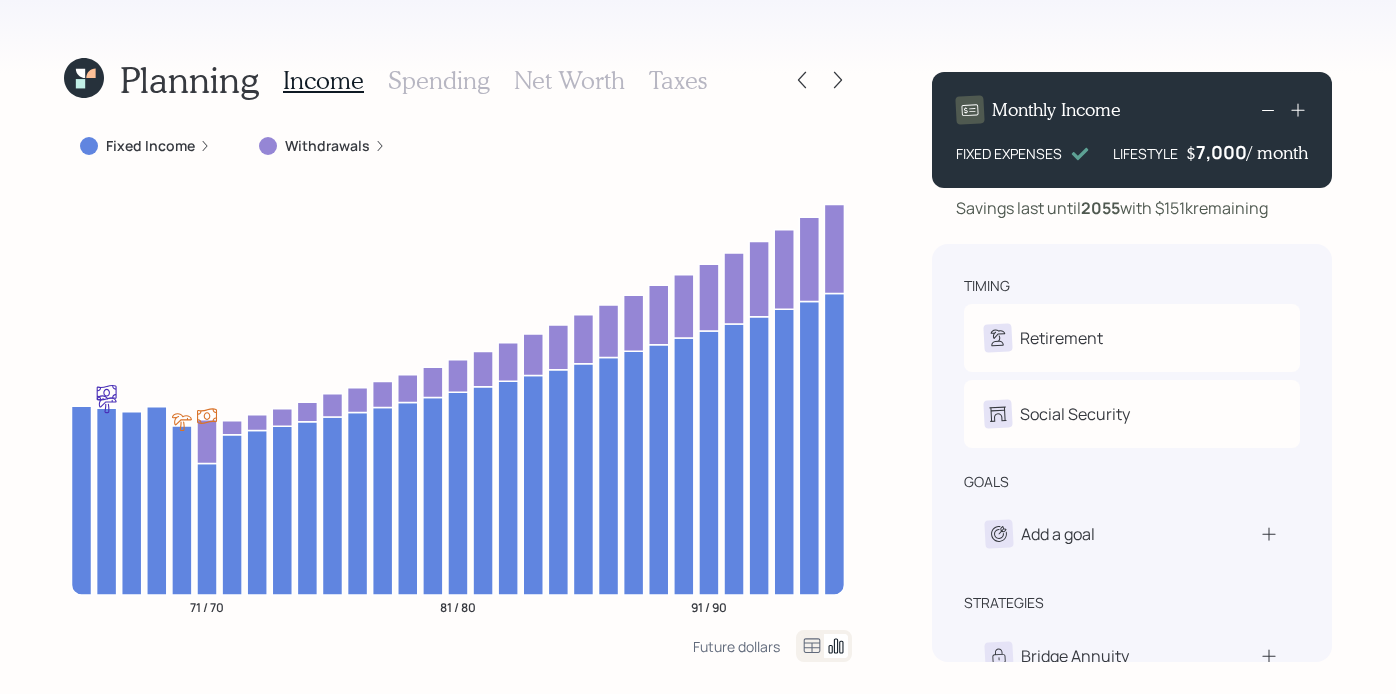 click on "Planning Income Spending Net Worth Taxes Fixed Income Withdrawals 71 / 70 81 / 80 91 / 90 Future dollars Monthly Income FIXED EXPENSES LIFESTYLE $ 7,000  / month Savings last until  2055  with   $151k  remaining timing Retirement B Retire at 66y 11m K Retire at 68y 9m Social Security B Elect at 67y 11m K Elect at 70y 9m goals Add a goal strategies Bridge Annuity Lifetime Income Annuity" at bounding box center (698, 347) 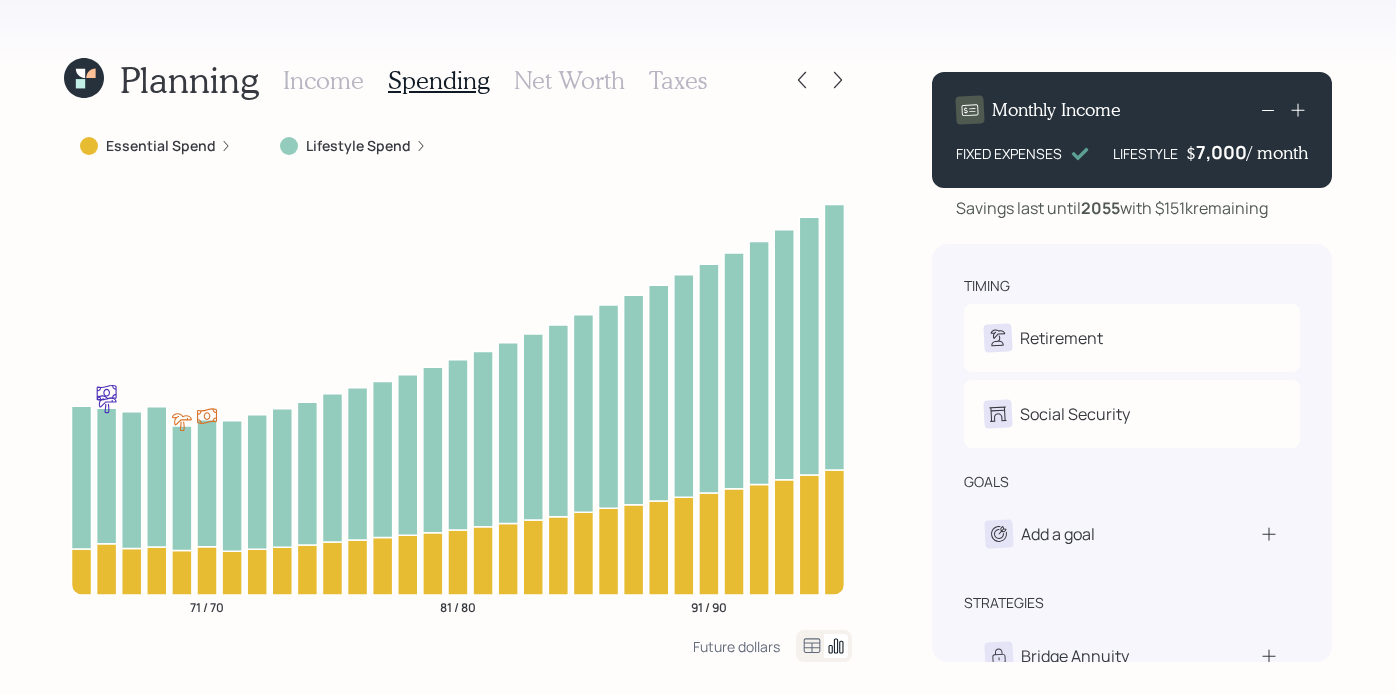 click 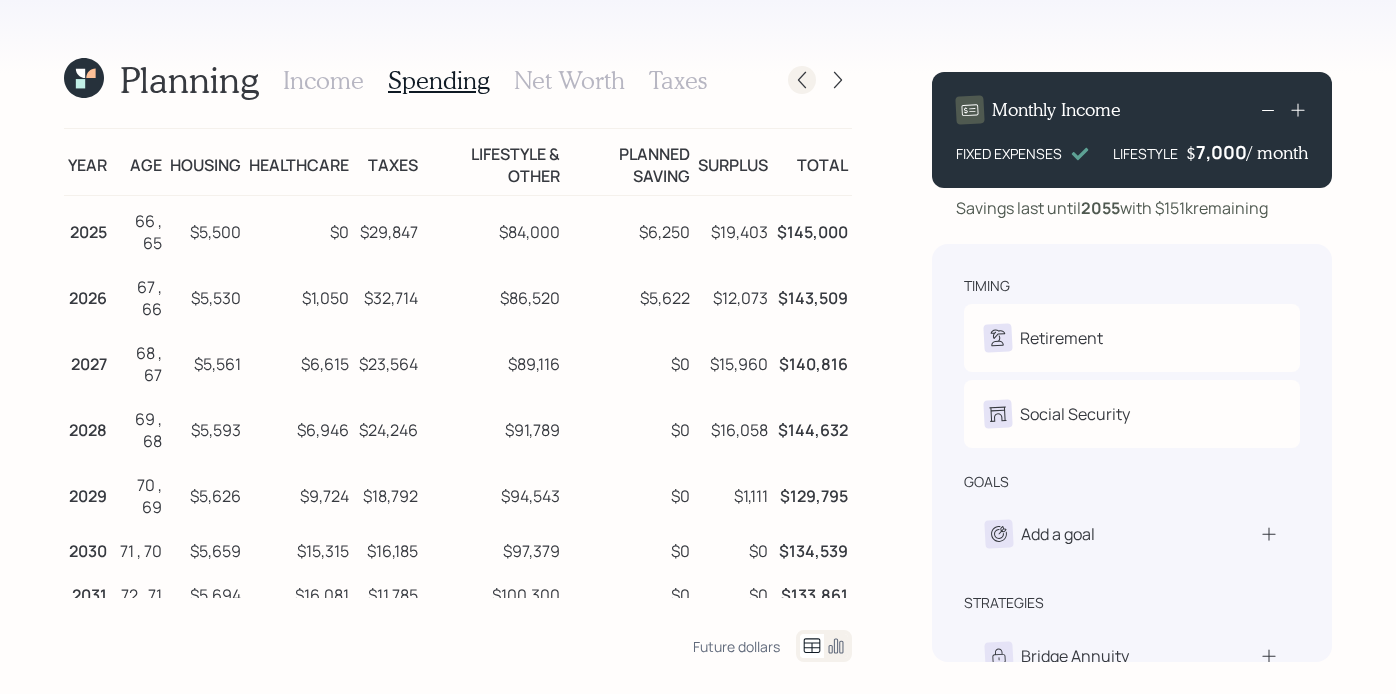 click 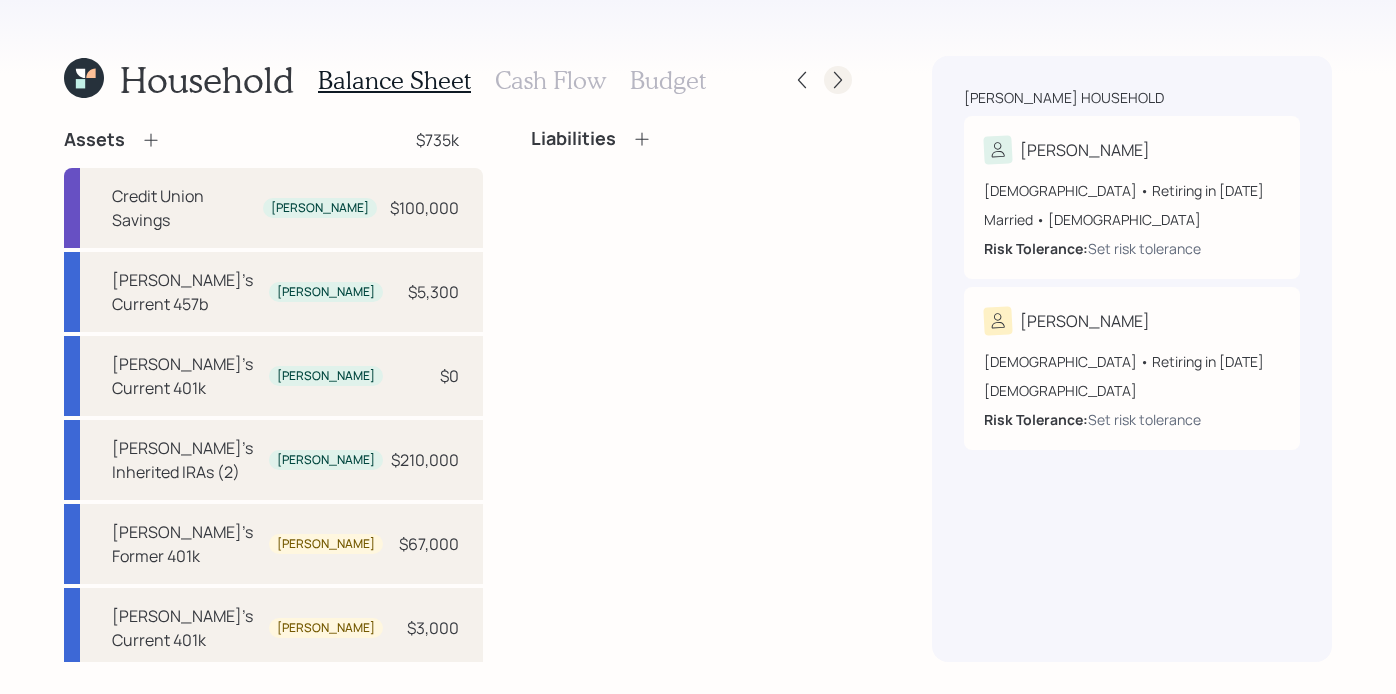 click 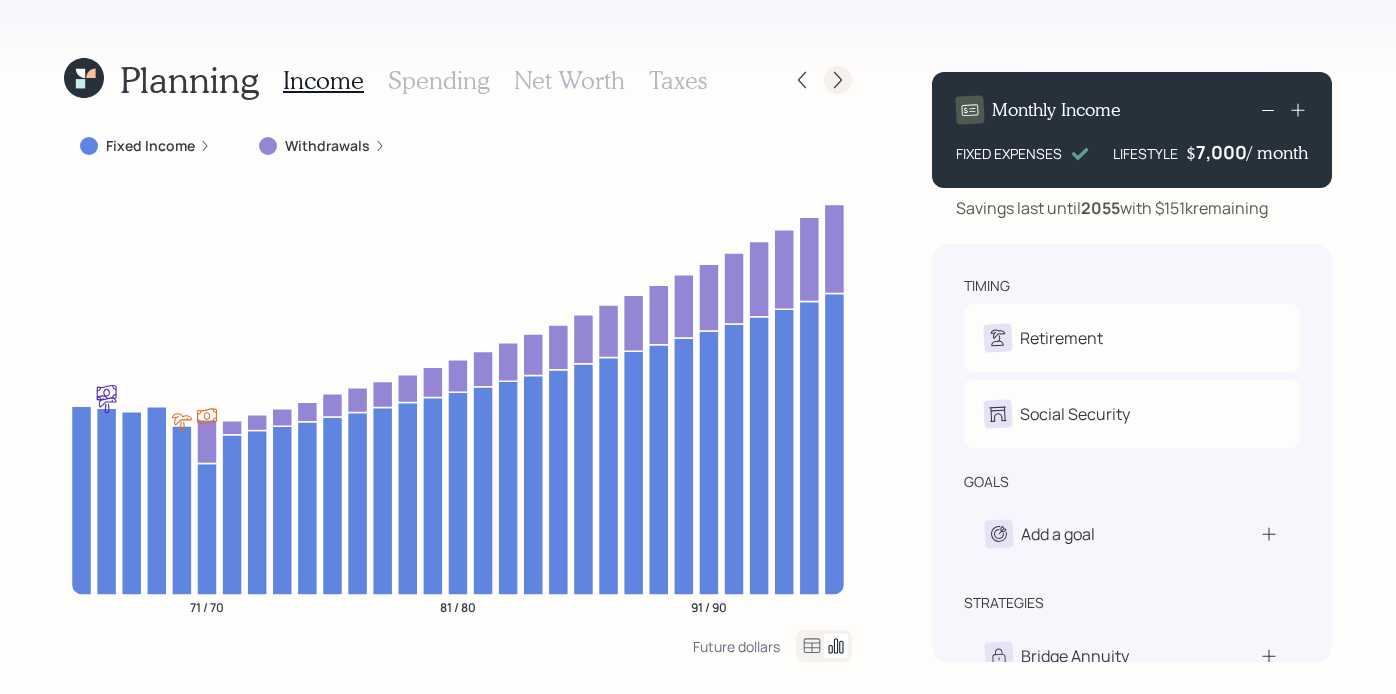 click 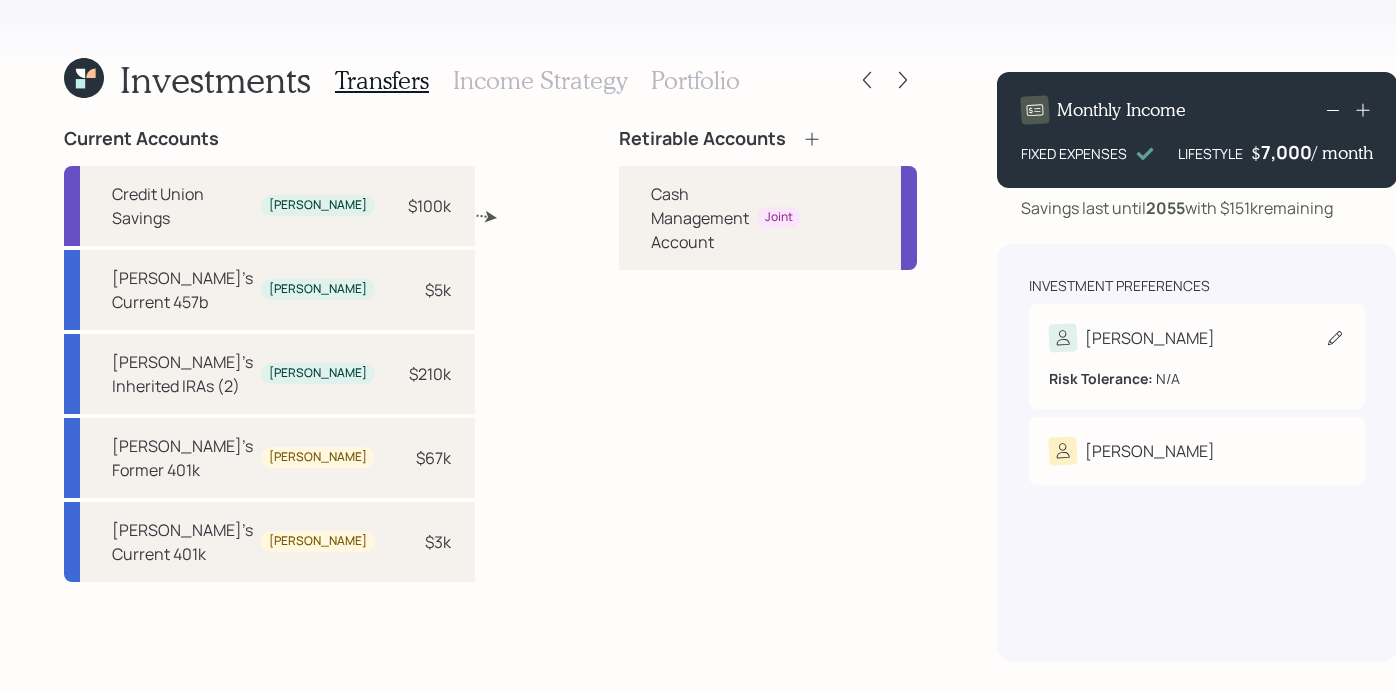 click 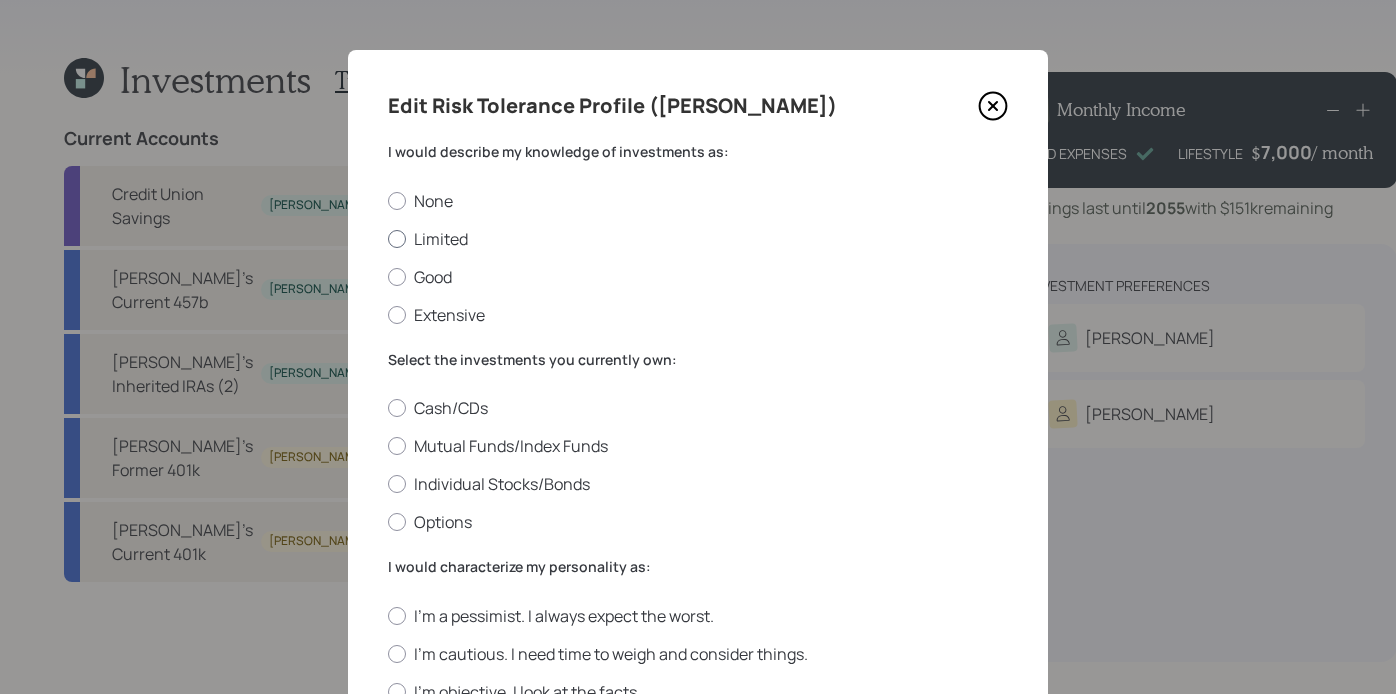 click on "Limited" at bounding box center [698, 239] 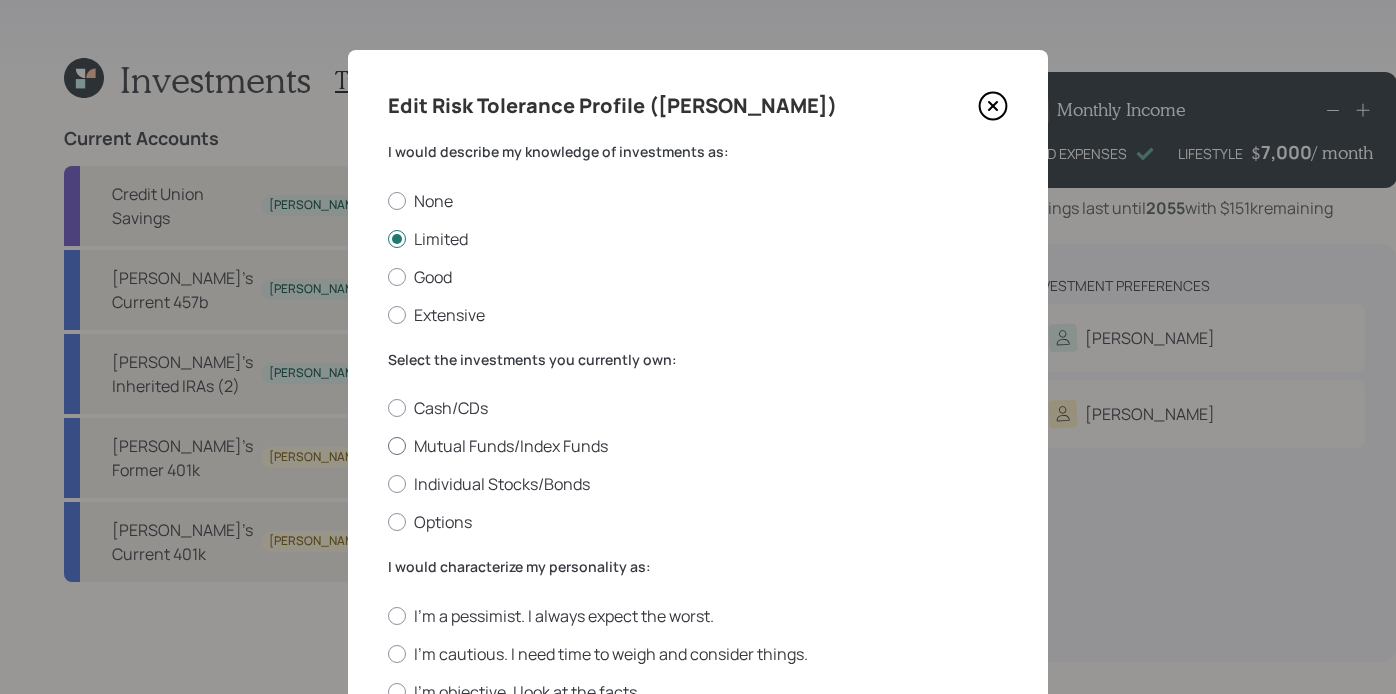 click on "Mutual Funds/Index Funds" at bounding box center (698, 446) 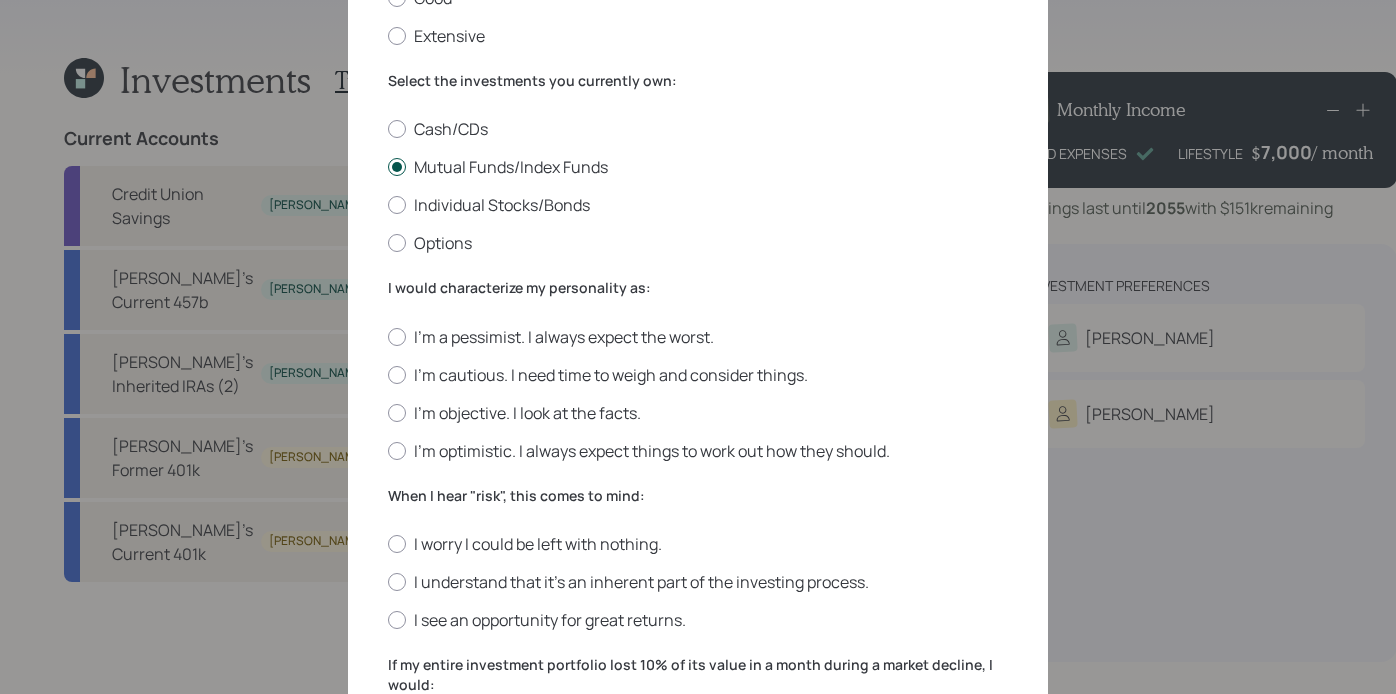 scroll, scrollTop: 273, scrollLeft: 0, axis: vertical 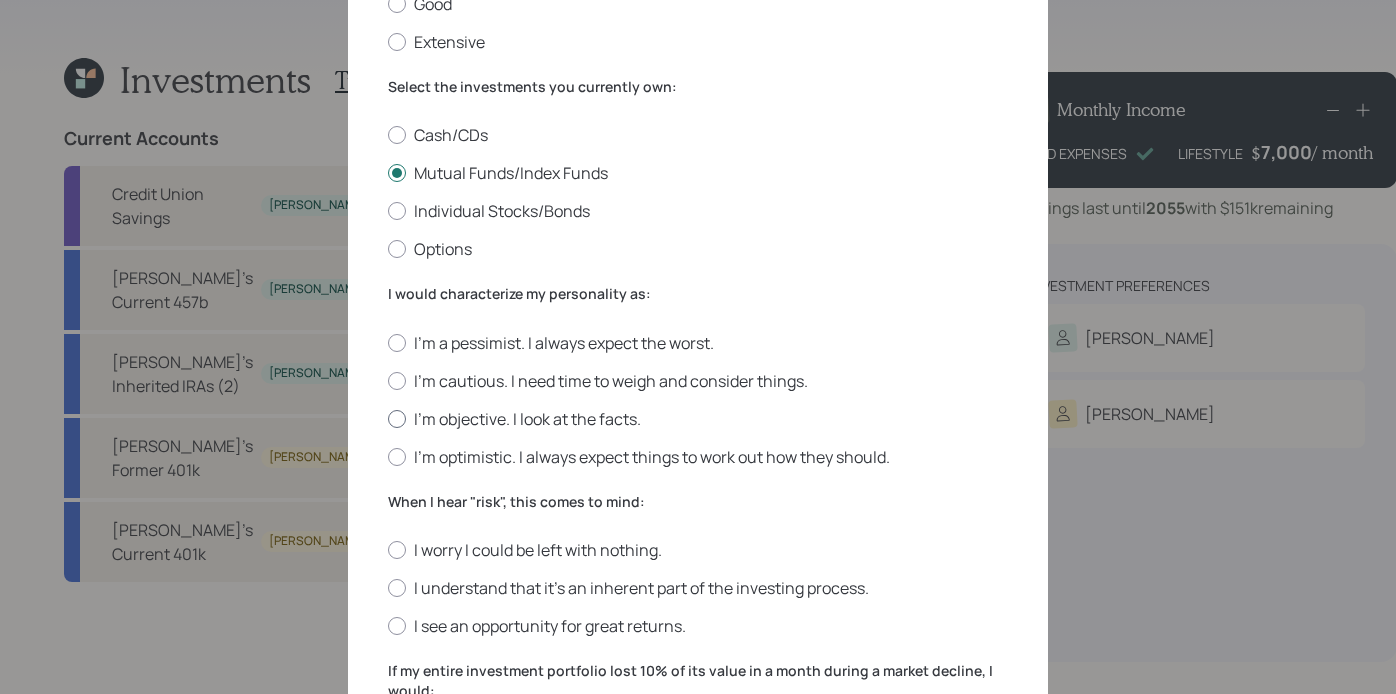 click on "I'm objective. I look at the facts." at bounding box center (698, 419) 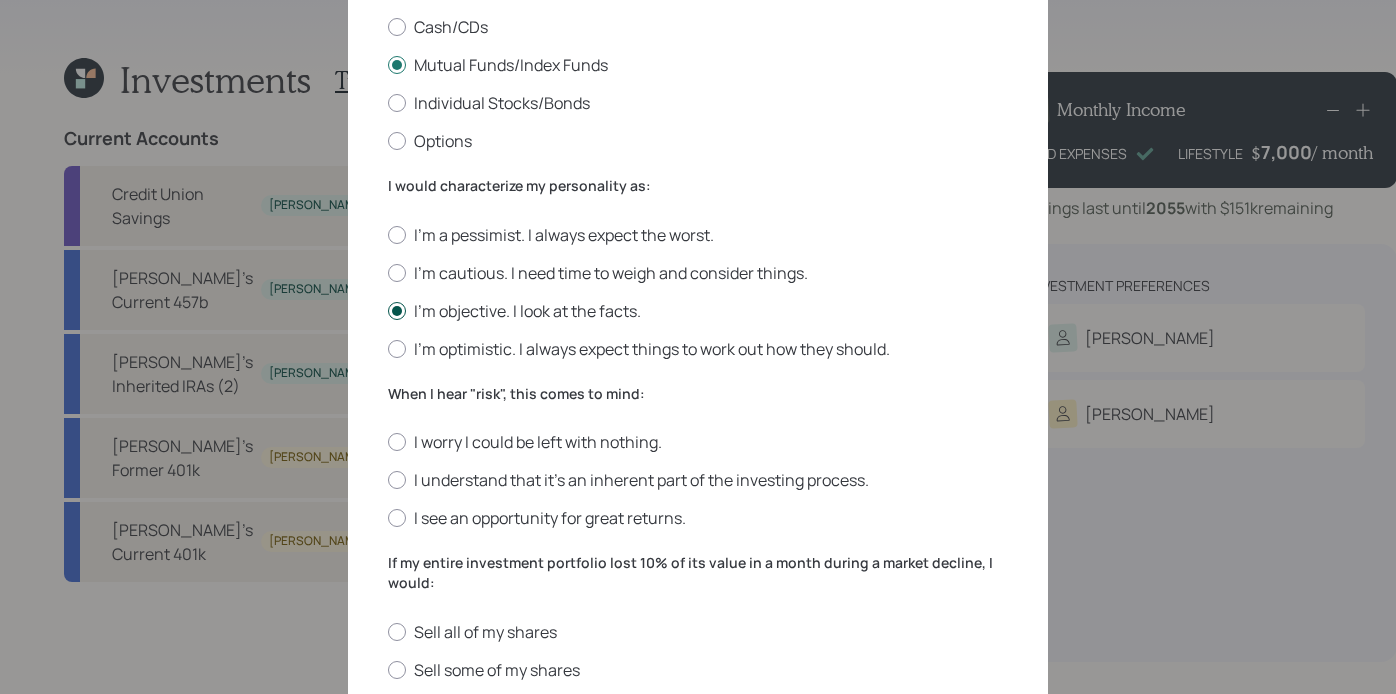 scroll, scrollTop: 380, scrollLeft: 0, axis: vertical 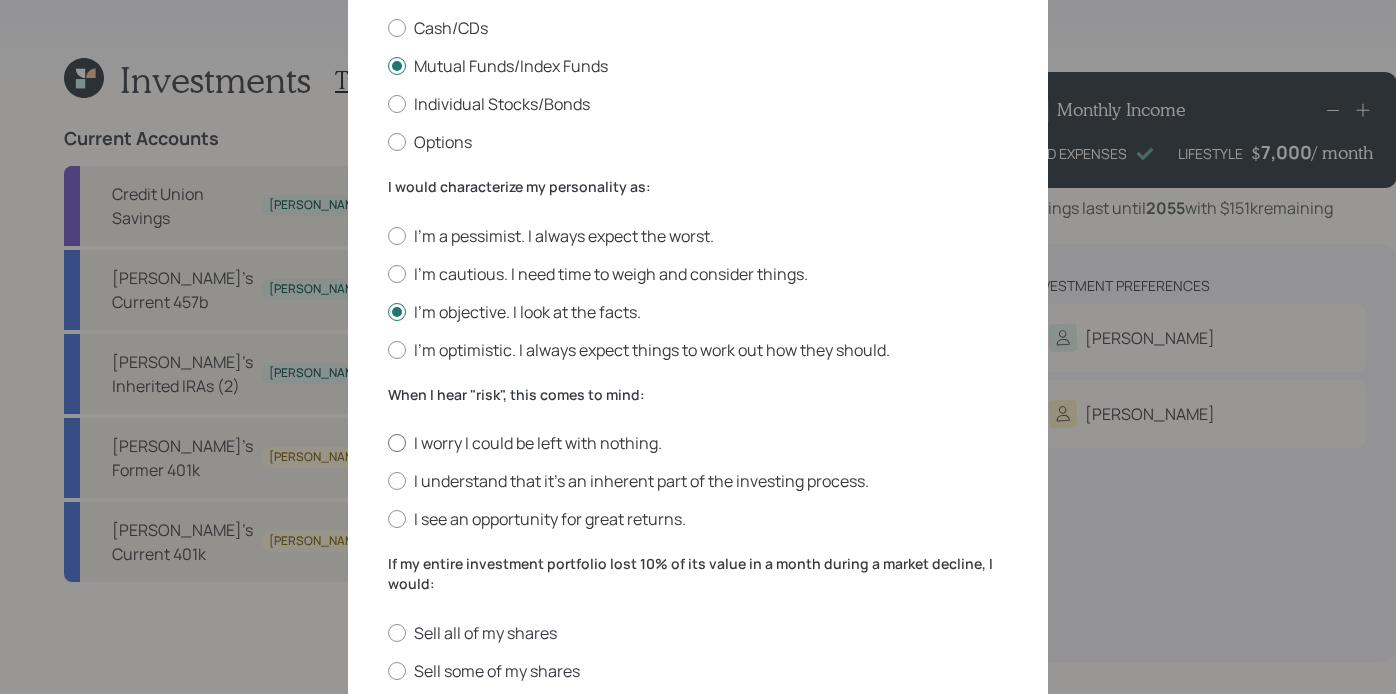 click on "I worry I could be left with nothing." at bounding box center (698, 443) 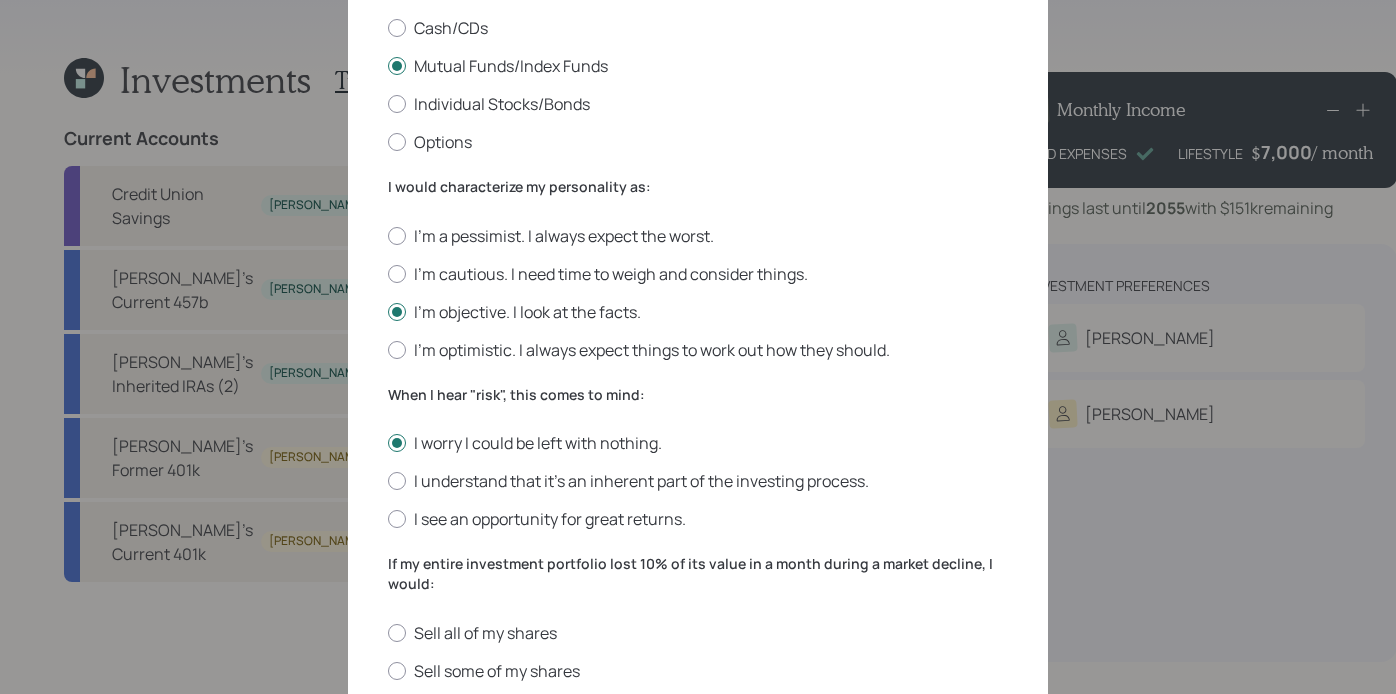 click on "I worry I could be left with nothing. I understand that it’s an inherent part of the investing process. I see an opportunity for great returns." at bounding box center (698, 481) 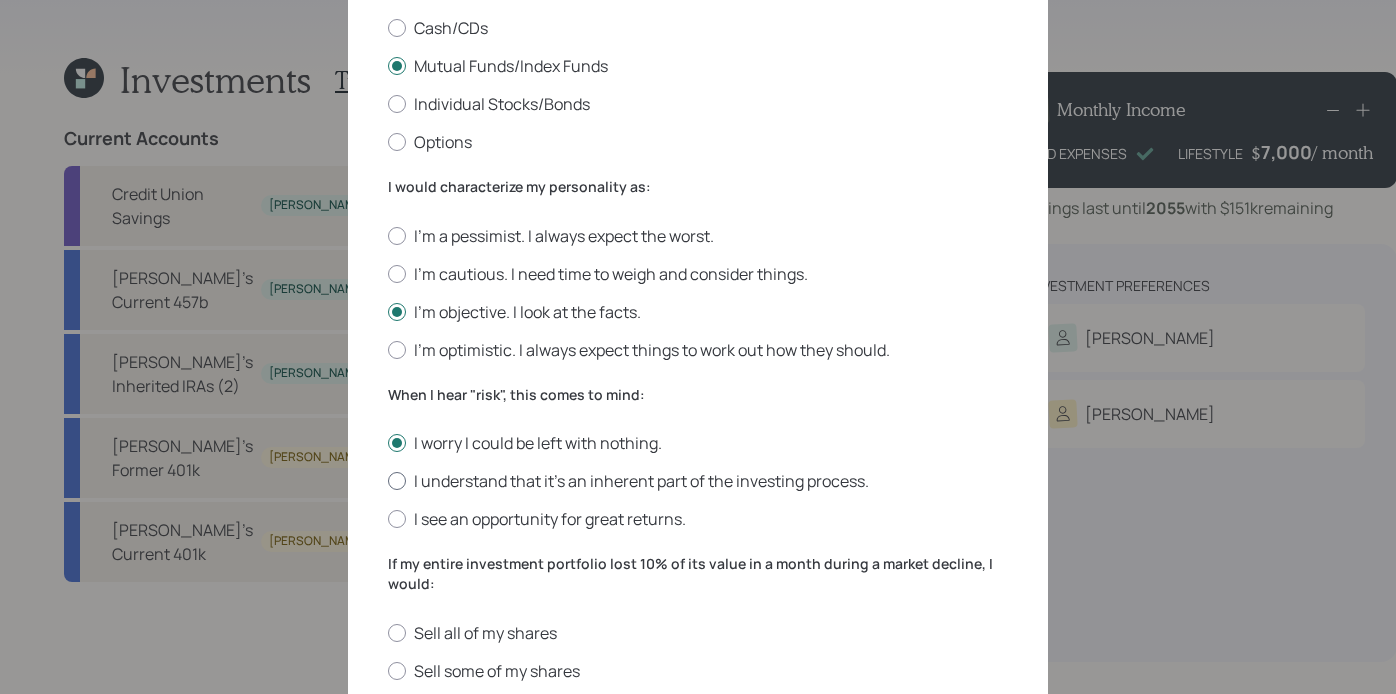 click on "I understand that it’s an inherent part of the investing process." at bounding box center (698, 481) 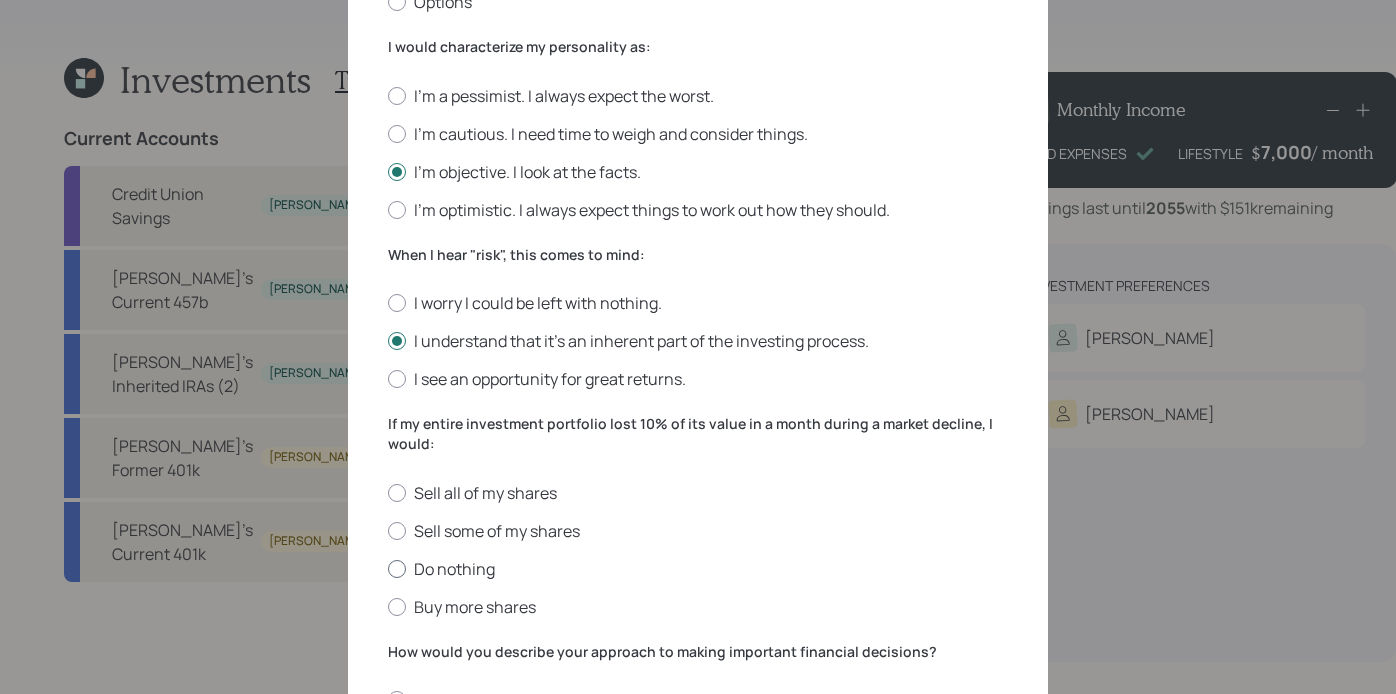 click on "Do nothing" at bounding box center [698, 569] 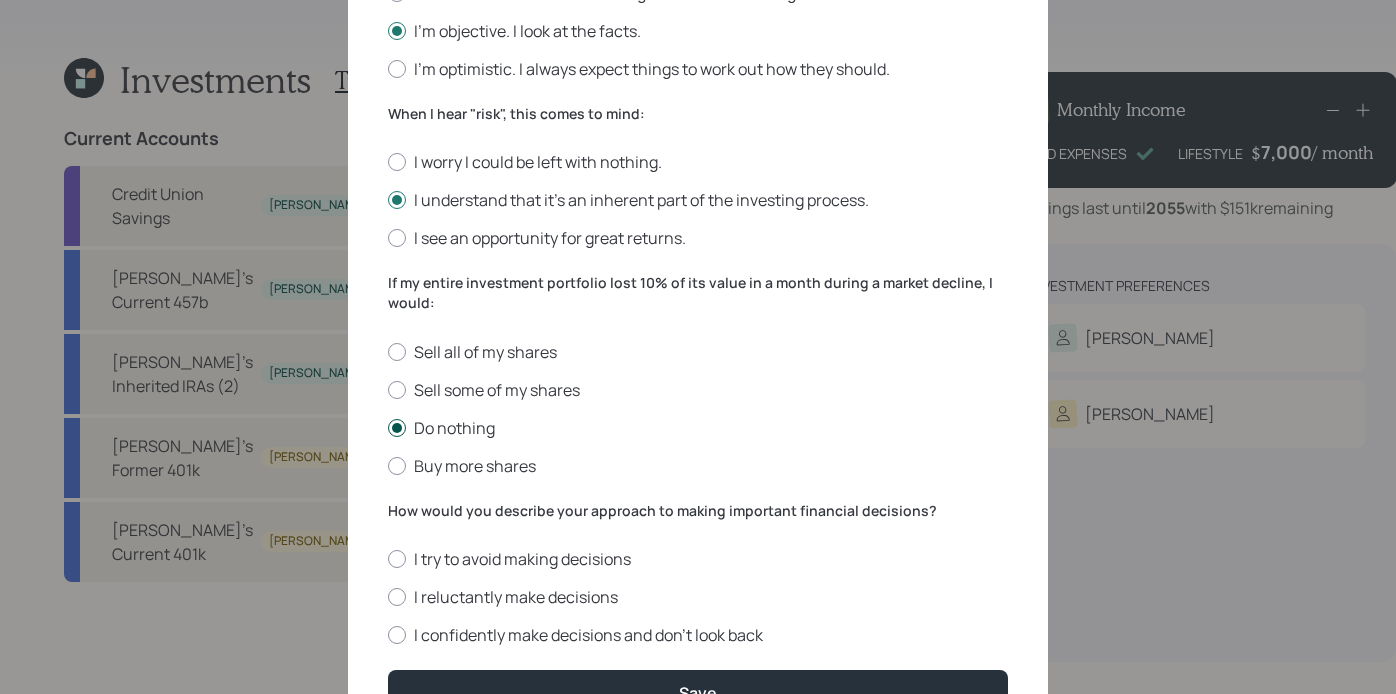 scroll, scrollTop: 674, scrollLeft: 0, axis: vertical 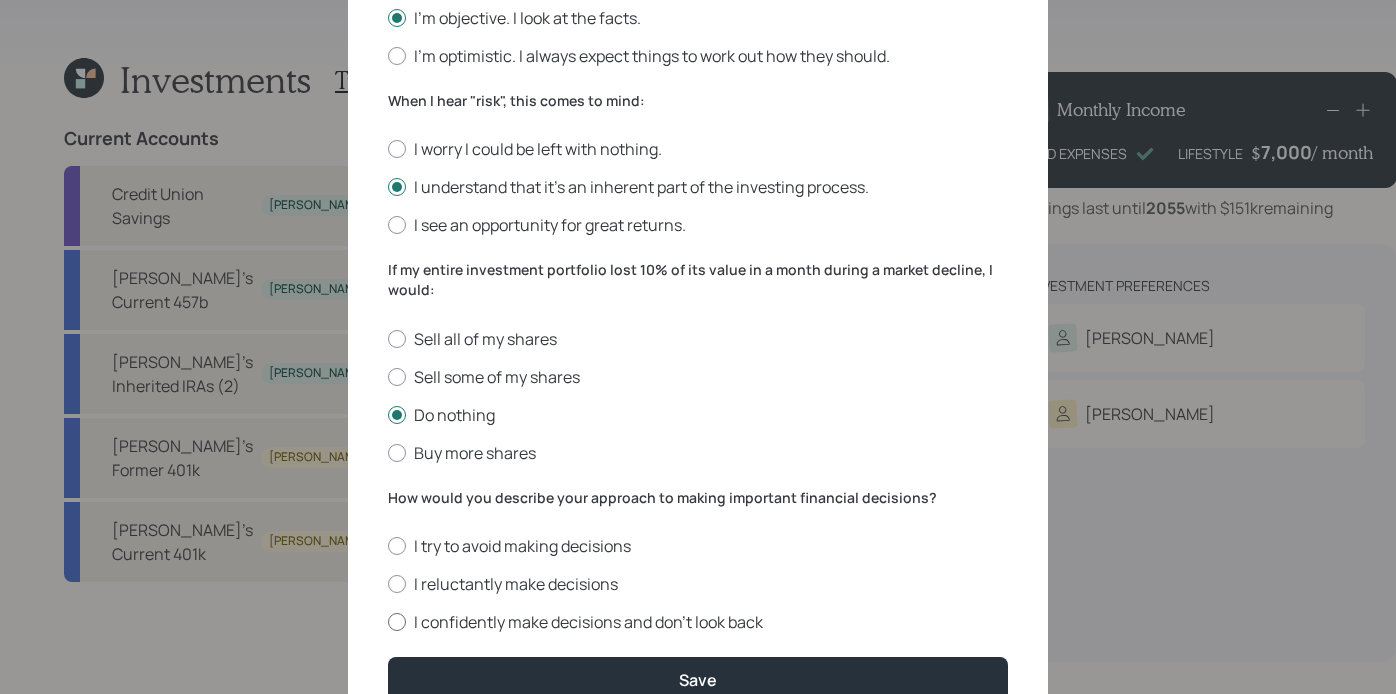 click on "I confidently make decisions and don’t look back" at bounding box center [698, 622] 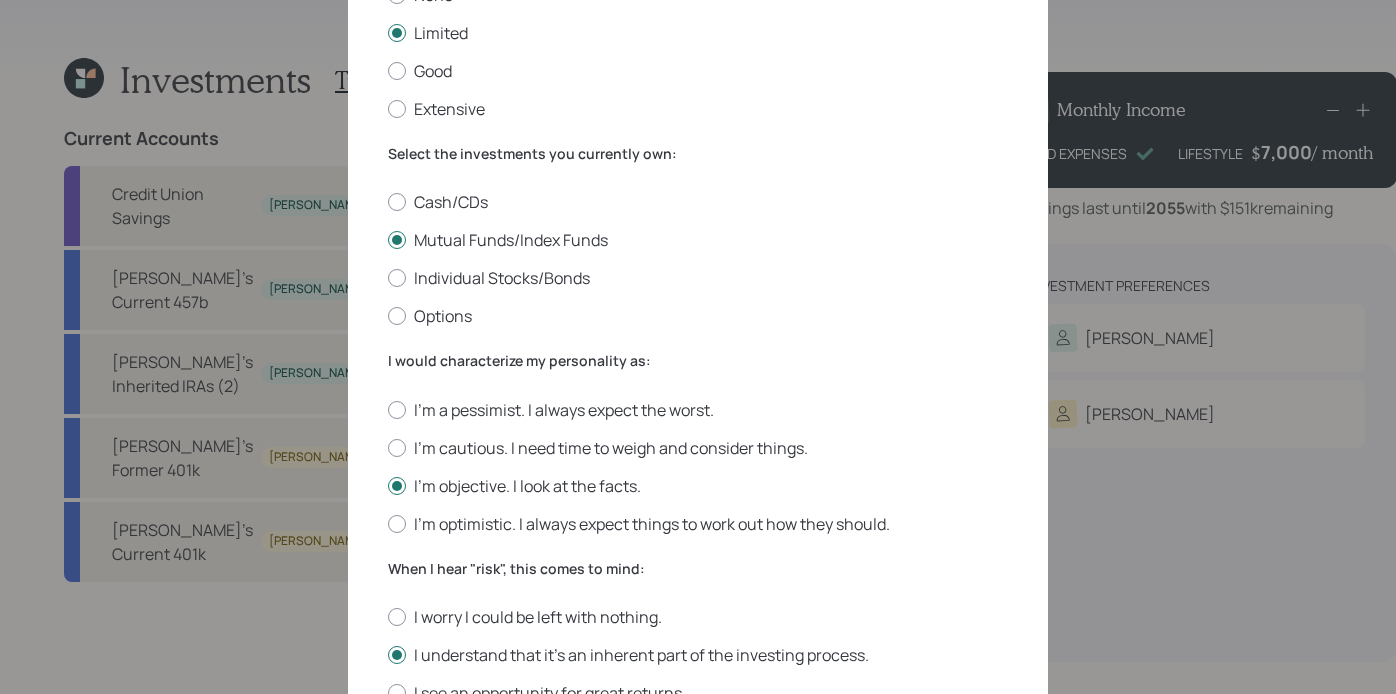 scroll, scrollTop: 0, scrollLeft: 0, axis: both 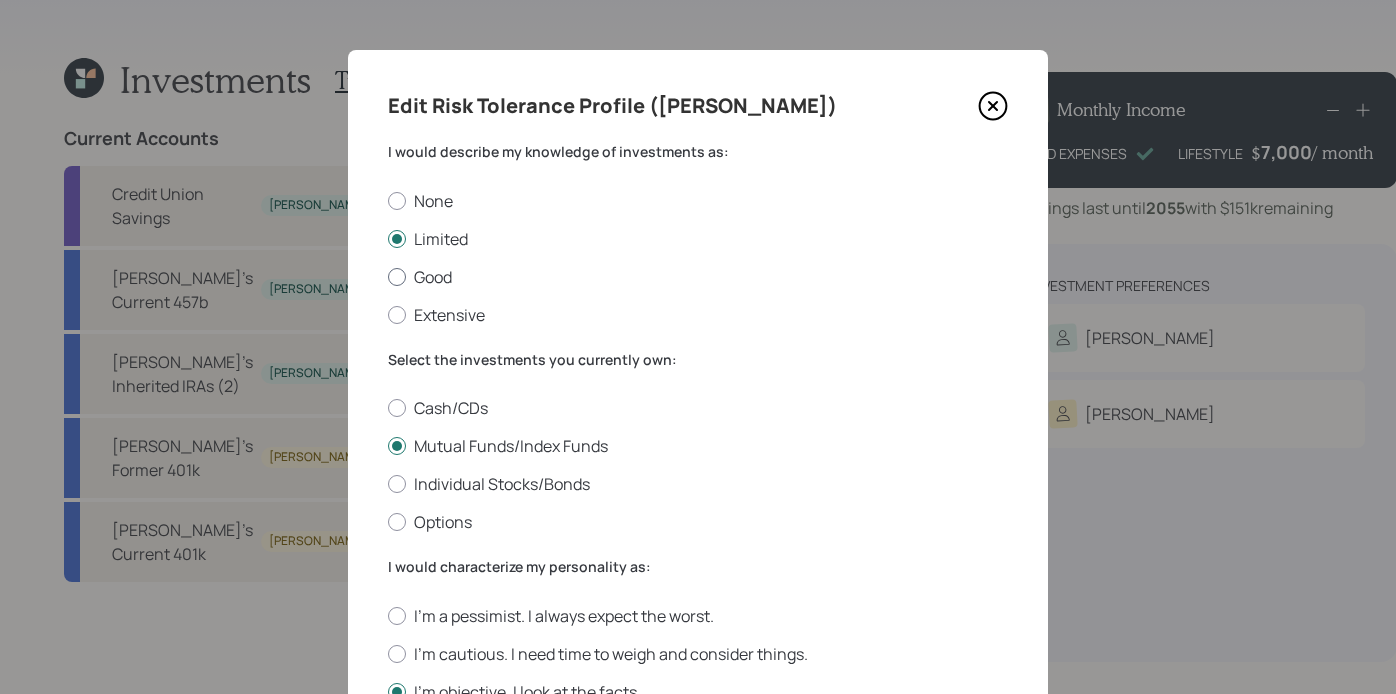 click on "Good" at bounding box center [698, 277] 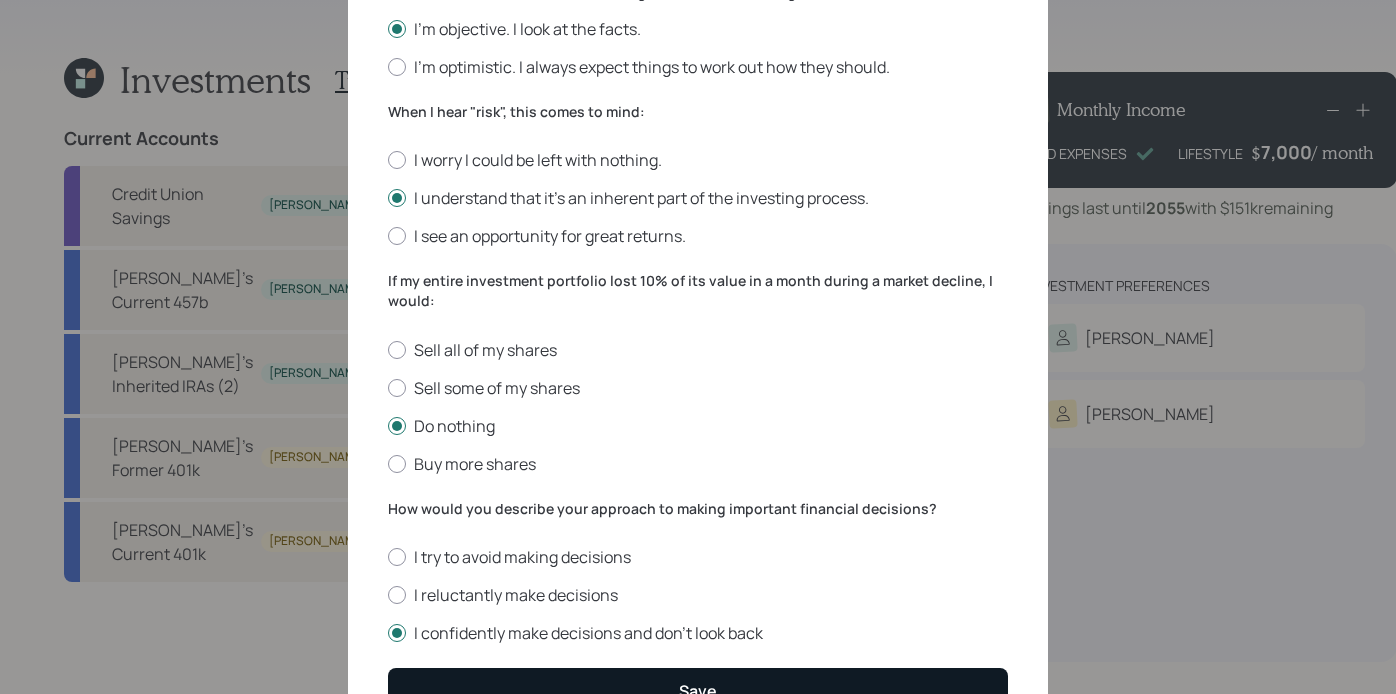 scroll, scrollTop: 771, scrollLeft: 0, axis: vertical 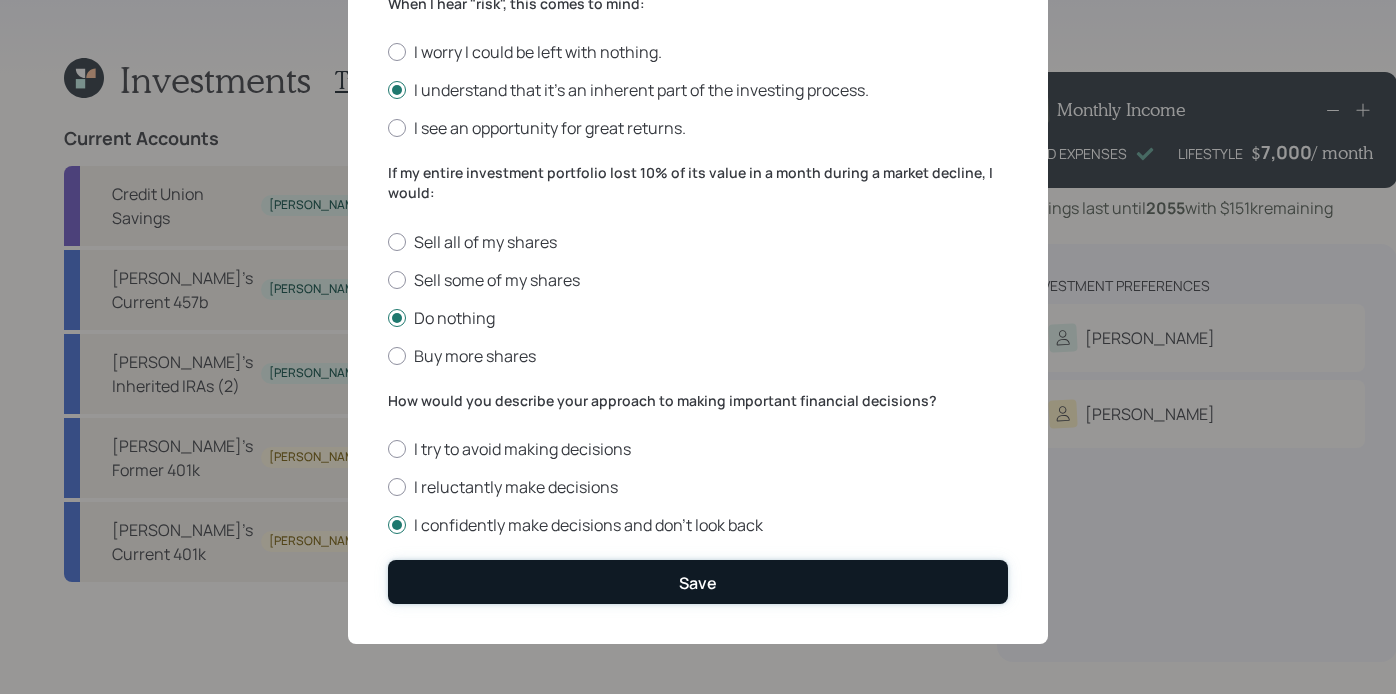 click on "Save" at bounding box center [698, 581] 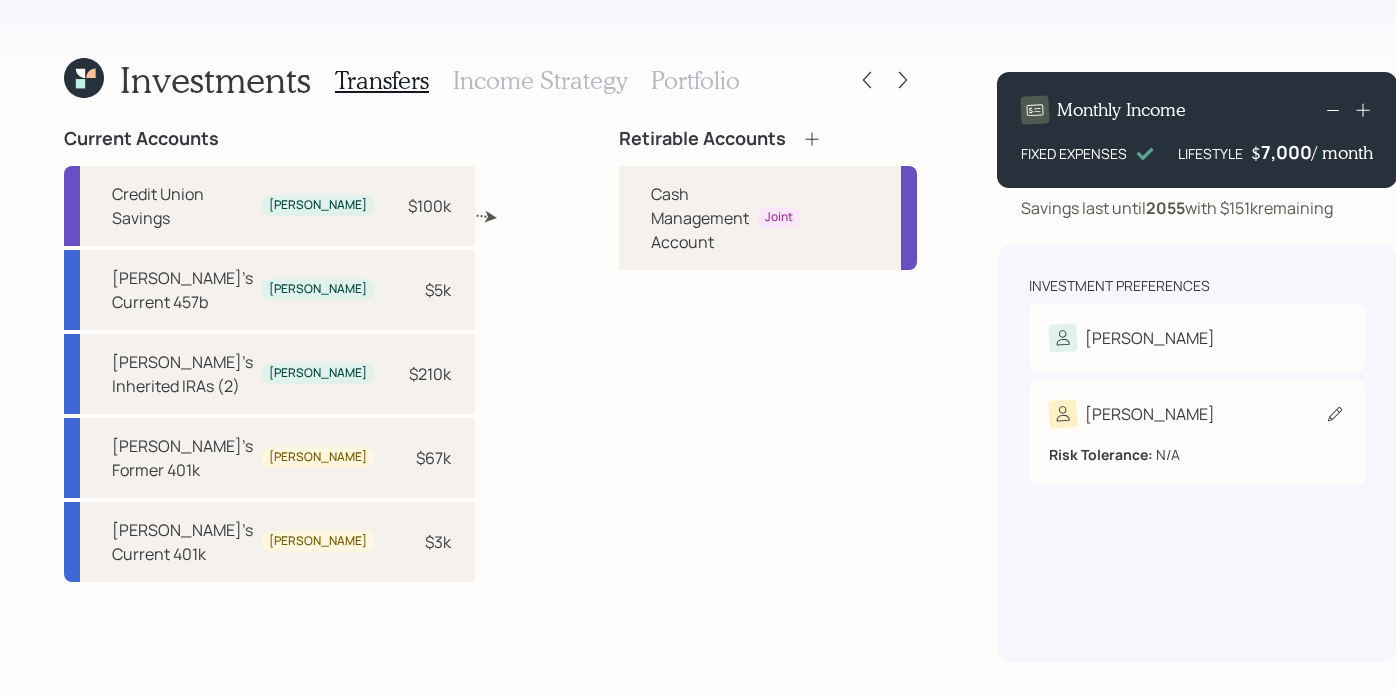 click on "Karen Risk Tolerance:   N/A" at bounding box center [1197, 432] 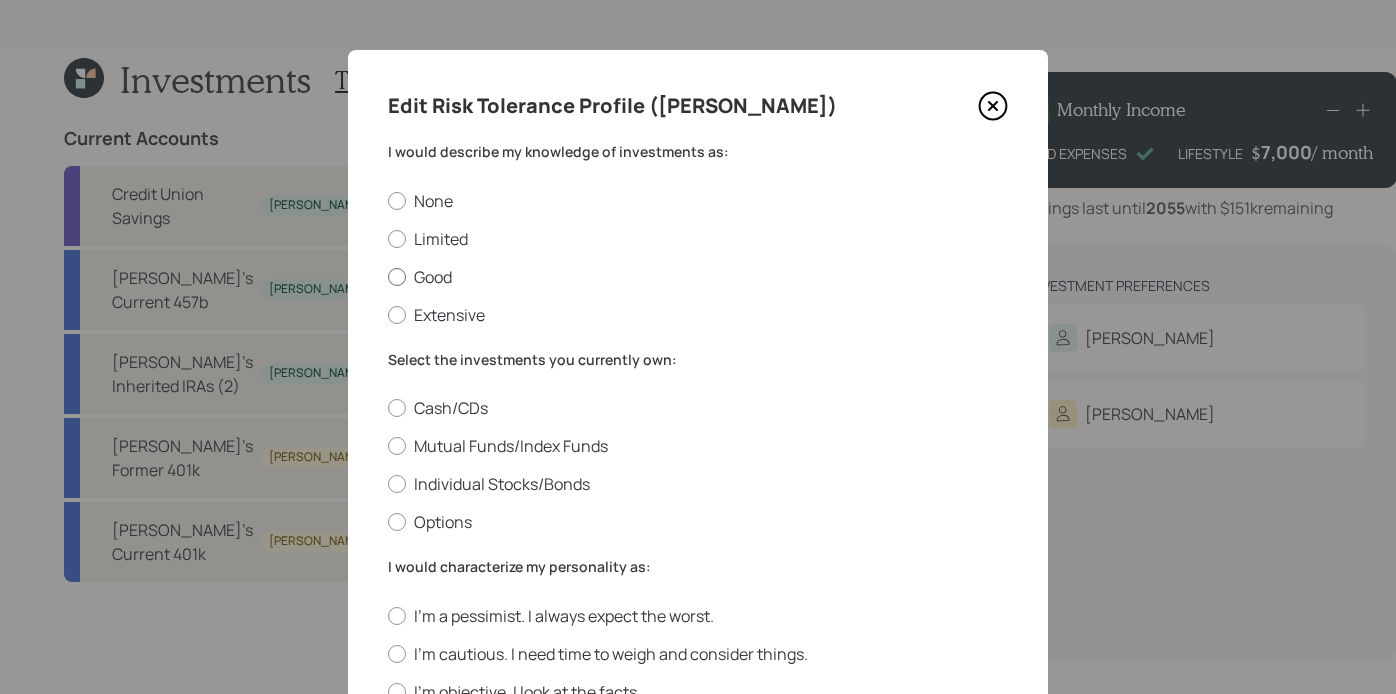 click on "Good" at bounding box center (698, 277) 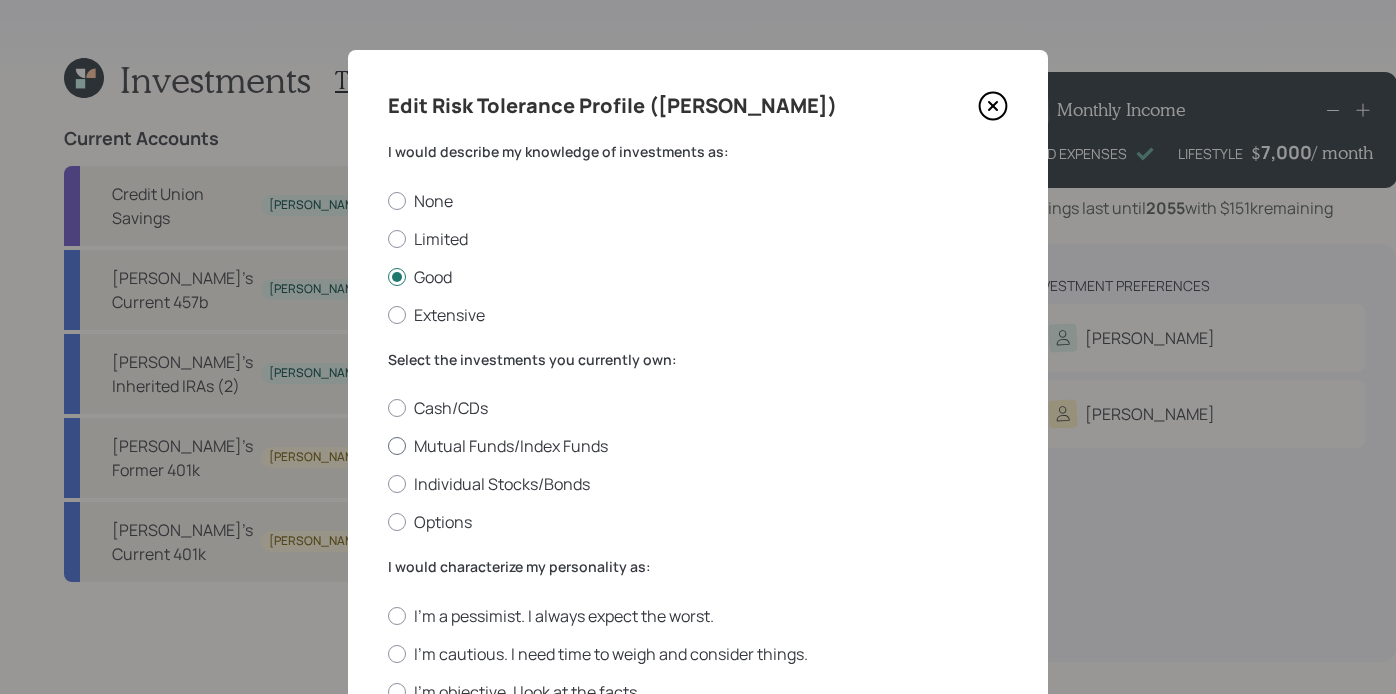 click on "Mutual Funds/Index Funds" at bounding box center [698, 446] 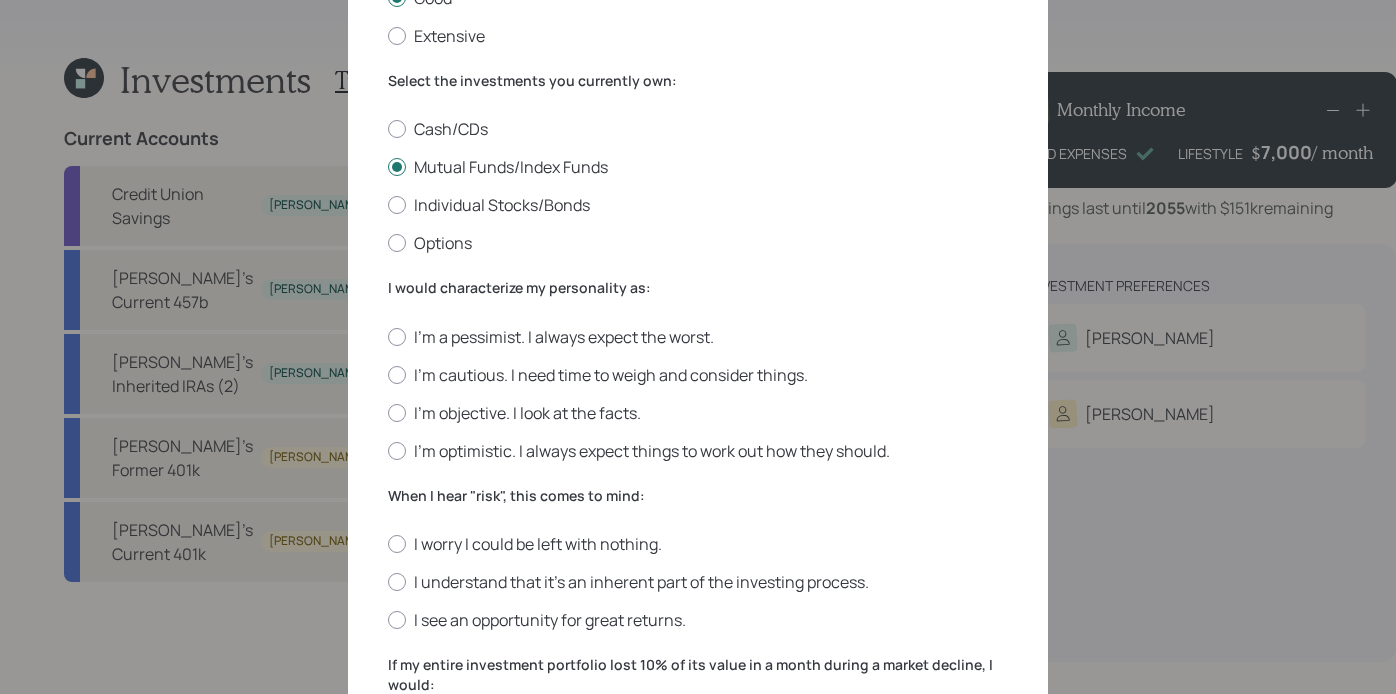 scroll, scrollTop: 281, scrollLeft: 0, axis: vertical 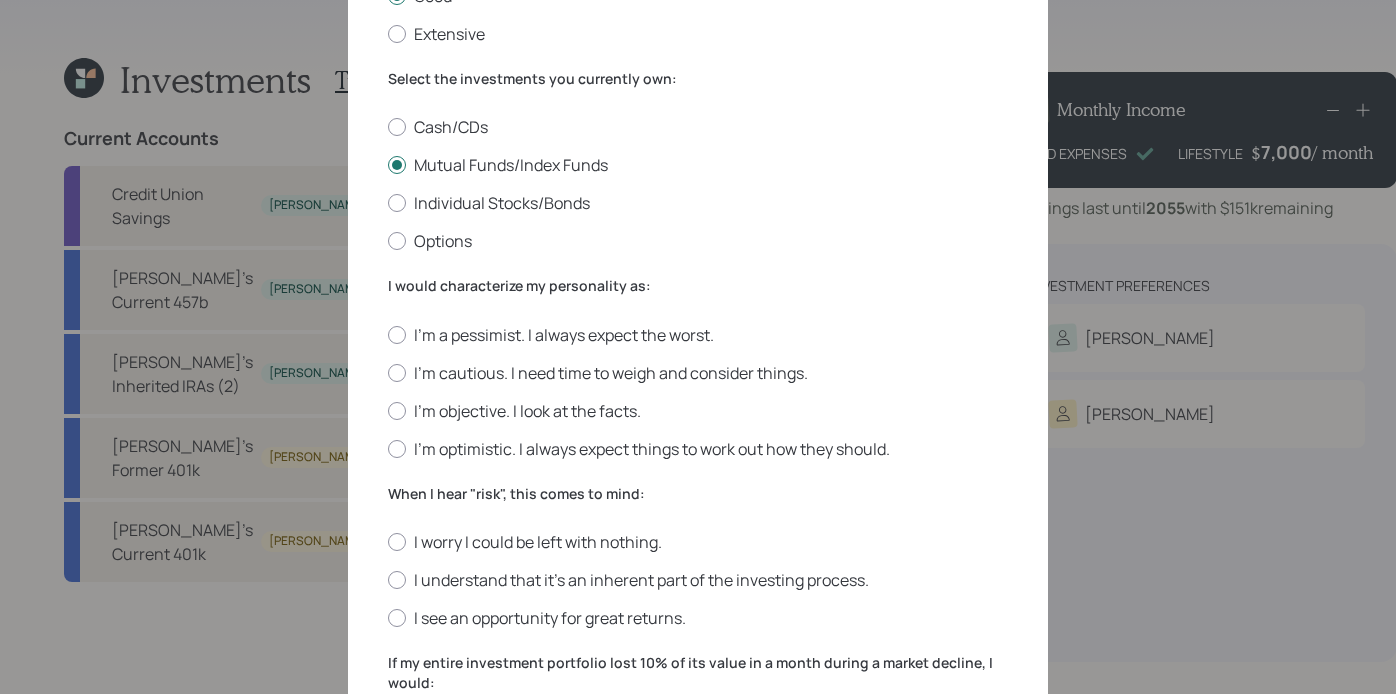 click on "I'm a pessimist. I always expect the worst. I'm cautious. I need time to weigh and consider things. I'm objective. I look at the facts. I'm optimistic. I always expect things to work out how they should." at bounding box center (698, 392) 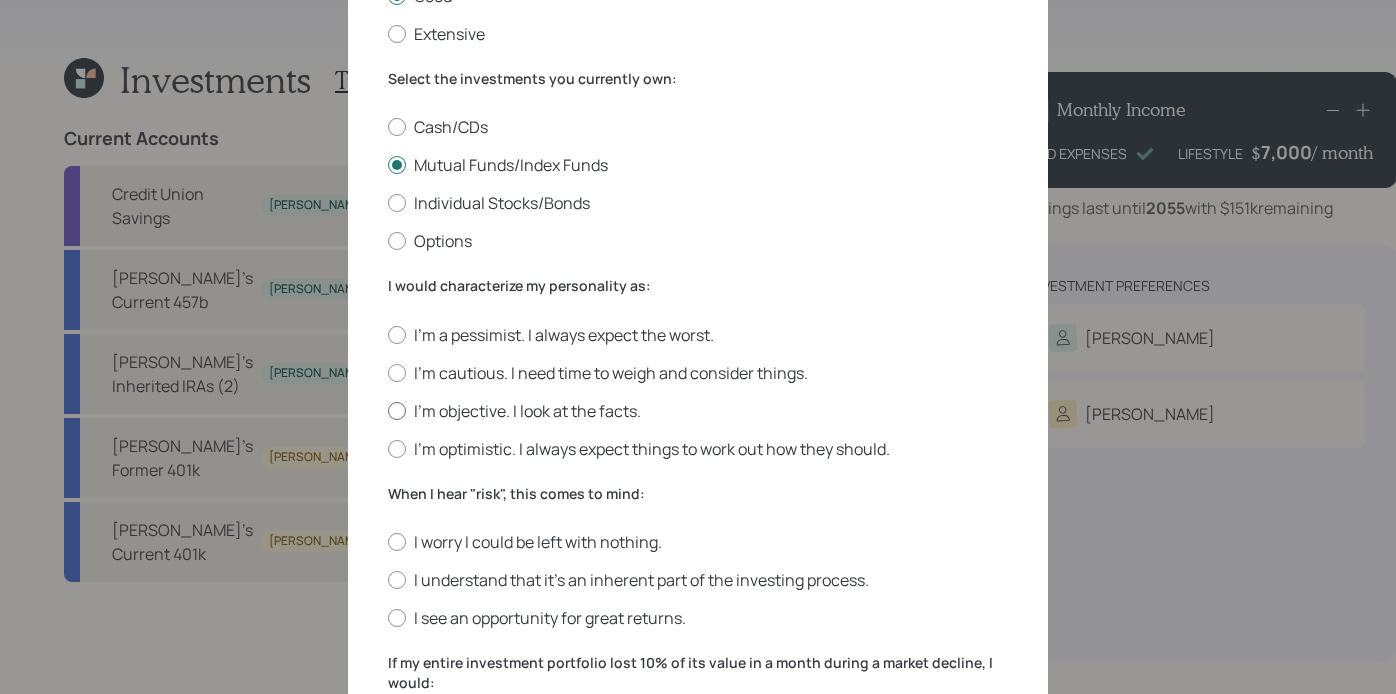 click on "I'm objective. I look at the facts." at bounding box center (698, 411) 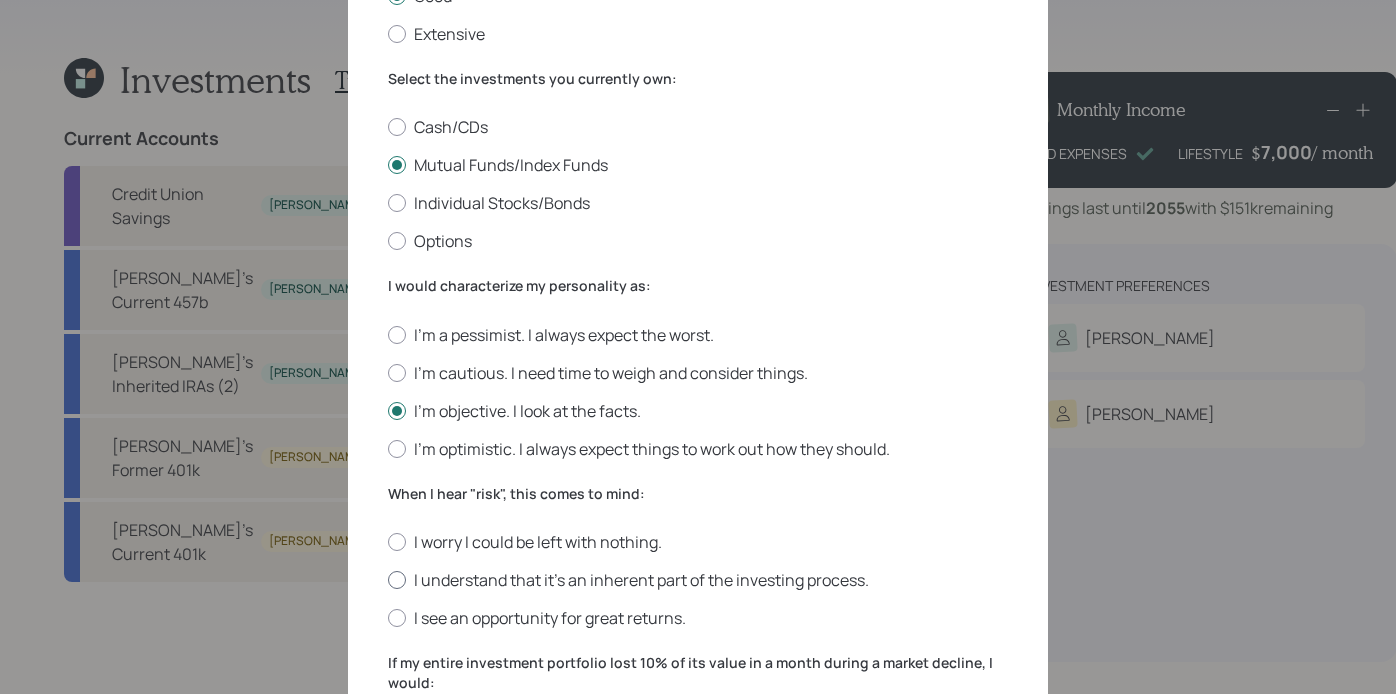 click on "I understand that it’s an inherent part of the investing process." at bounding box center (698, 580) 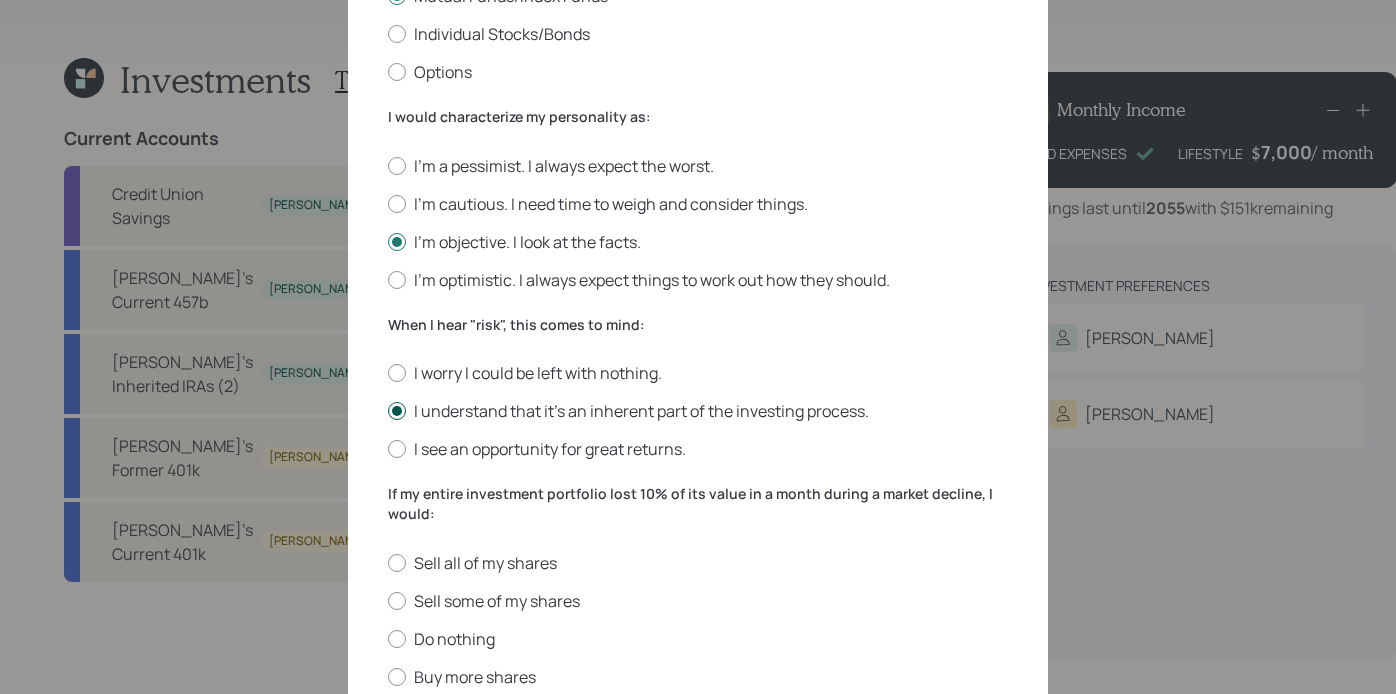 scroll, scrollTop: 771, scrollLeft: 0, axis: vertical 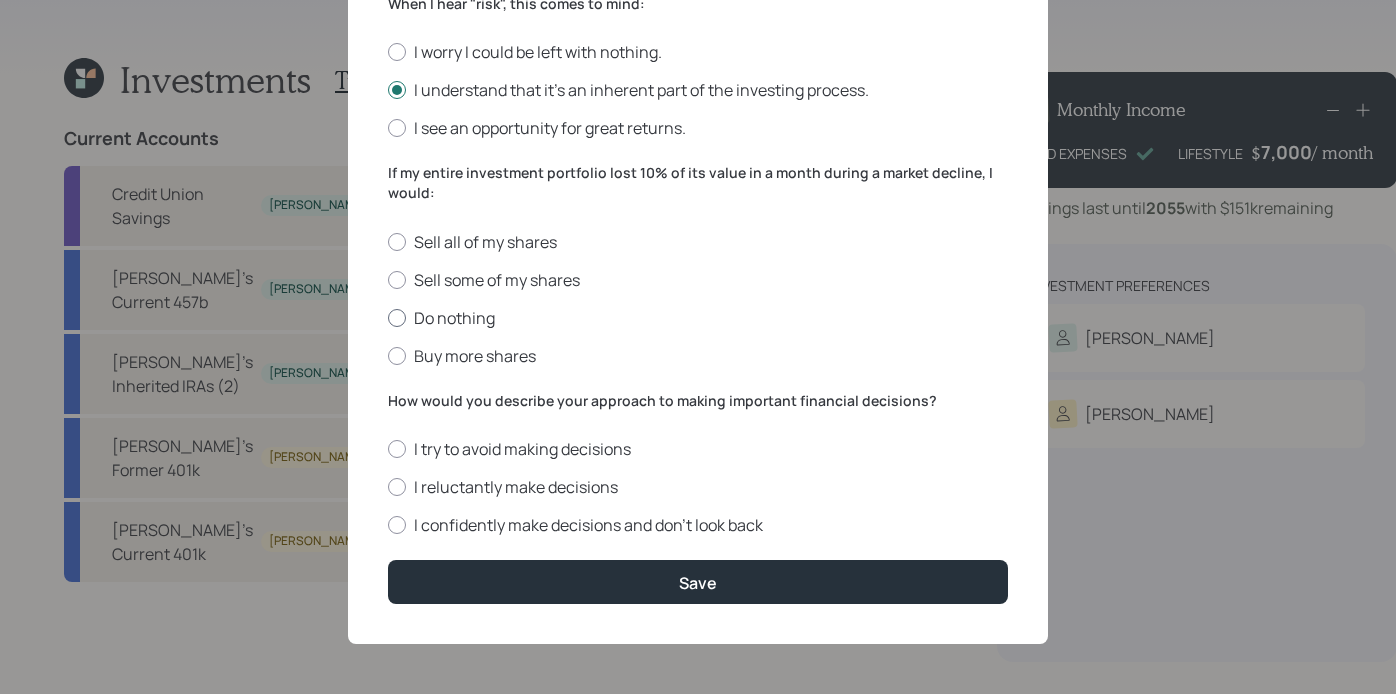 click on "Do nothing" at bounding box center [698, 318] 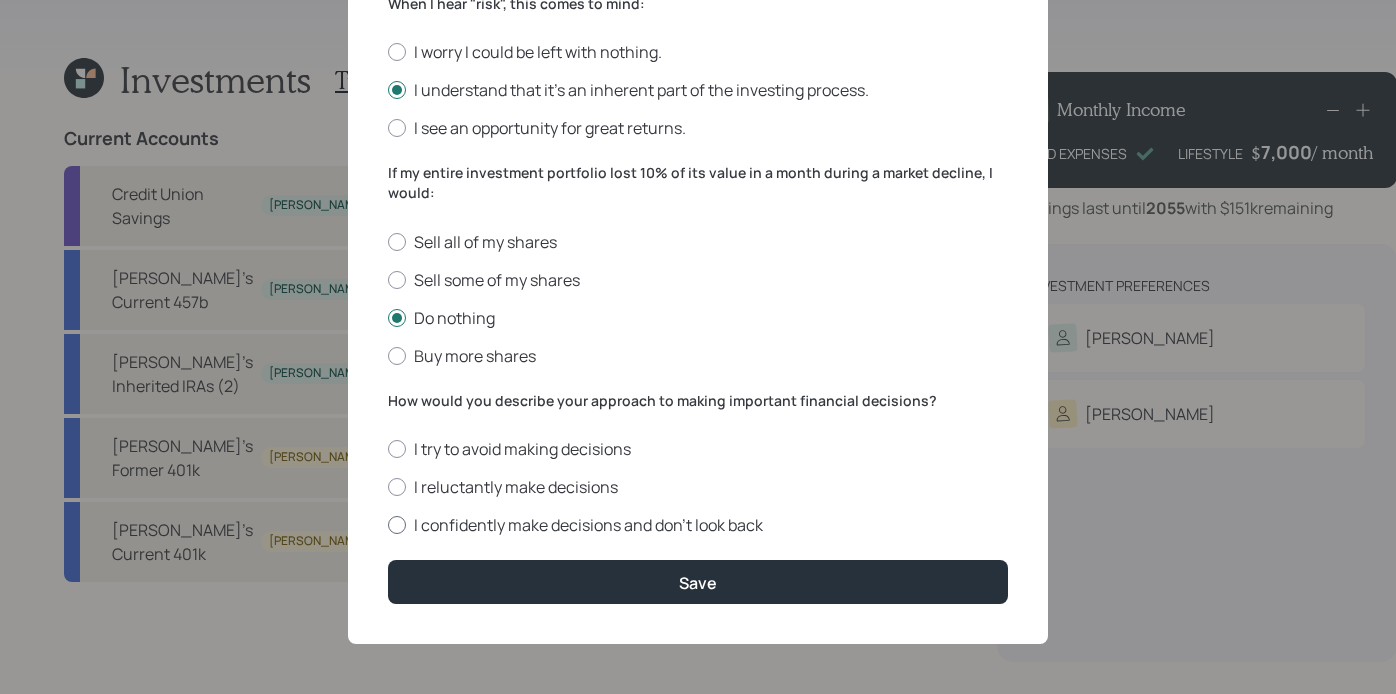 click on "I confidently make decisions and don’t look back" at bounding box center (698, 525) 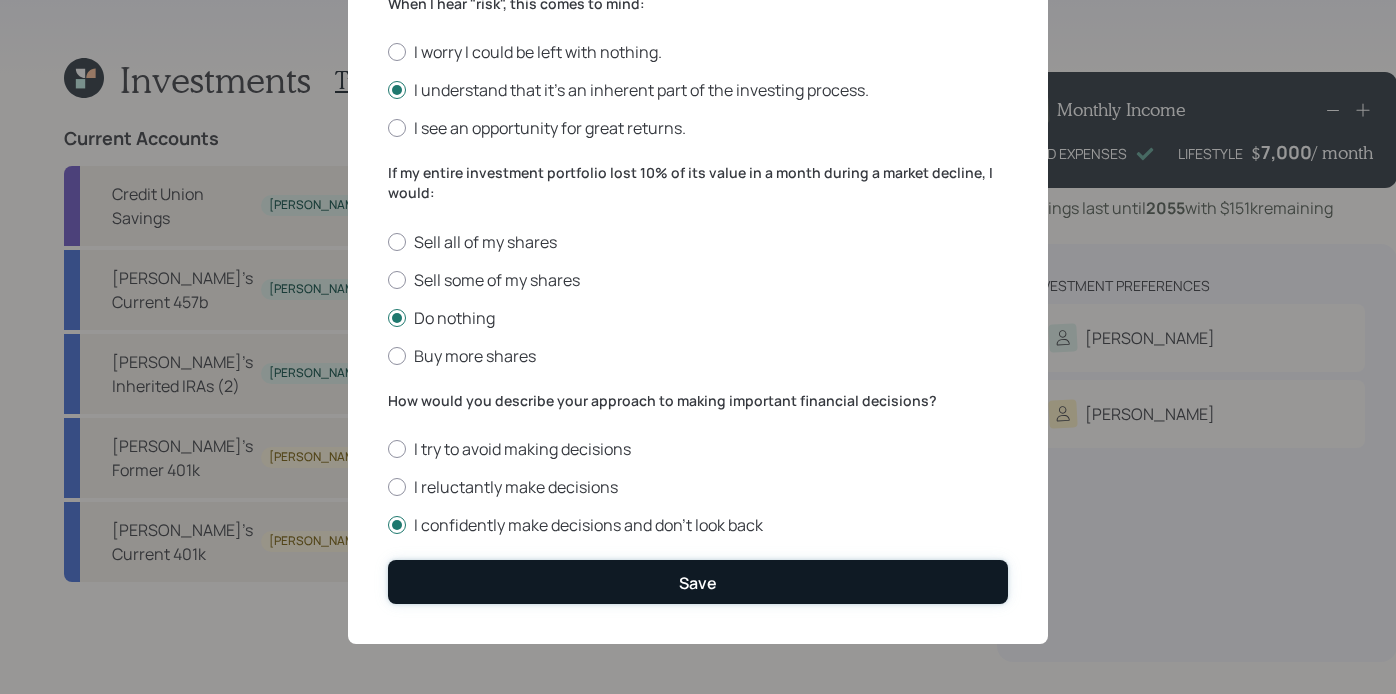 click on "Save" at bounding box center (698, 581) 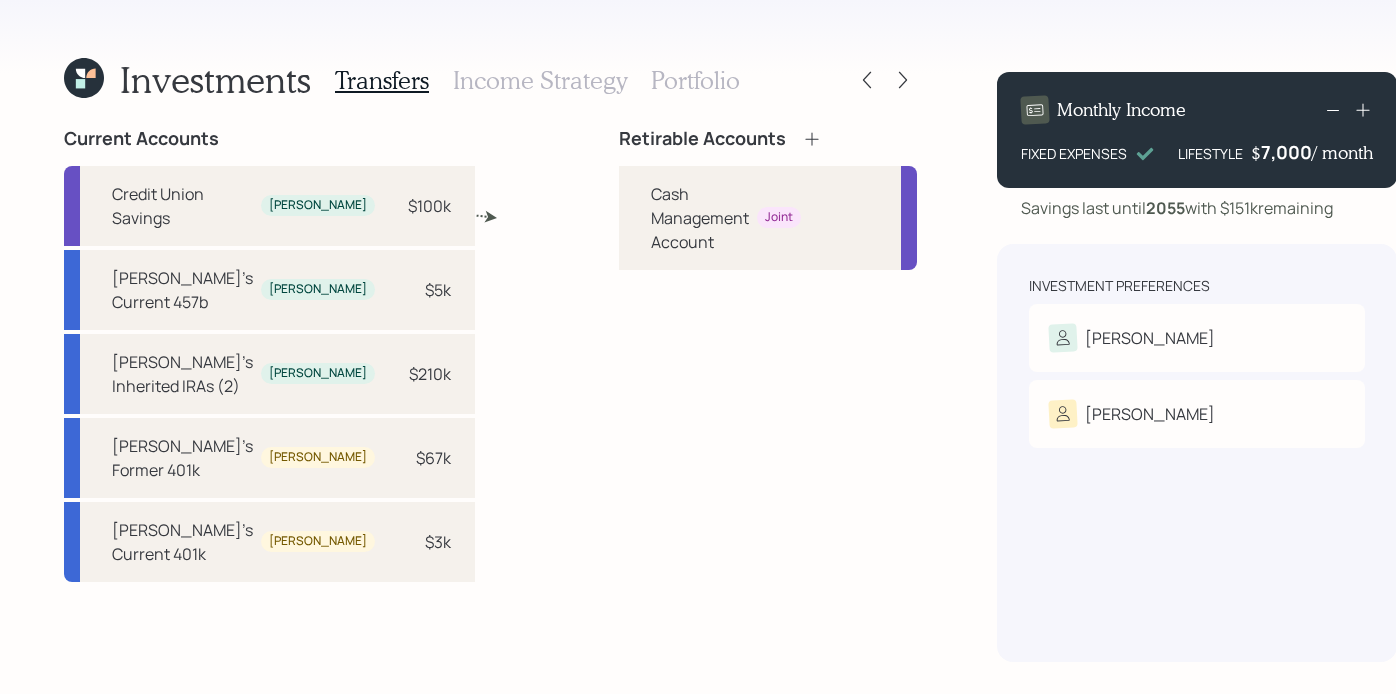 click on "Retirable Accounts" at bounding box center (768, 139) 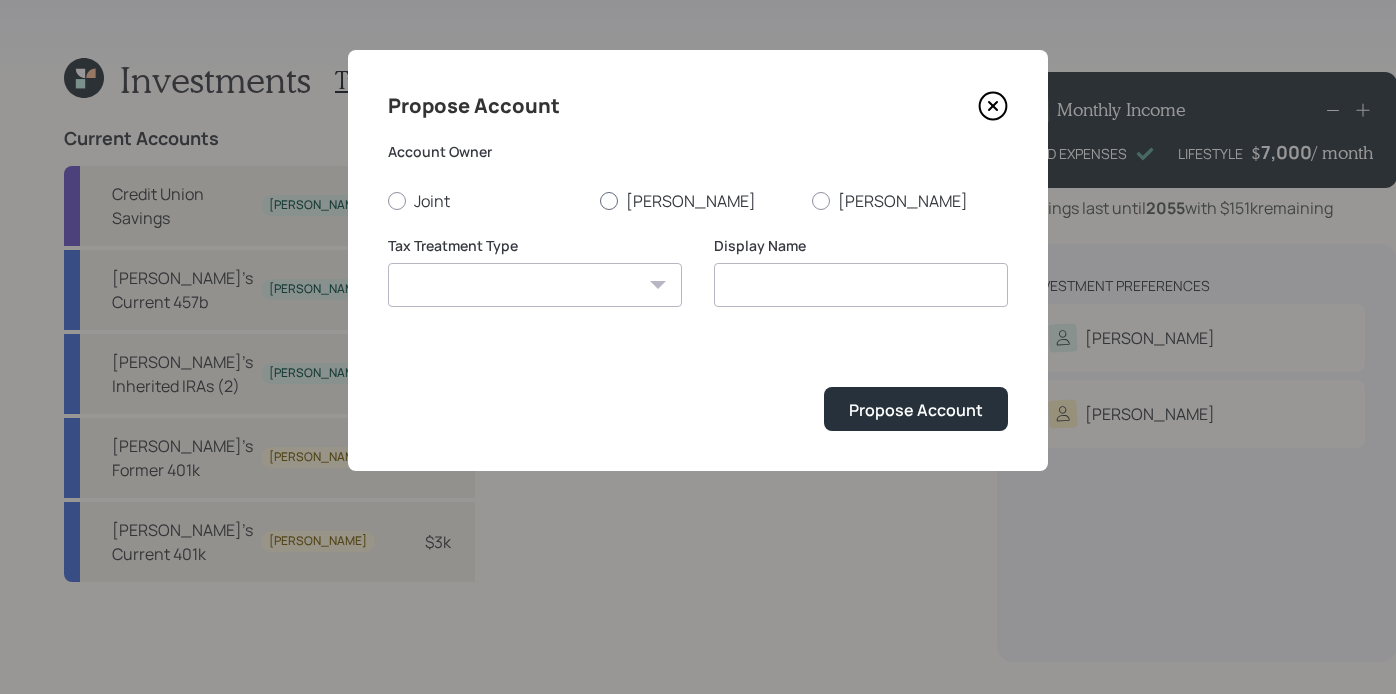 click on "[PERSON_NAME]" at bounding box center (698, 201) 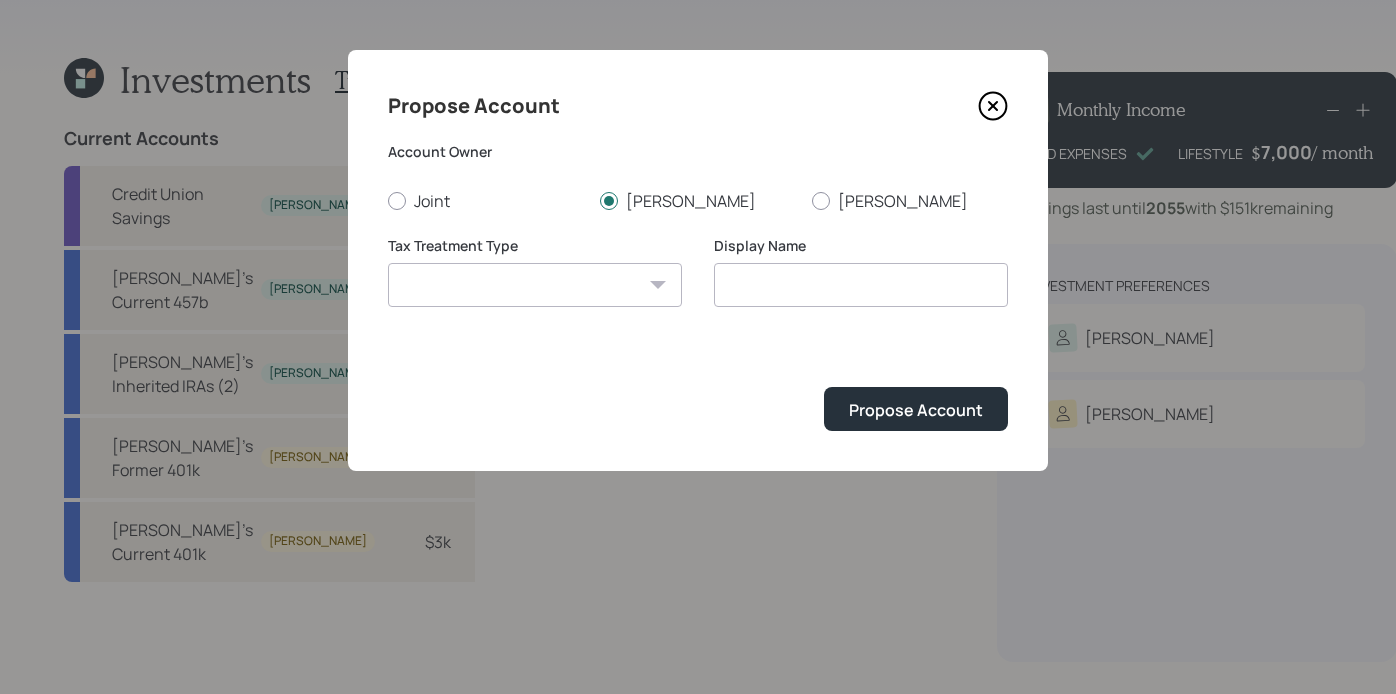 click on "Tax Treatment Type Roth Taxable Traditional" at bounding box center (535, 284) 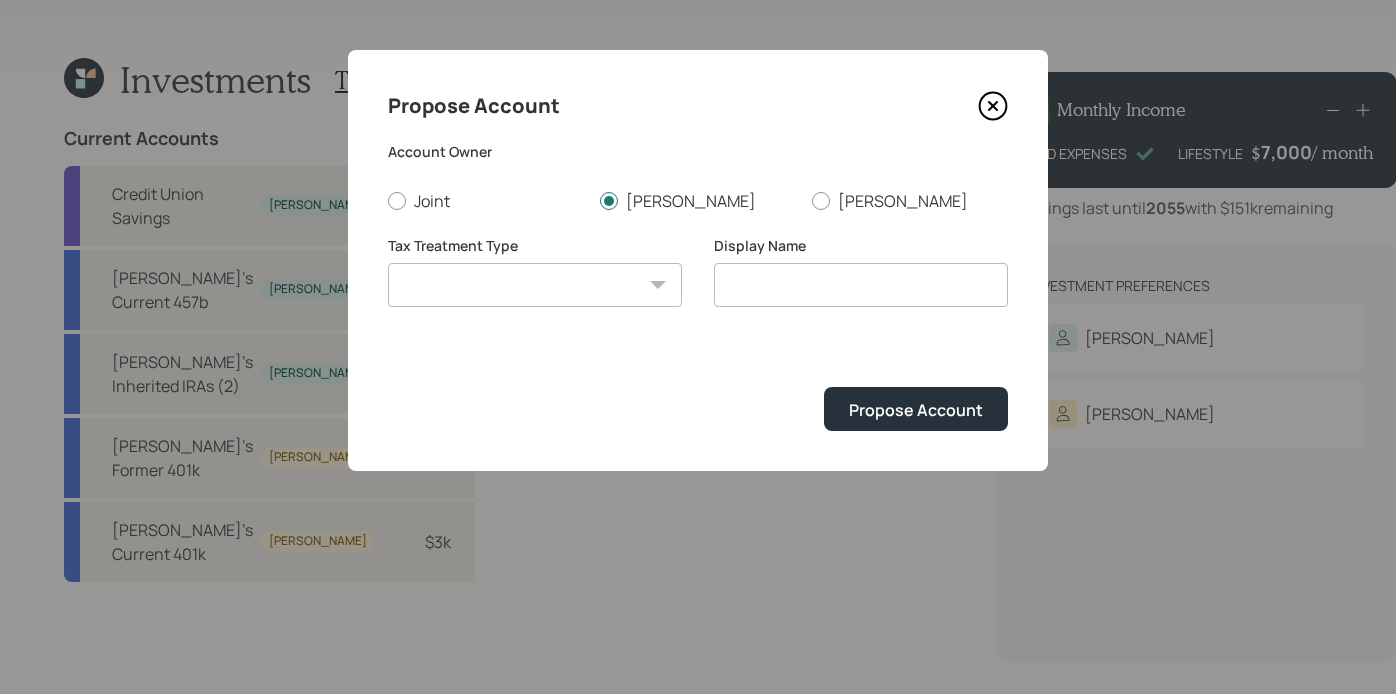 click on "Roth Taxable Traditional" at bounding box center (535, 285) 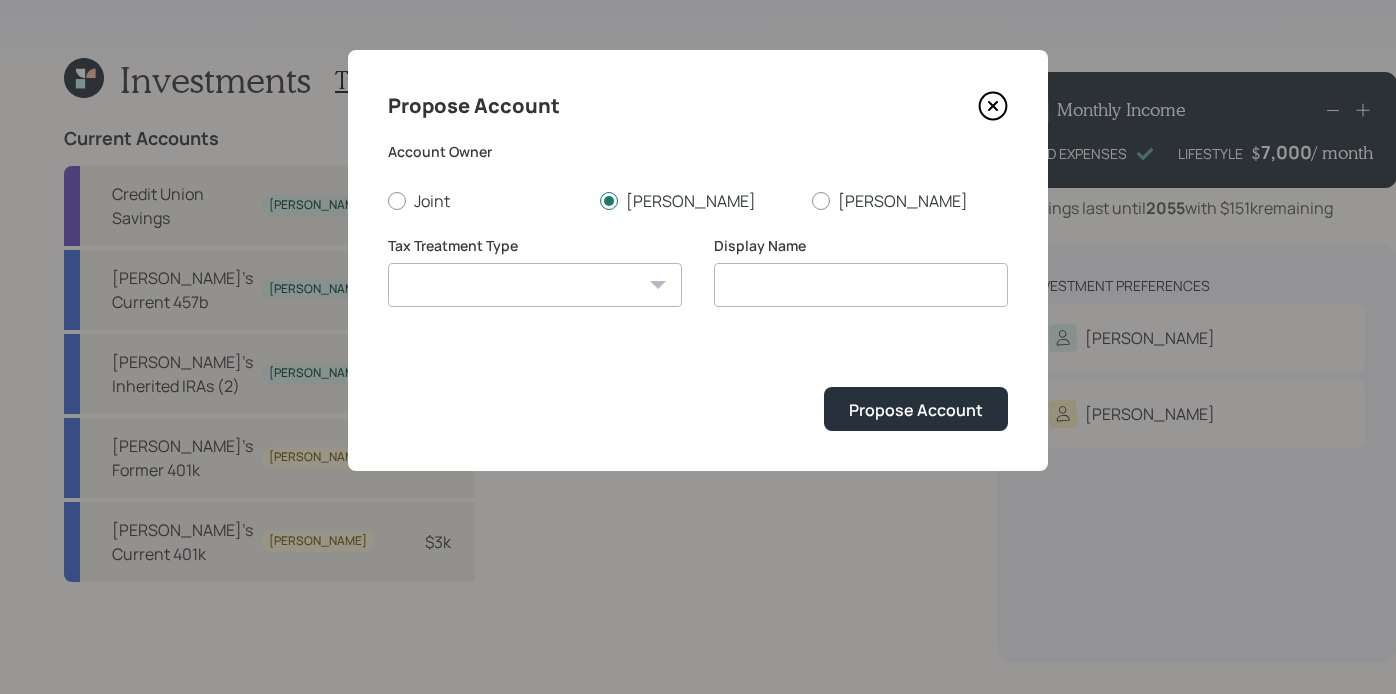select on "traditional" 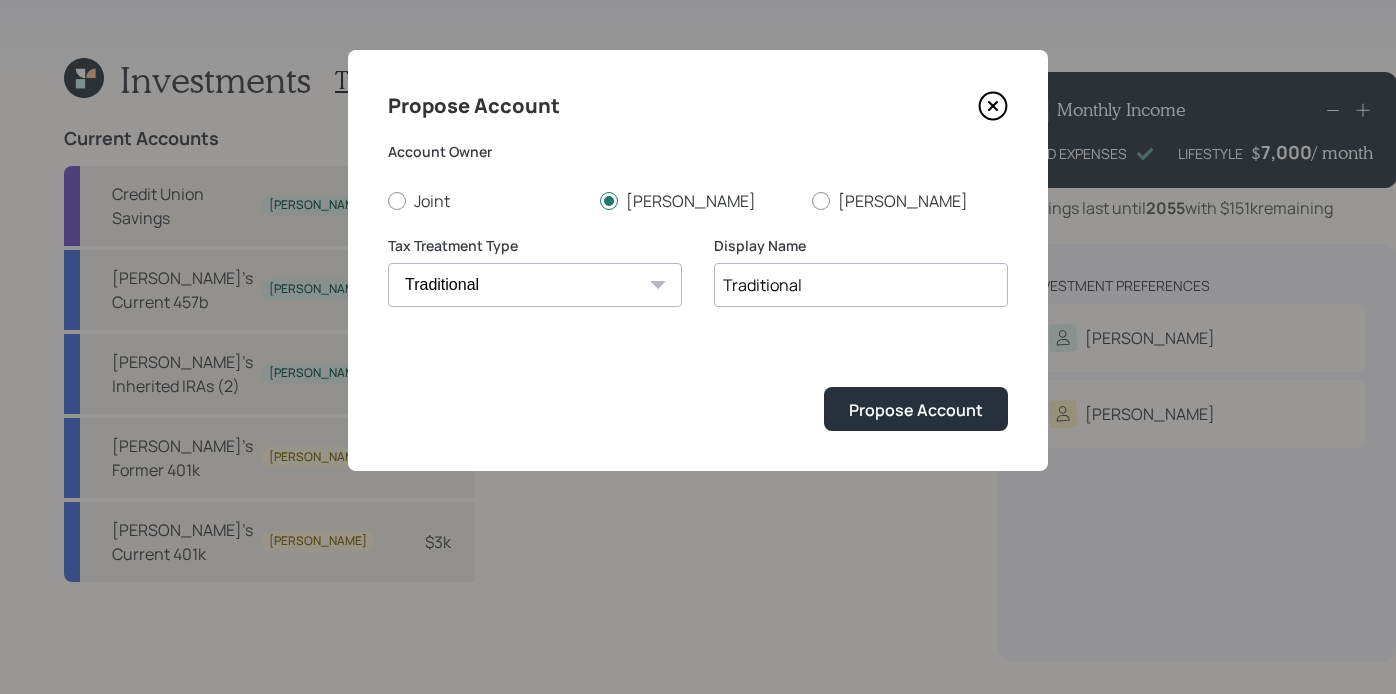 click on "Display Name Traditional" at bounding box center [861, 284] 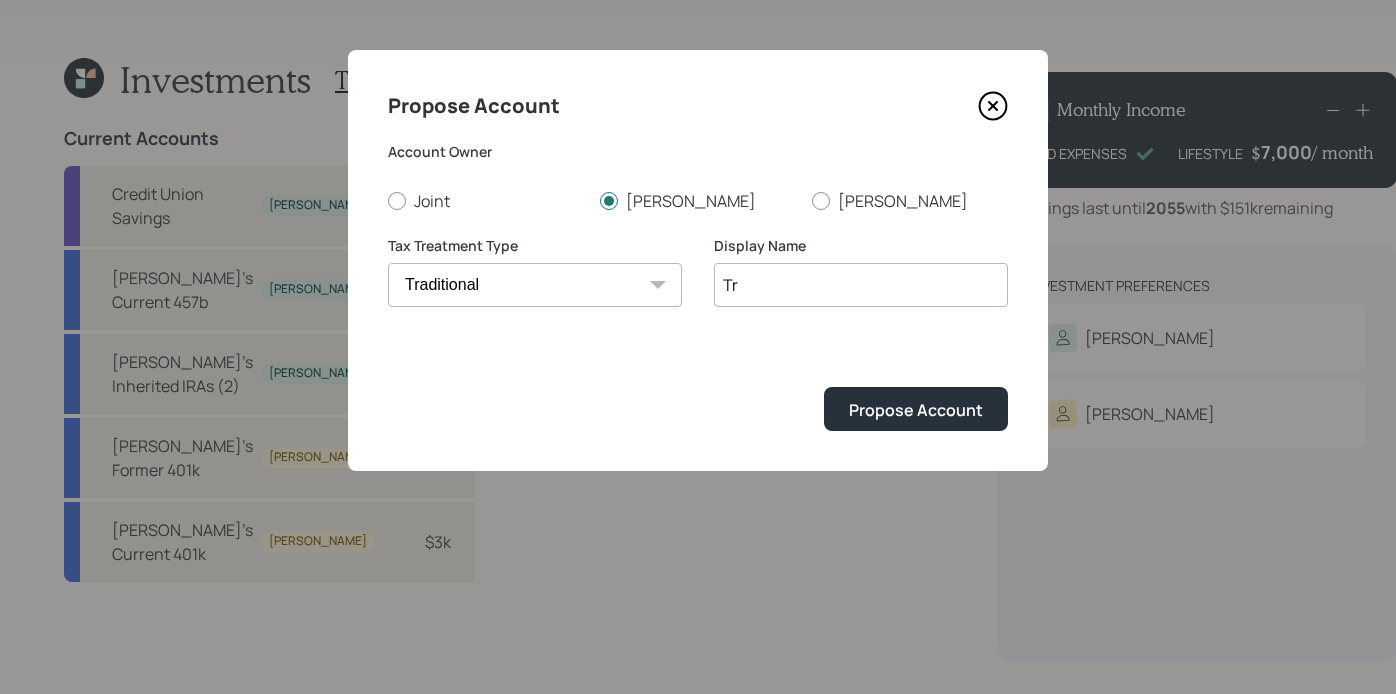 type on "T" 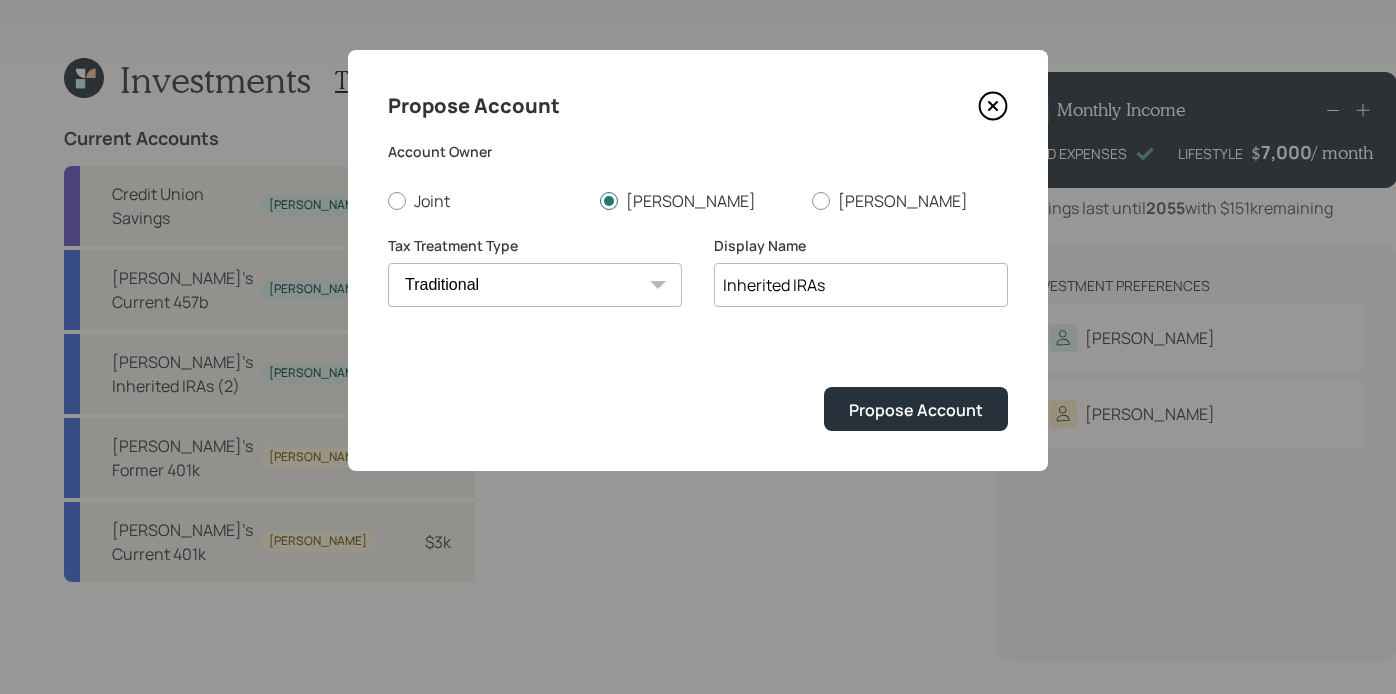 type on "Inherited IRAs" 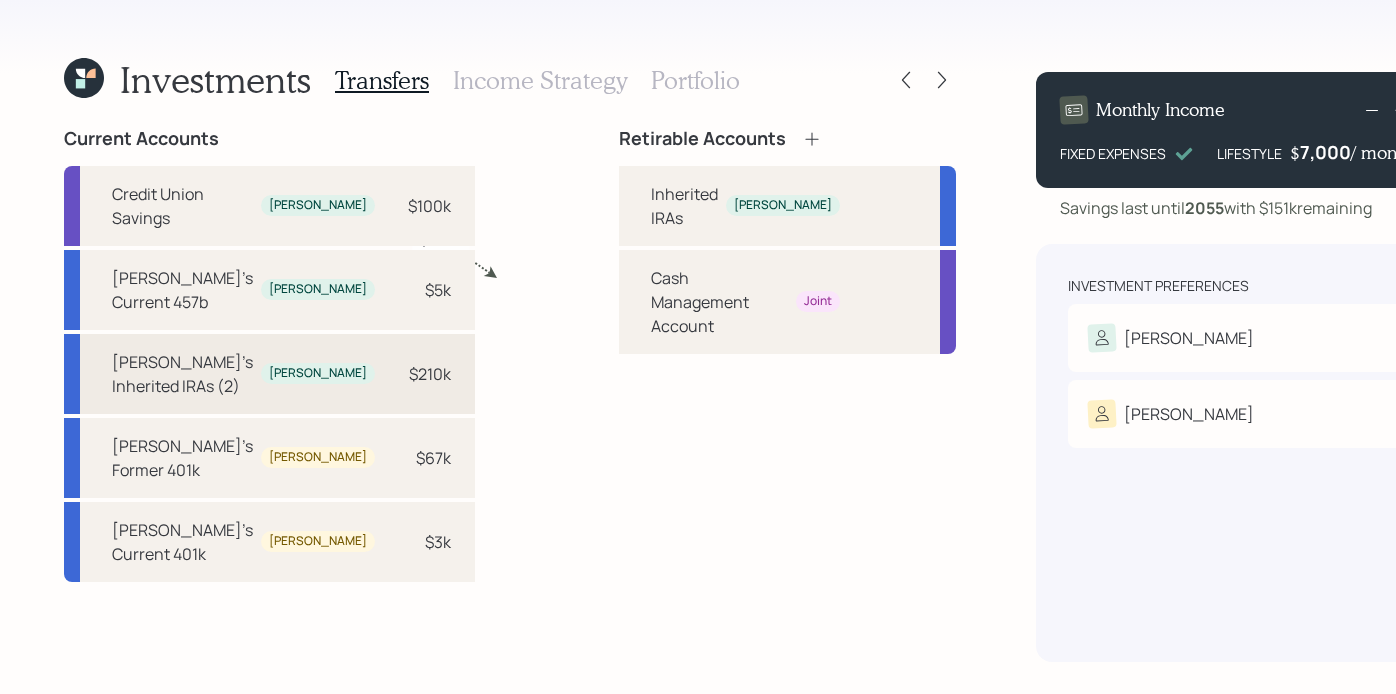 click on "Brad's Inherited IRAs (2) Brad $210k" at bounding box center [269, 374] 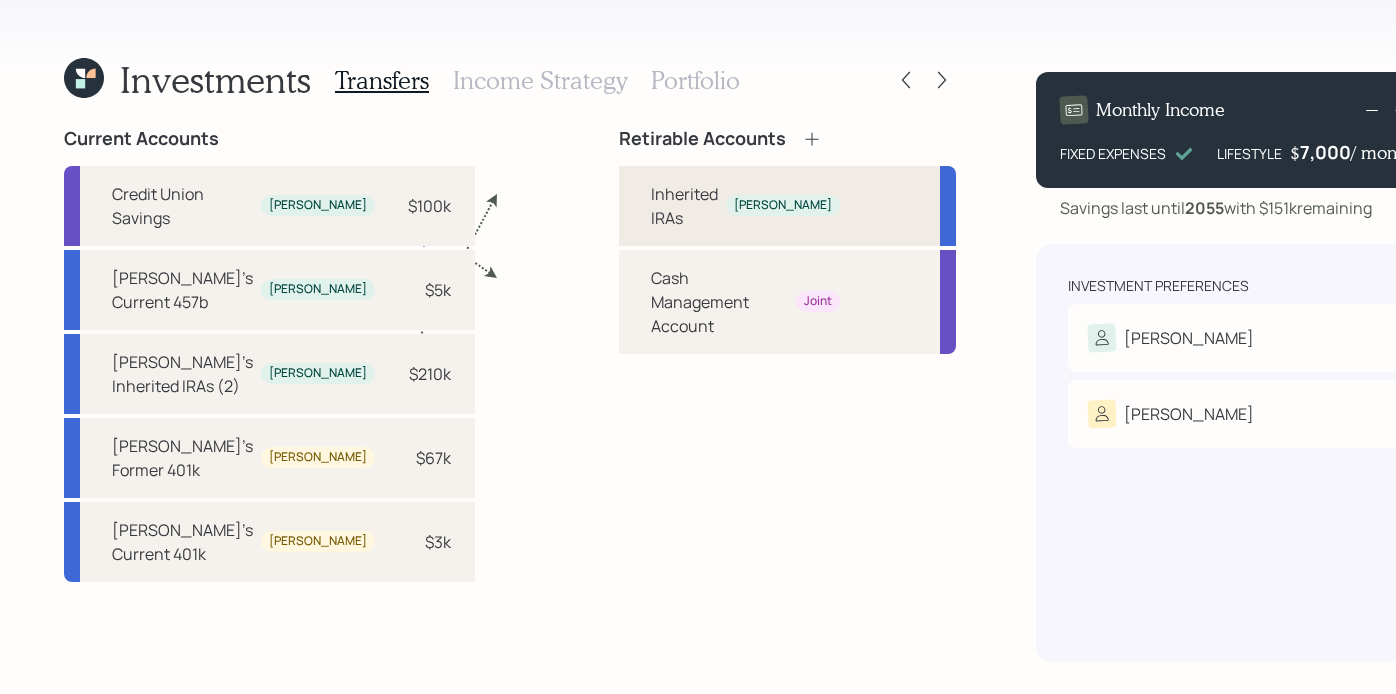 click on "Inherited IRAs" at bounding box center (684, 206) 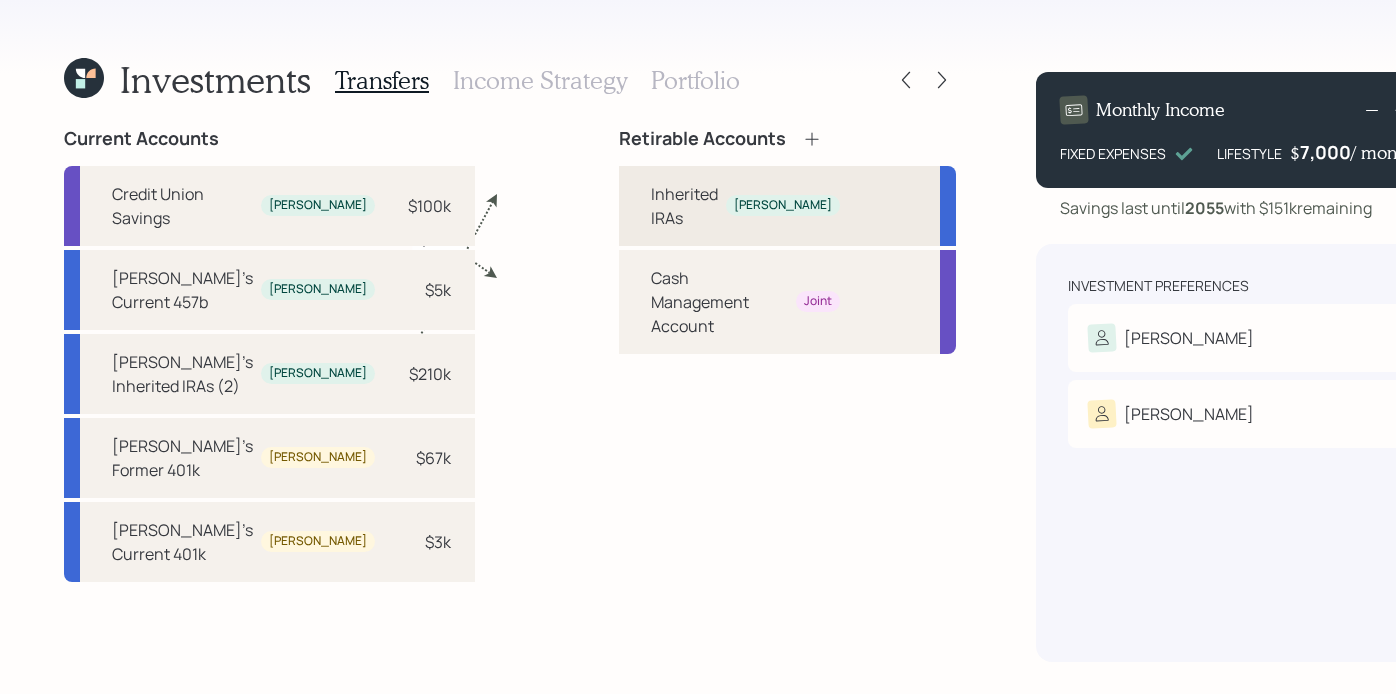 select on "a2eb748b-dec9-4dee-bfa5-81a4a51267bd" 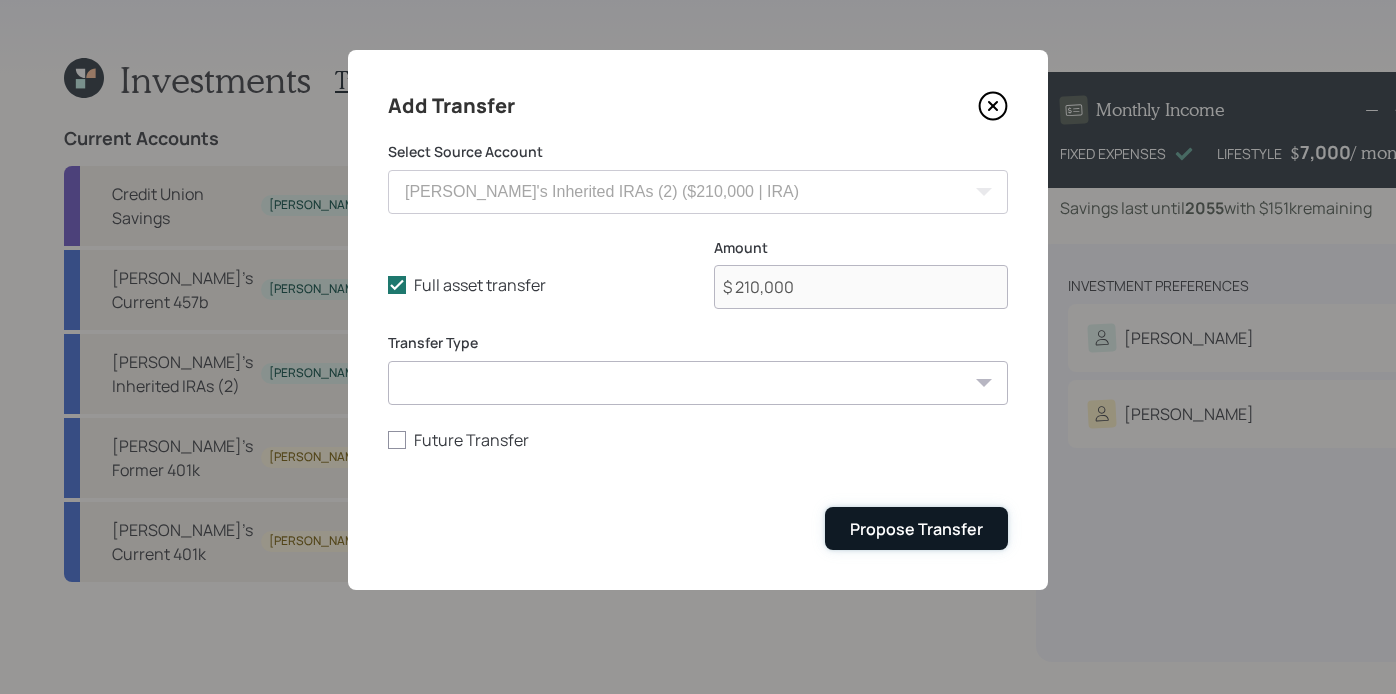 click on "Propose Transfer" at bounding box center (916, 528) 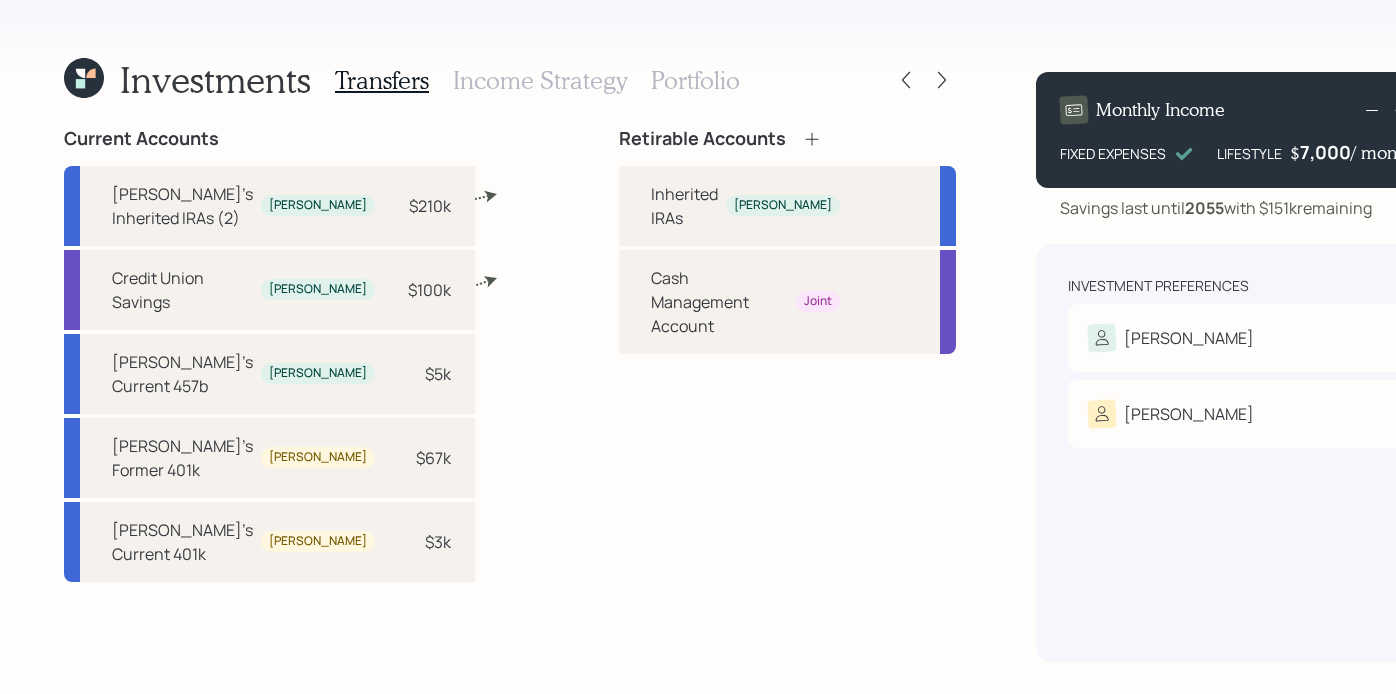 click on "Portfolio" at bounding box center (695, 80) 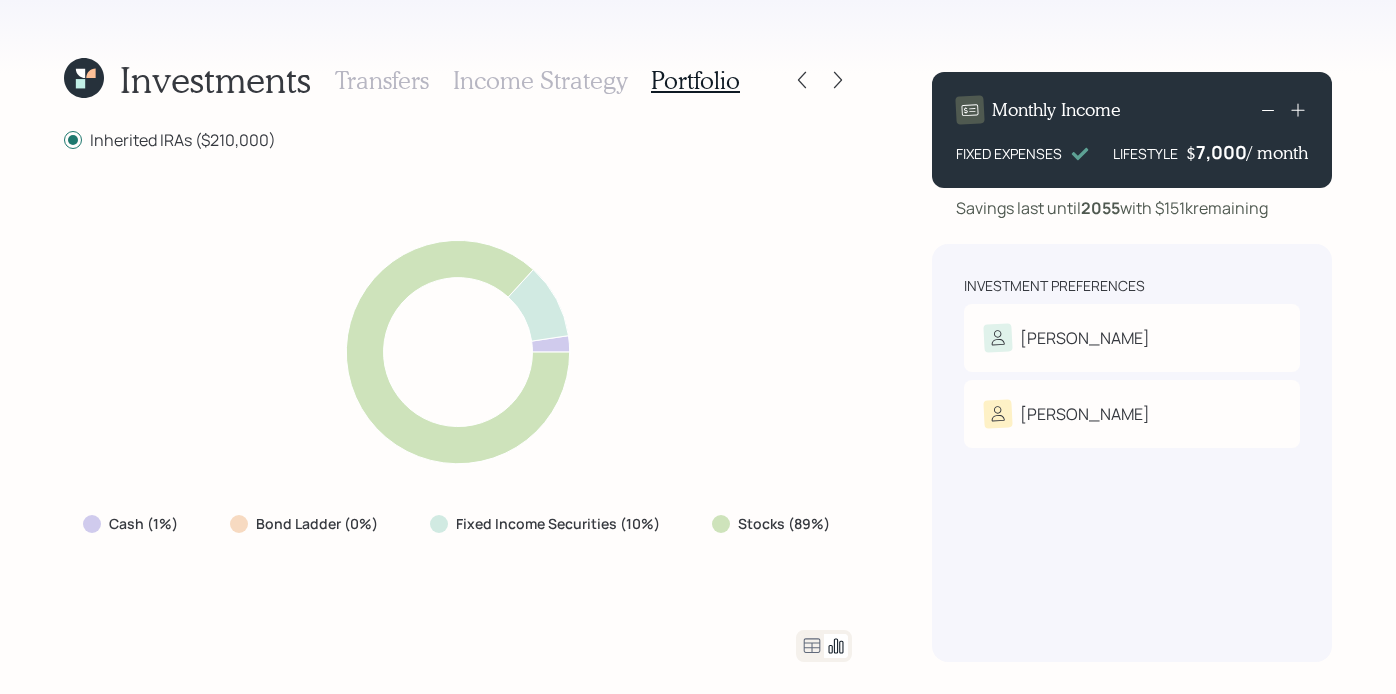 click 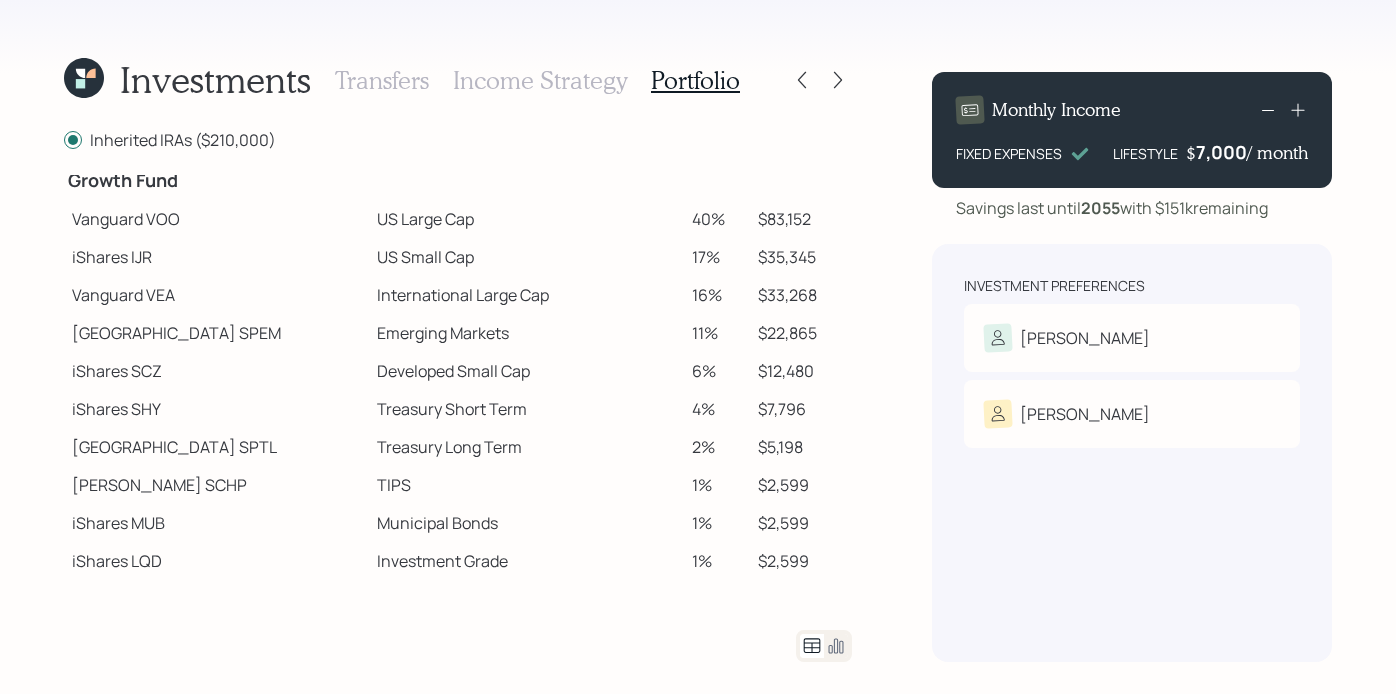 scroll, scrollTop: 292, scrollLeft: 0, axis: vertical 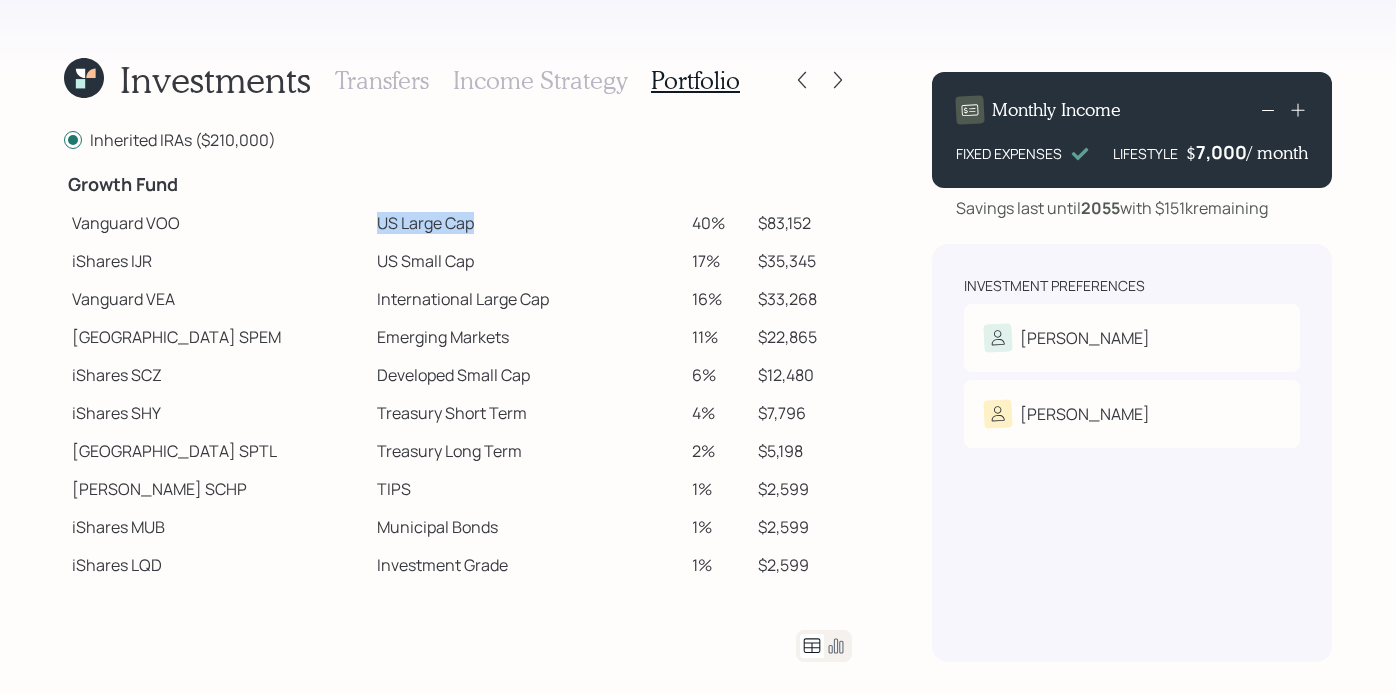 drag, startPoint x: 412, startPoint y: 217, endPoint x: 282, endPoint y: 228, distance: 130.46455 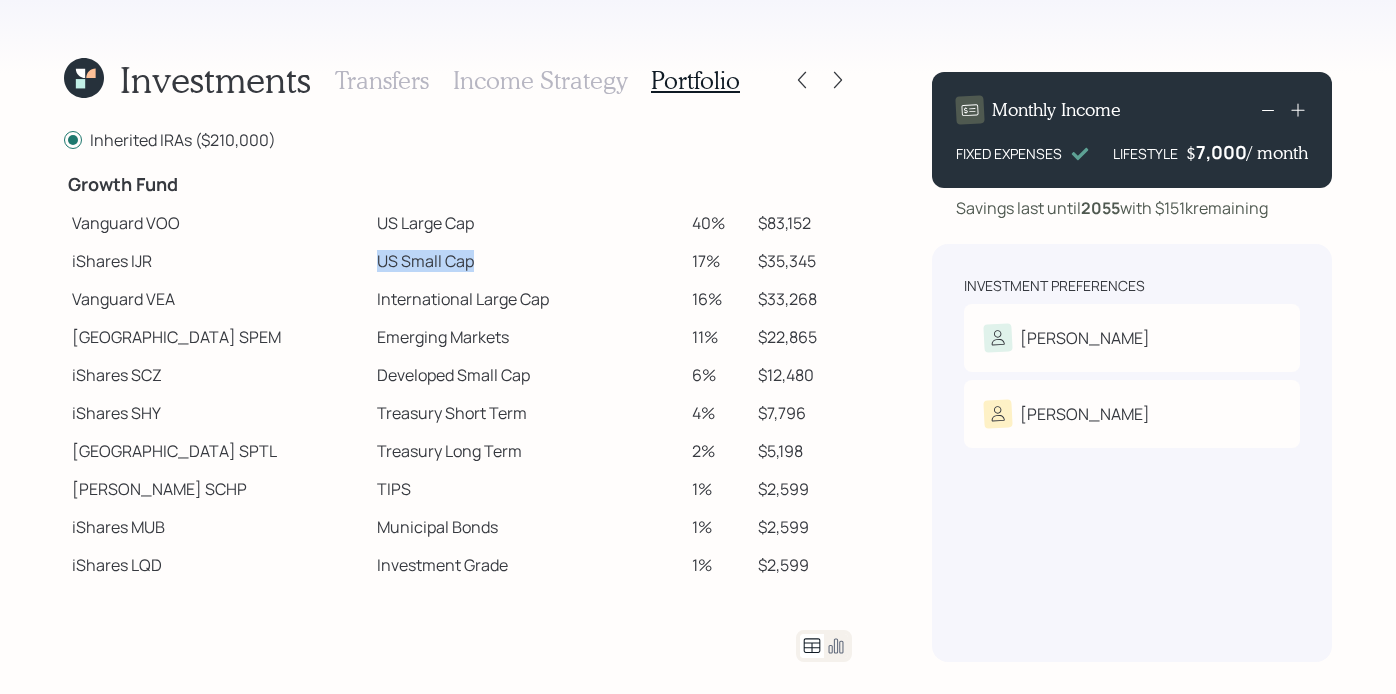 drag, startPoint x: 421, startPoint y: 252, endPoint x: 240, endPoint y: 264, distance: 181.39735 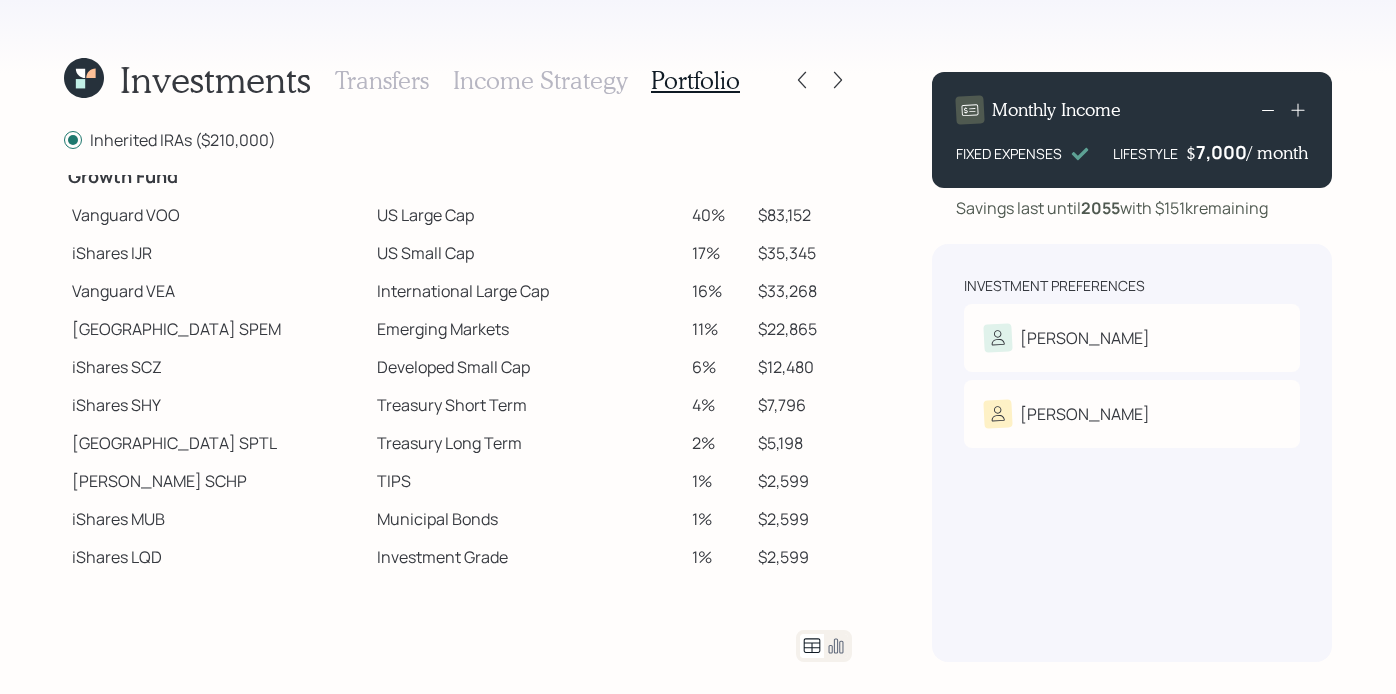 scroll, scrollTop: 291, scrollLeft: 0, axis: vertical 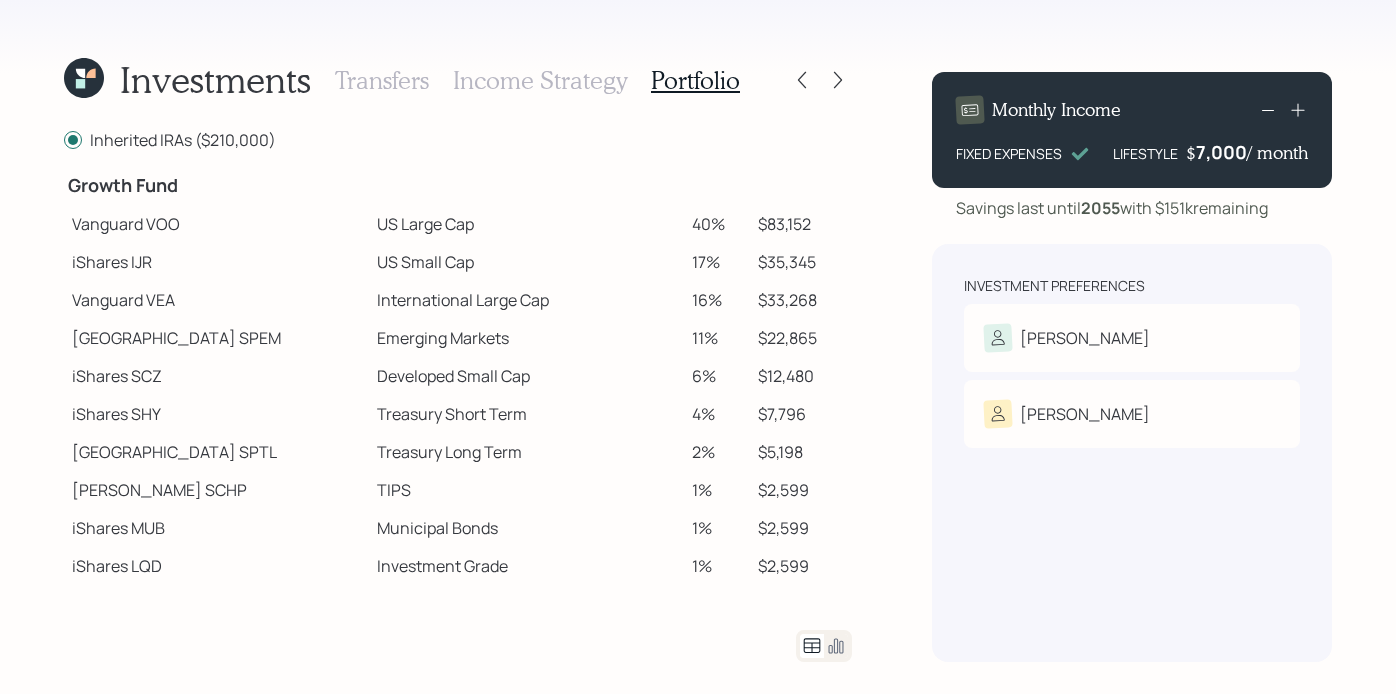 click on "Investments Transfers Income Strategy Portfolio Inherited IRAs ($210,000) Spend Fund   CASH Cash  (Account Management) 1% $2,100 Stability Fund Invesco   BSCP Bond ETF maturing in 2025 0% $0 Invesco   BSCQ Bond ETF maturing in 2026 0% $0 Invesco   BSCR Bond ETF maturing in 2027 0% $0 Invesco   BSCS Bond ETF maturing in 2028 0% $0 Growth Fund Vanguard   VOO US Large Cap 40% $83,152 iShares   IJR US Small Cap 17% $35,345 Vanguard   VEA International Large Cap 16% $33,268 State Street   SPEM Emerging Markets 11% $22,865 iShares   SCZ Developed Small Cap 6% $12,480 iShares   SHY Treasury Short Term 4% $7,796 State Street   SPTL Treasury Long Term 2% $5,198 Schwab   SCHP TIPS 1% $2,599 iShares   MUB Municipal Bonds 1% $2,599 iShares   LQD Investment Grade 1% $2,599 Monthly Income FIXED EXPENSES LIFESTYLE $ 7,000  / month Savings last until  2055  with   $151k  remaining Investment Preferences Brad Risk Tolerance:   Moderately aggressive Karen Risk Tolerance:   Moderately aggressive" at bounding box center (698, 347) 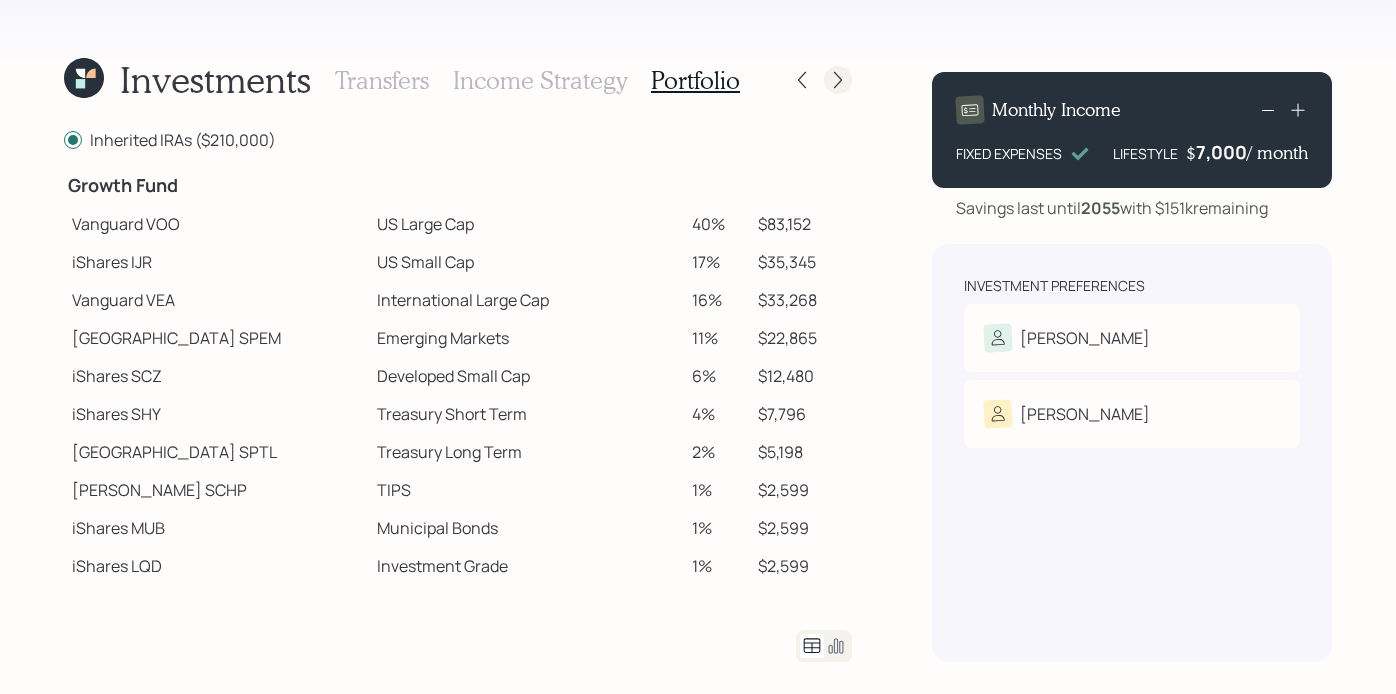 click 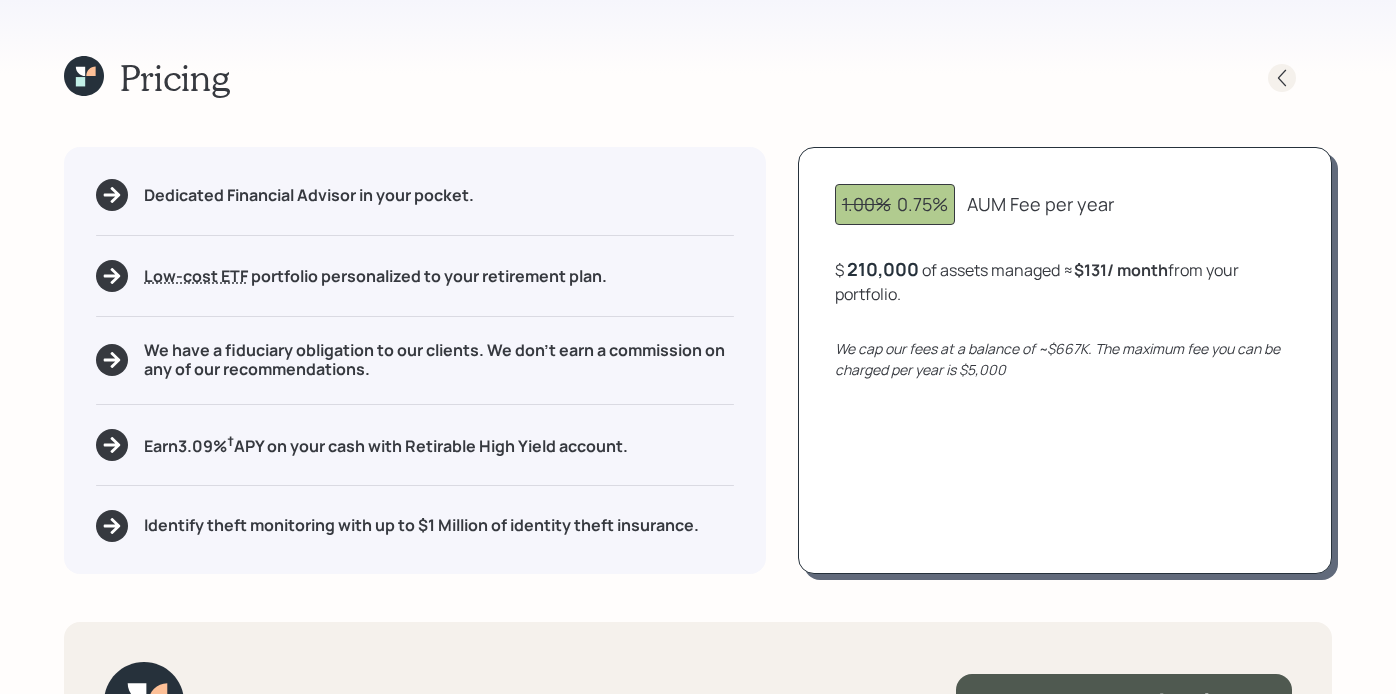 click 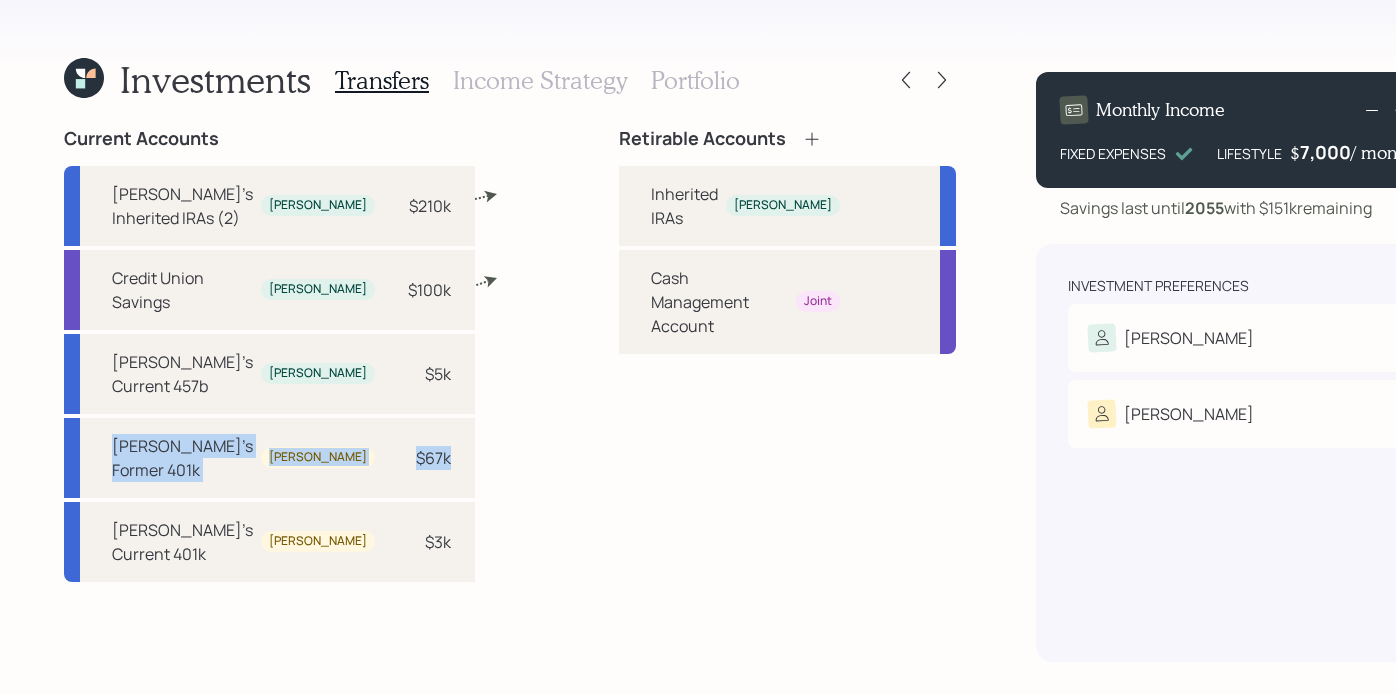 drag, startPoint x: 357, startPoint y: 475, endPoint x: -3, endPoint y: 470, distance: 360.03473 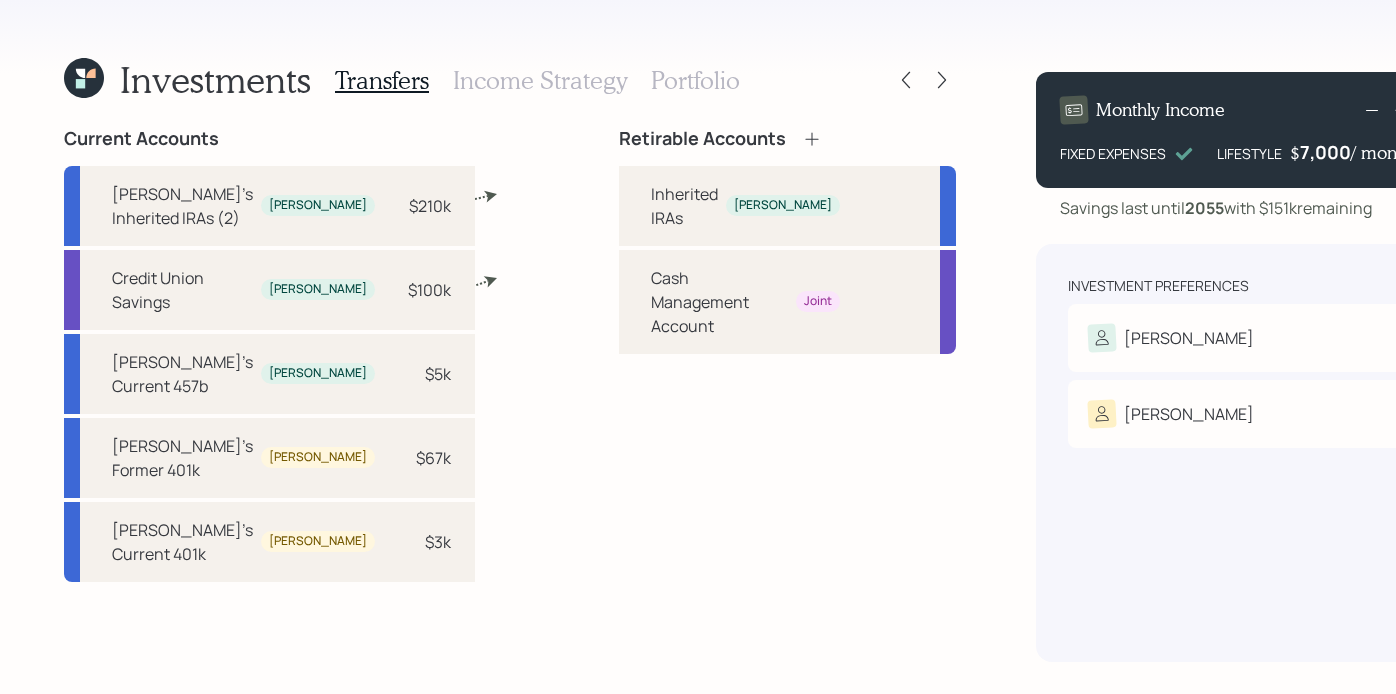 click on "Current Accounts Brad's Inherited IRAs (2) Brad $210k Credit Union Savings Brad $100k Brad's Current 457b Brad $5k Karen's Former 401k Karen $67k Karen's Current 401k Karen $3k Retirable Accounts Inherited IRAs Brad Cash Management Account Joint $210k $100k" at bounding box center (510, 395) 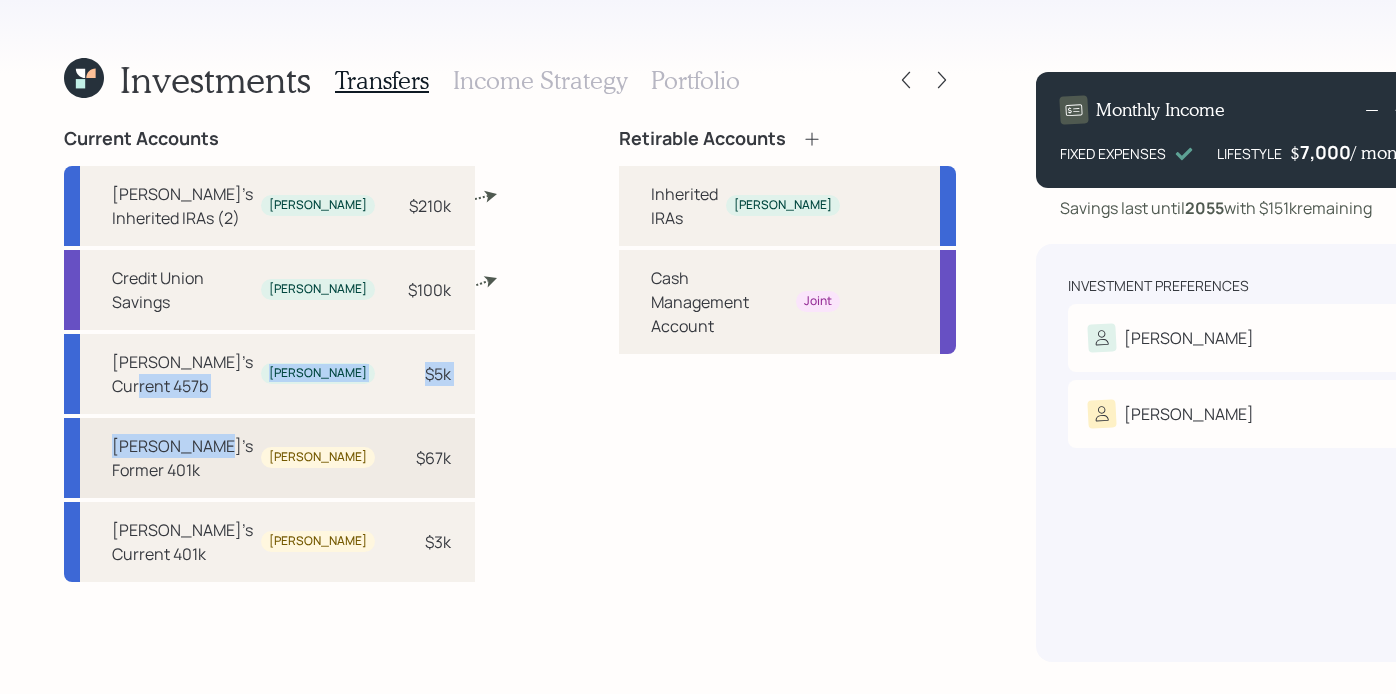 drag, startPoint x: 200, startPoint y: 411, endPoint x: 179, endPoint y: 503, distance: 94.36631 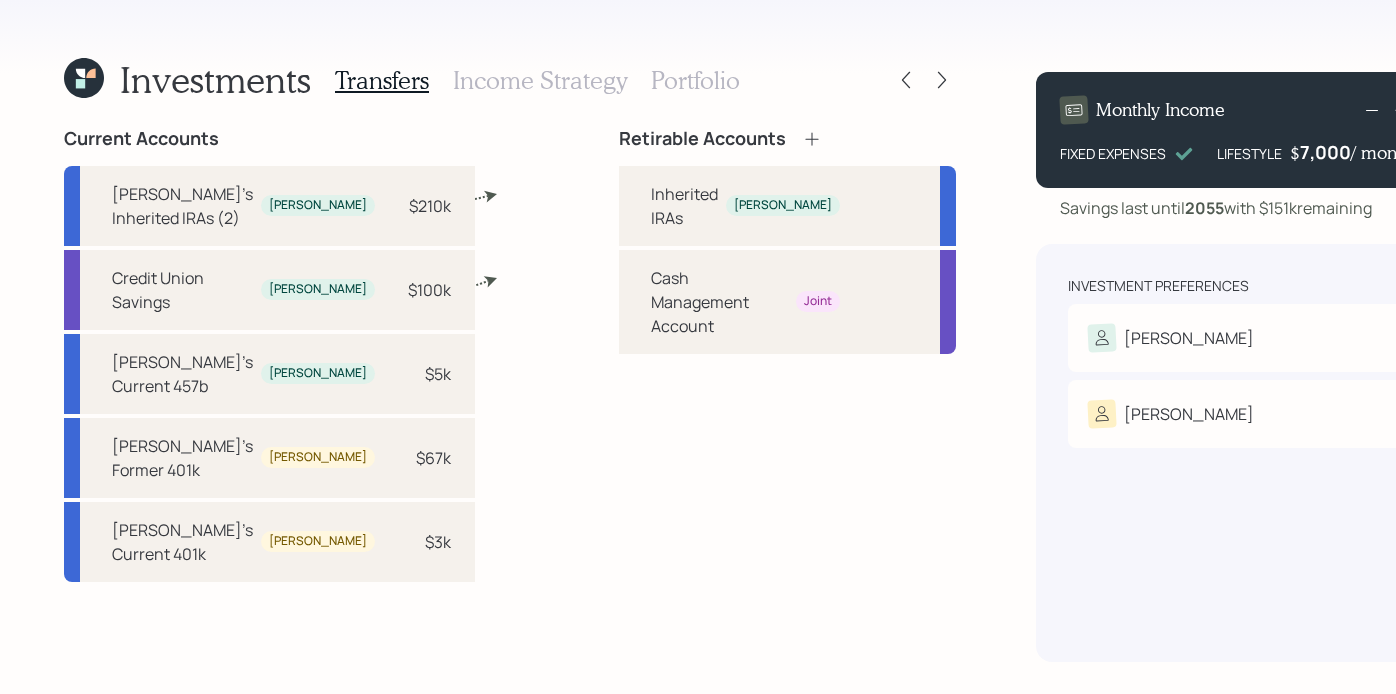 click 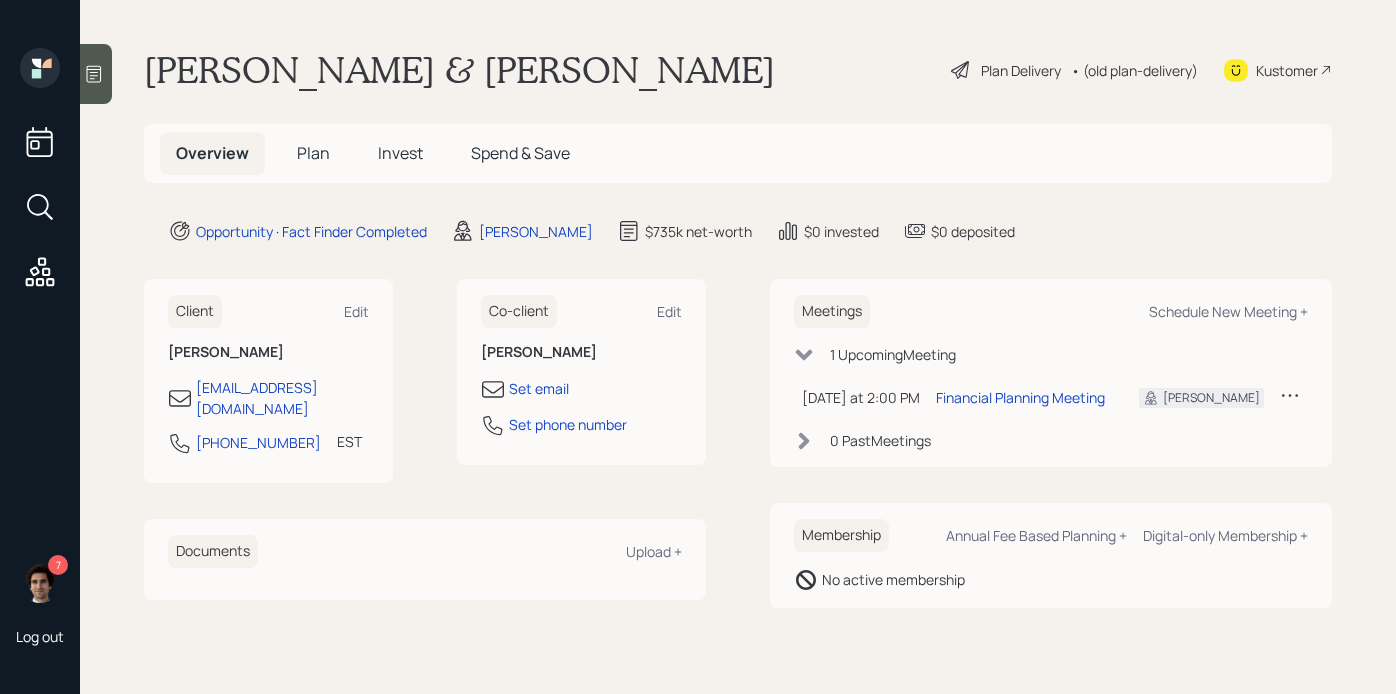 click on "Plan" at bounding box center [313, 153] 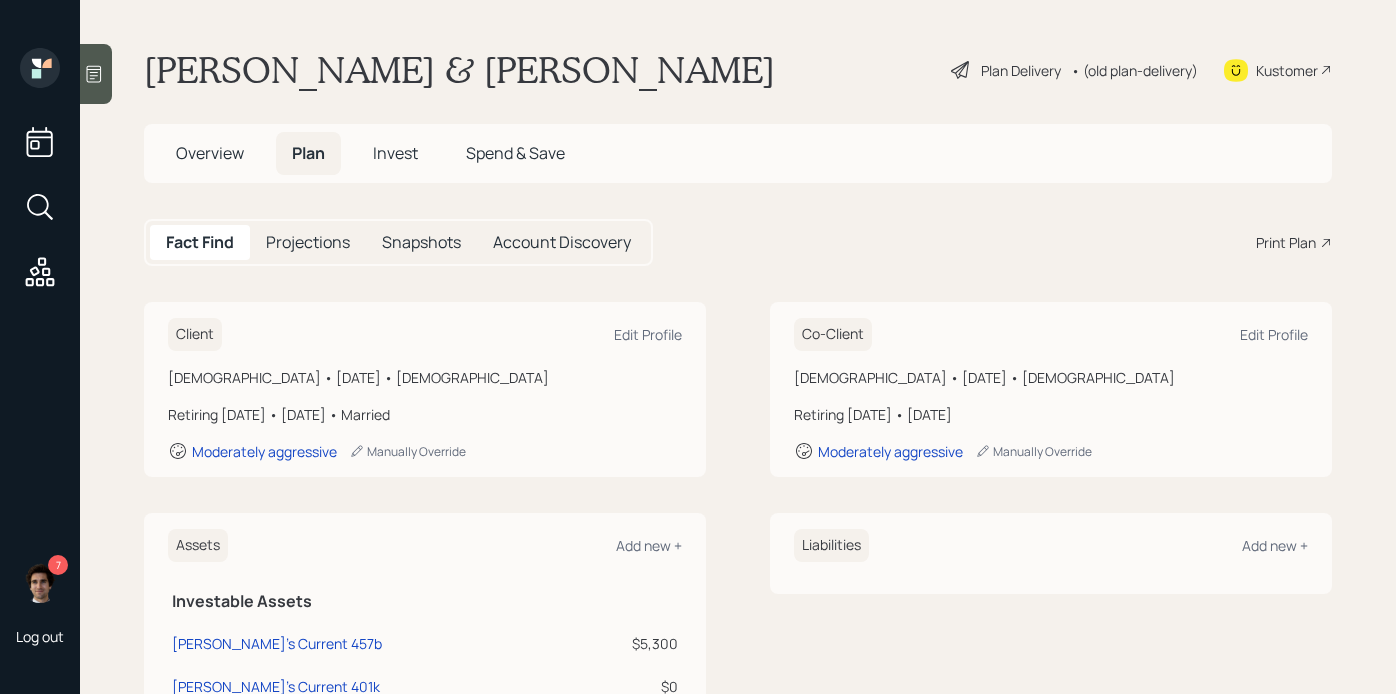 click on "Print Plan" at bounding box center [1286, 242] 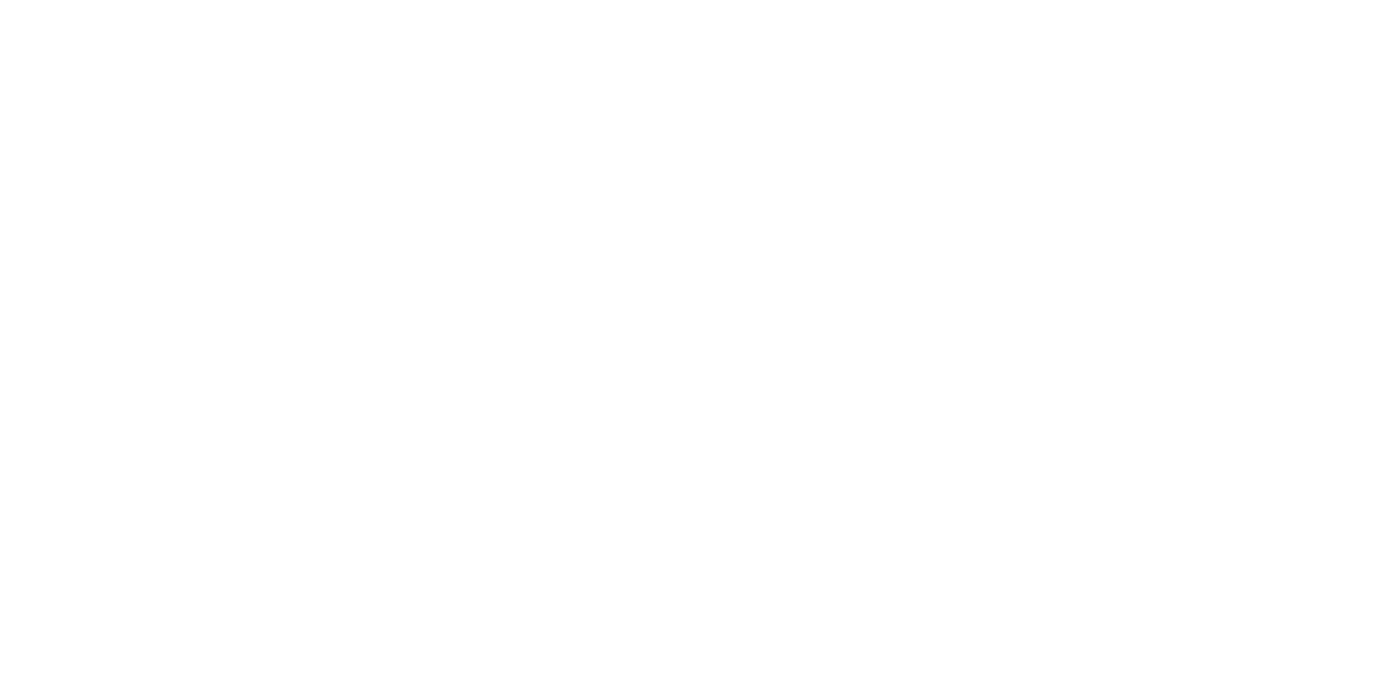 scroll, scrollTop: 0, scrollLeft: 0, axis: both 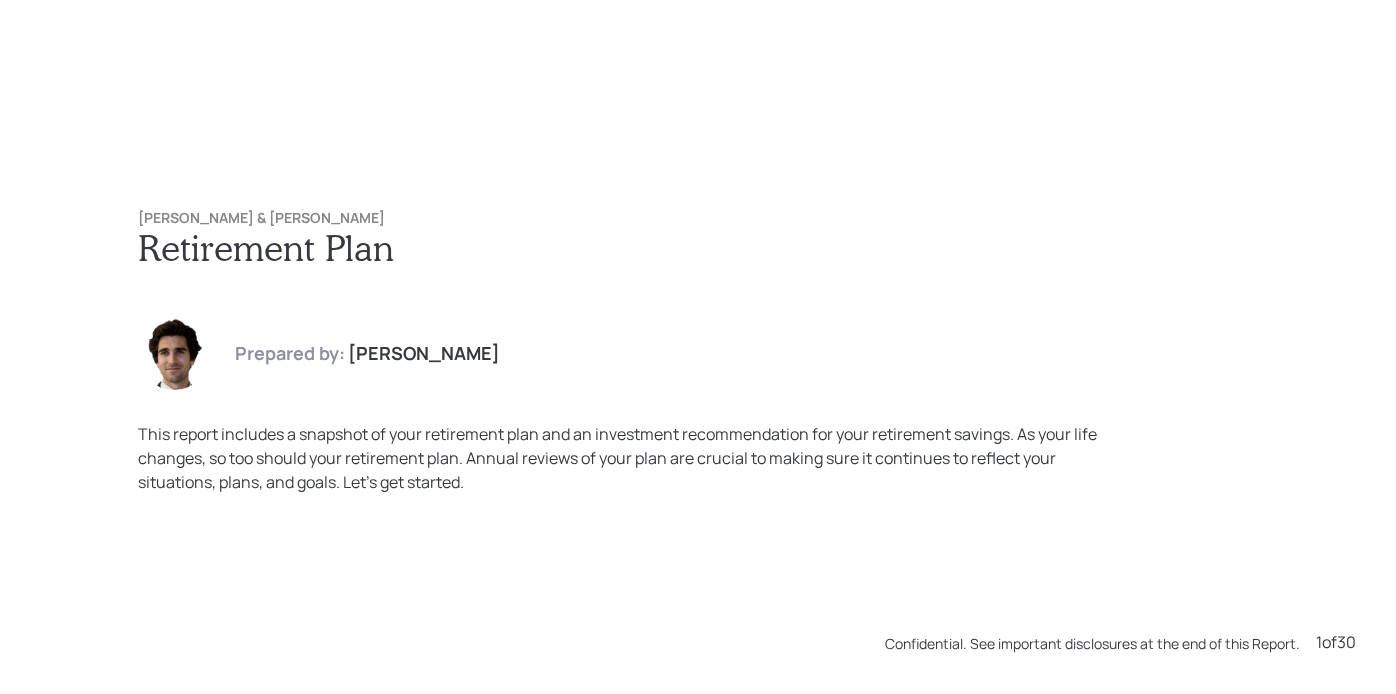 drag, startPoint x: 266, startPoint y: 205, endPoint x: 85, endPoint y: 213, distance: 181.17671 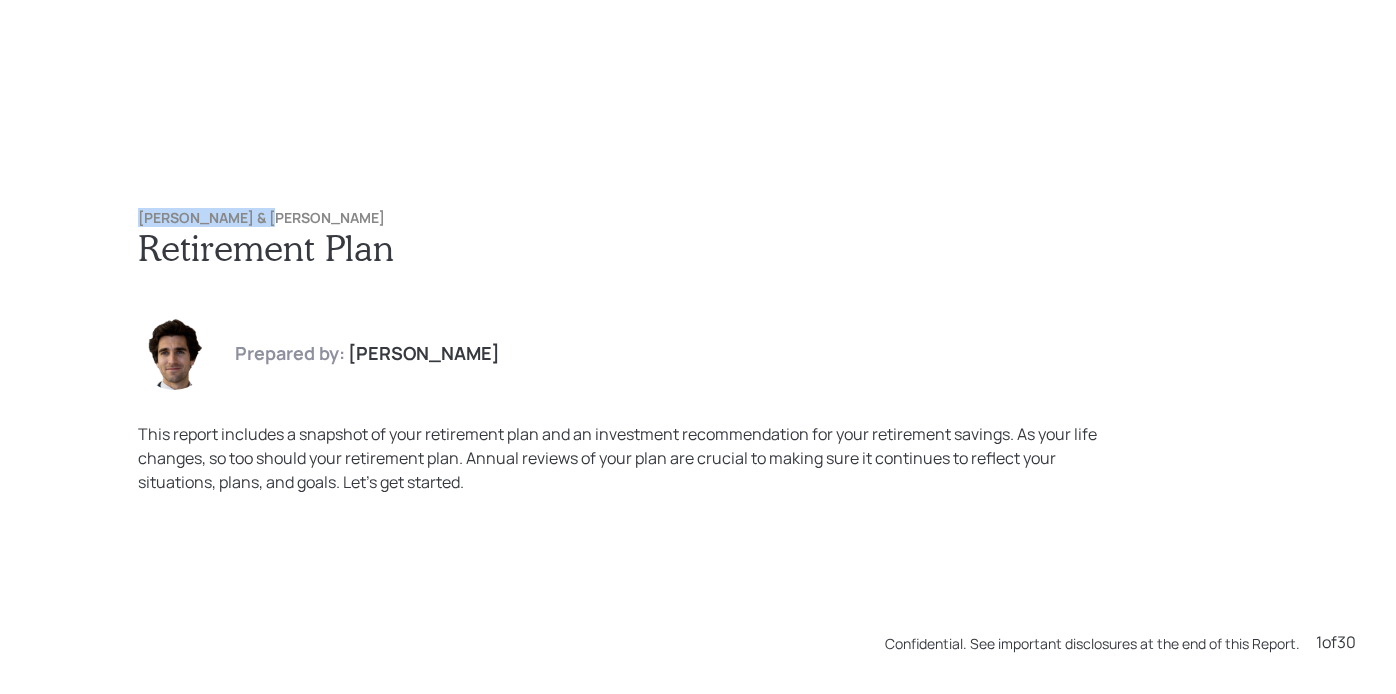 drag, startPoint x: 276, startPoint y: 223, endPoint x: 124, endPoint y: 224, distance: 152.0033 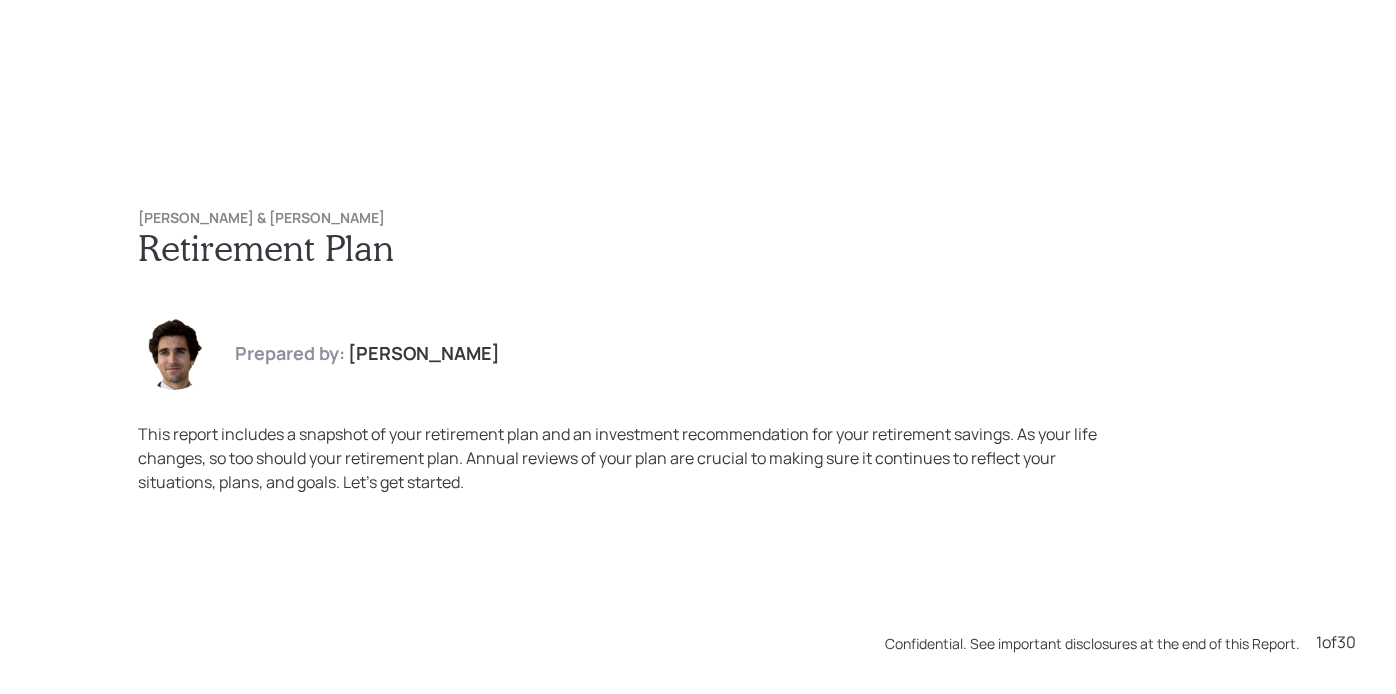 click on "Brad & Karen Neff Retirement Plan Prepared by:   Harrison Schaefer This report includes a snapshot of your retirement plan and an investment recommendation for your retirement savings. As your life changes, so too should your retirement plan. Annual reviews of your plan are crucial to making sure it continues to reflect your situations, plans, and goals. Let’s get started." at bounding box center (698, 352) 